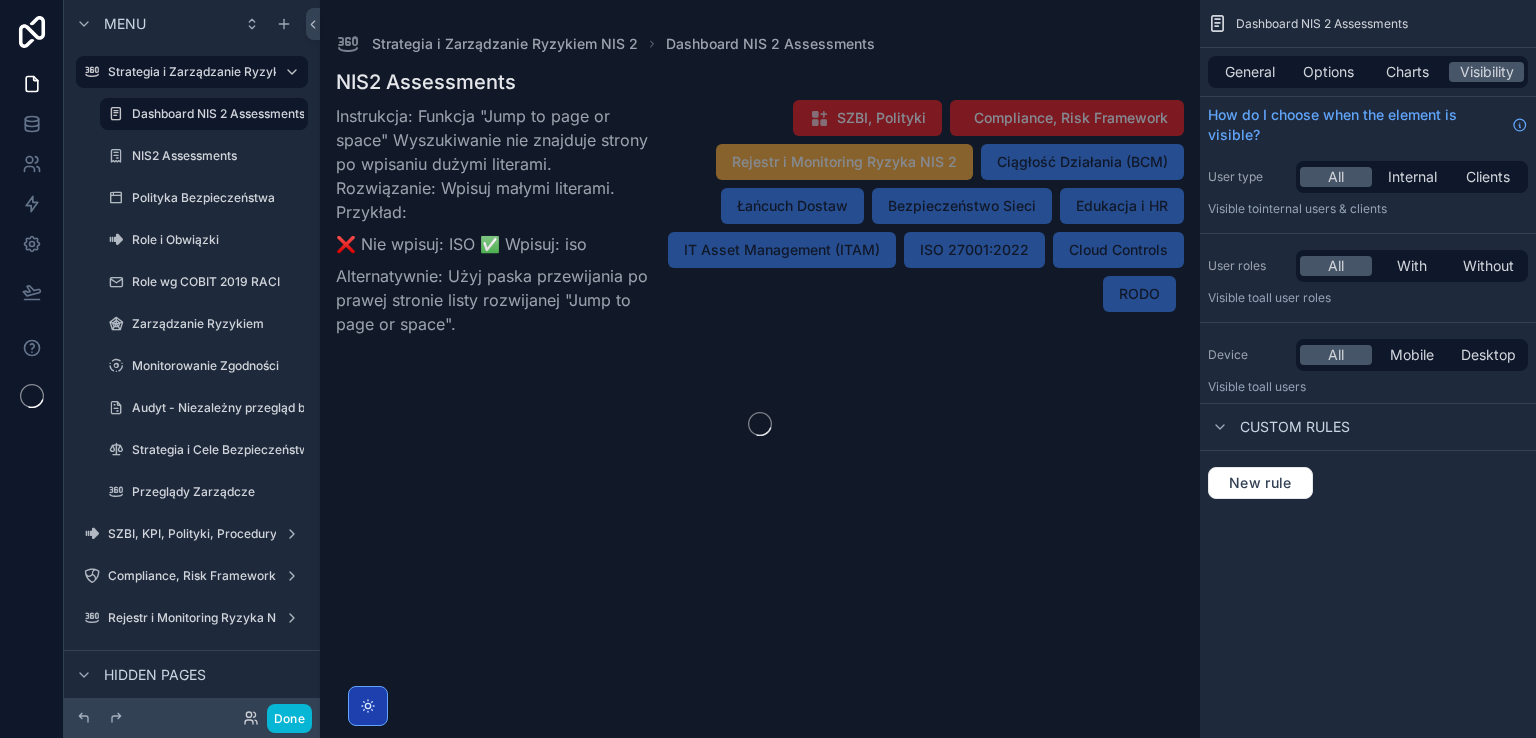 scroll, scrollTop: 0, scrollLeft: 0, axis: both 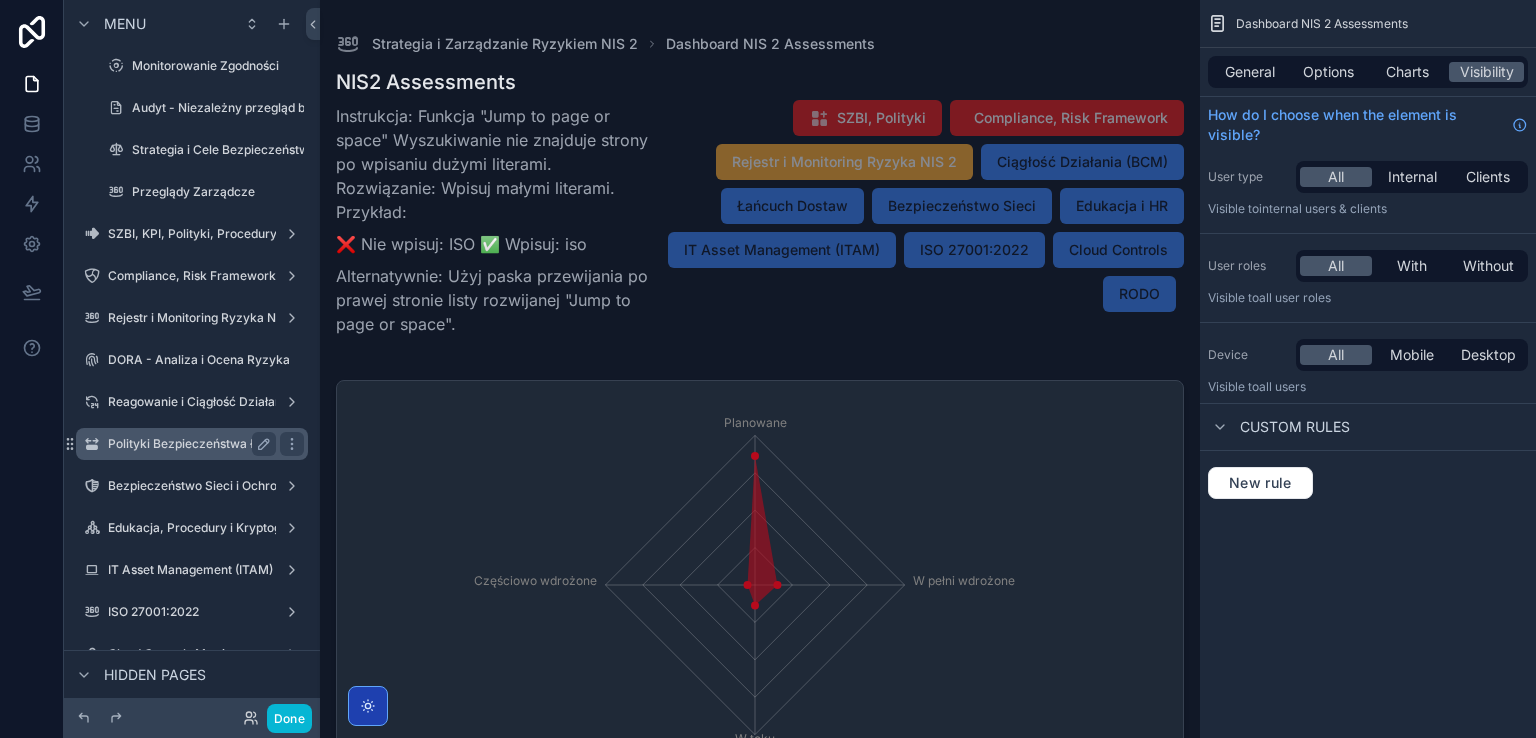 click on "Polityki Bezpieczeństwa Łańcucha Dostaw" at bounding box center (230, 444) 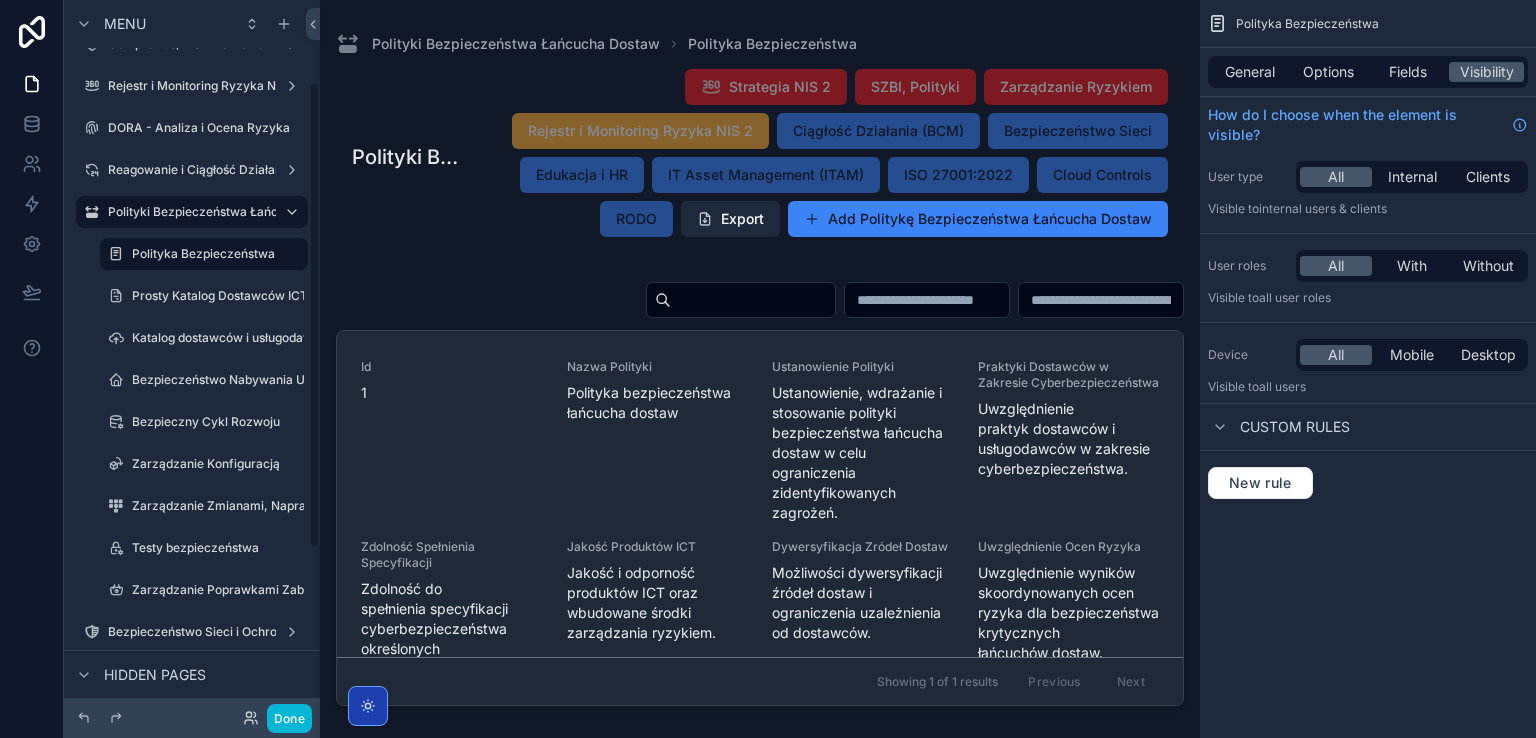 scroll, scrollTop: 100, scrollLeft: 0, axis: vertical 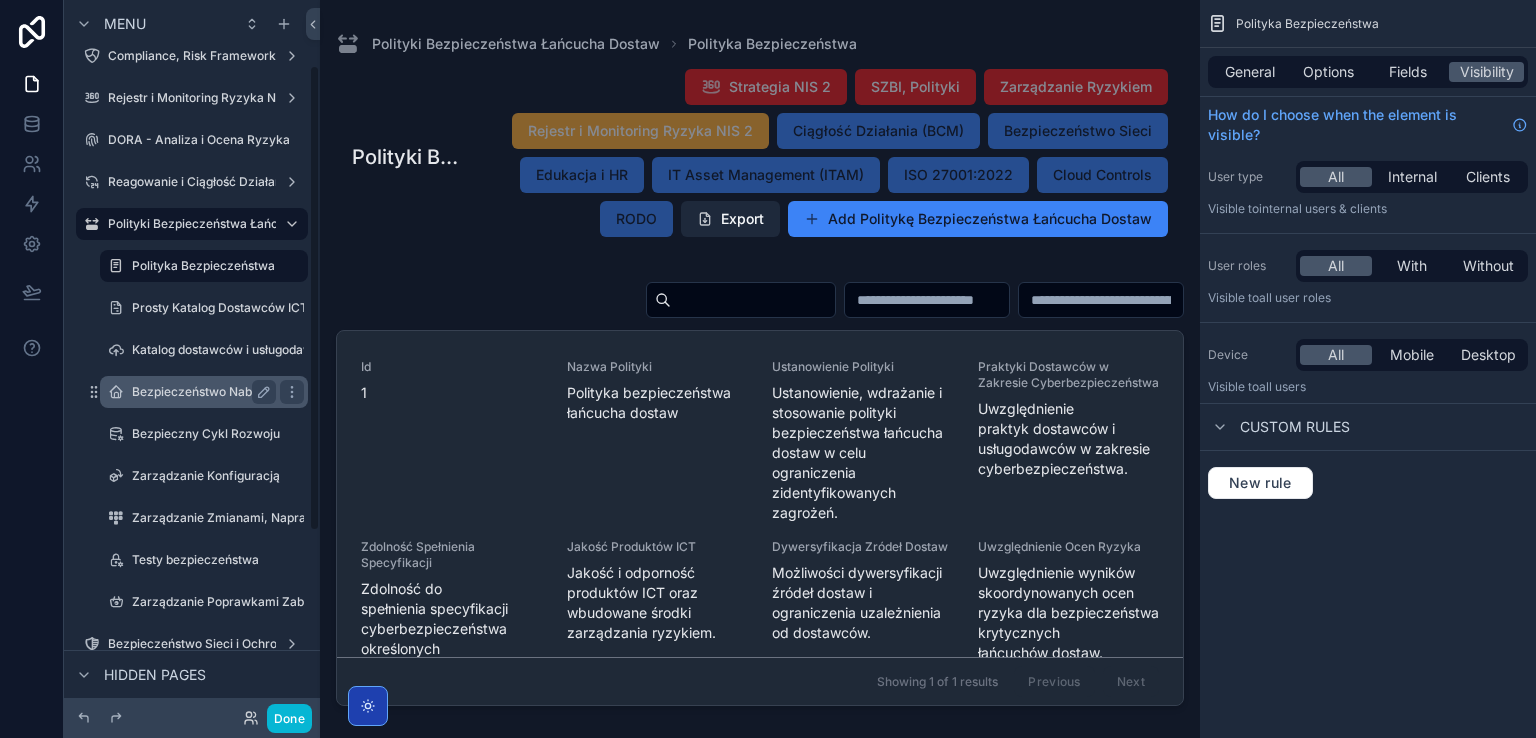 click on "Bezpieczeństwo Nabywania Usług ICT" at bounding box center [204, 392] 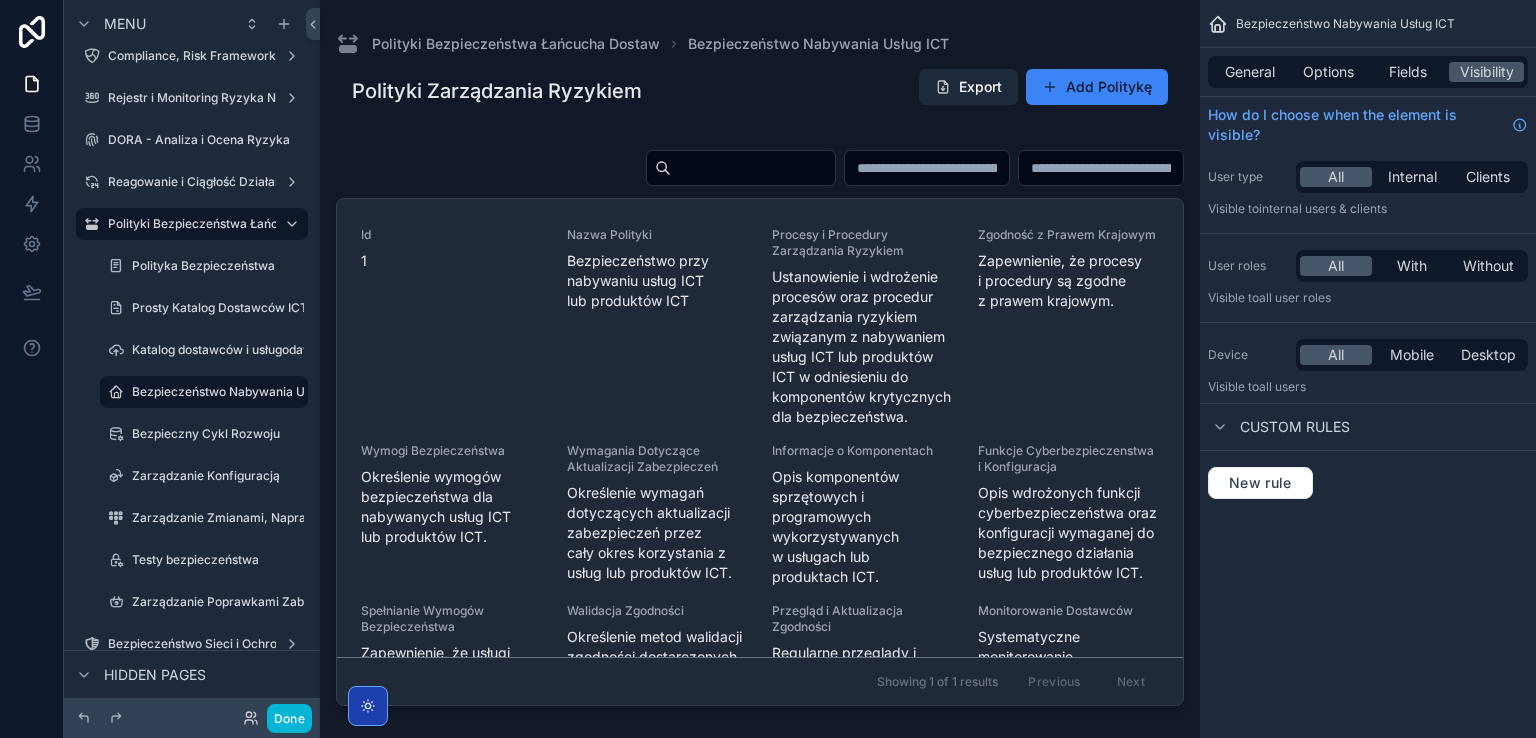 click at bounding box center [760, 357] 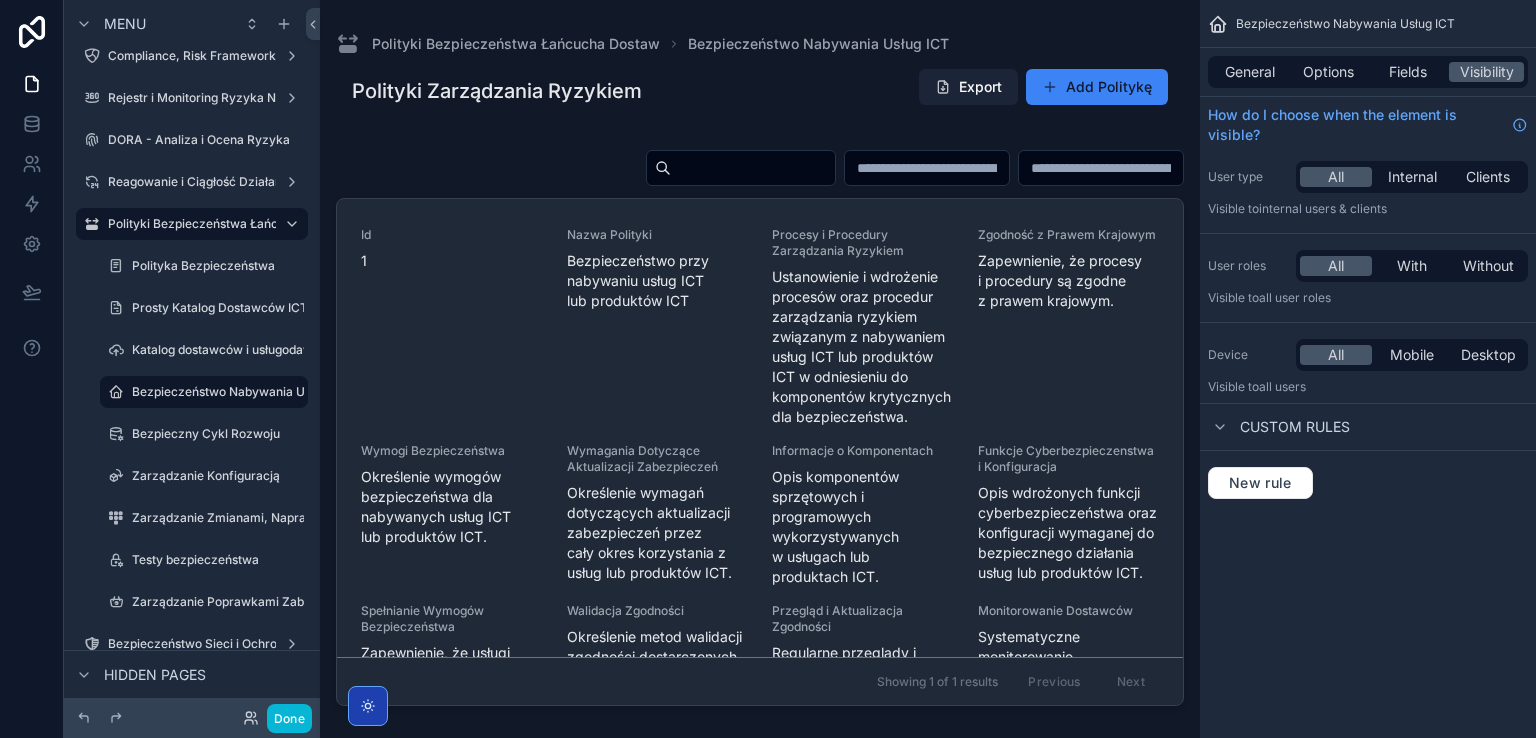 click on "Export" at bounding box center (968, 87) 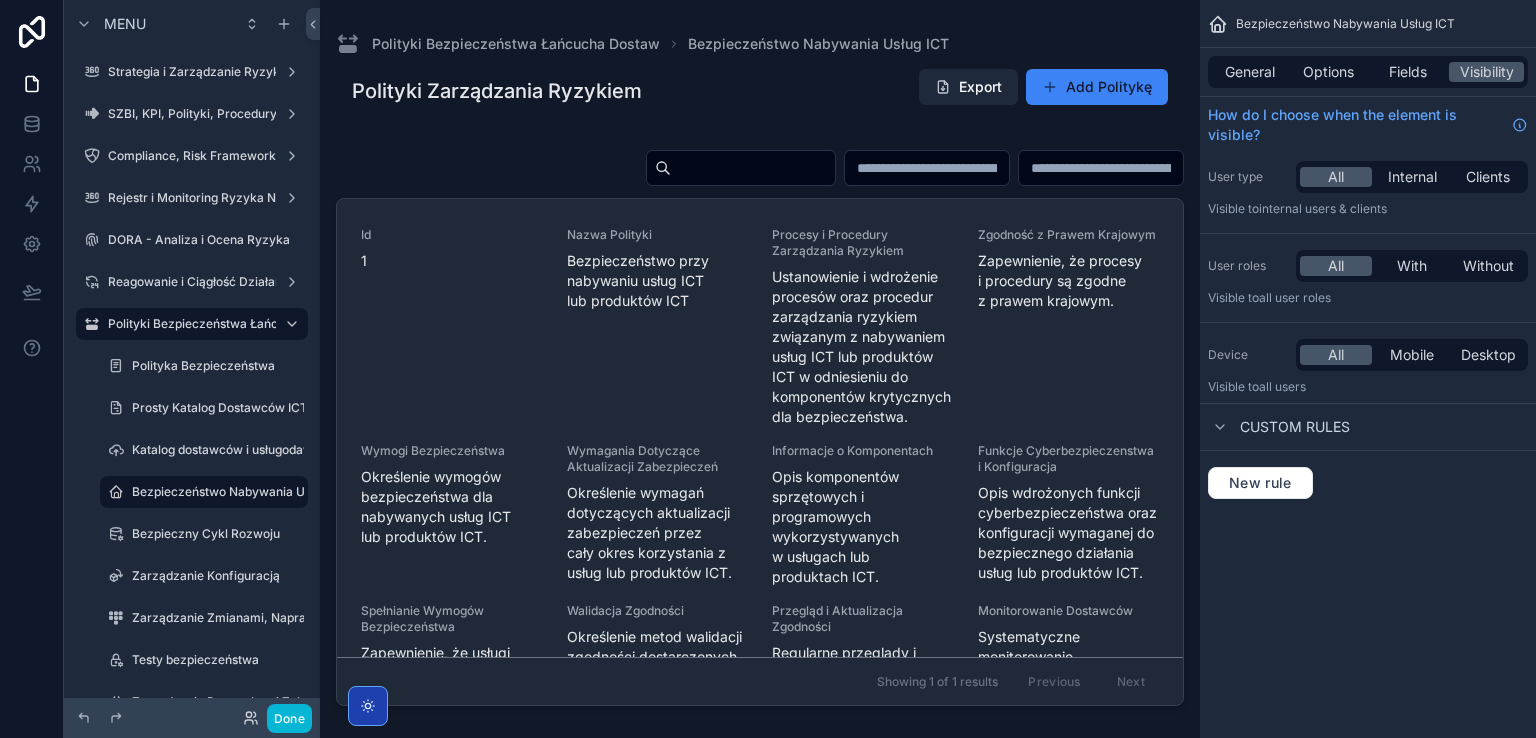 scroll, scrollTop: 378, scrollLeft: 0, axis: vertical 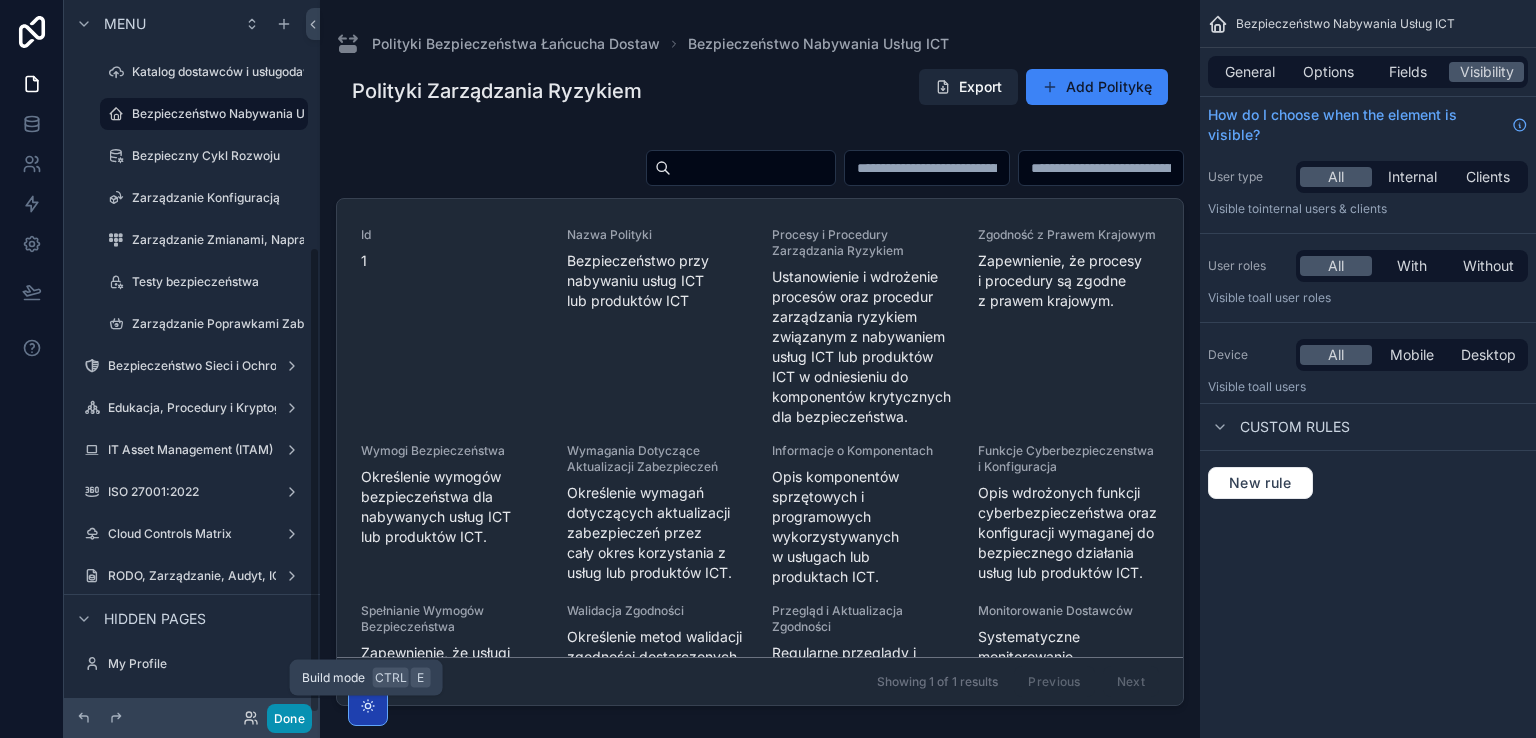 click on "Done" at bounding box center [289, 718] 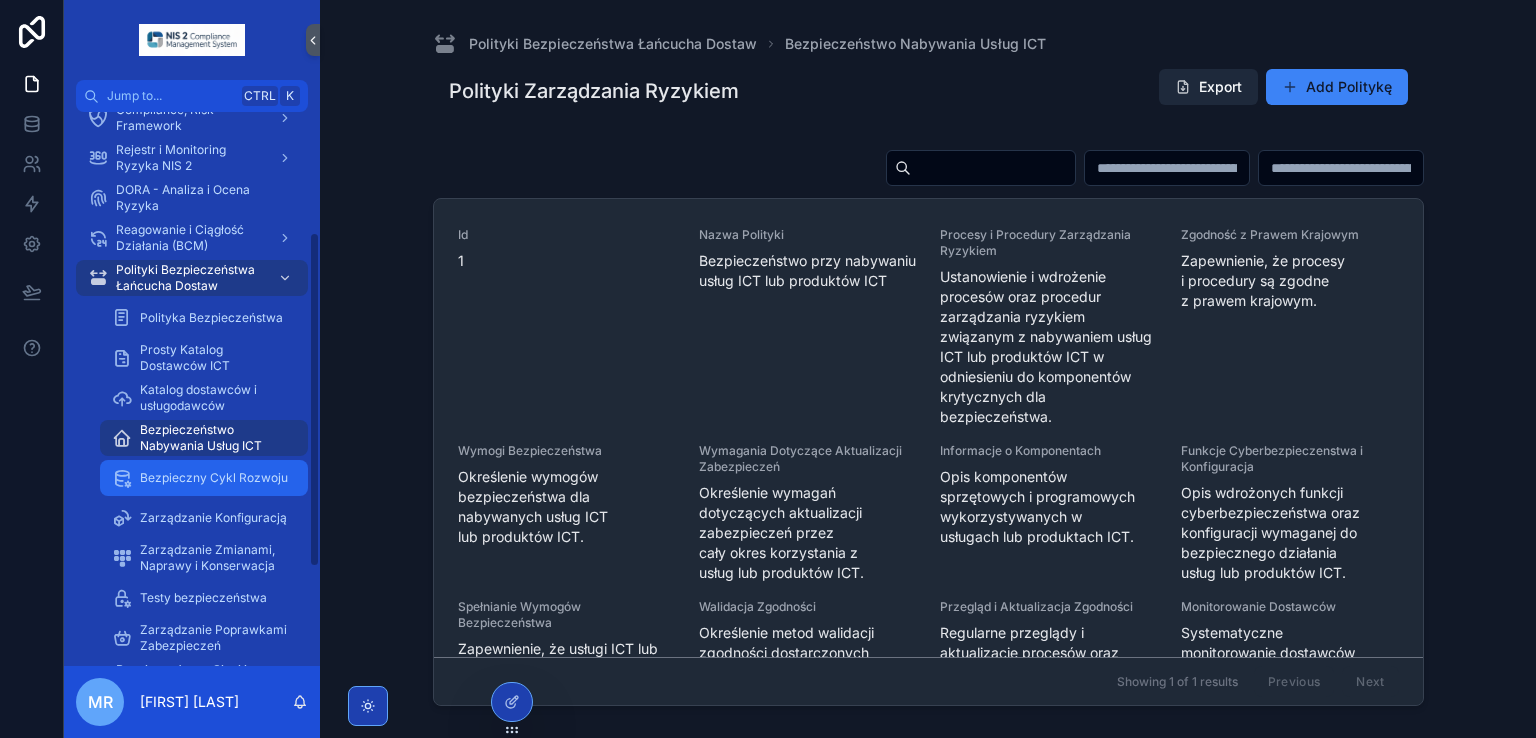 scroll, scrollTop: 200, scrollLeft: 0, axis: vertical 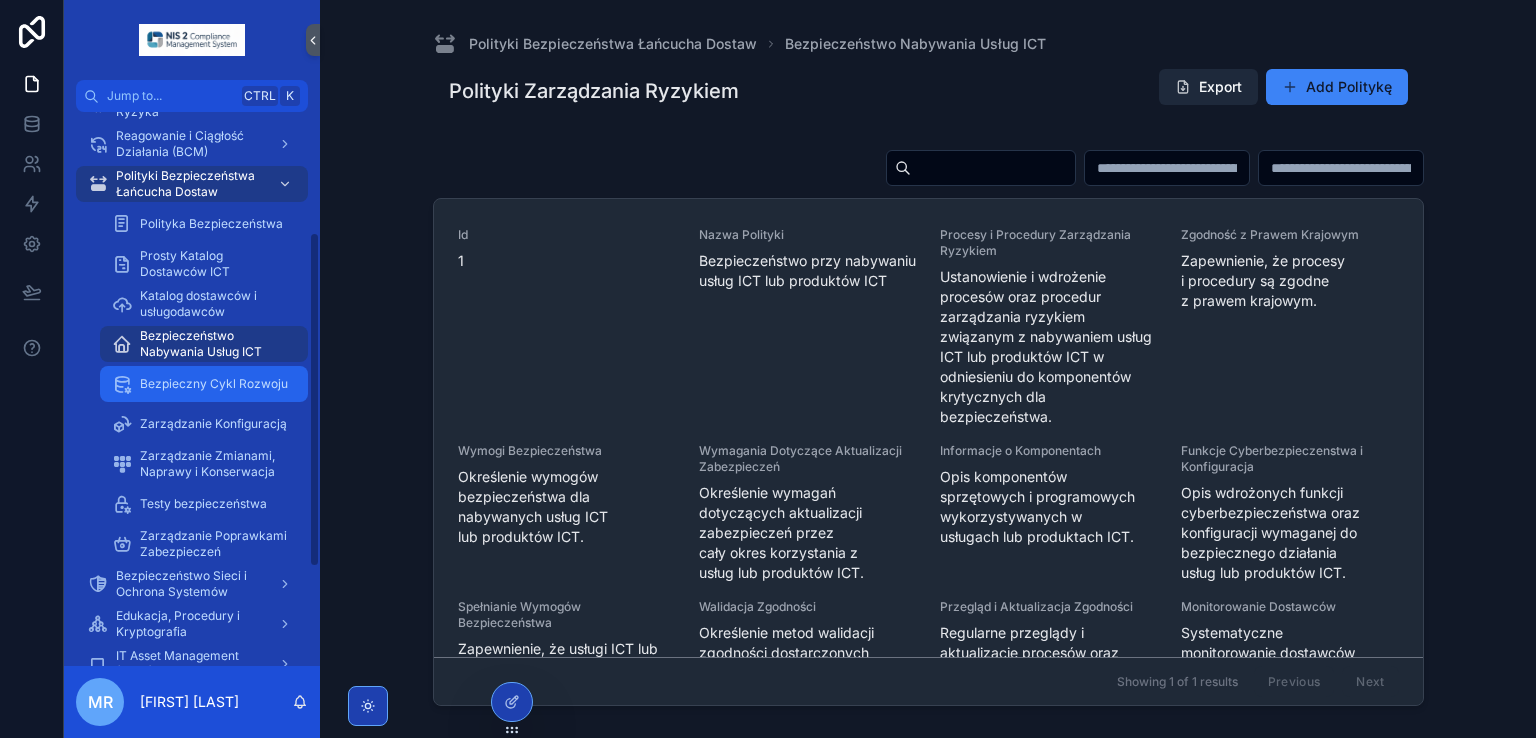 click on "Bezpieczny Cykl Rozwoju" at bounding box center (214, 384) 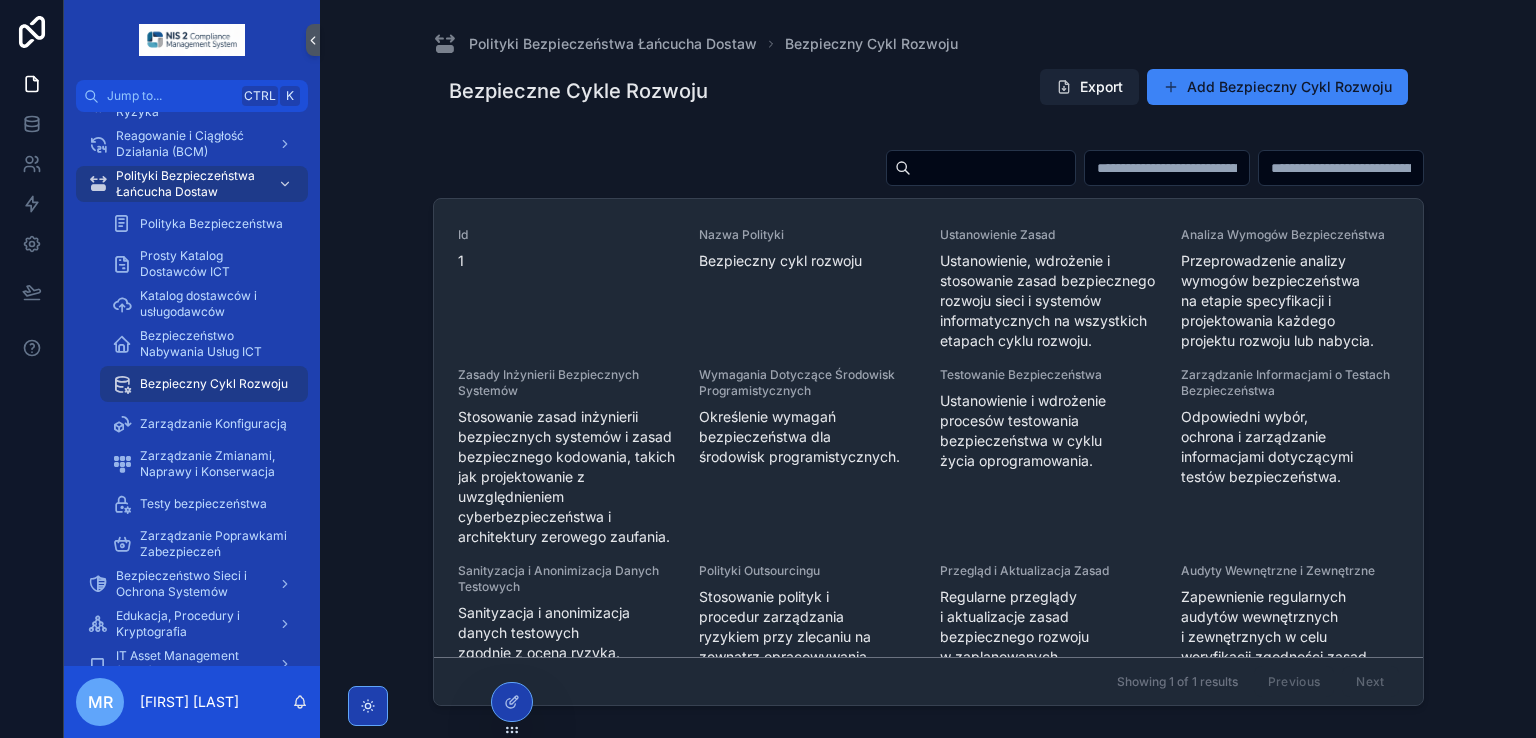 click on "Export" at bounding box center (1089, 87) 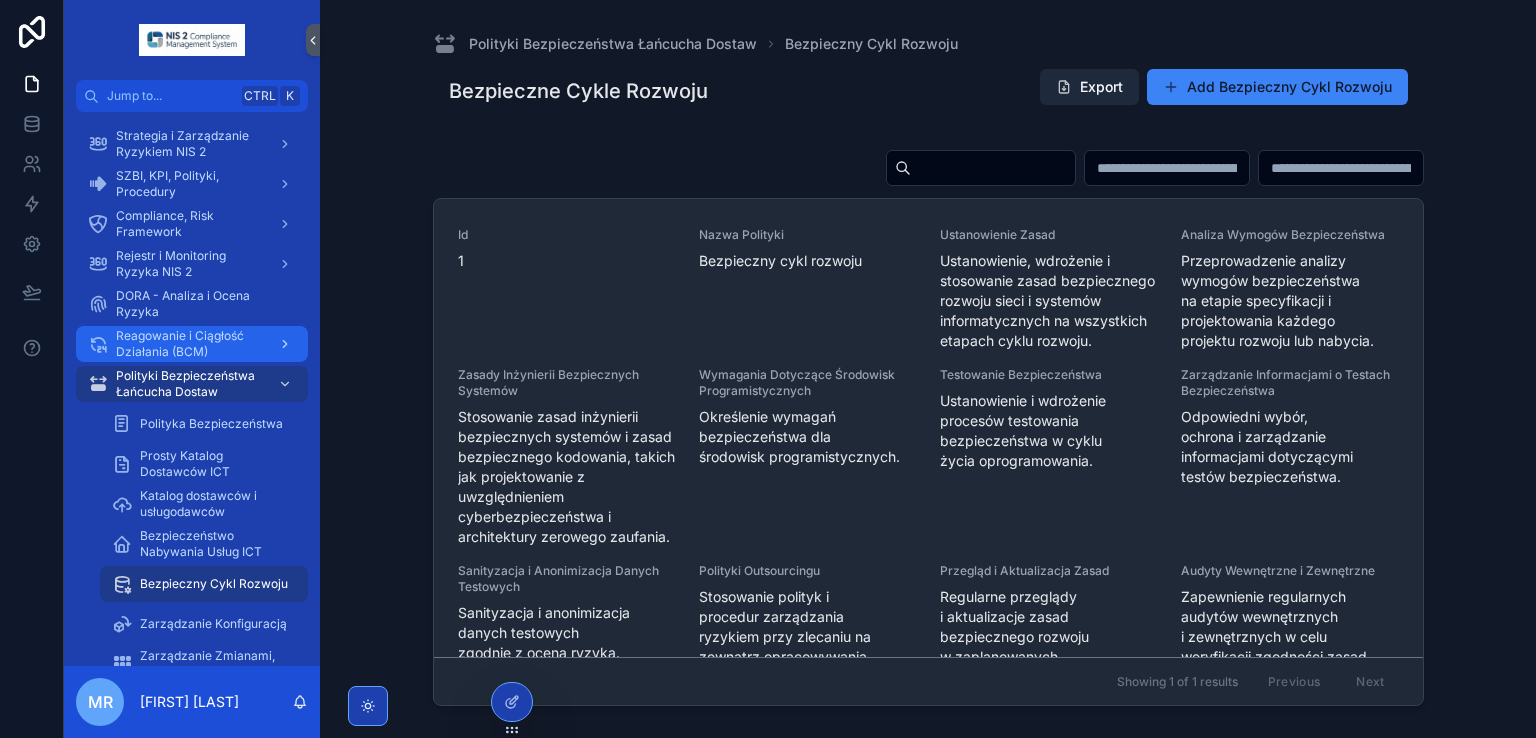 scroll, scrollTop: 362, scrollLeft: 0, axis: vertical 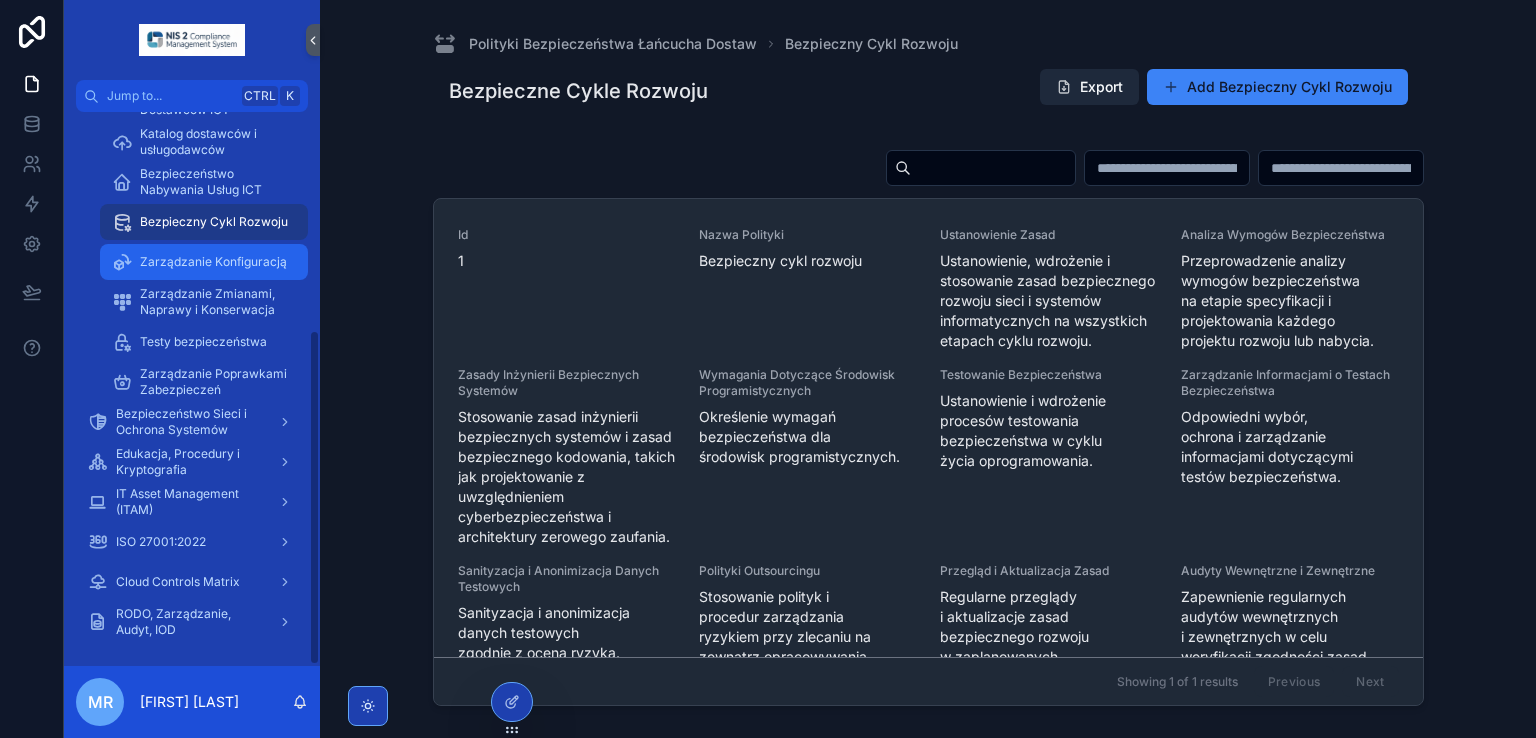 click on "Zarządzanie Konfiguracją" at bounding box center [213, 262] 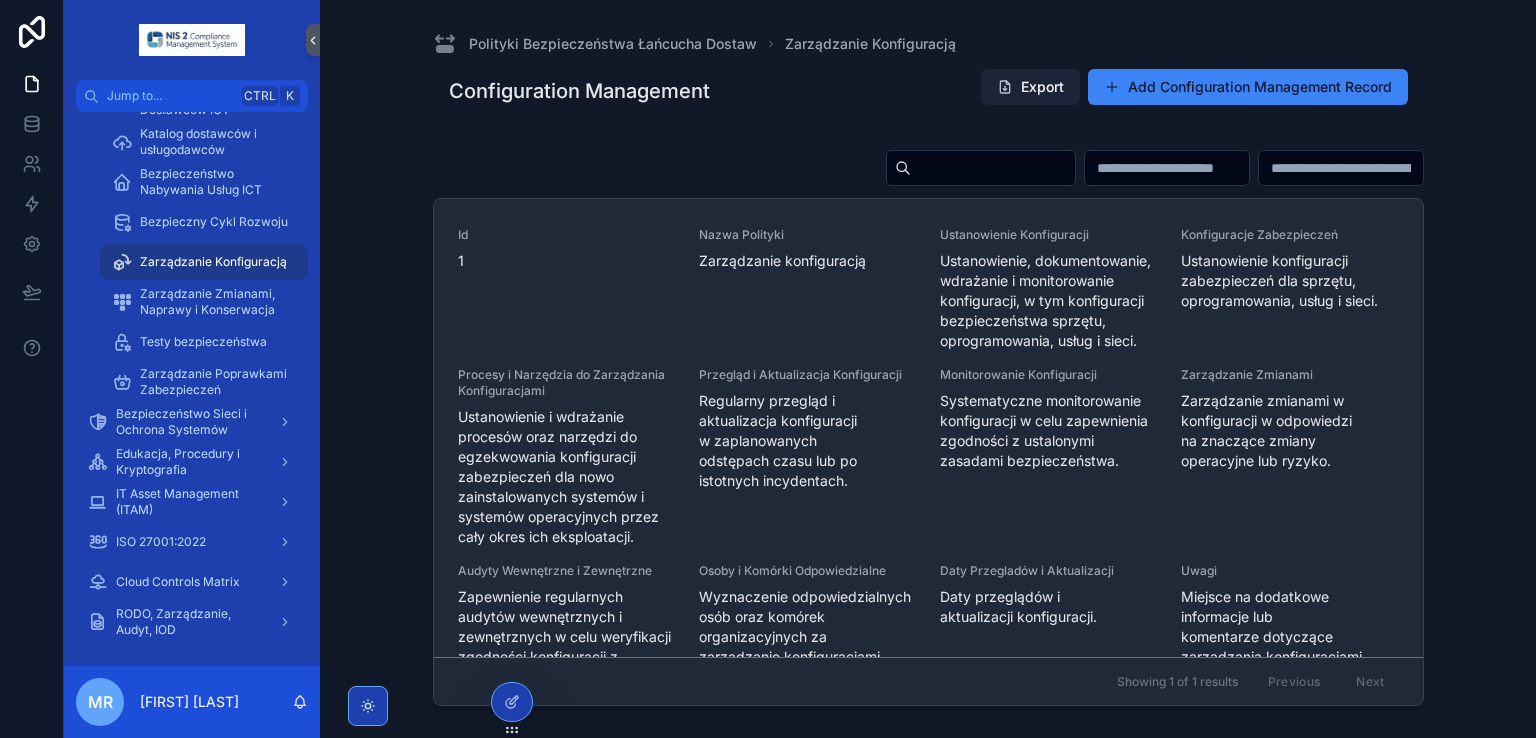 click on "Export" at bounding box center [1030, 87] 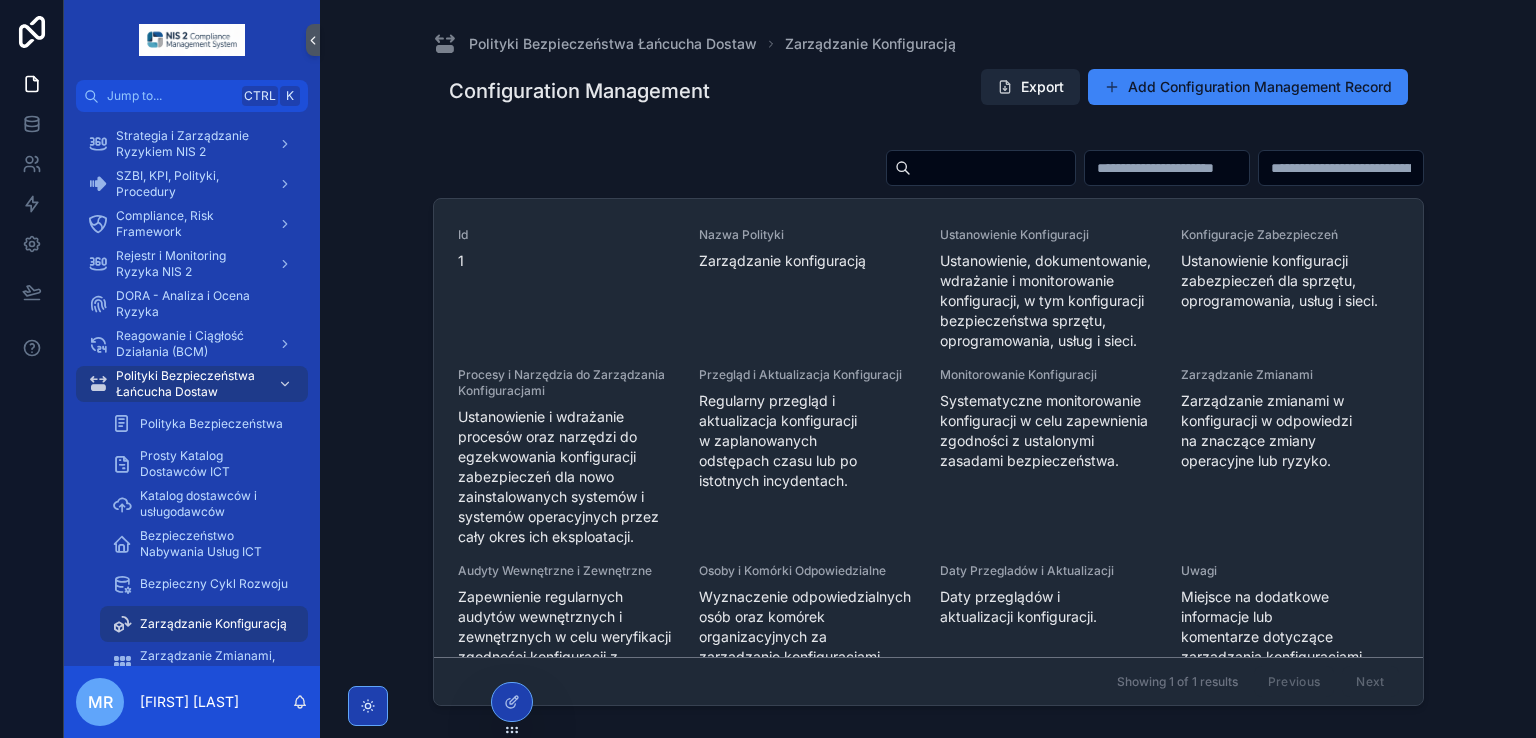 scroll, scrollTop: 362, scrollLeft: 0, axis: vertical 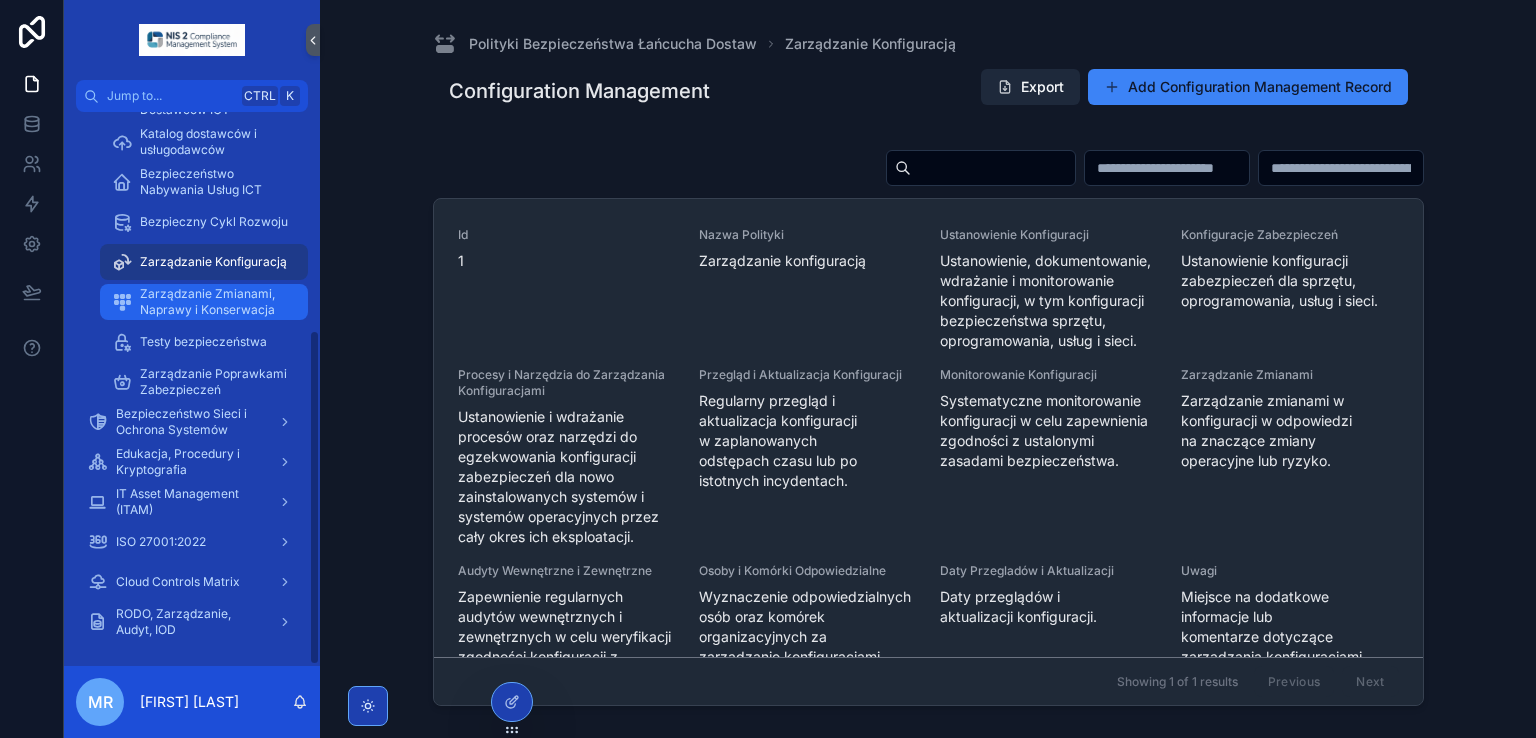 click on "Zarządzanie Zmianami, Naprawy i Konserwacja" at bounding box center (214, 302) 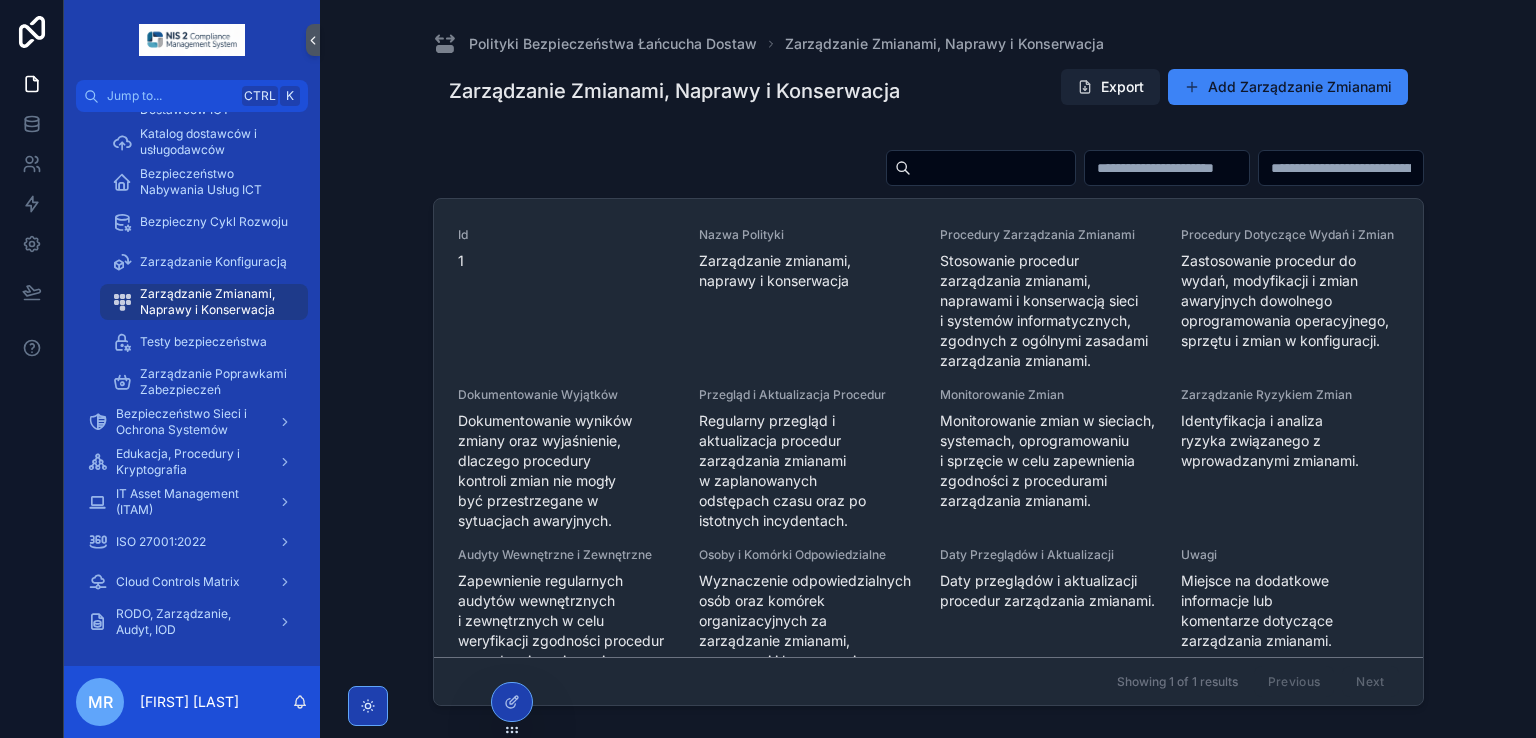 click at bounding box center [1085, 87] 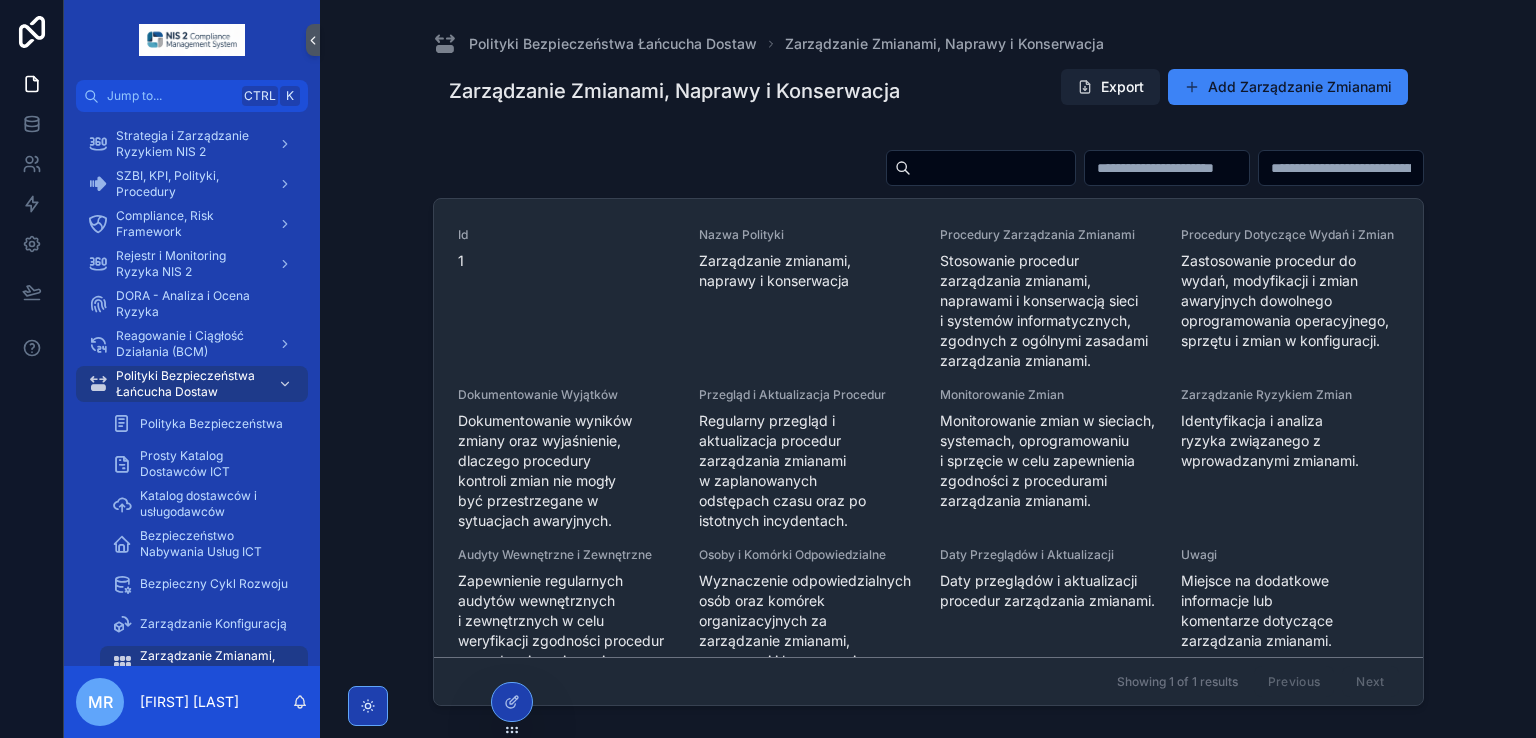 scroll, scrollTop: 362, scrollLeft: 0, axis: vertical 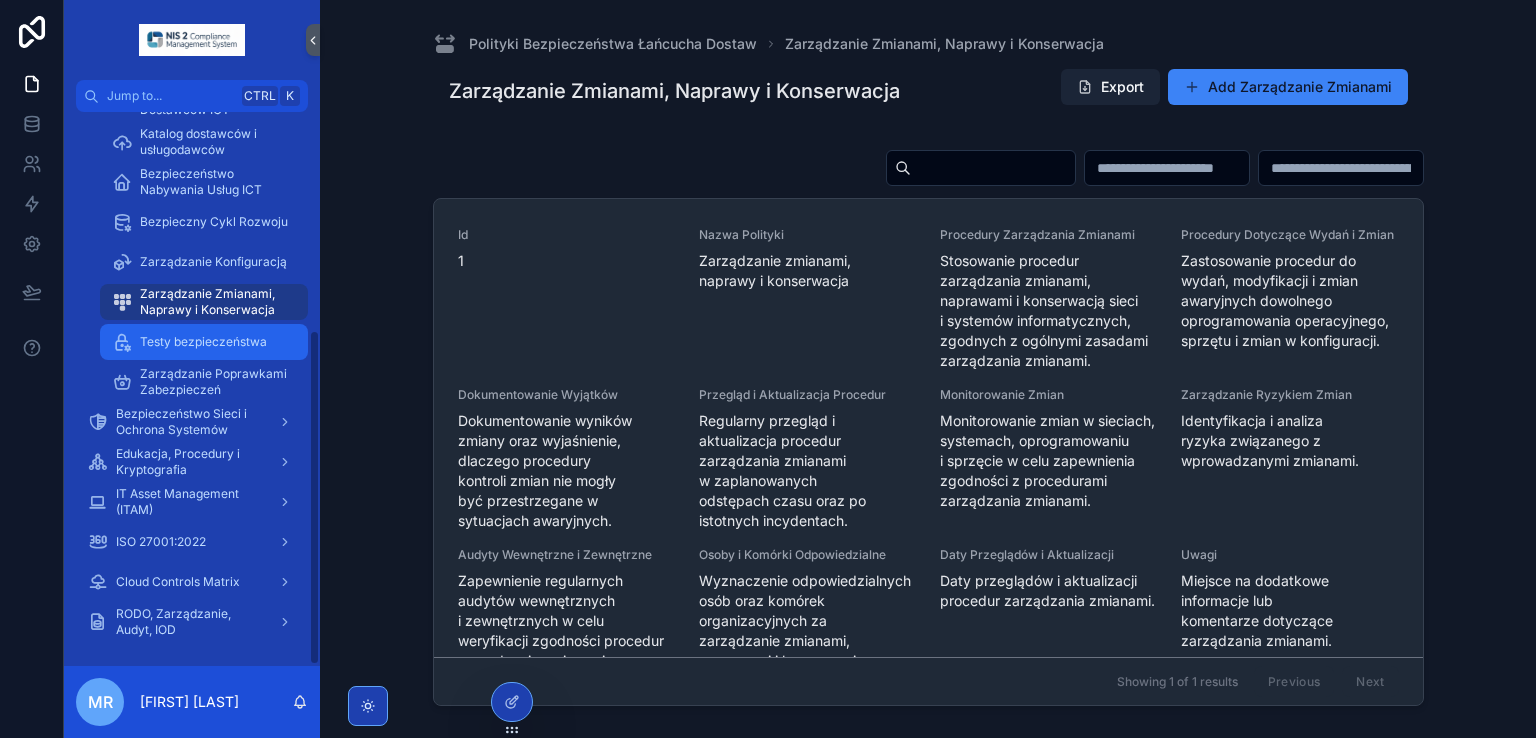 click on "Testy bezpieczeństwa" at bounding box center [203, 342] 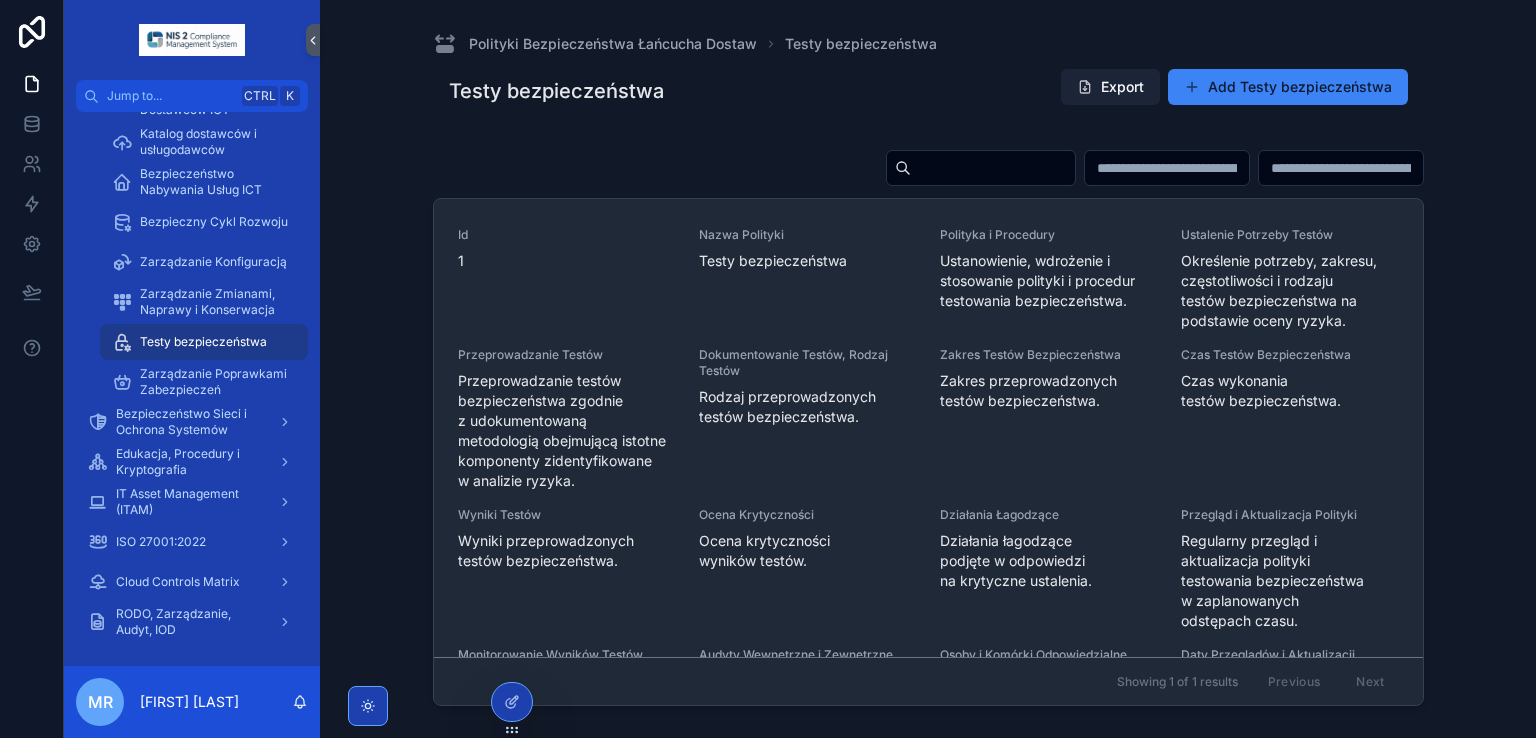 click on "Export" at bounding box center (1110, 87) 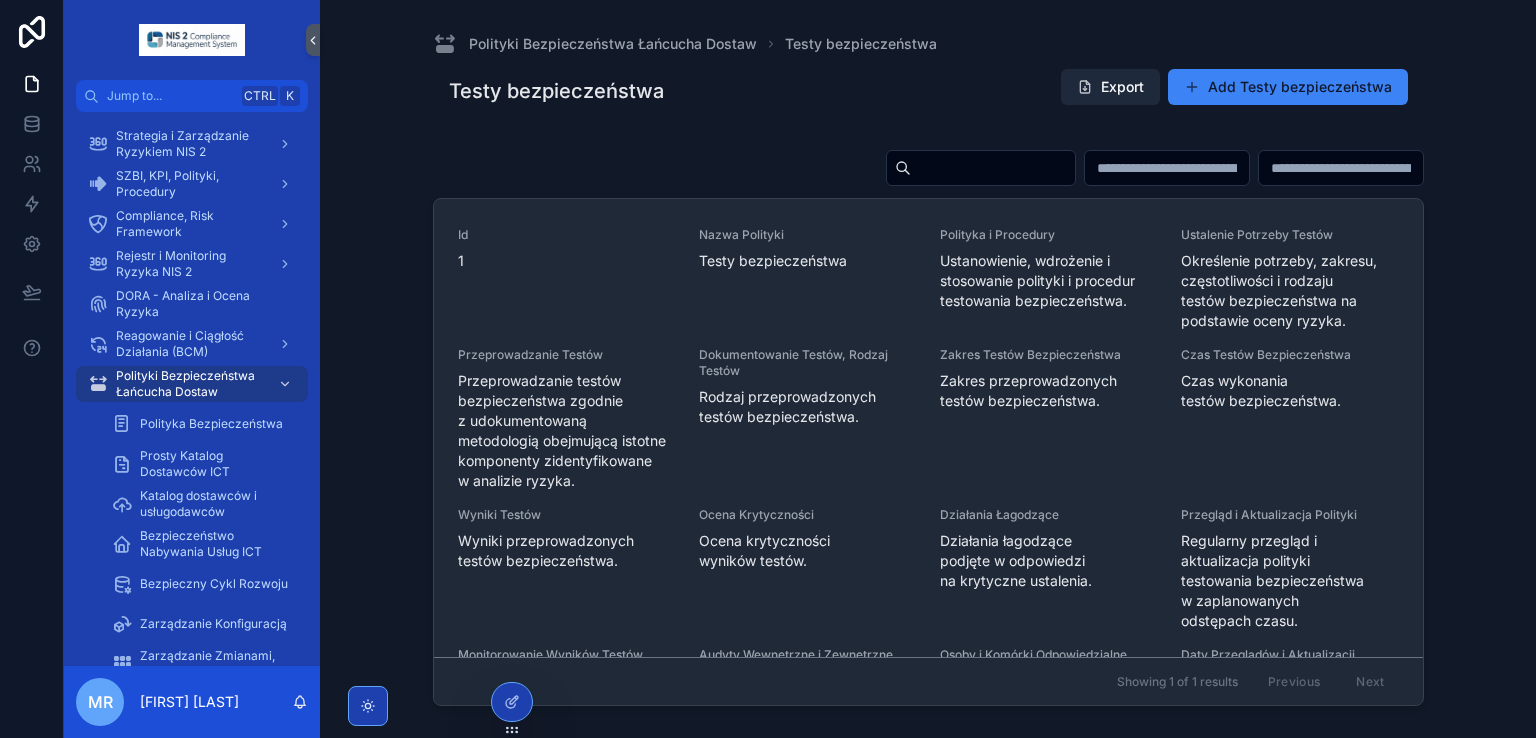 scroll, scrollTop: 362, scrollLeft: 0, axis: vertical 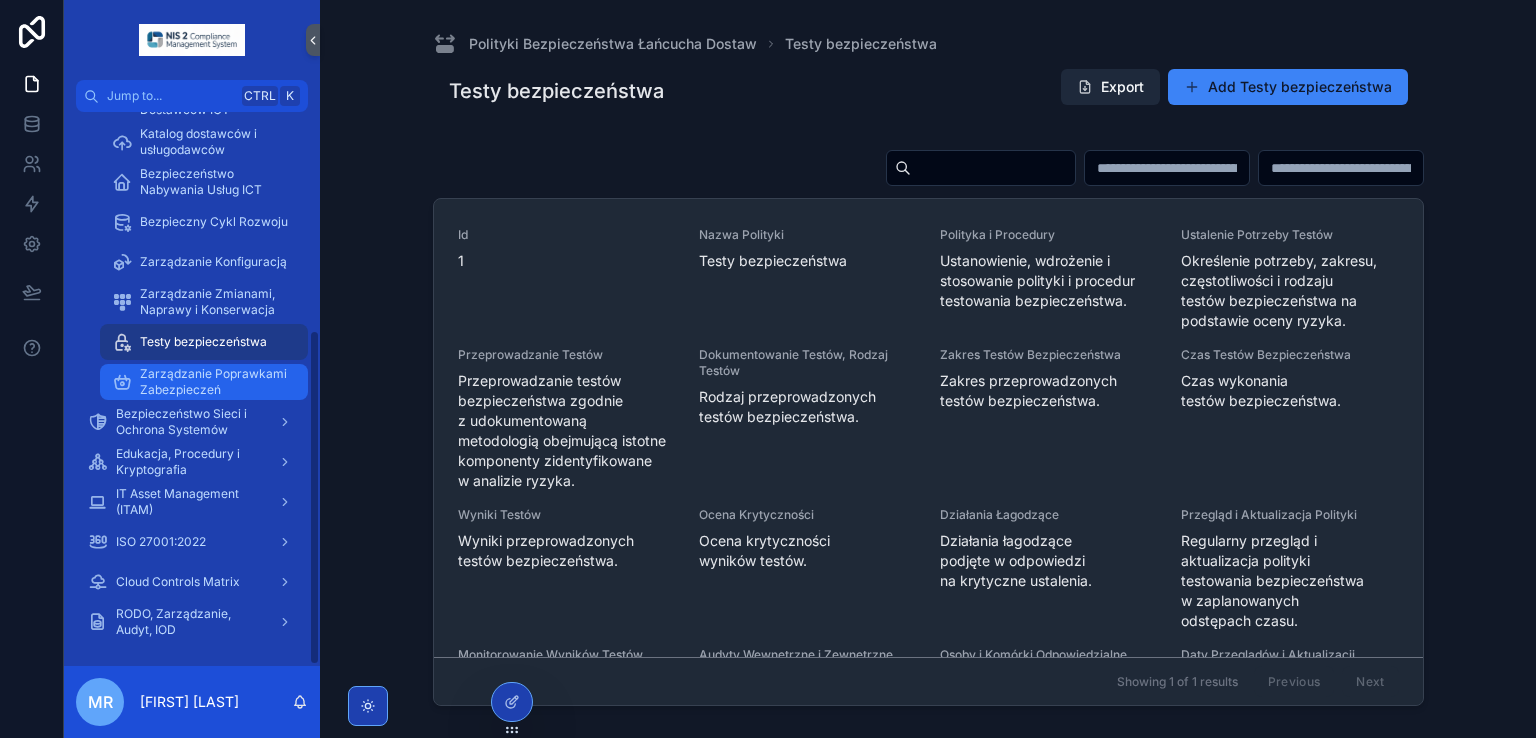click on "Zarządzanie Poprawkami Zabezpieczeń" at bounding box center [214, 382] 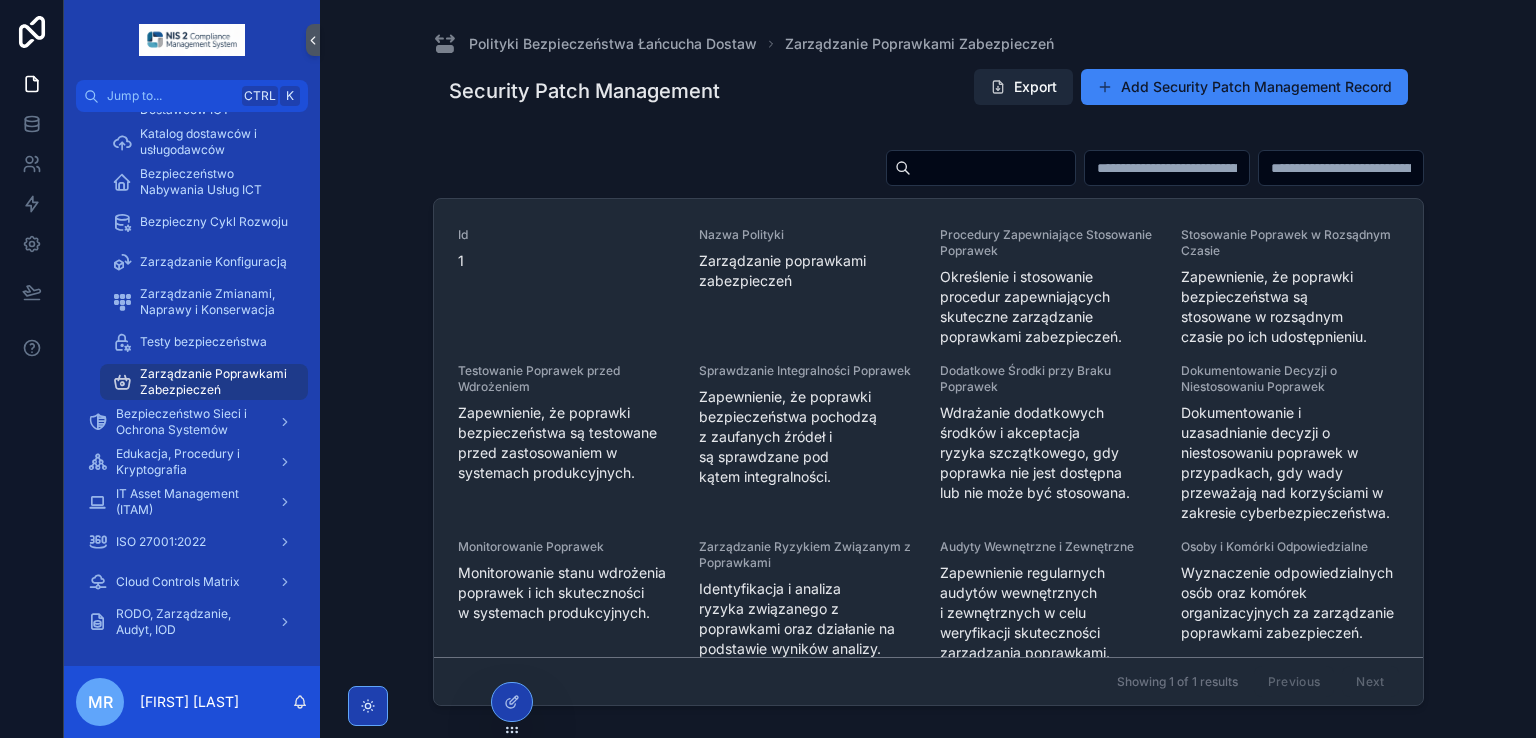 click on "Export" at bounding box center (1023, 87) 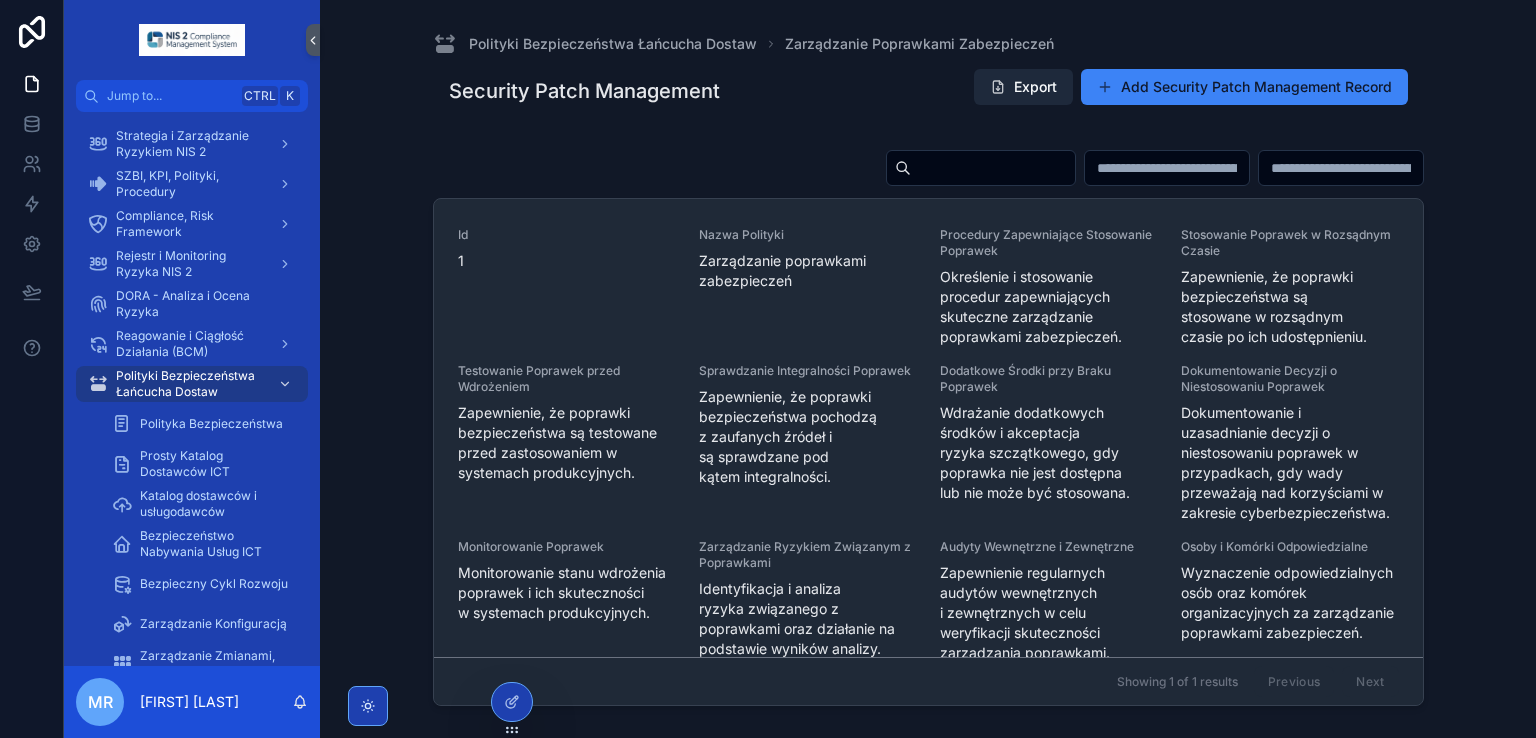 scroll, scrollTop: 362, scrollLeft: 0, axis: vertical 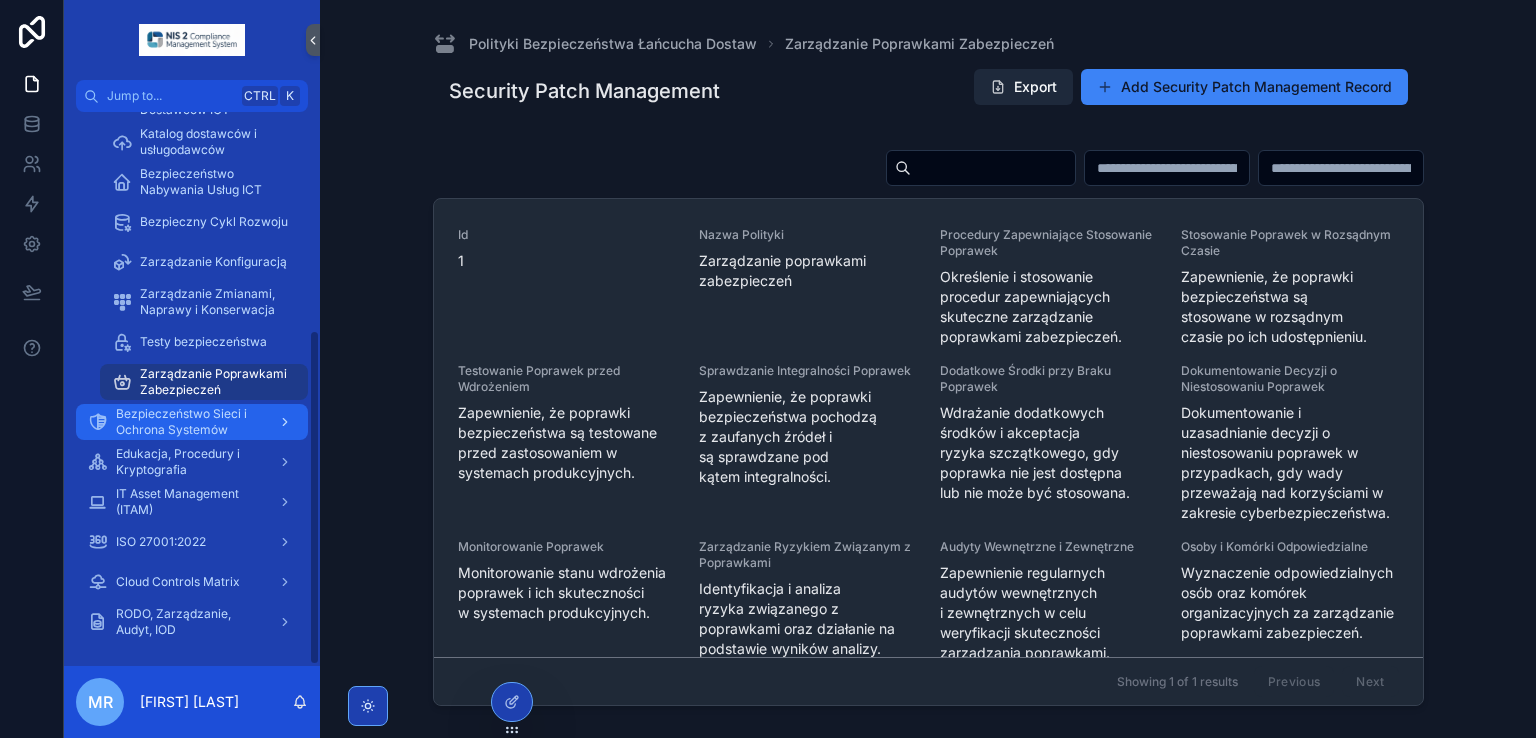 click on "Bezpieczeństwo Sieci i Ochrona Systemów" at bounding box center (189, 422) 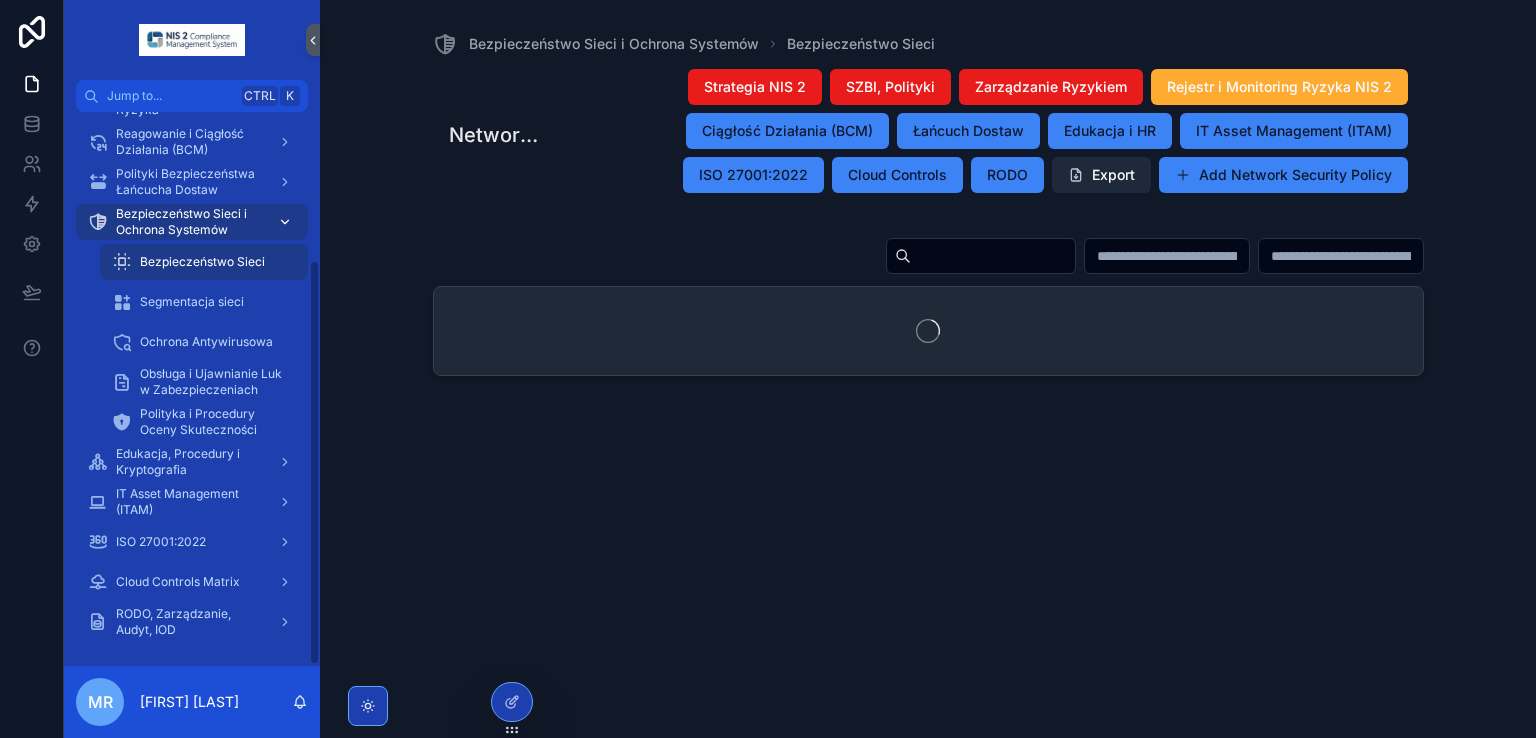 scroll, scrollTop: 202, scrollLeft: 0, axis: vertical 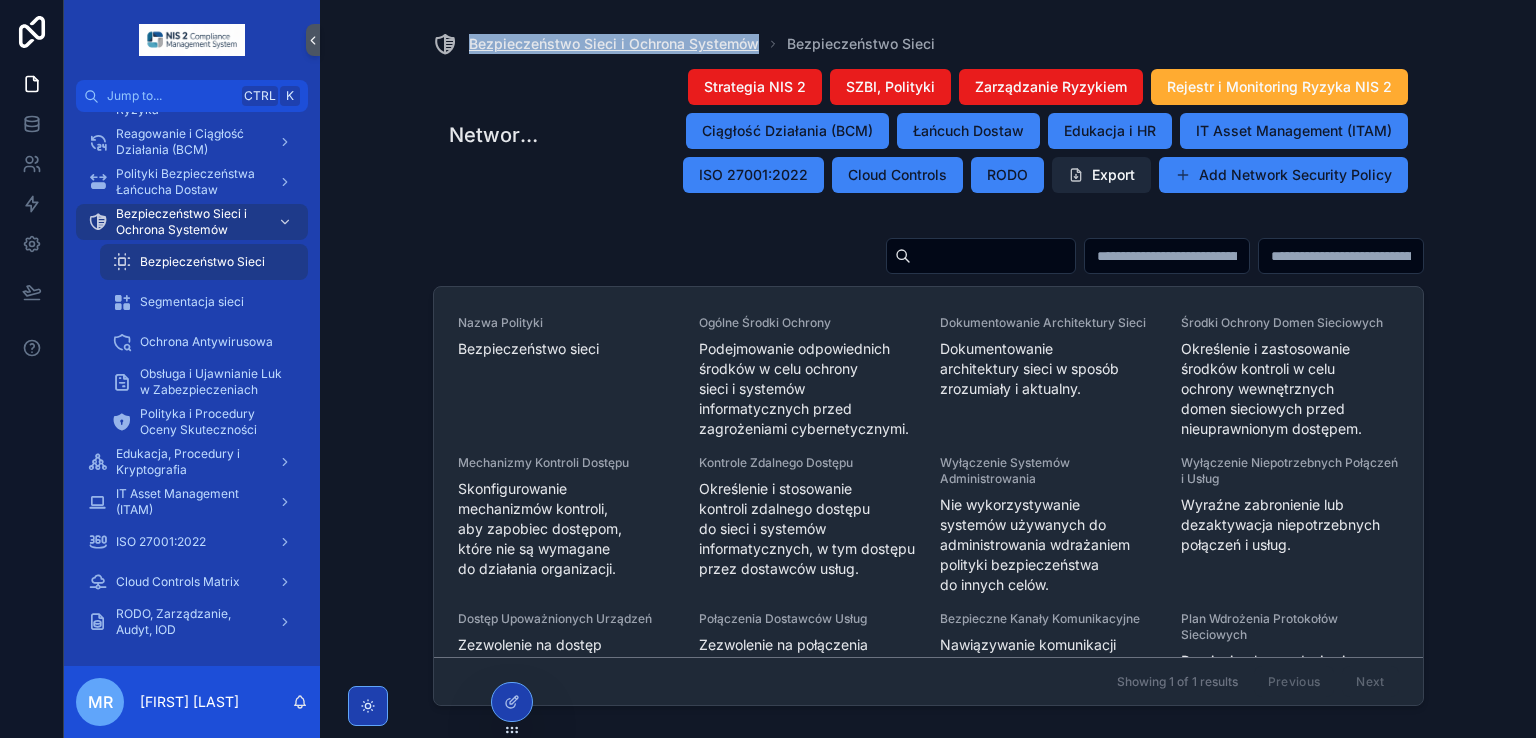 drag, startPoint x: 471, startPoint y: 21, endPoint x: 739, endPoint y: 39, distance: 268.6038 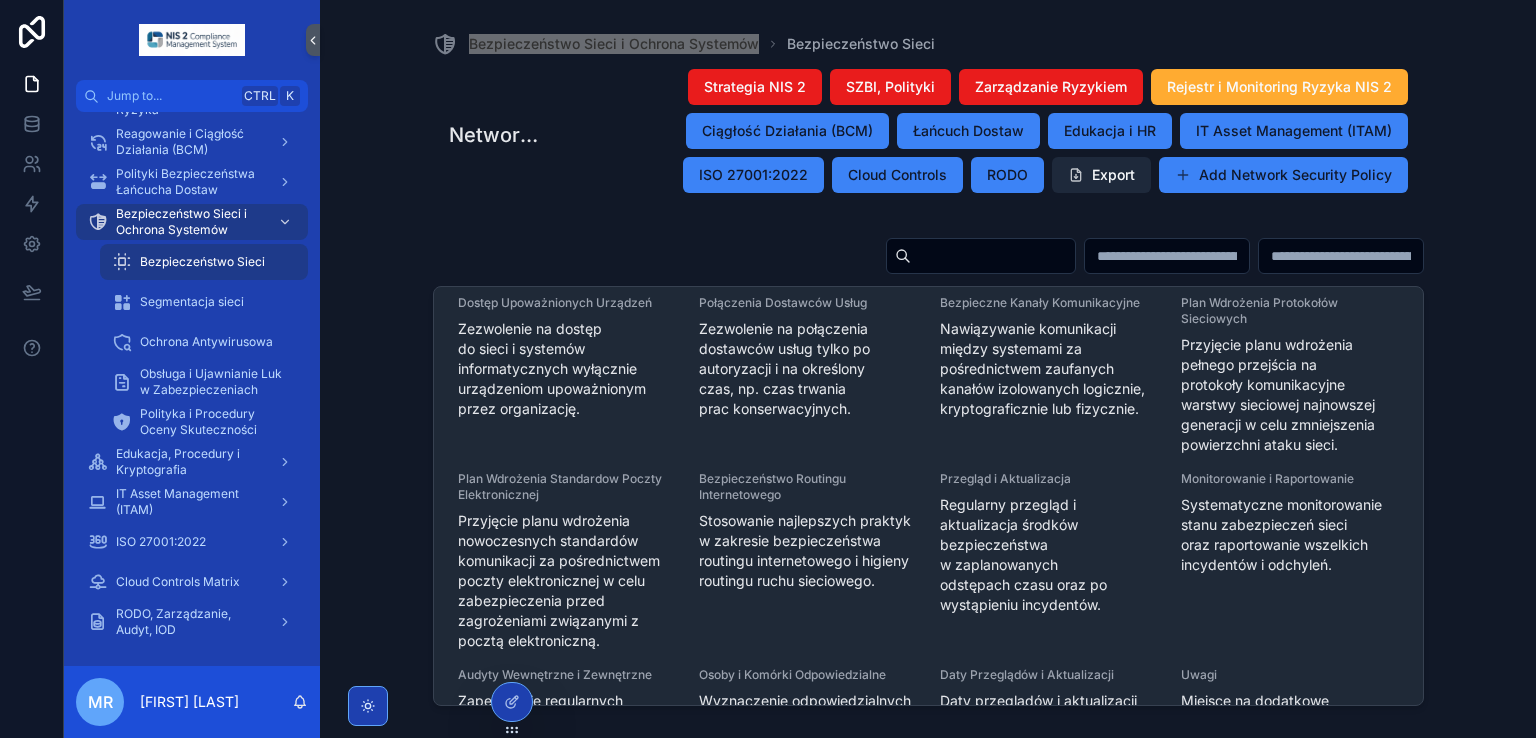 scroll, scrollTop: 576, scrollLeft: 0, axis: vertical 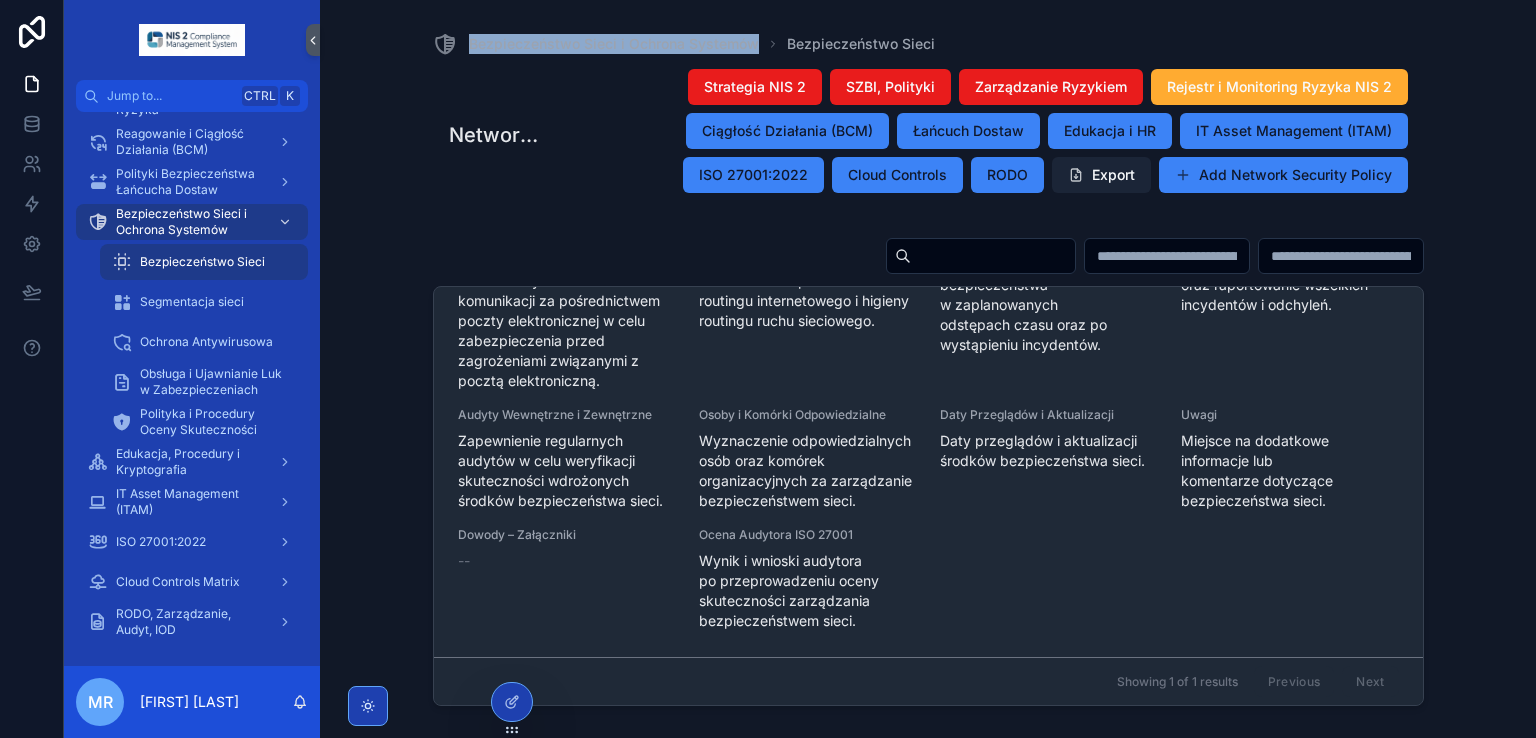 click on "Export" at bounding box center (1101, 175) 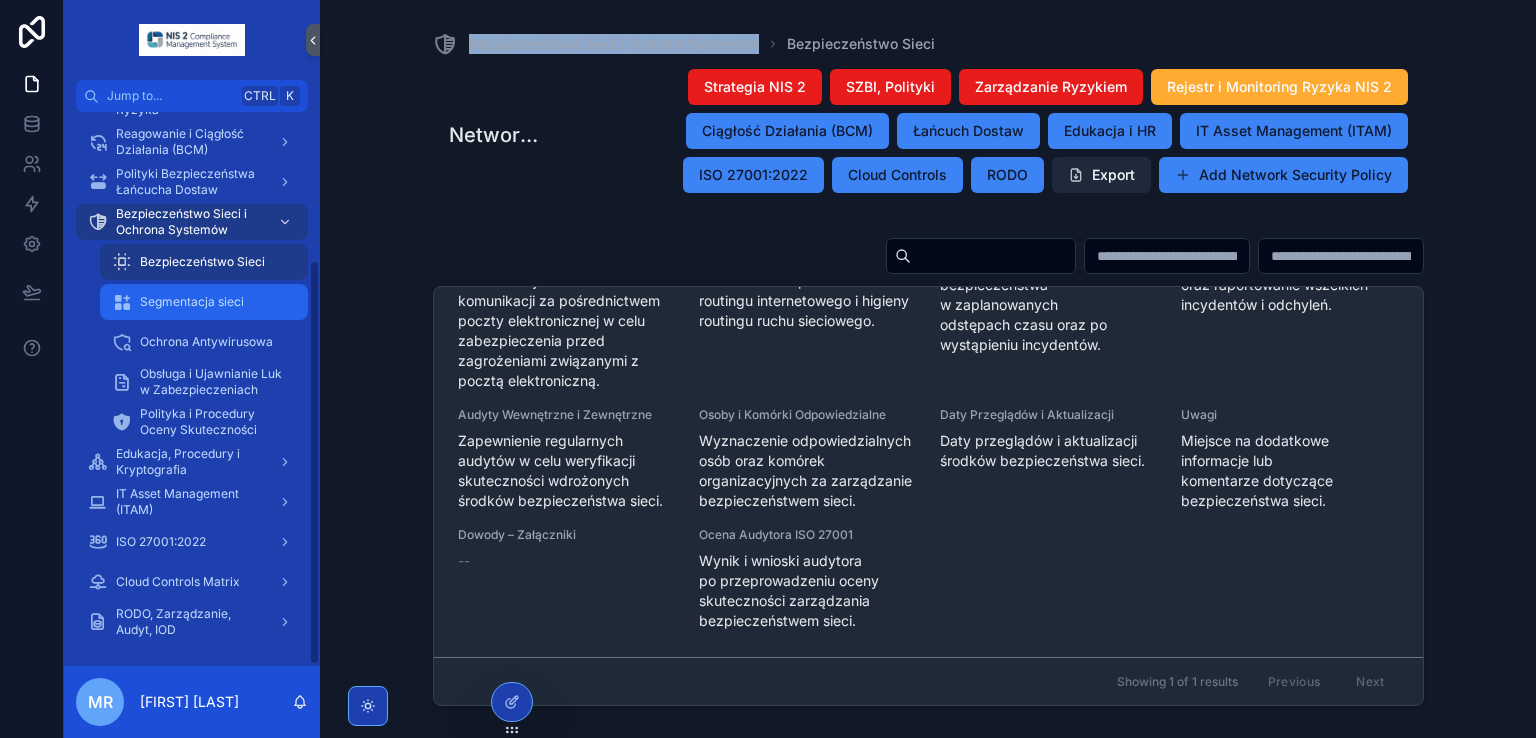 click on "Segmentacja sieci" at bounding box center (192, 302) 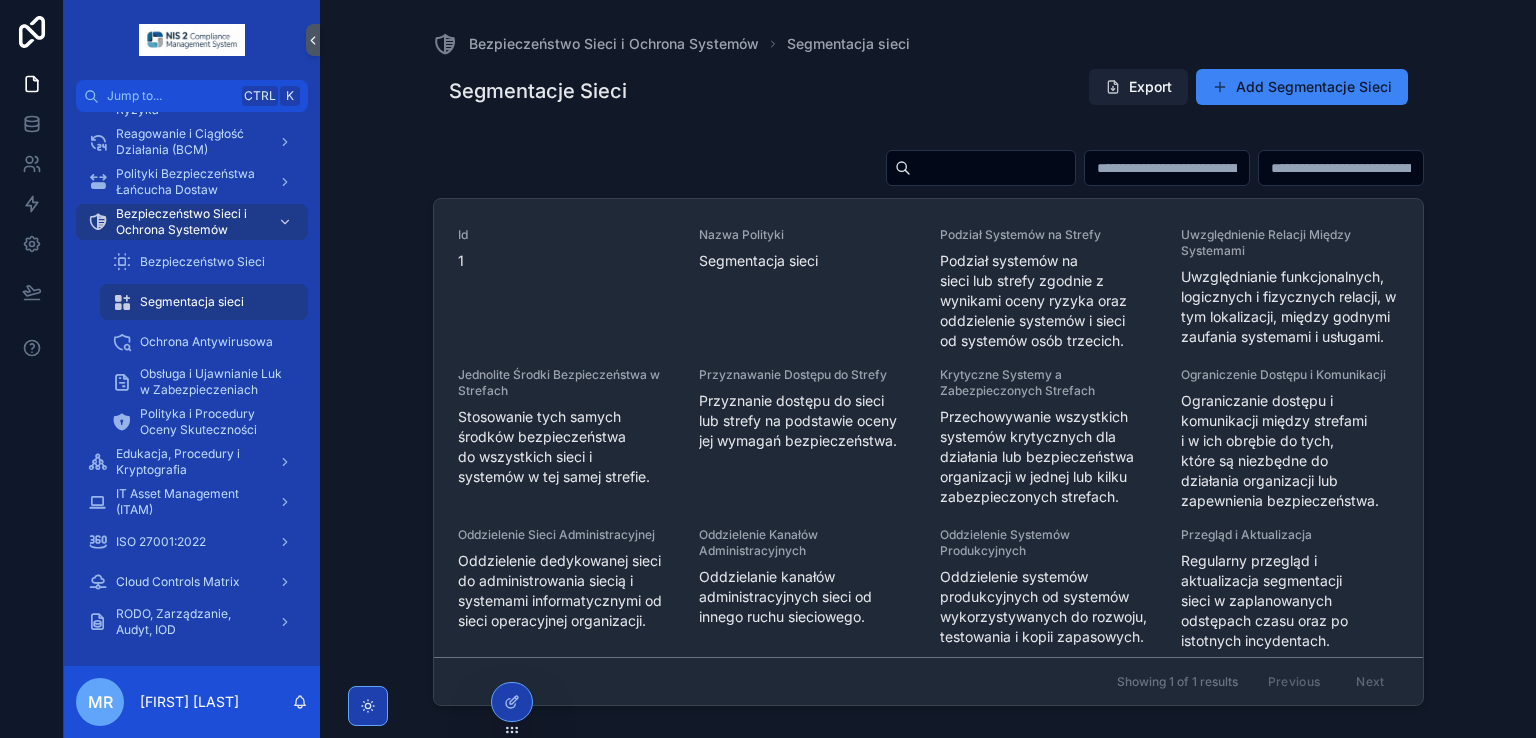 click on "Export" at bounding box center (1138, 87) 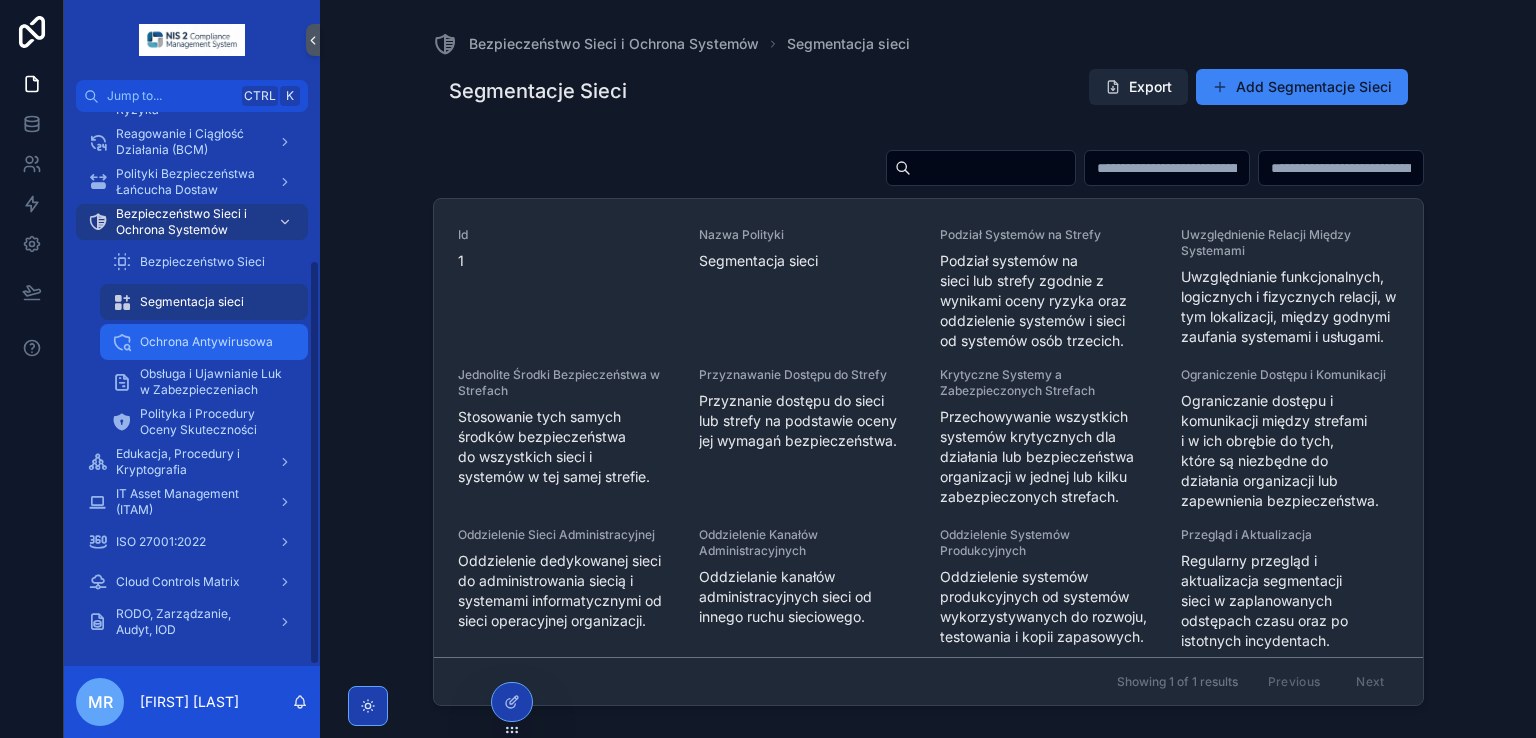 click on "Ochrona Antywirusowa" at bounding box center (206, 342) 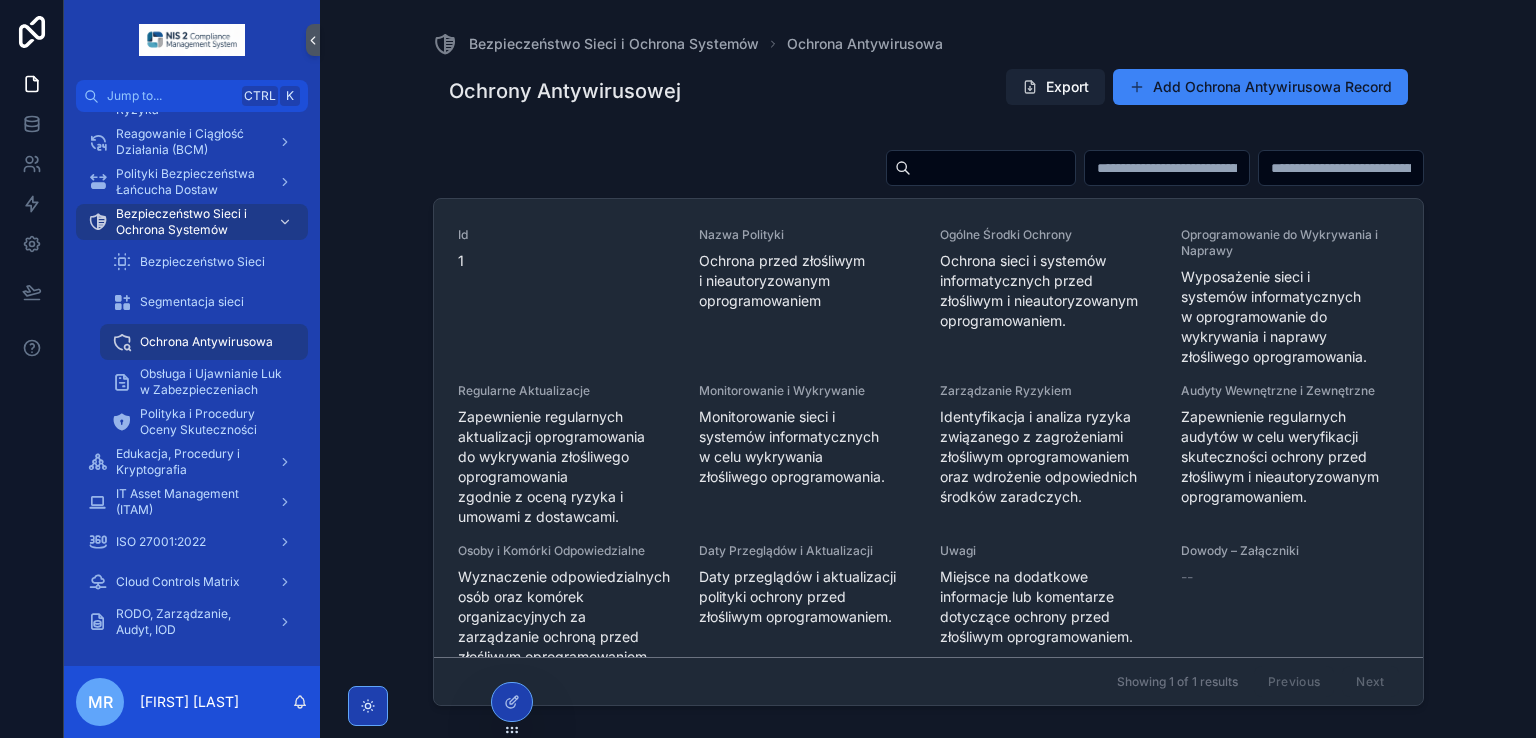 click on "Export" at bounding box center [1055, 87] 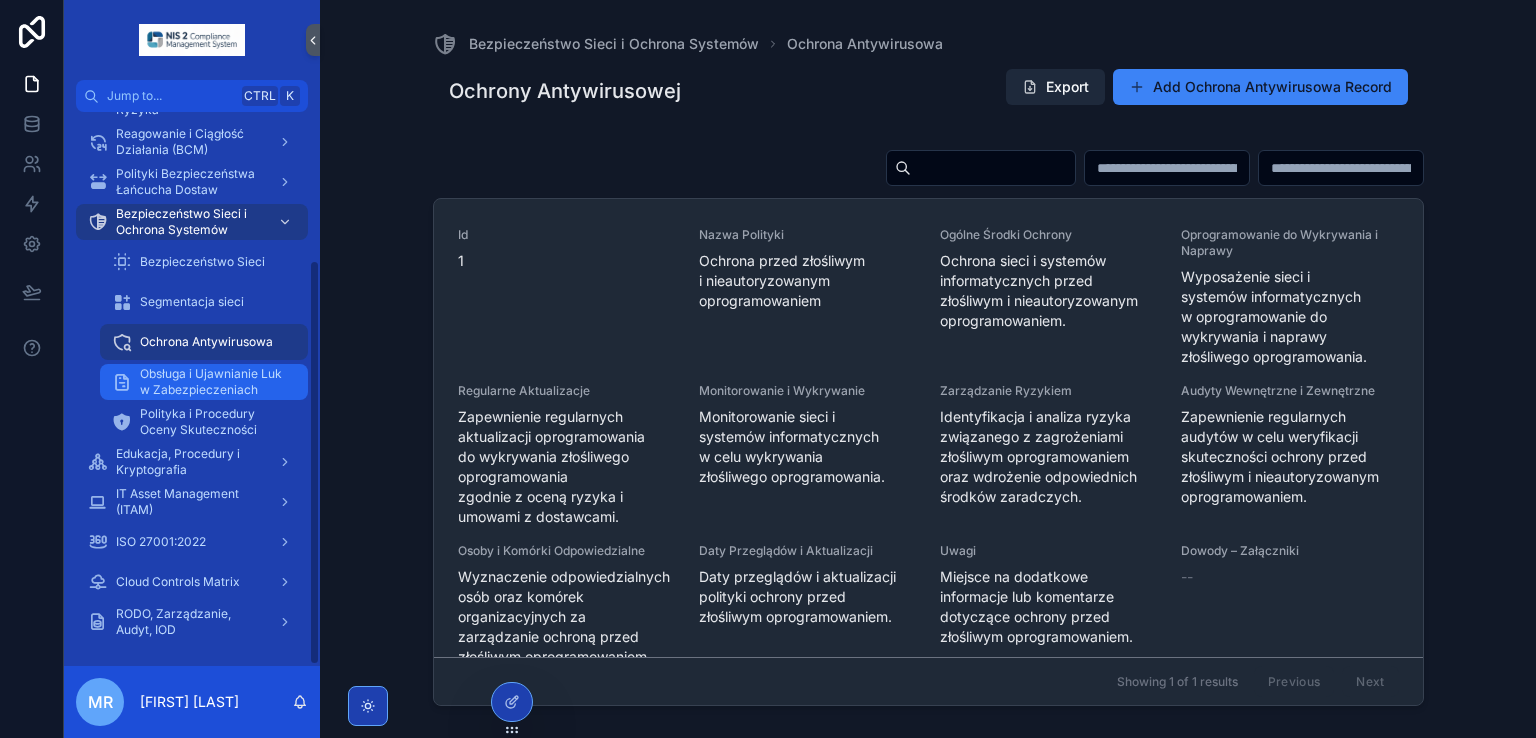 click on "Obsługa i Ujawnianie Luk w Zabezpieczeniach" at bounding box center (214, 382) 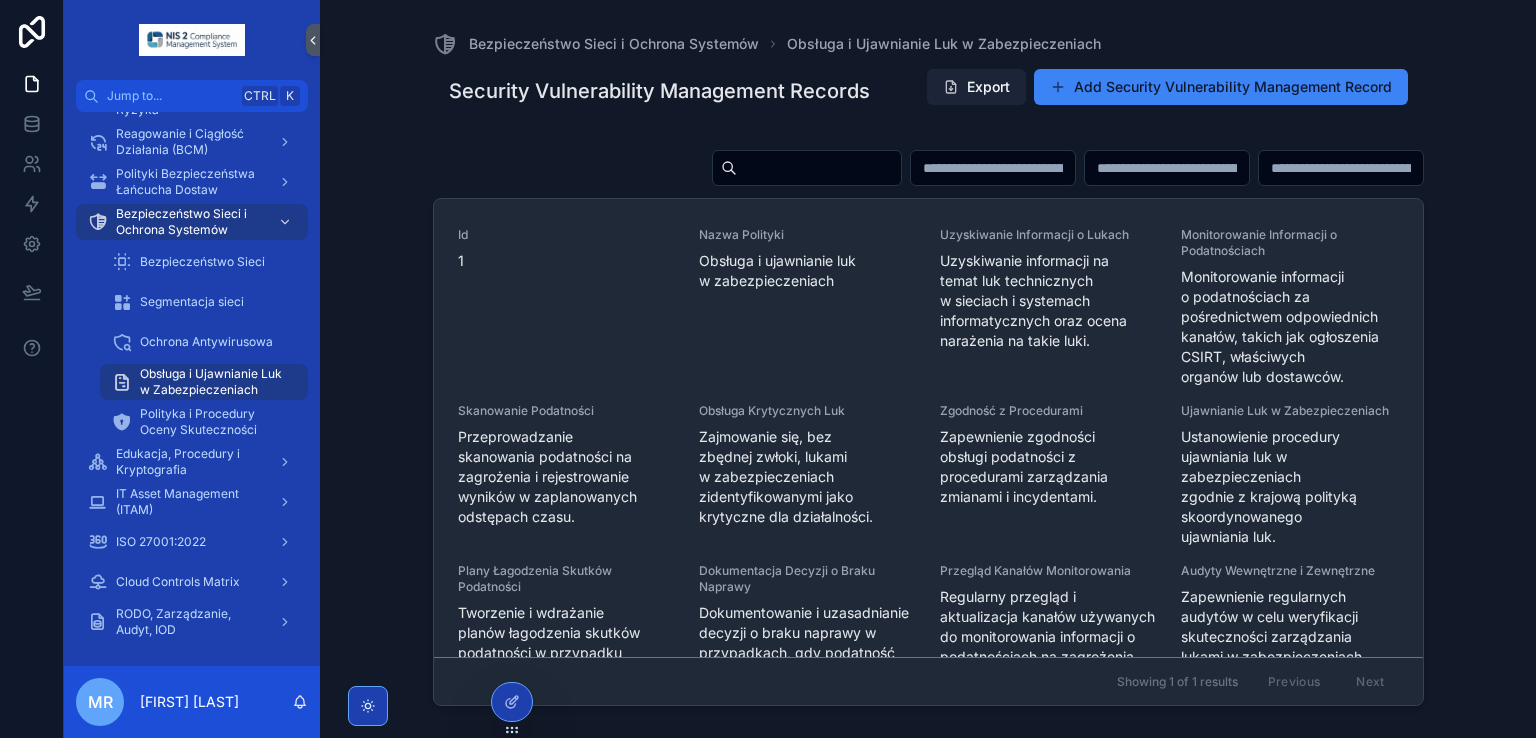 click on "Export" at bounding box center [976, 87] 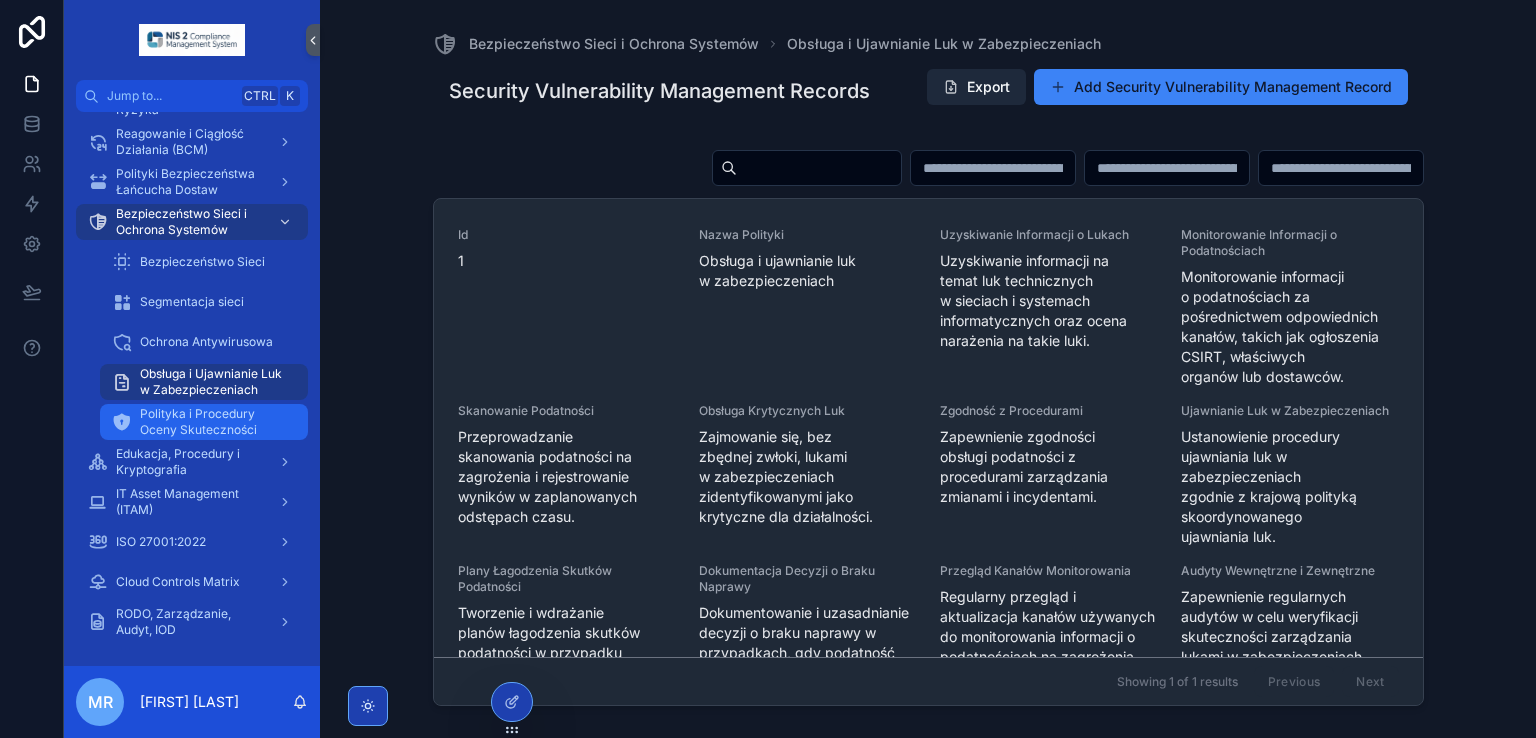 click on "Polityka i Procedury Oceny Skuteczności" at bounding box center [214, 422] 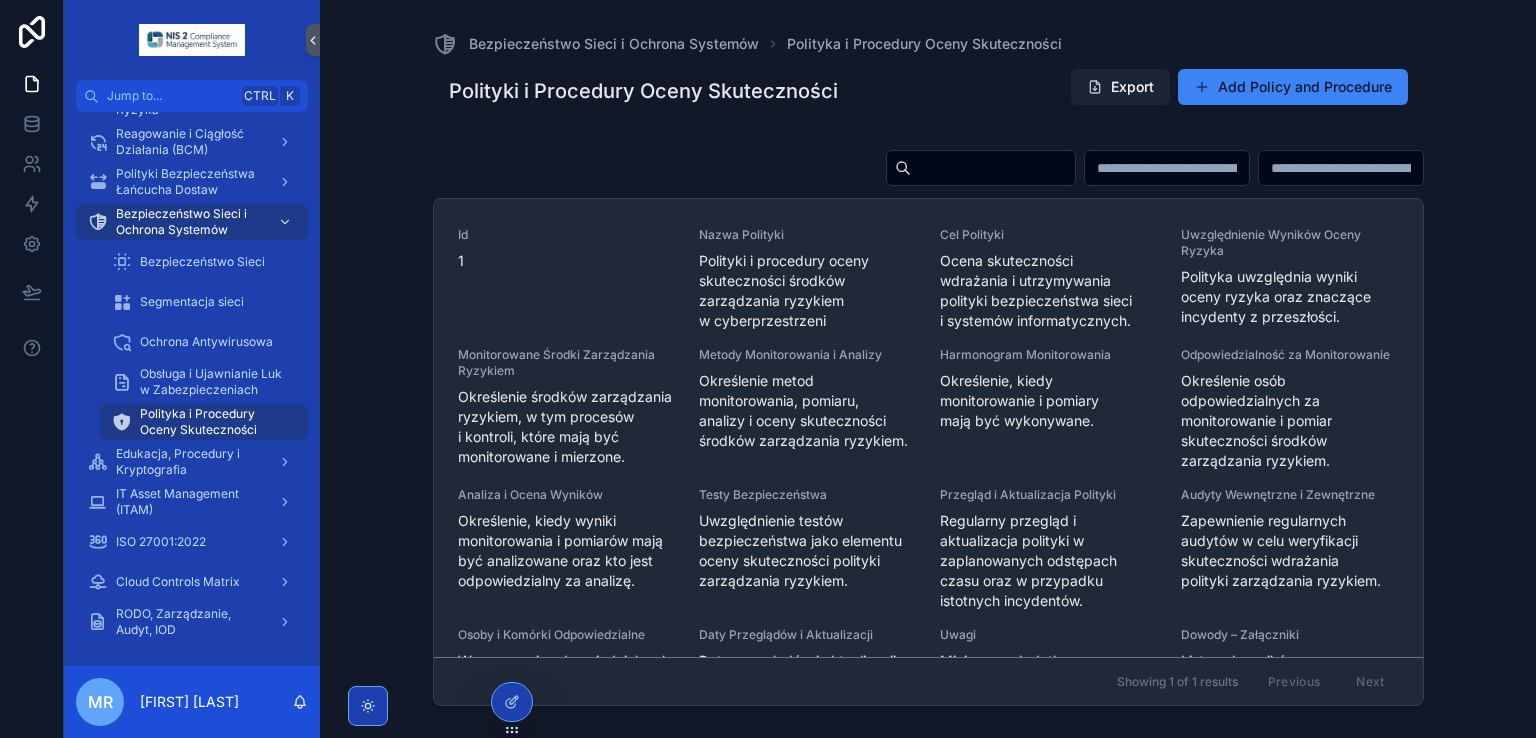 click on "Export" at bounding box center [1120, 87] 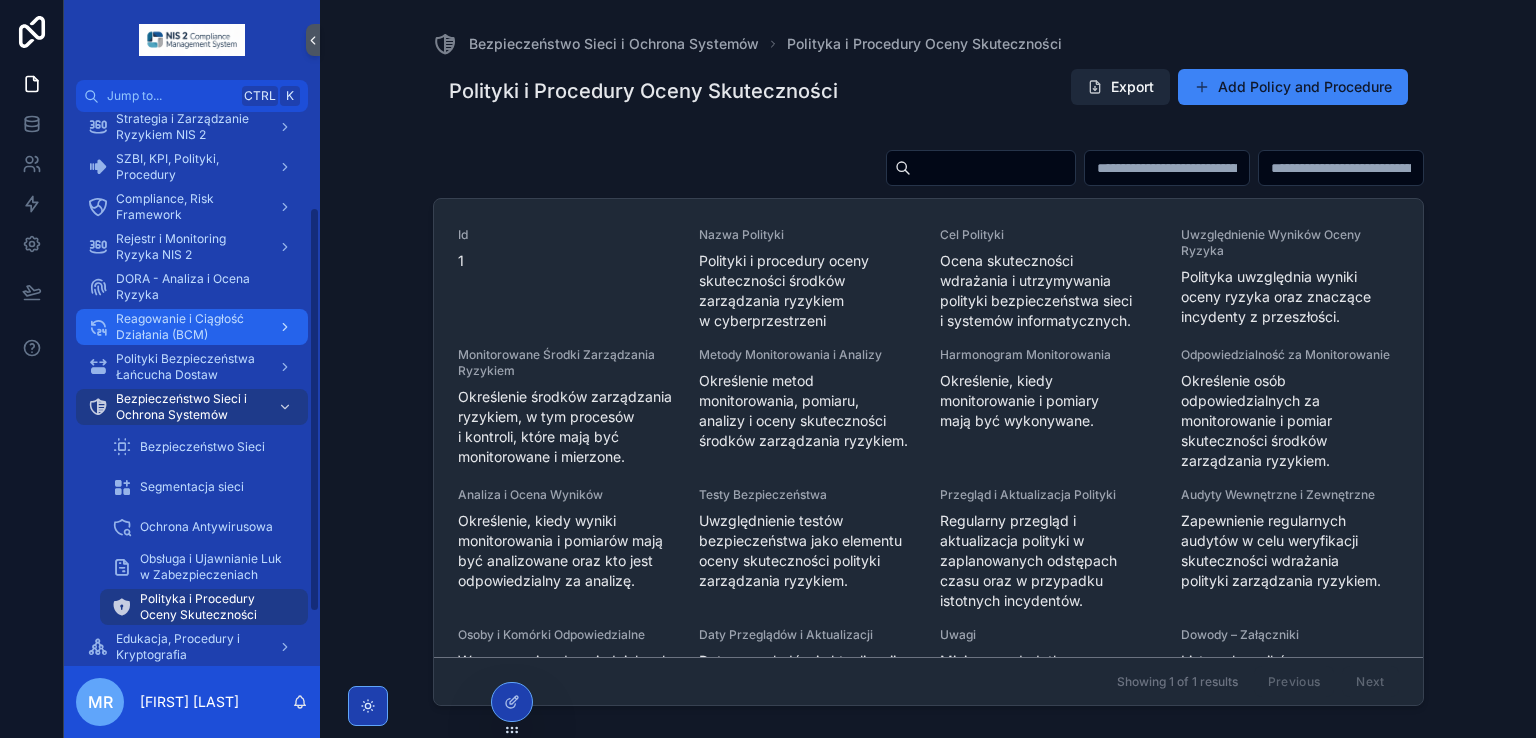 scroll, scrollTop: 2, scrollLeft: 0, axis: vertical 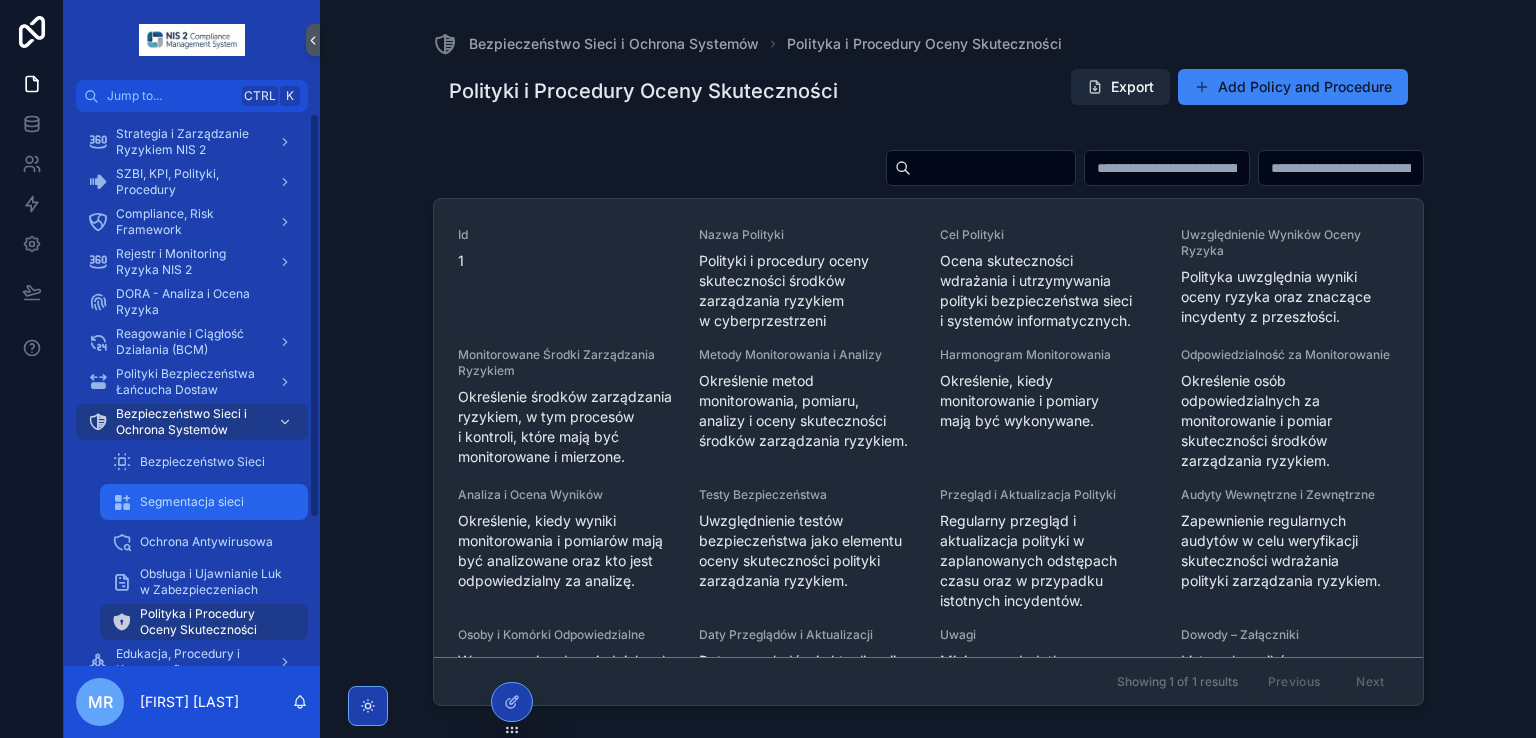 click on "Segmentacja sieci" at bounding box center (204, 502) 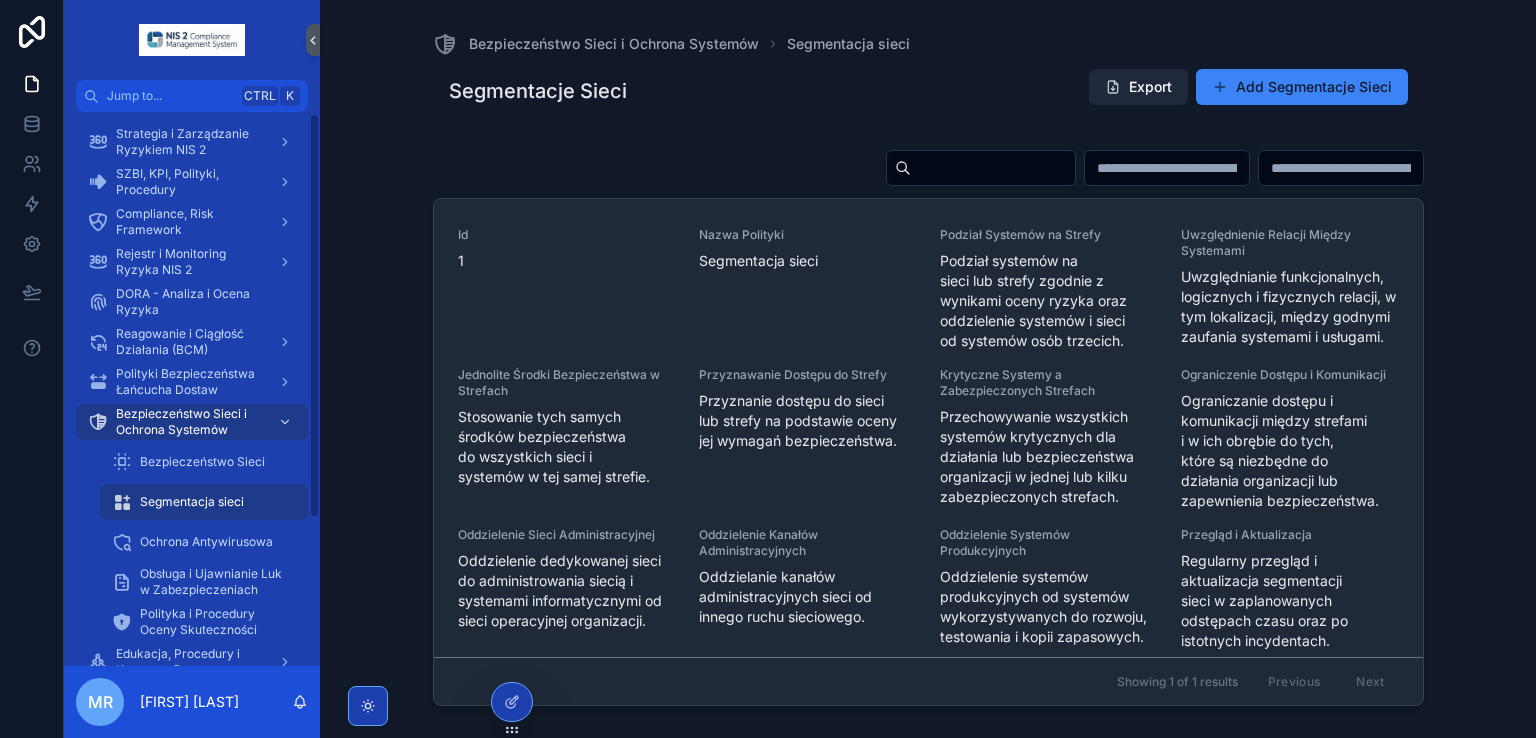 click on "Segmentacja sieci" at bounding box center (192, 502) 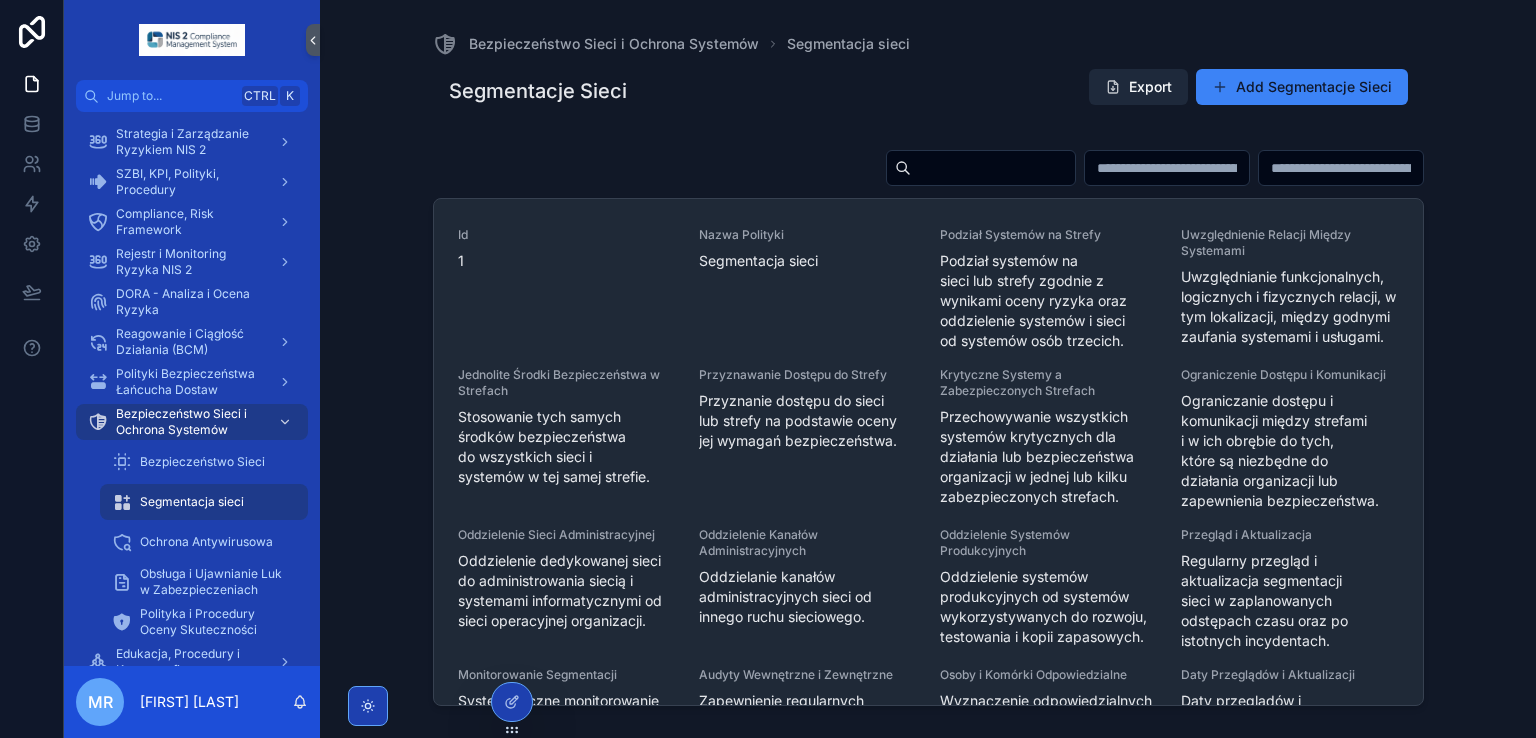 scroll, scrollTop: 256, scrollLeft: 0, axis: vertical 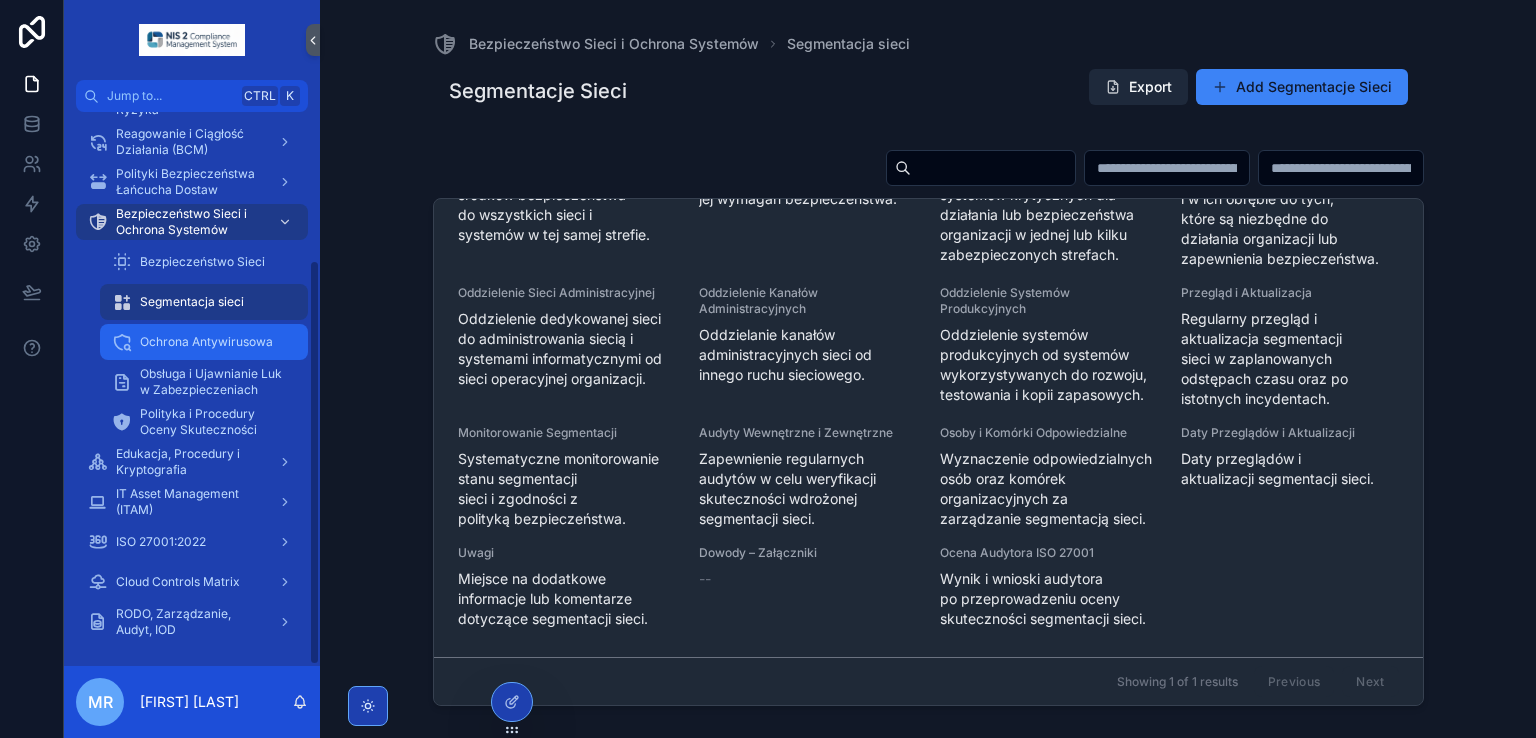 click on "Ochrona Antywirusowa" at bounding box center [206, 342] 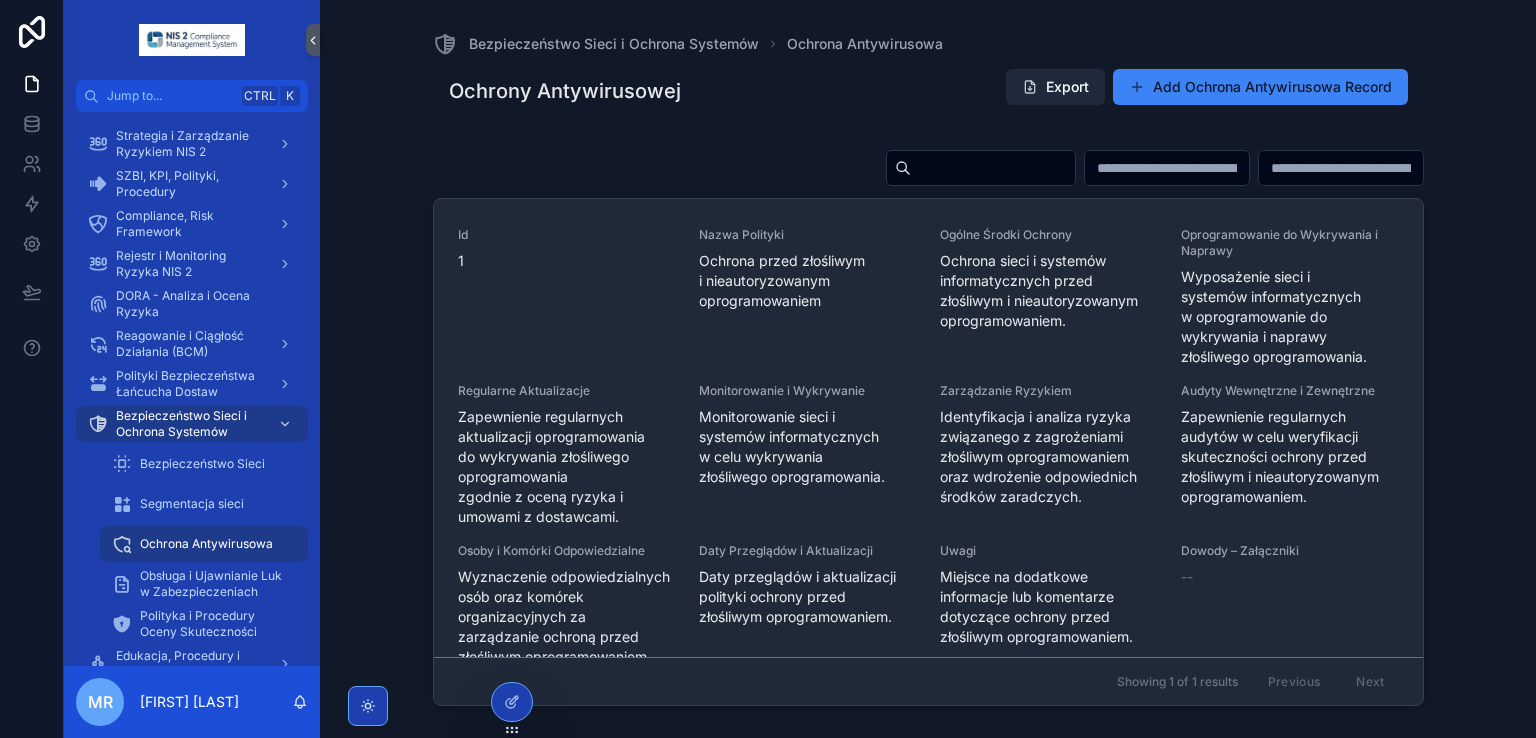 scroll, scrollTop: 202, scrollLeft: 0, axis: vertical 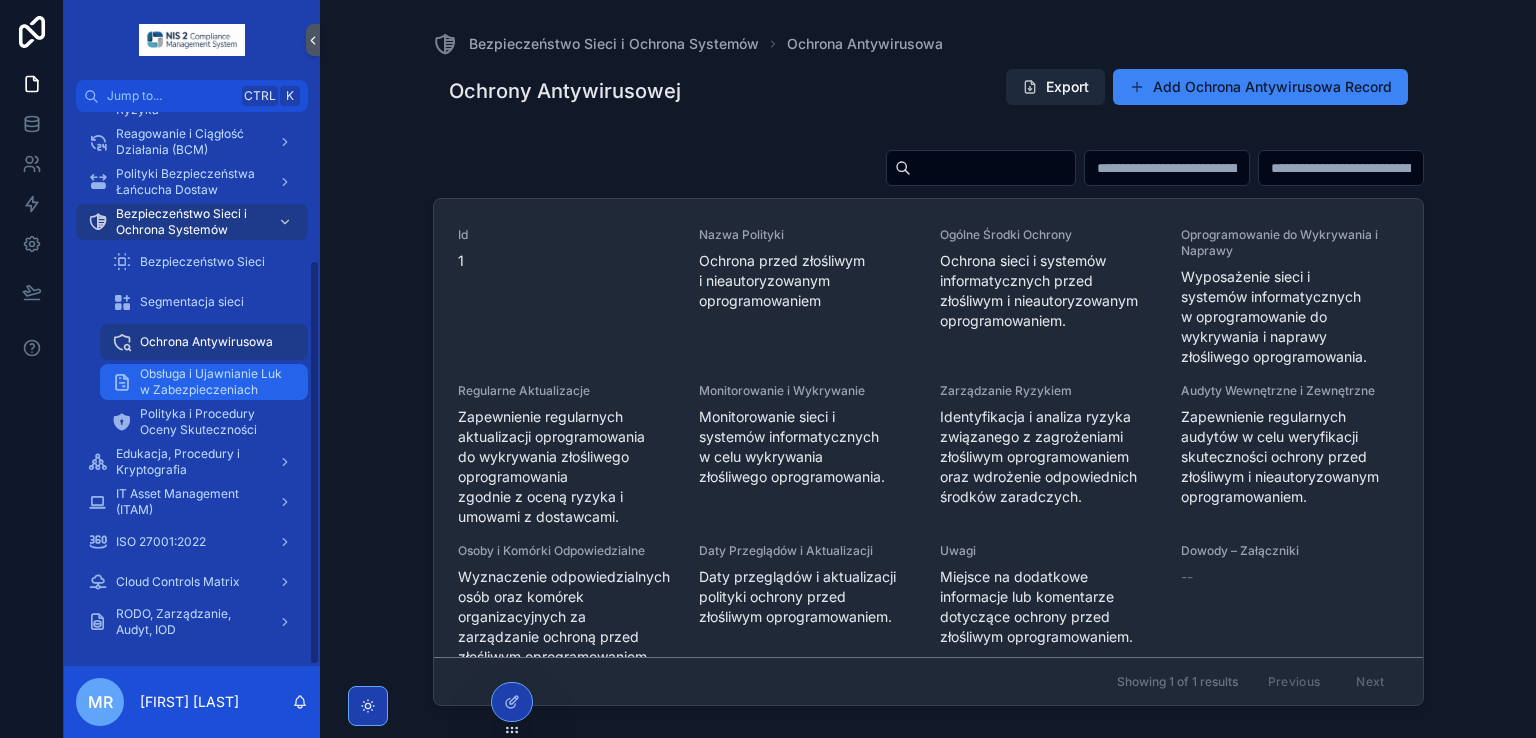 click on "Obsługa i Ujawnianie Luk w Zabezpieczeniach" at bounding box center (214, 382) 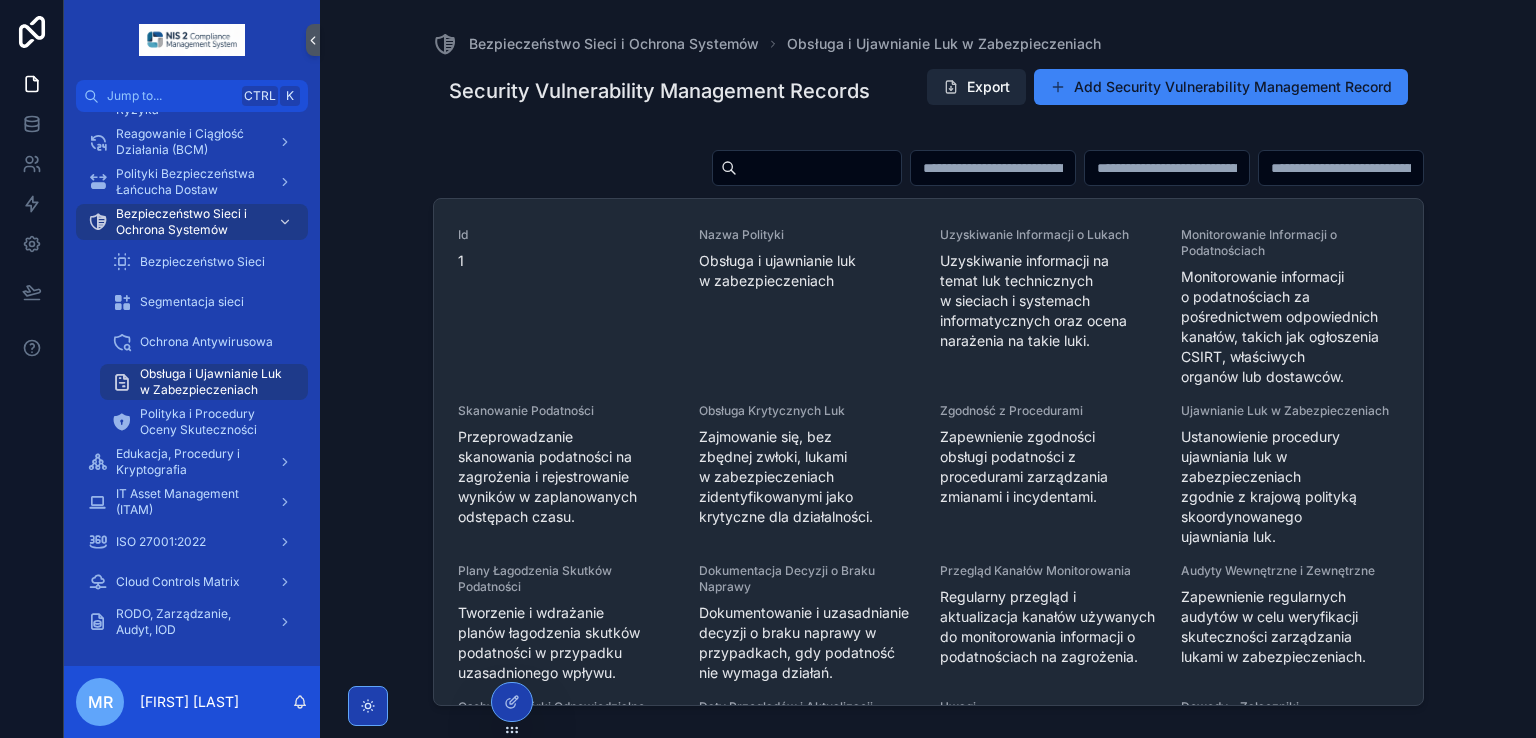scroll, scrollTop: 316, scrollLeft: 0, axis: vertical 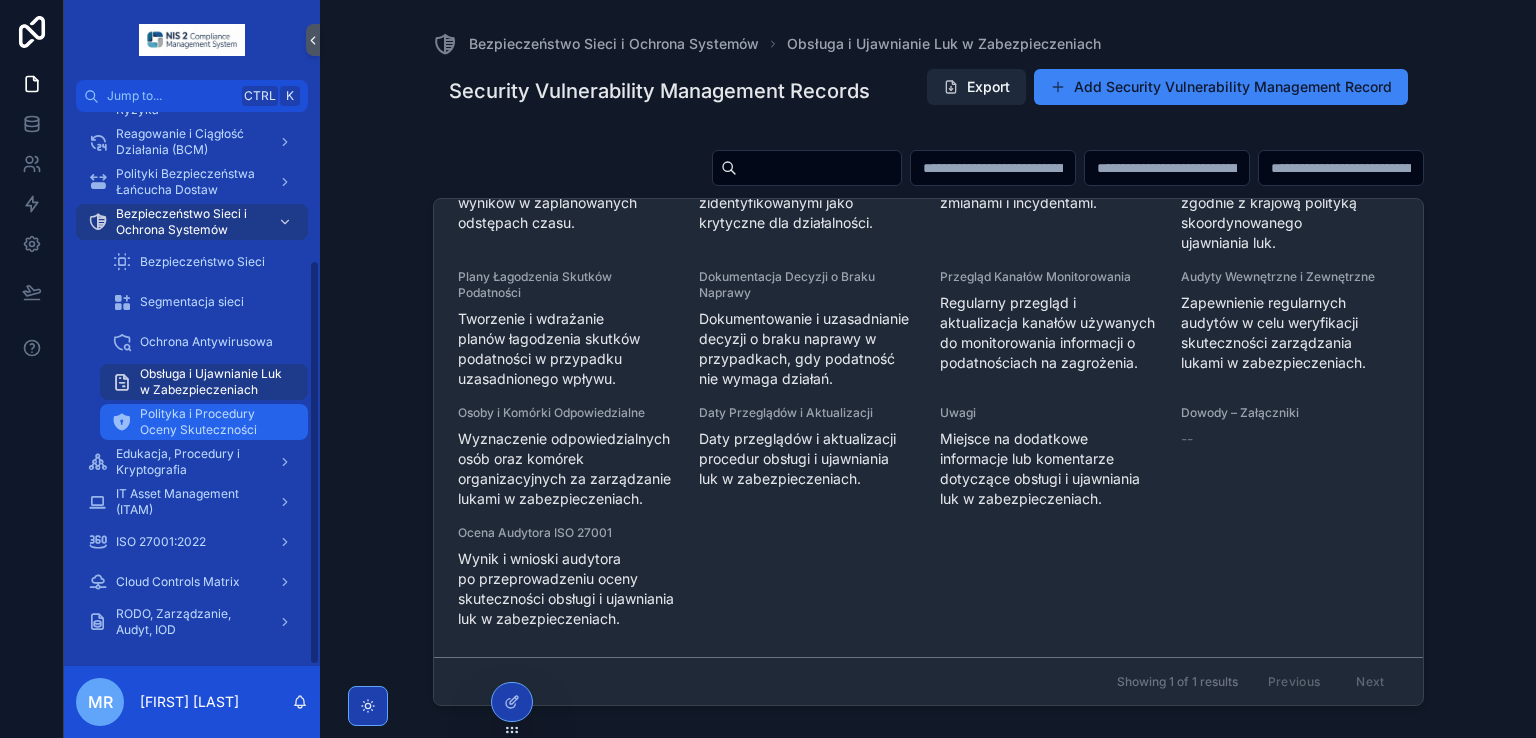 click on "Polityka i Procedury Oceny Skuteczności" at bounding box center (214, 422) 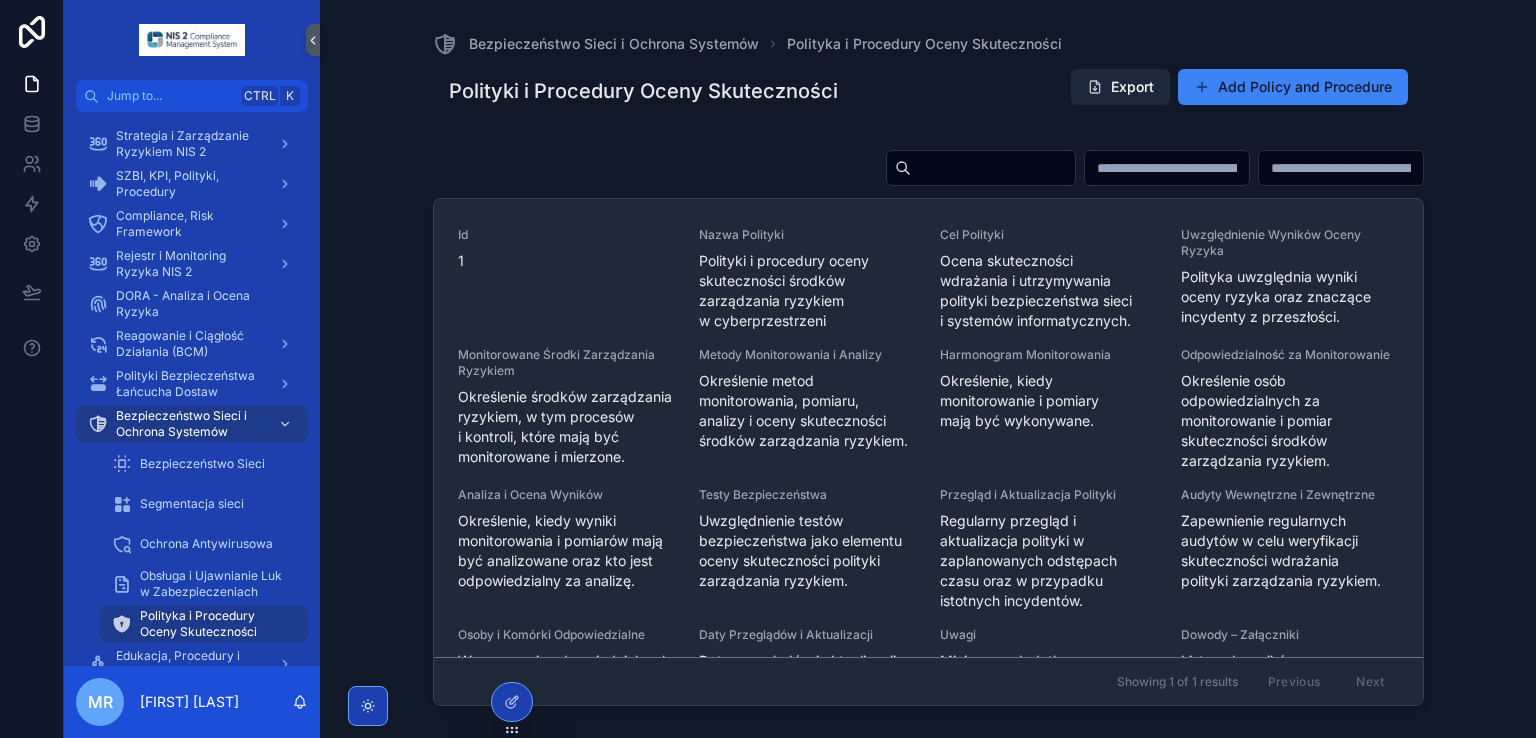 scroll, scrollTop: 202, scrollLeft: 0, axis: vertical 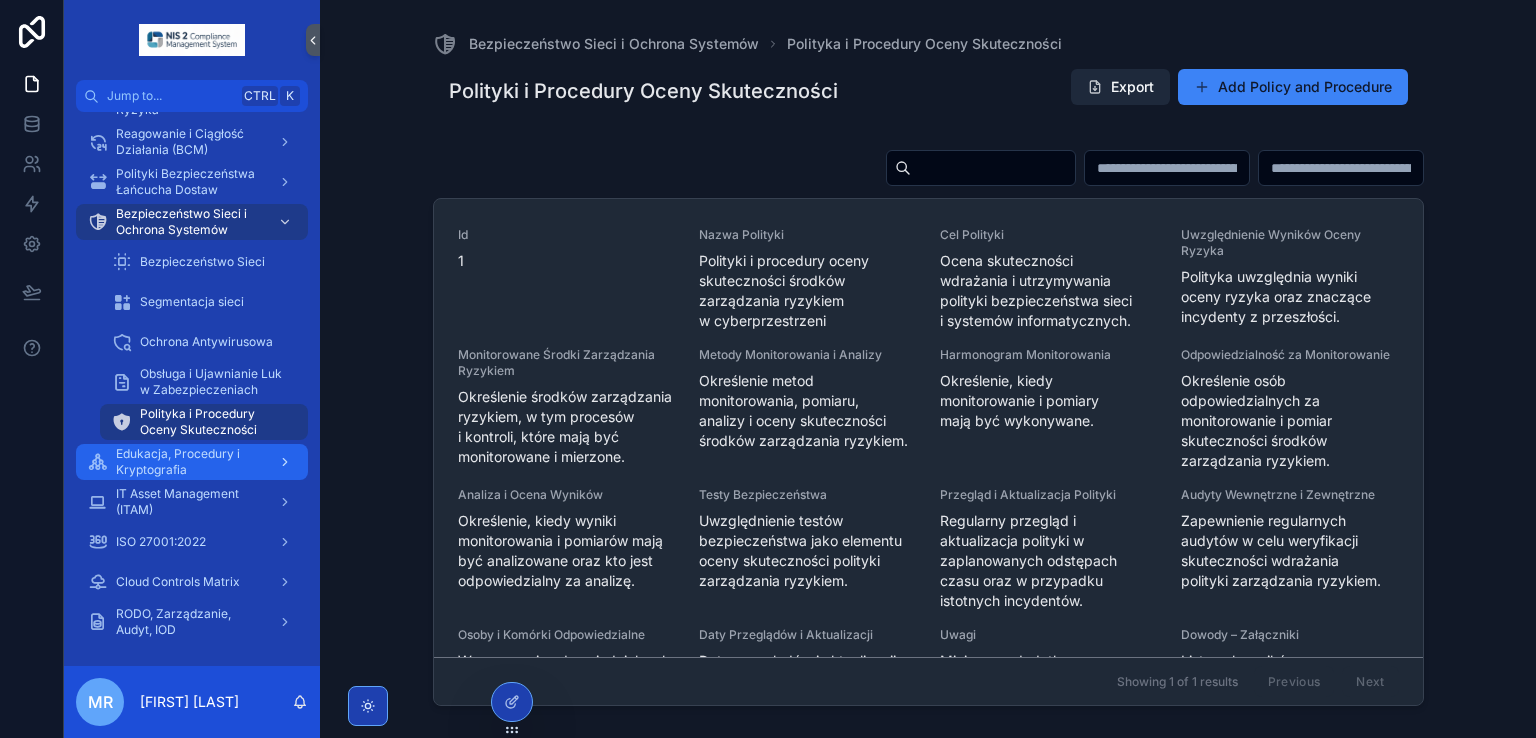 click on "Edukacja, Procedury i Kryptografia" at bounding box center (189, 462) 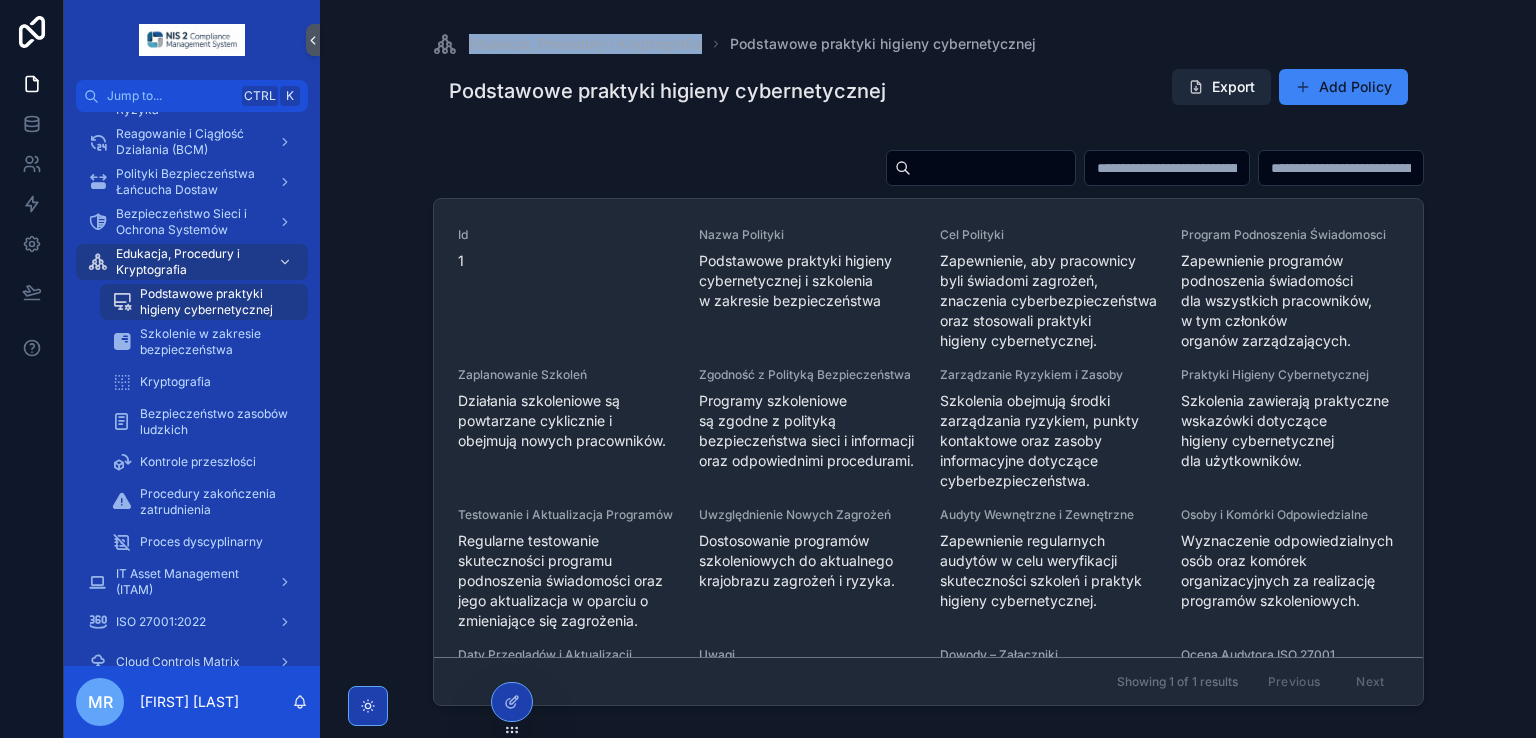 drag, startPoint x: 457, startPoint y: 12, endPoint x: 702, endPoint y: 43, distance: 246.95343 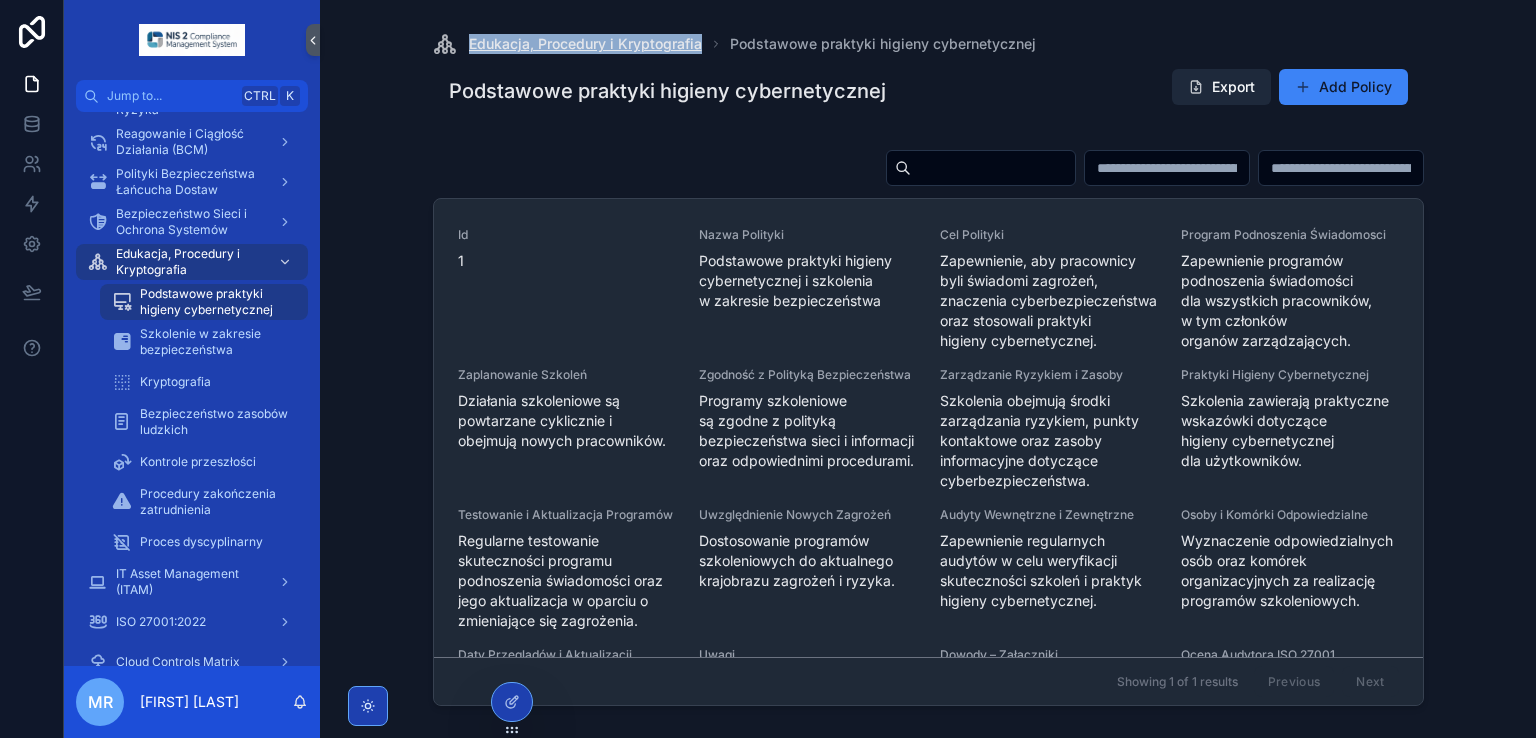 copy on "Edukacja, Procedury i Kryptografia" 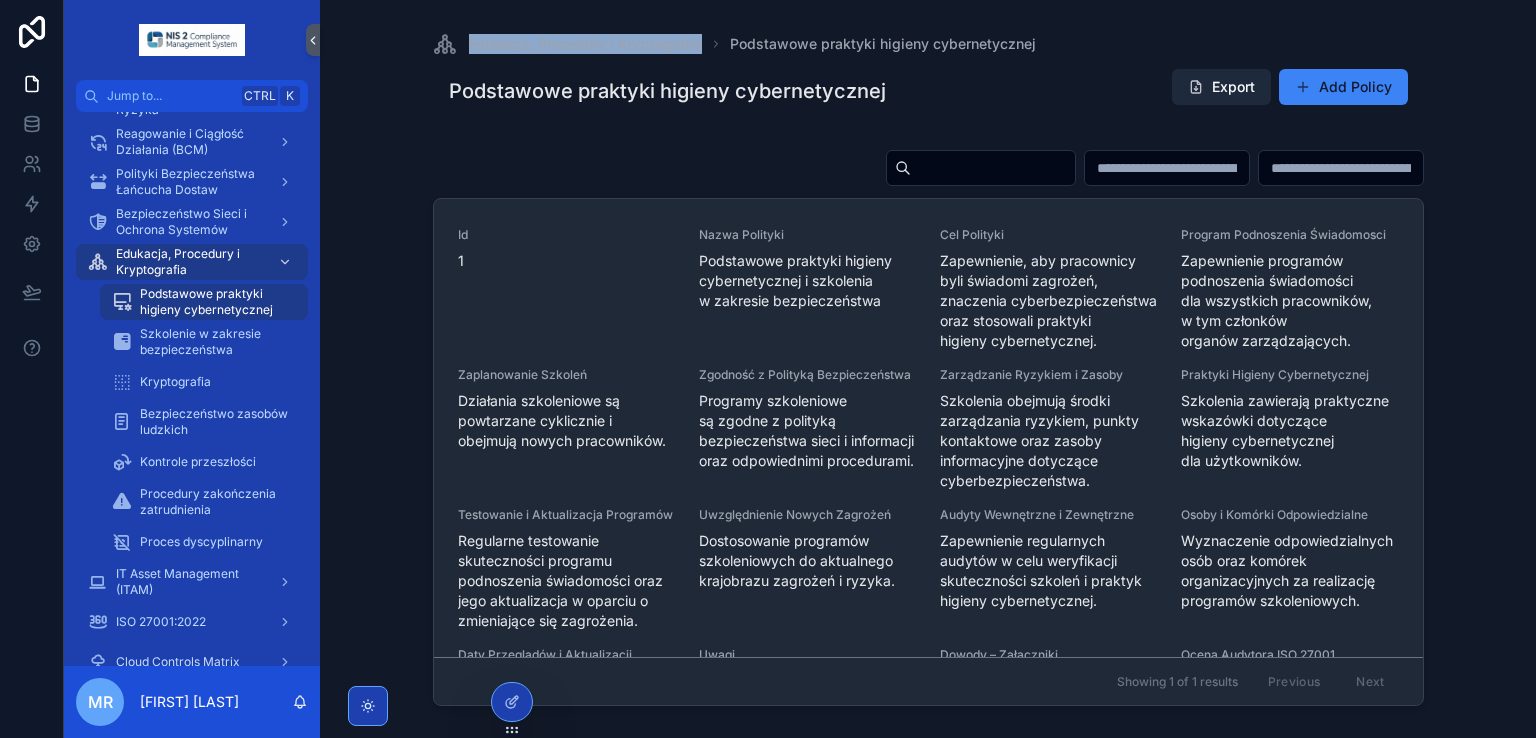 drag, startPoint x: 556, startPoint y: 20, endPoint x: 531, endPoint y: 18, distance: 25.079872 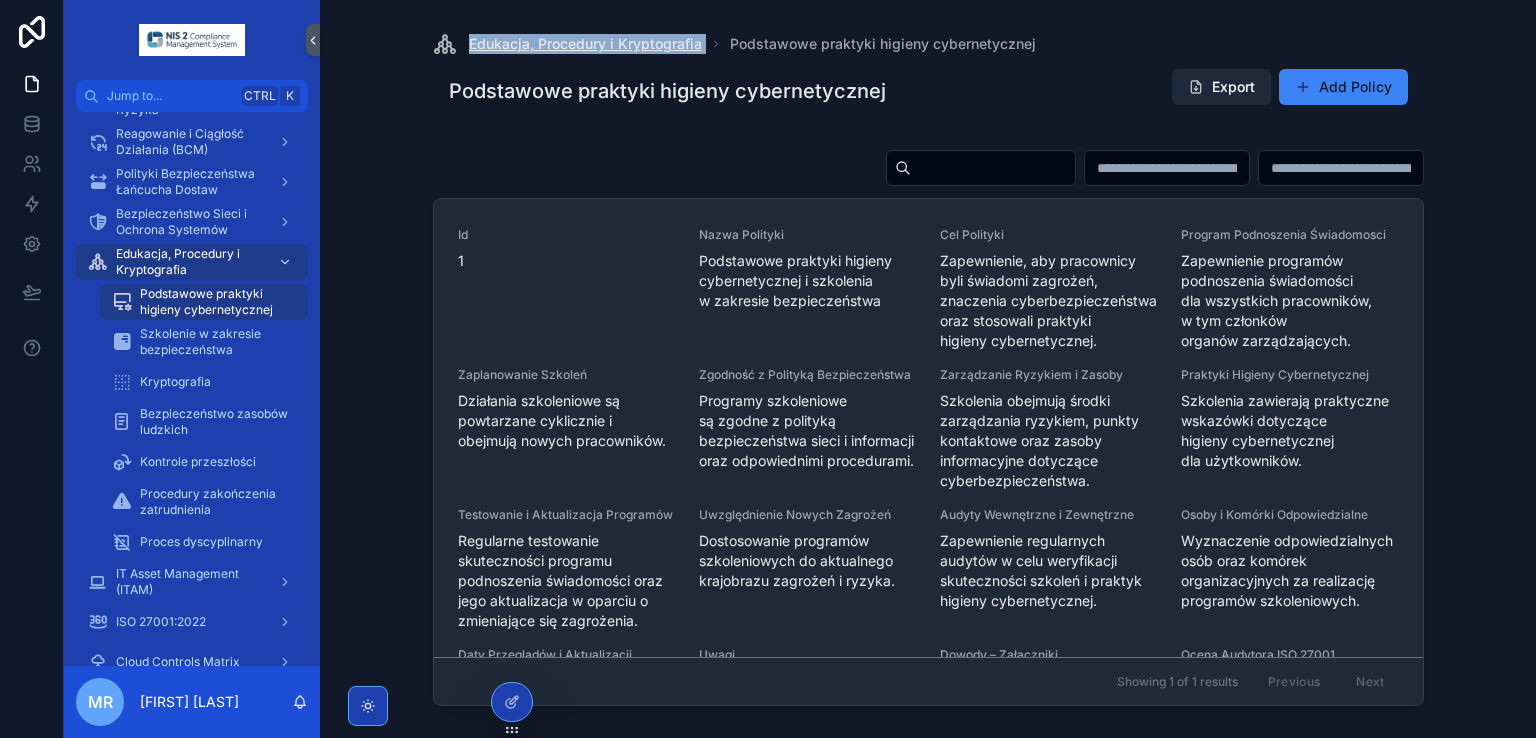 drag, startPoint x: 465, startPoint y: 19, endPoint x: 681, endPoint y: 36, distance: 216.66795 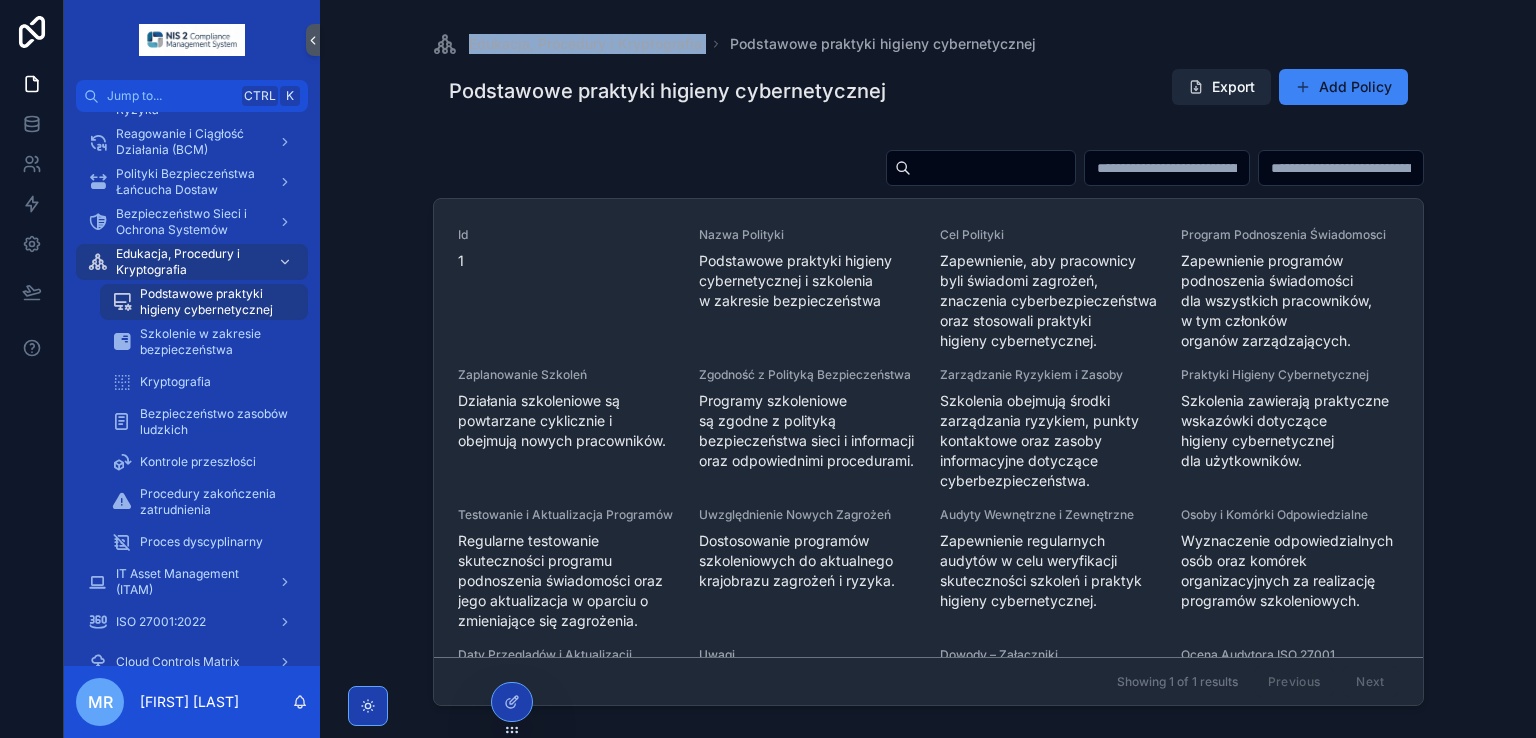 click on "Export" at bounding box center (1221, 87) 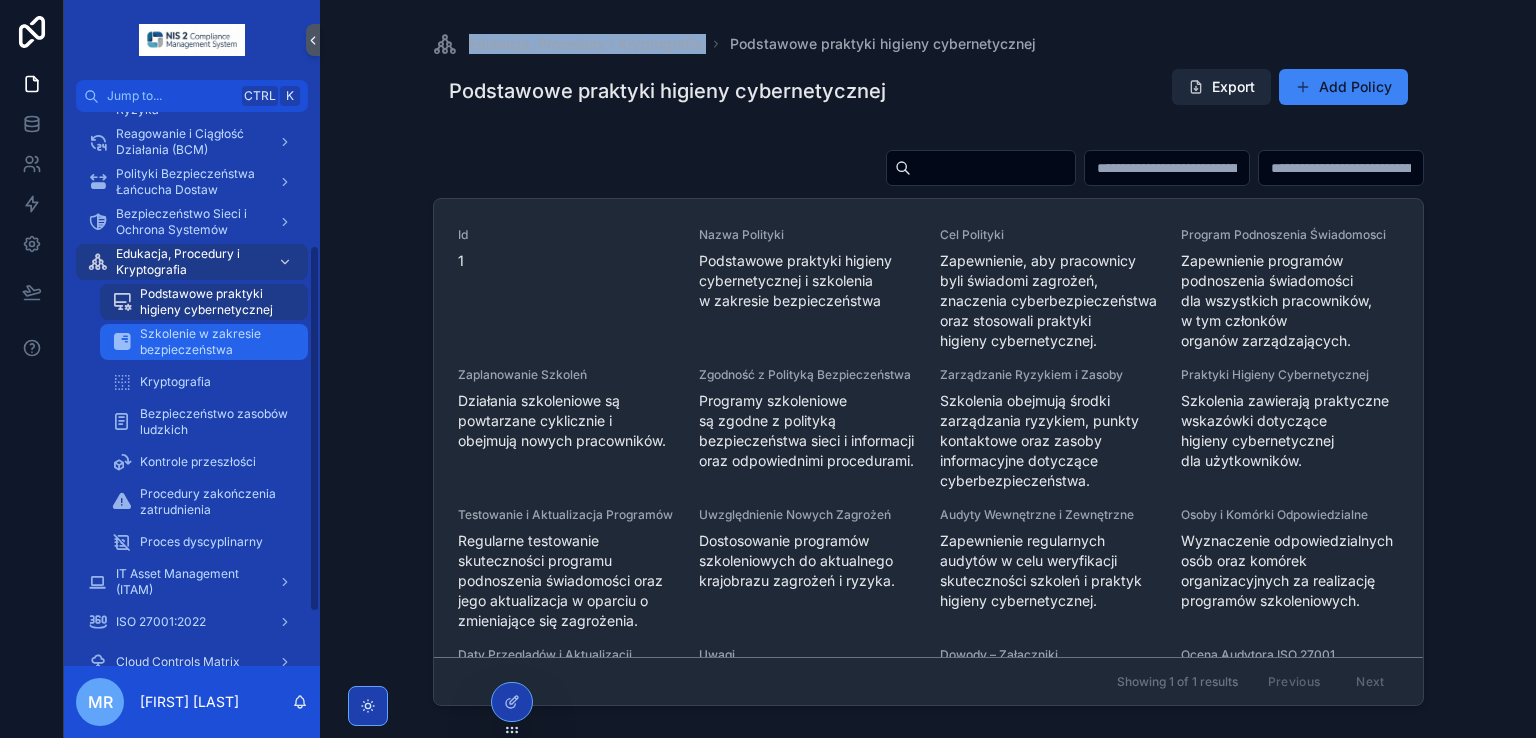 click on "Szkolenie w zakresie bezpieczeństwa" at bounding box center [214, 342] 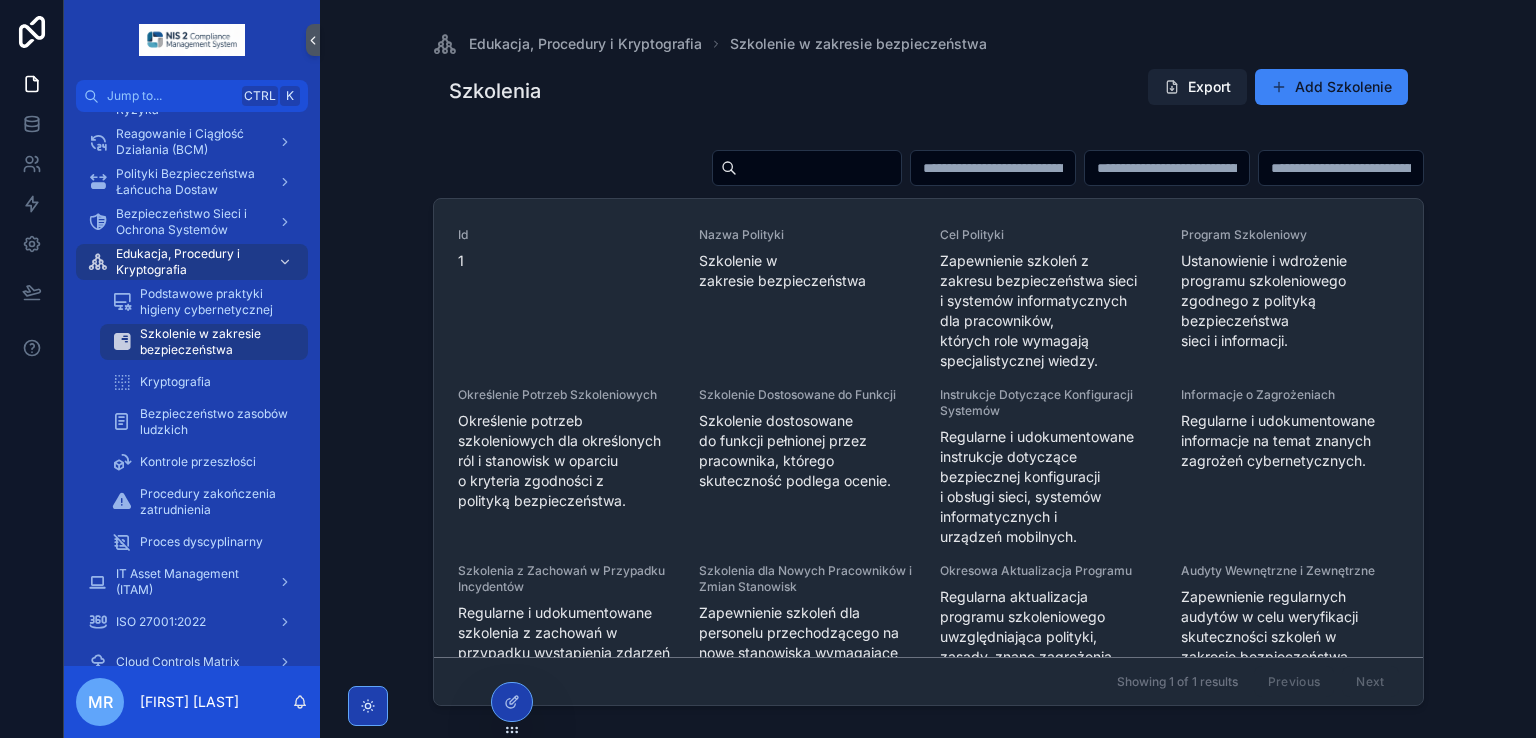 click on "Export" at bounding box center (1197, 87) 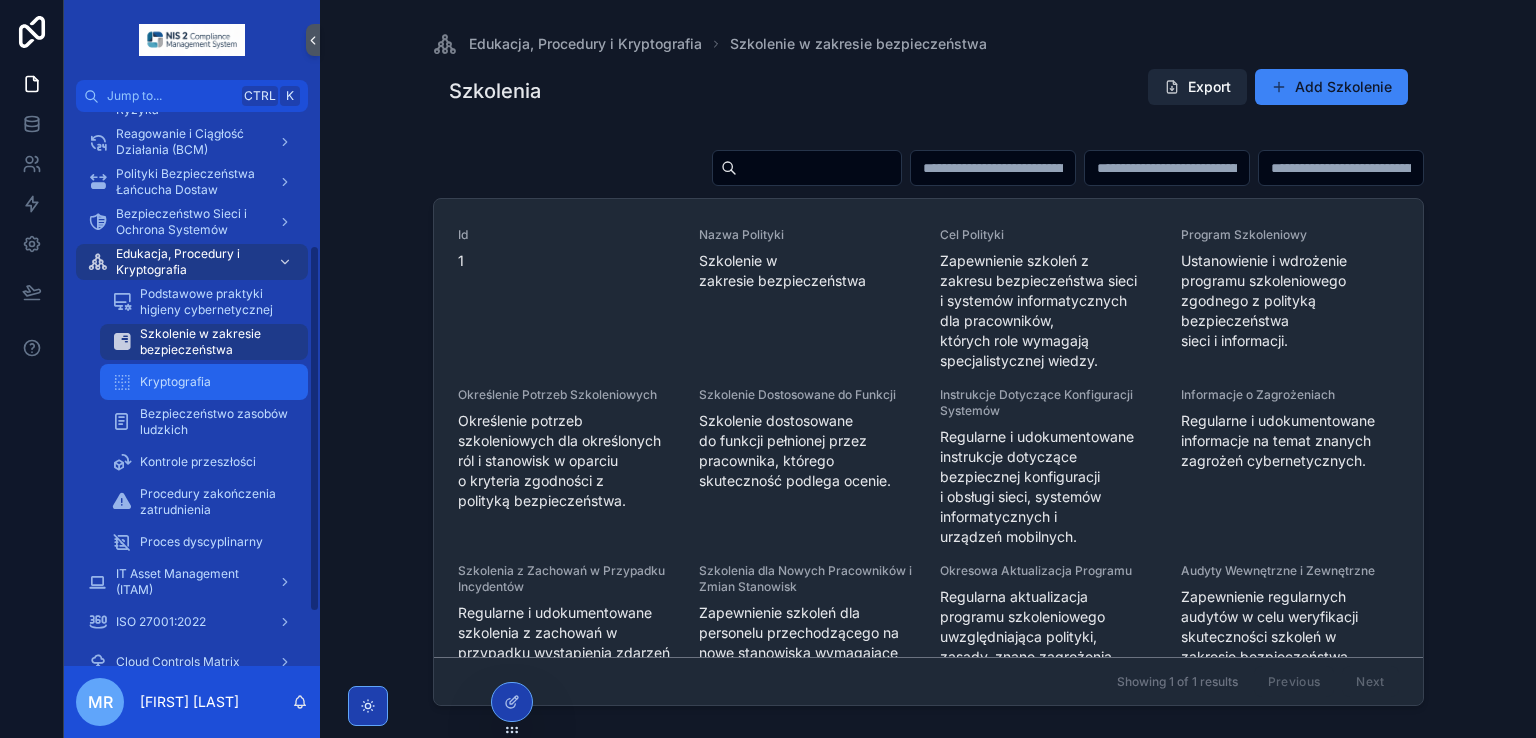 click on "Kryptografia" at bounding box center [175, 382] 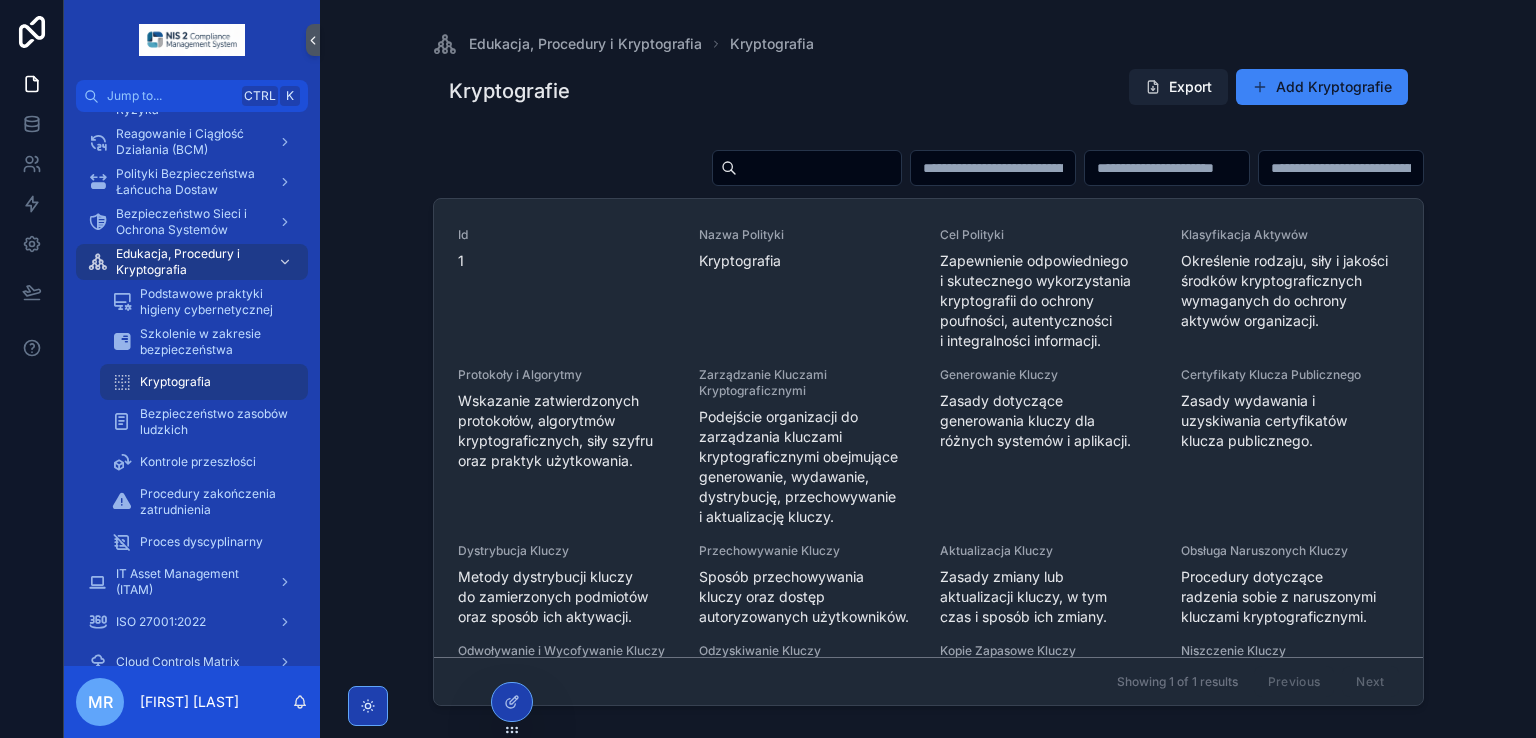 click at bounding box center (1153, 87) 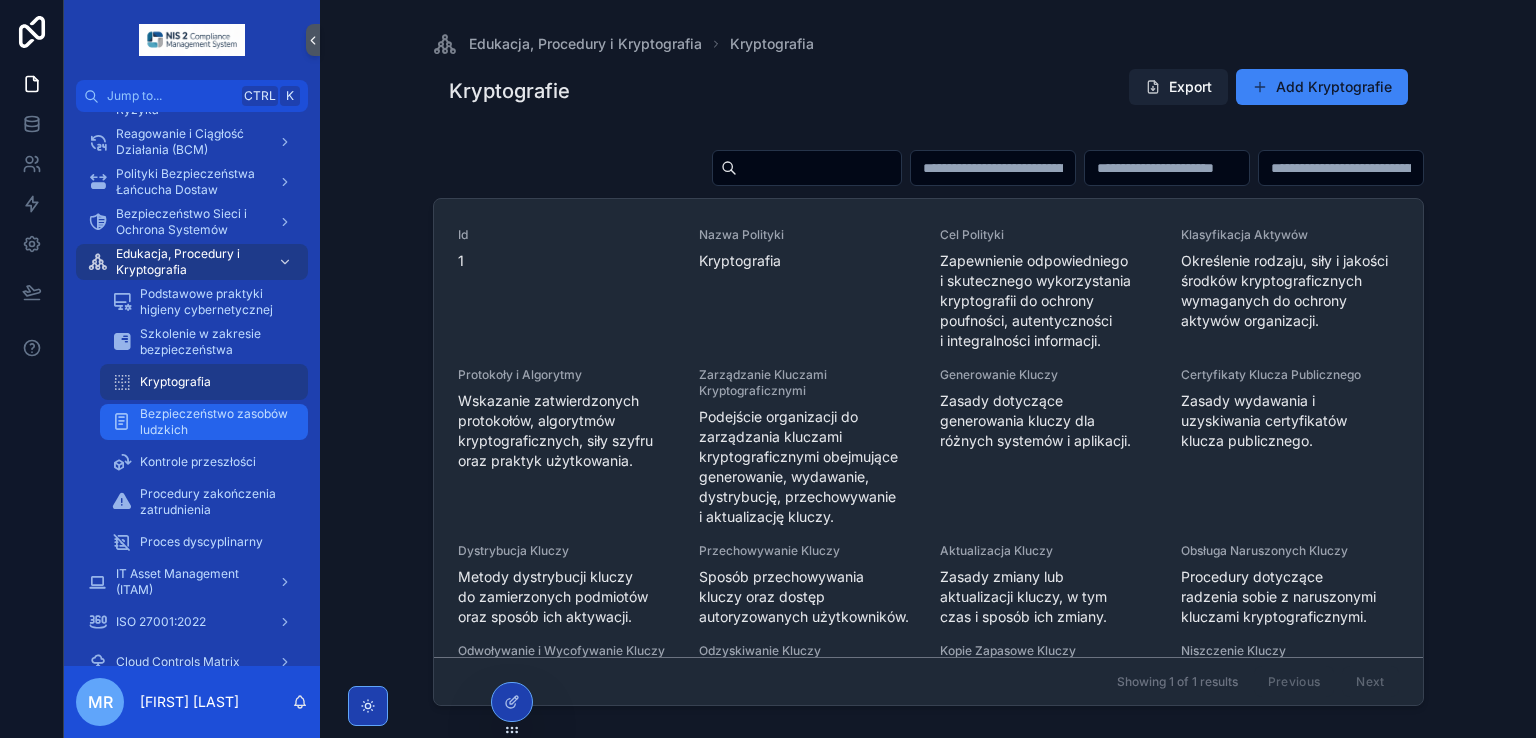 click on "Bezpieczeństwo zasobów ludzkich" at bounding box center (214, 422) 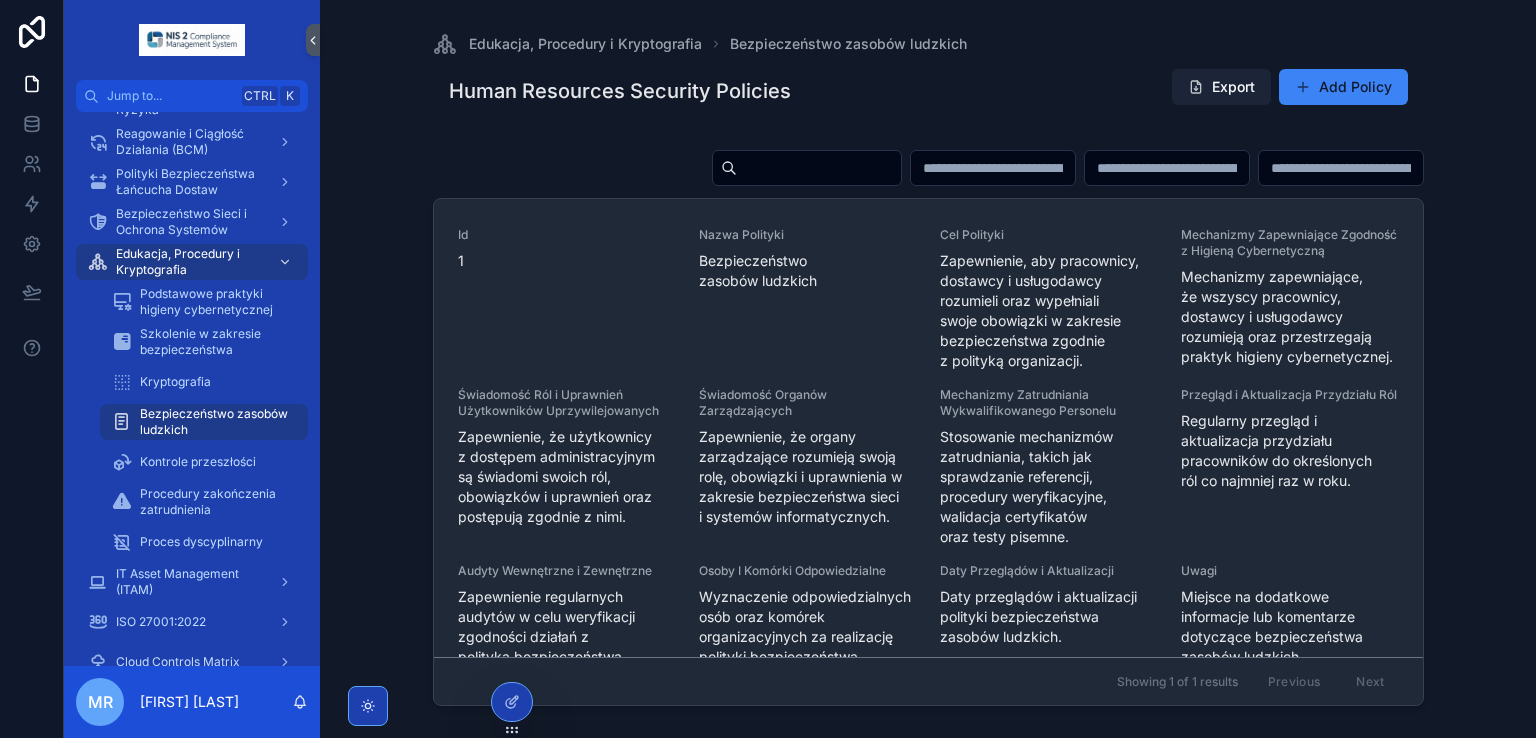 click on "Export" at bounding box center (1221, 87) 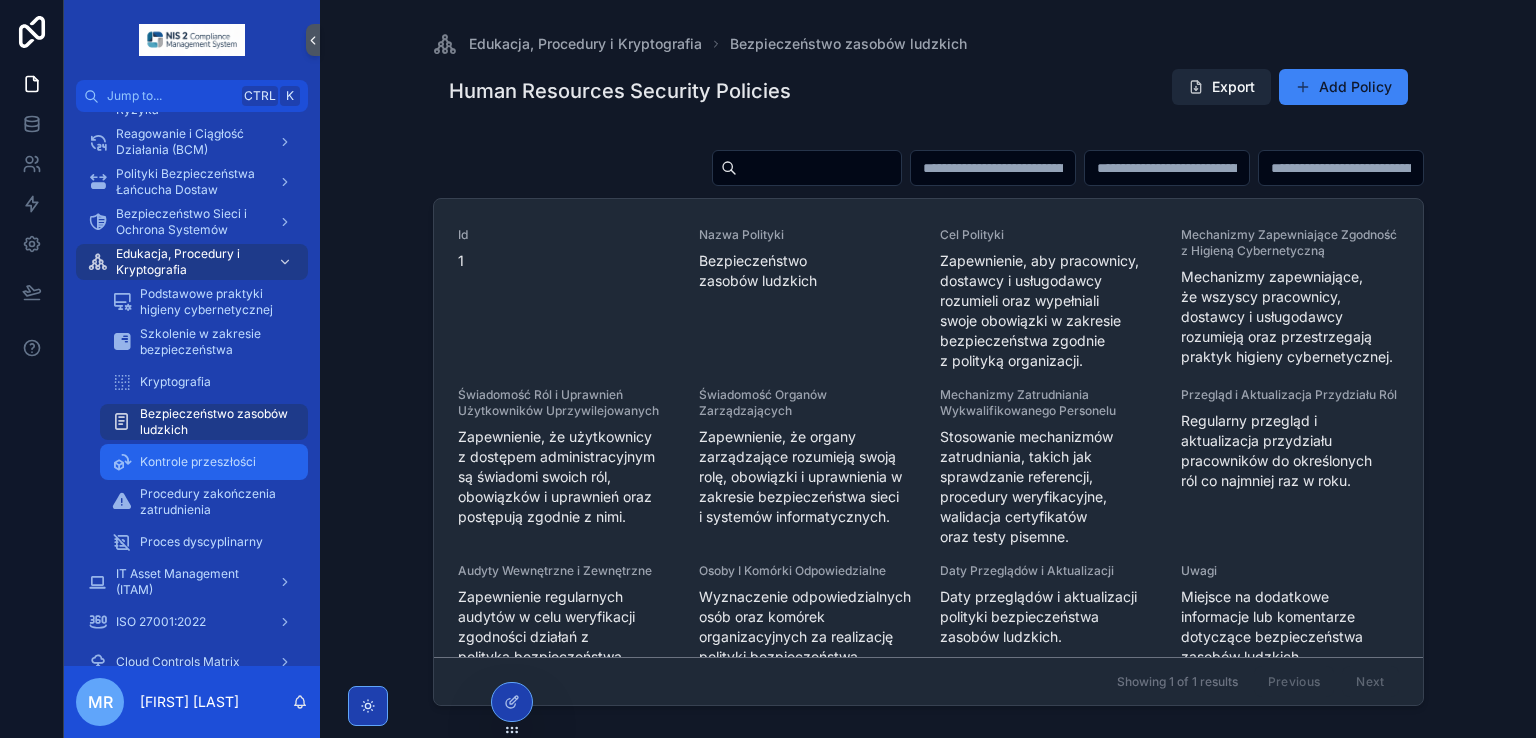 click on "Kontrole przeszłości" at bounding box center [204, 462] 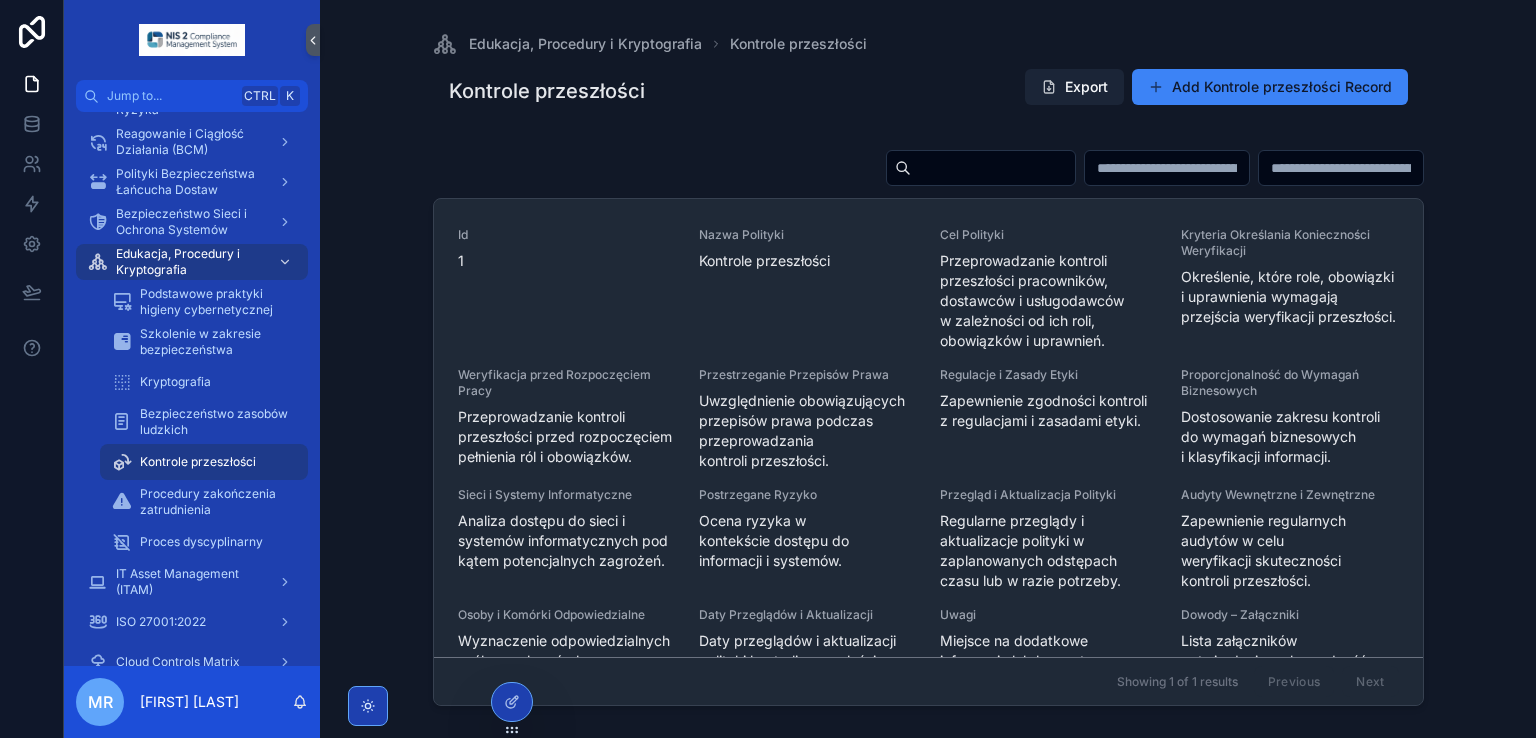 click on "Export" at bounding box center [1074, 87] 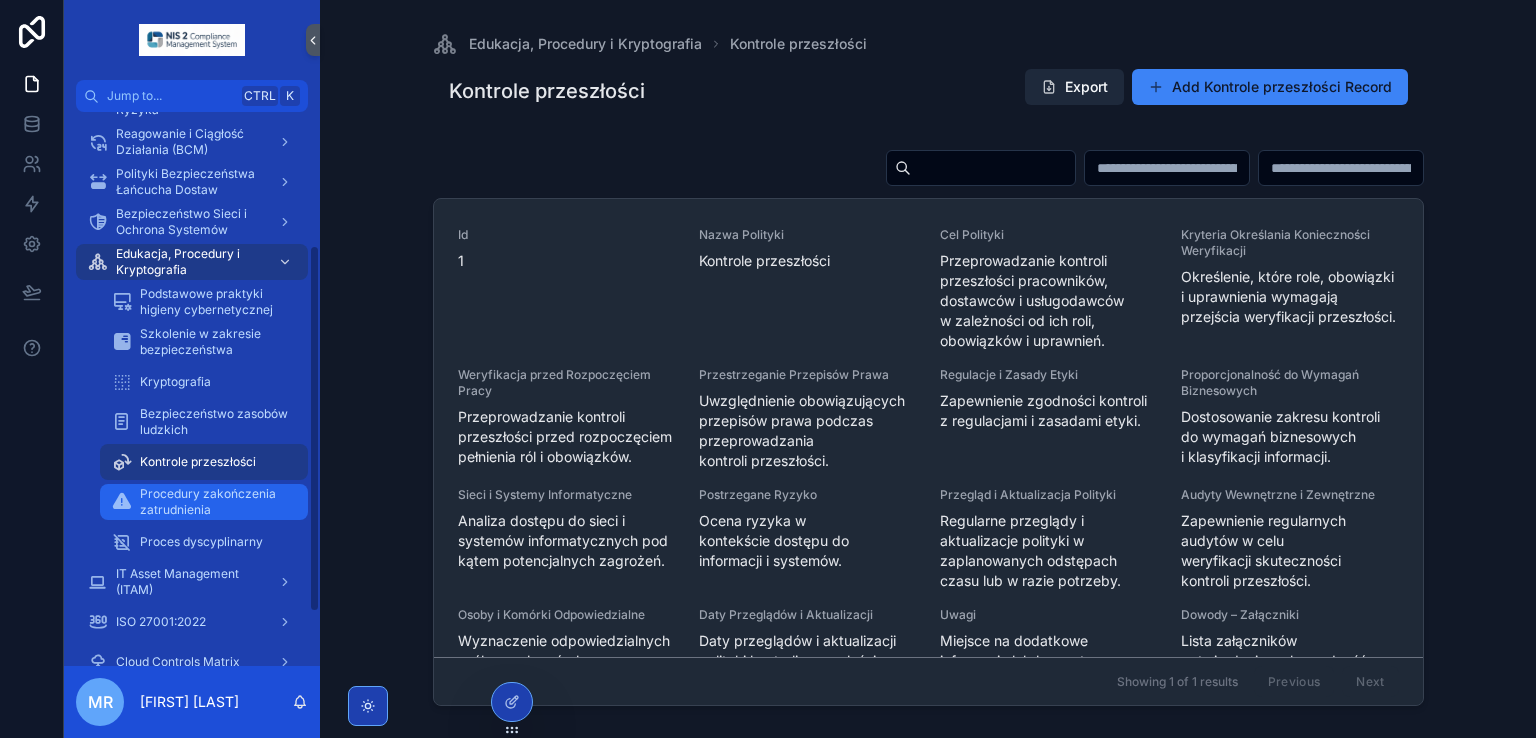 click on "Procedury zakończenia zatrudnienia" at bounding box center (214, 502) 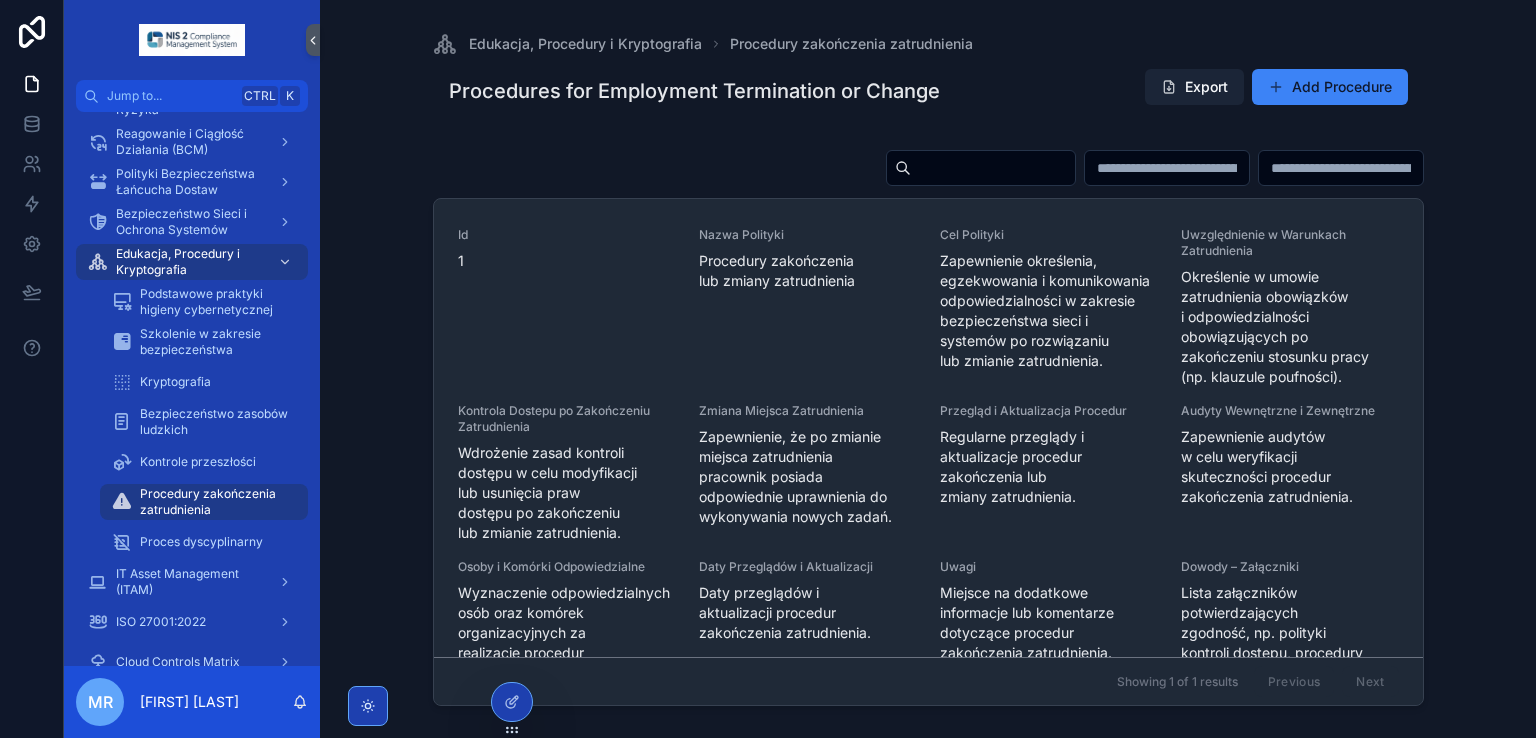 click at bounding box center (1169, 87) 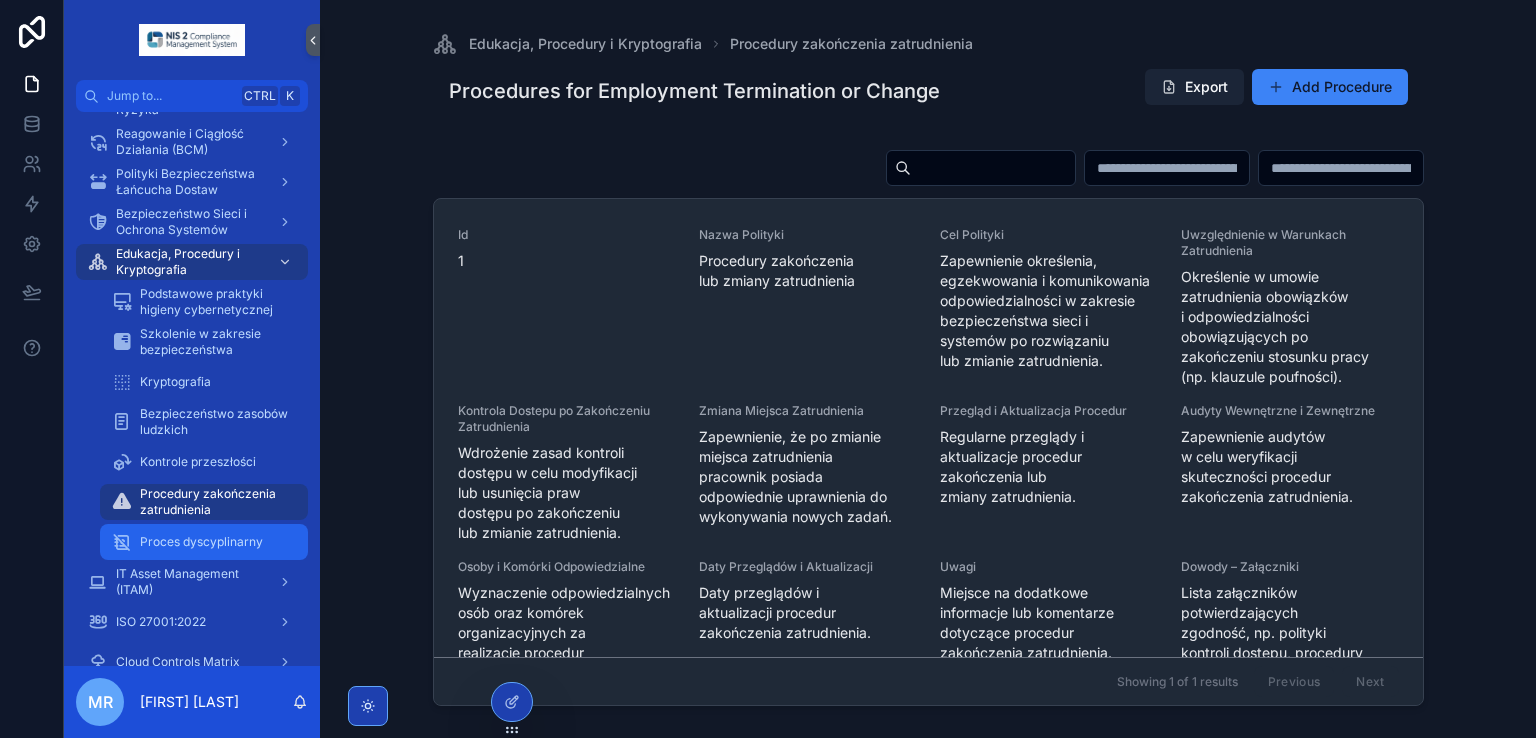 click on "Proces dyscyplinarny" at bounding box center [201, 542] 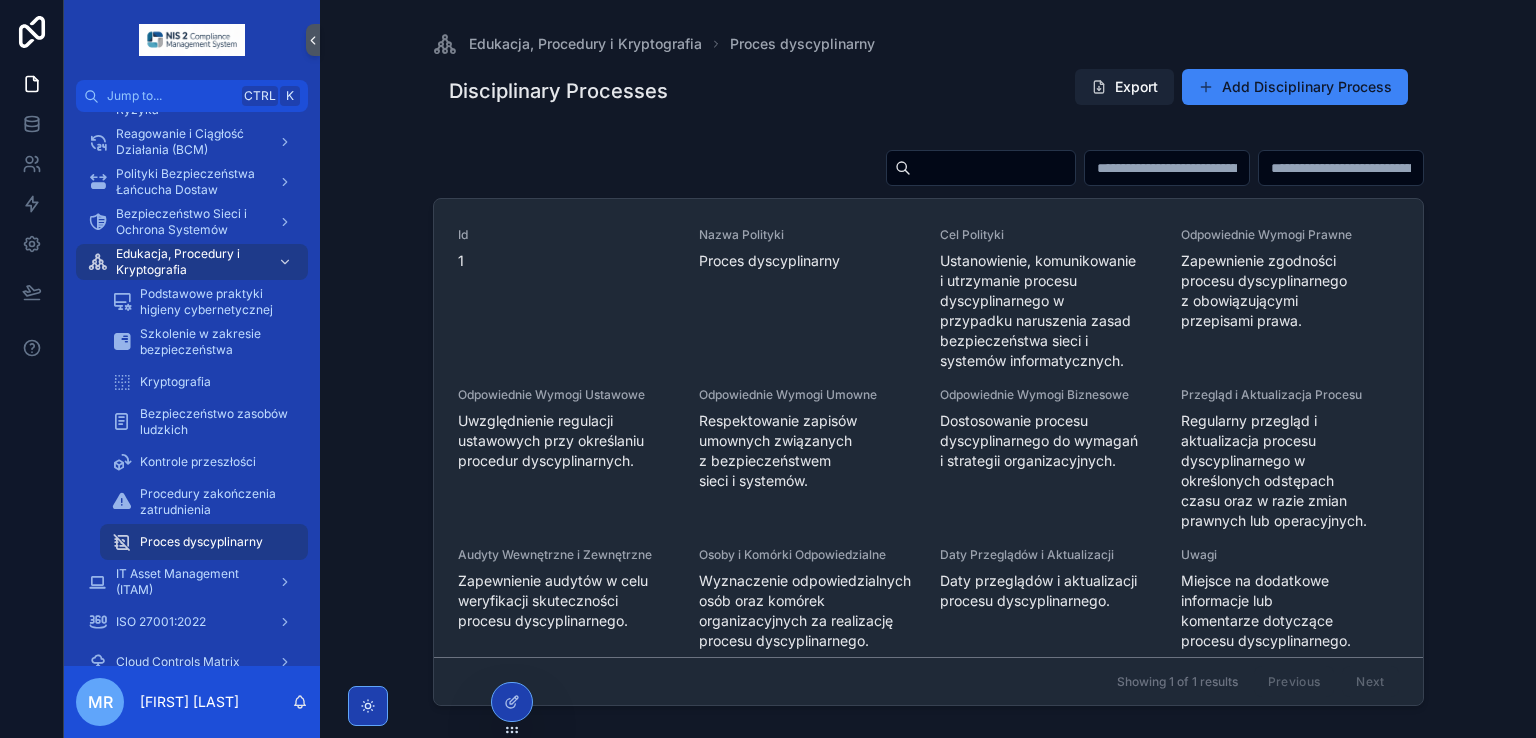 click on "Export" at bounding box center (1124, 87) 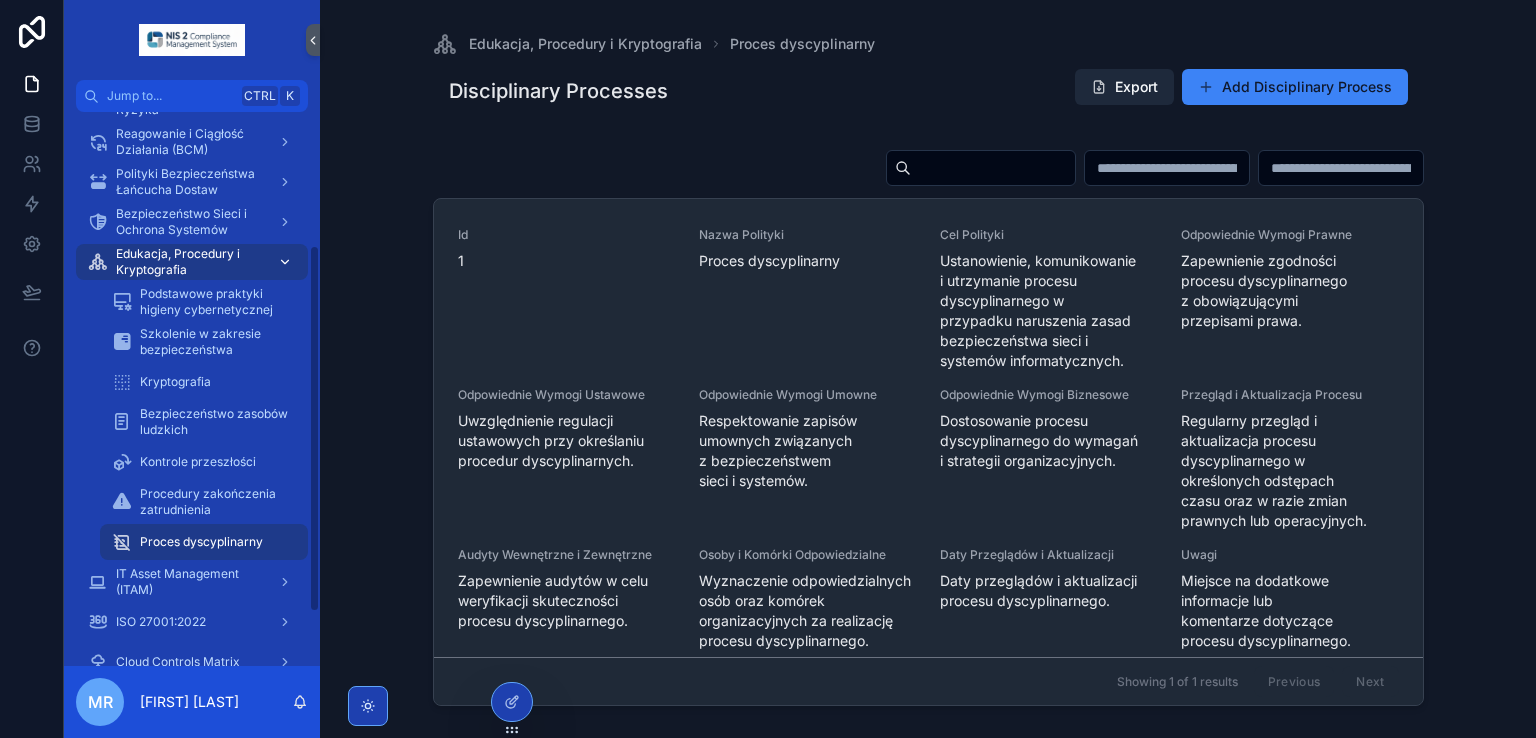 click on "Edukacja, Procedury i Kryptografia" at bounding box center [189, 262] 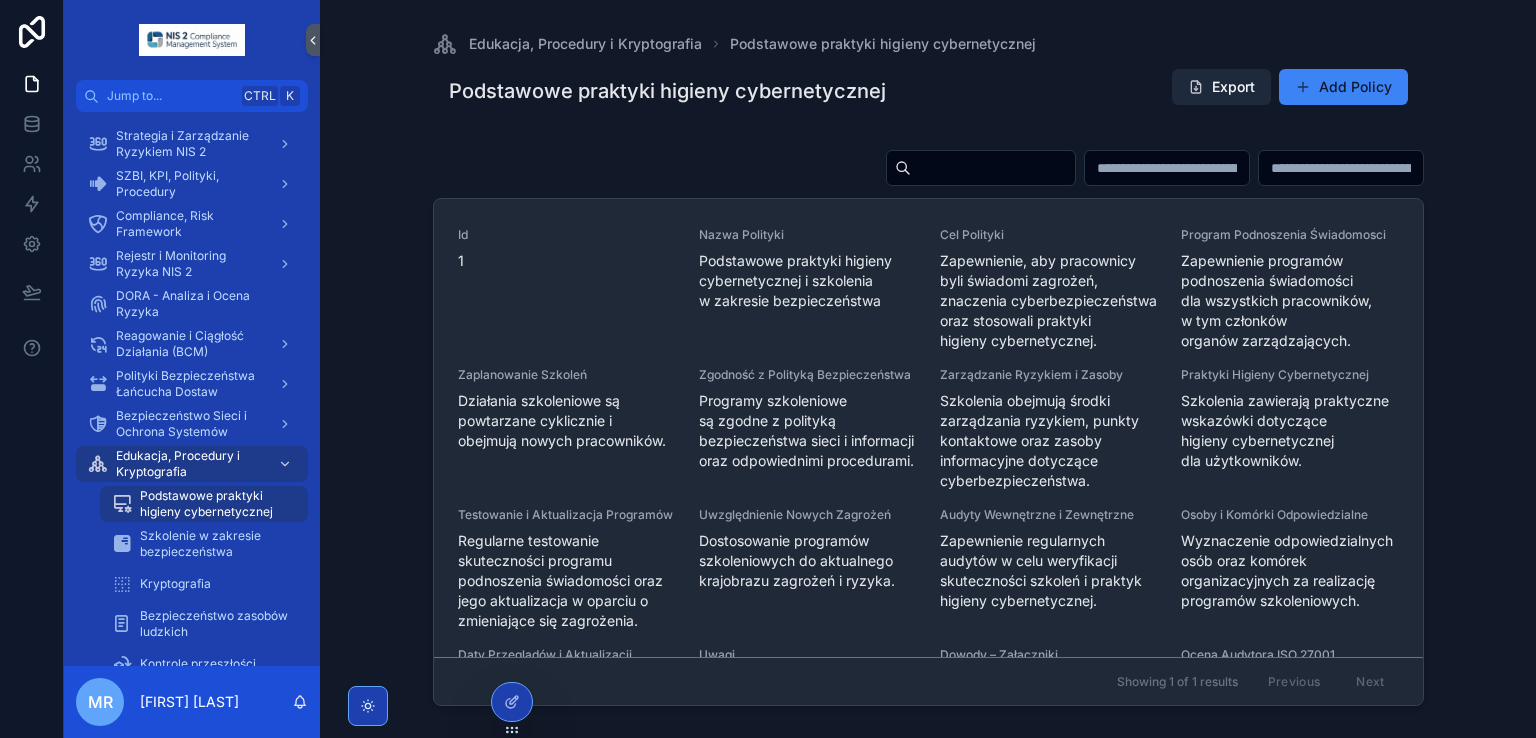 scroll, scrollTop: 282, scrollLeft: 0, axis: vertical 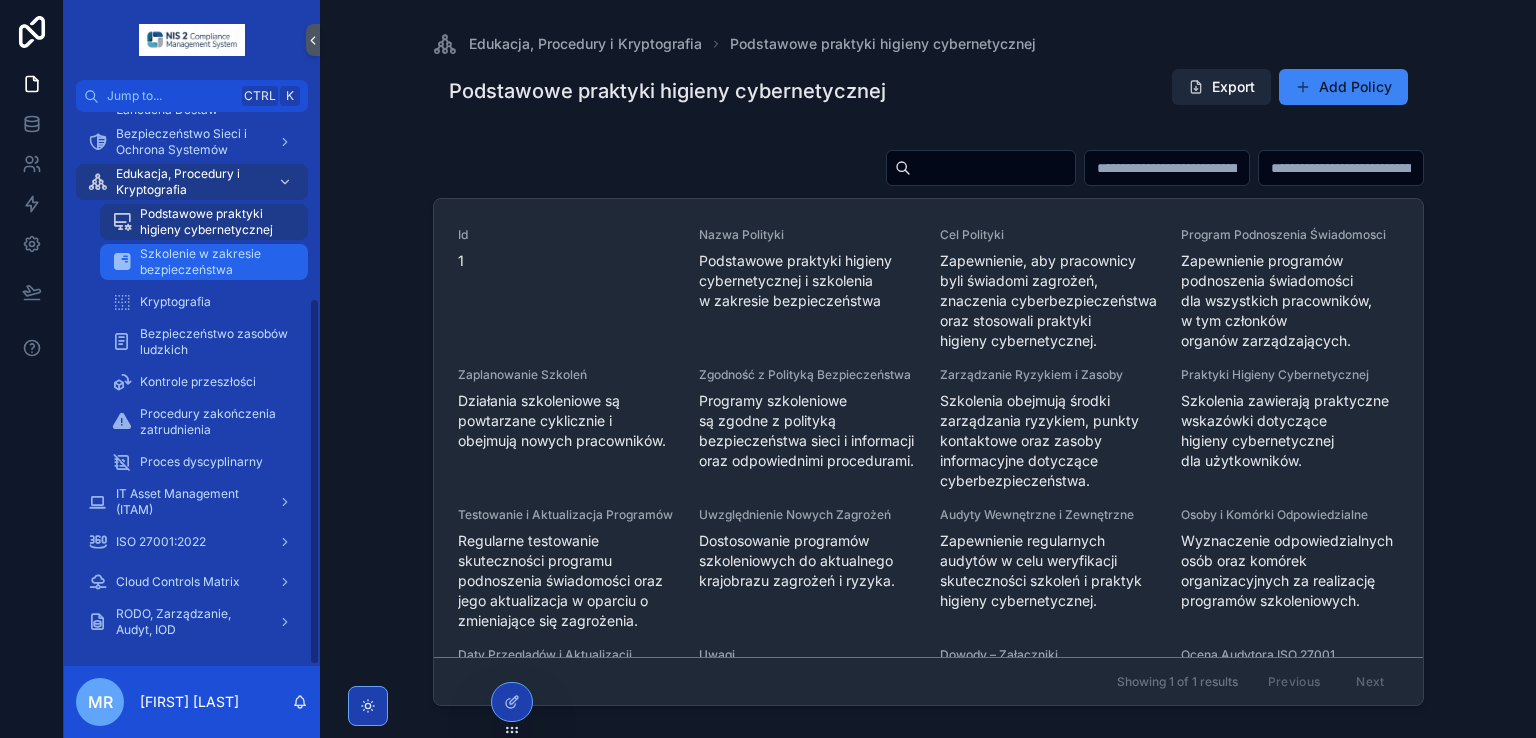 click on "Szkolenie w zakresie bezpieczeństwa" at bounding box center [204, 262] 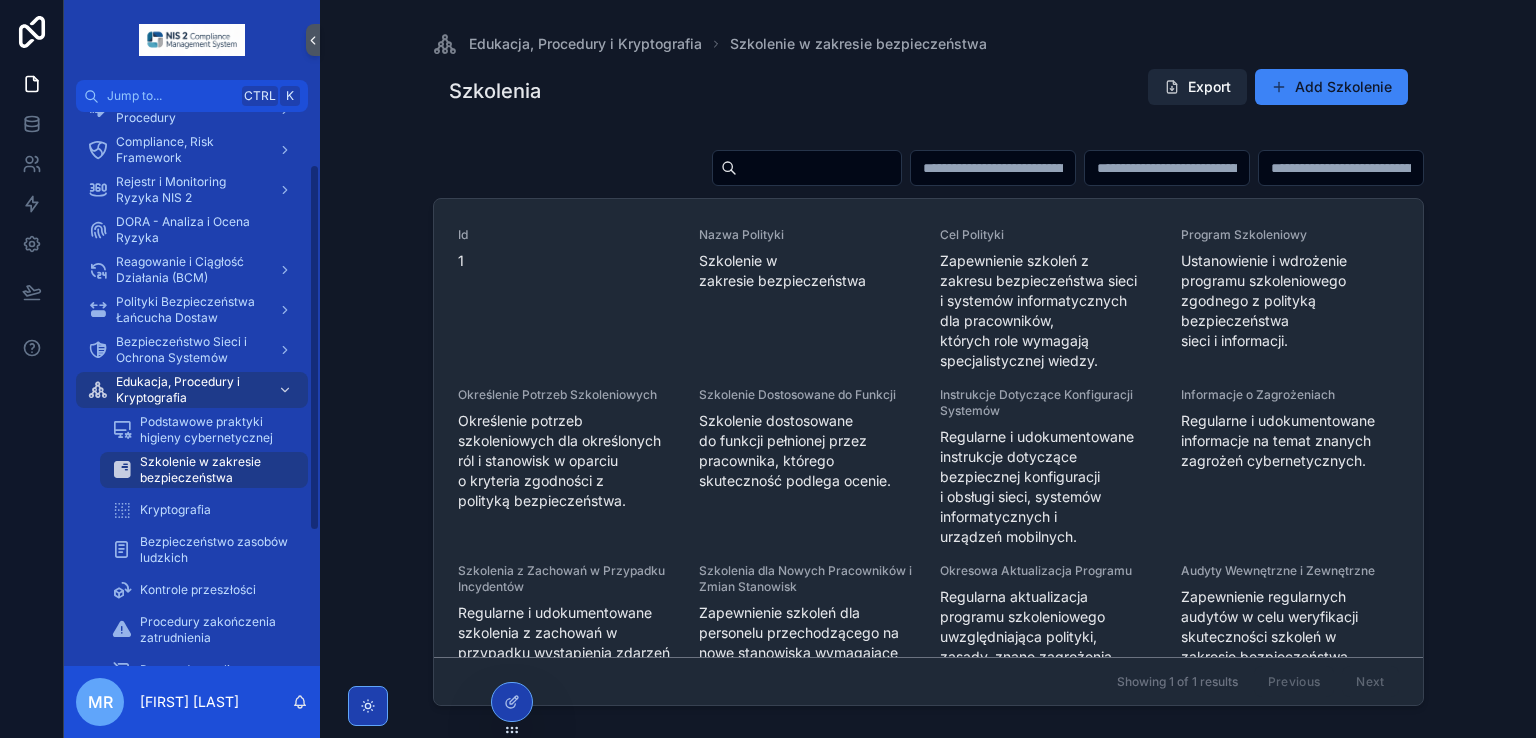 scroll, scrollTop: 68, scrollLeft: 0, axis: vertical 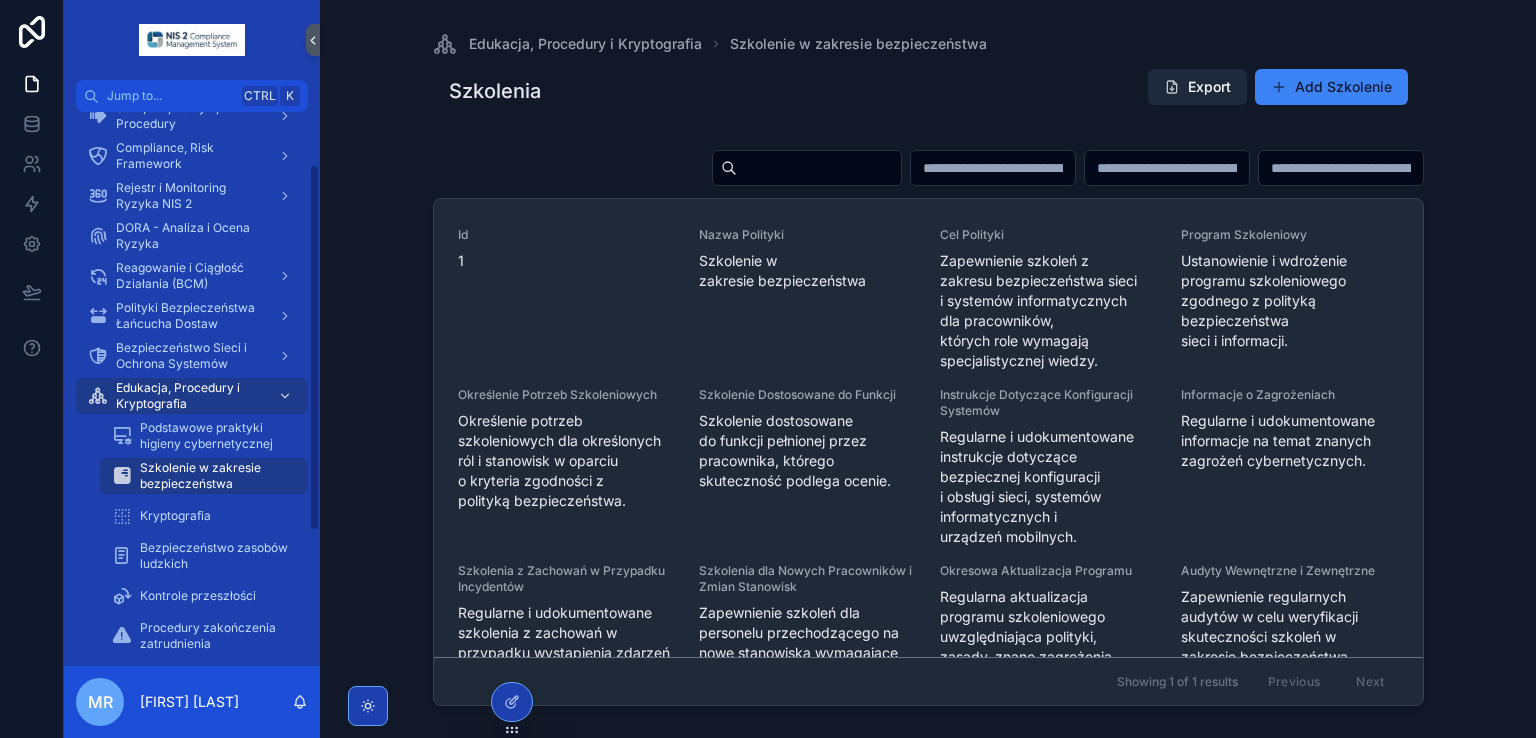 click on "Strategia i Zarządzanie Ryzykiem NIS 2 SZBI, KPI, Polityki, Procedury Compliance, Risk Framework Rejestr i Monitoring Ryzyka NIS 2 DORA - Analiza i Ocena Ryzyka Reagowanie i Ciągłość Działania (BCM) Polityki Bezpieczeństwa Łańcucha Dostaw Bezpieczeństwo Sieci i Ochrona Systemów Edukacja, Procedury i Kryptografia Podstawowe praktyki higieny cybernetycznej Szkolenie w zakresie bezpieczeństwa Kryptografia Bezpieczeństwo zasobów ludzkich Kontrole przeszłości Procedury zakończenia zatrudnienia Proces dyscyplinarny IT Asset Management (ITAM) ISO 27001:2022 Cloud Controls Matrix RODO, Zarządzanie, Audyt, IOD" at bounding box center [192, 389] 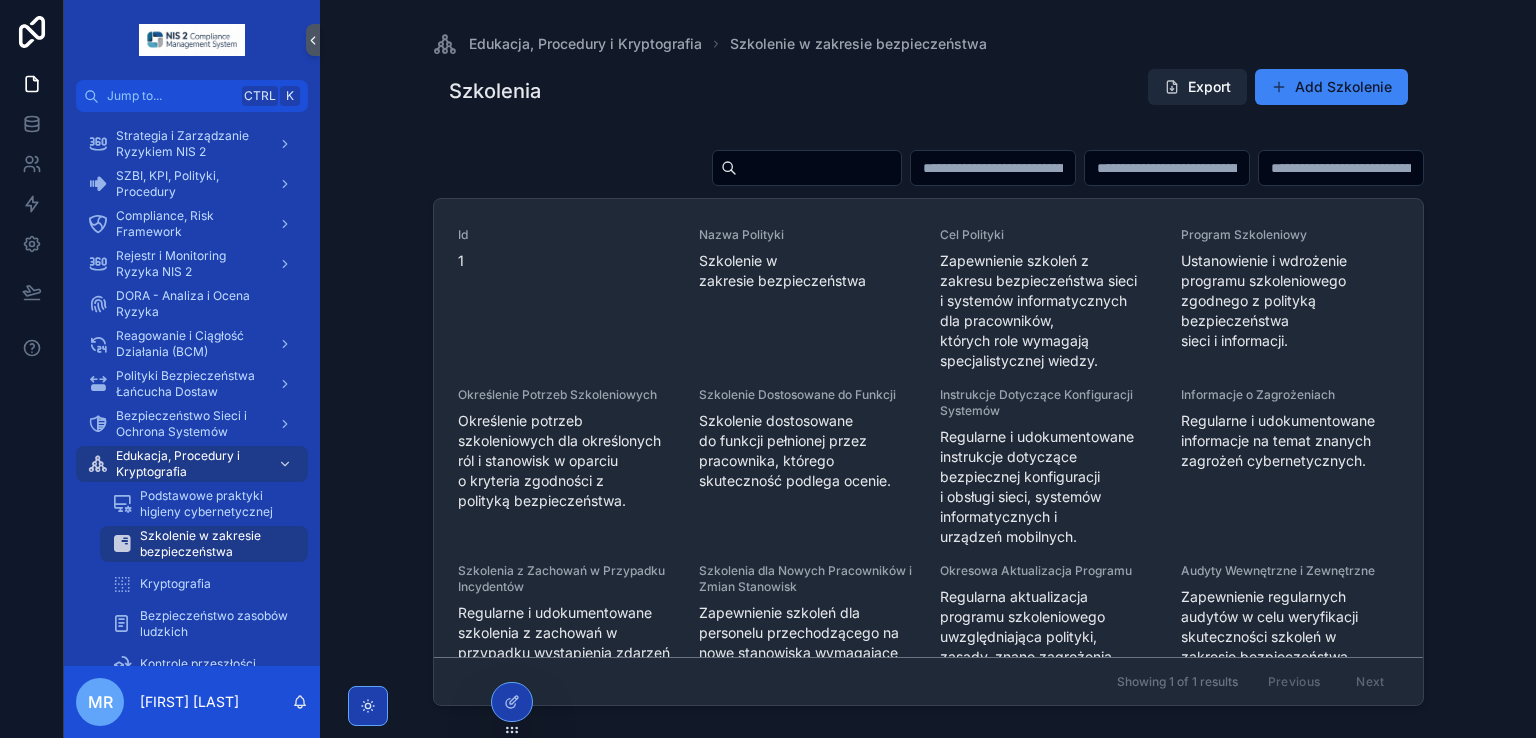 scroll, scrollTop: 282, scrollLeft: 0, axis: vertical 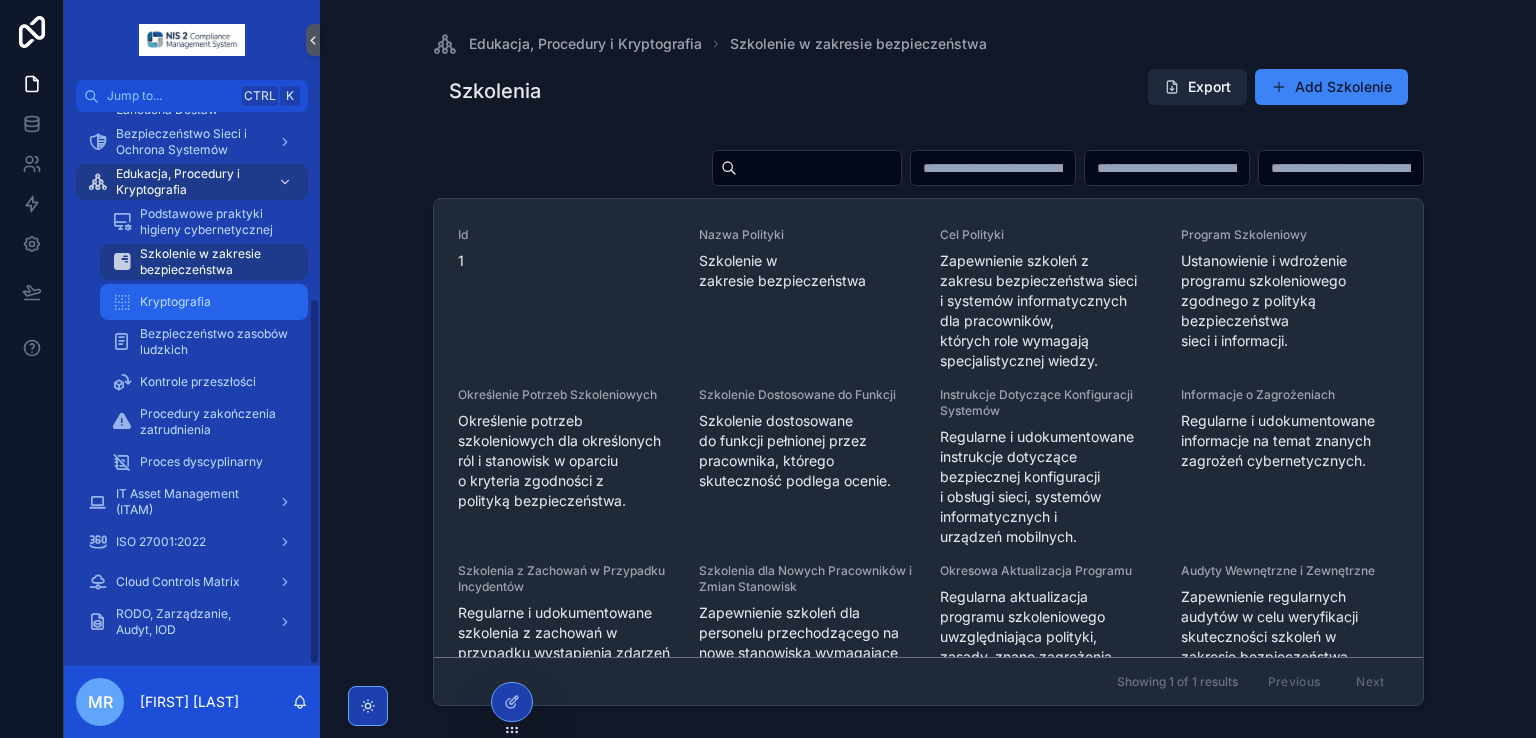 click on "Kryptografia" at bounding box center [175, 302] 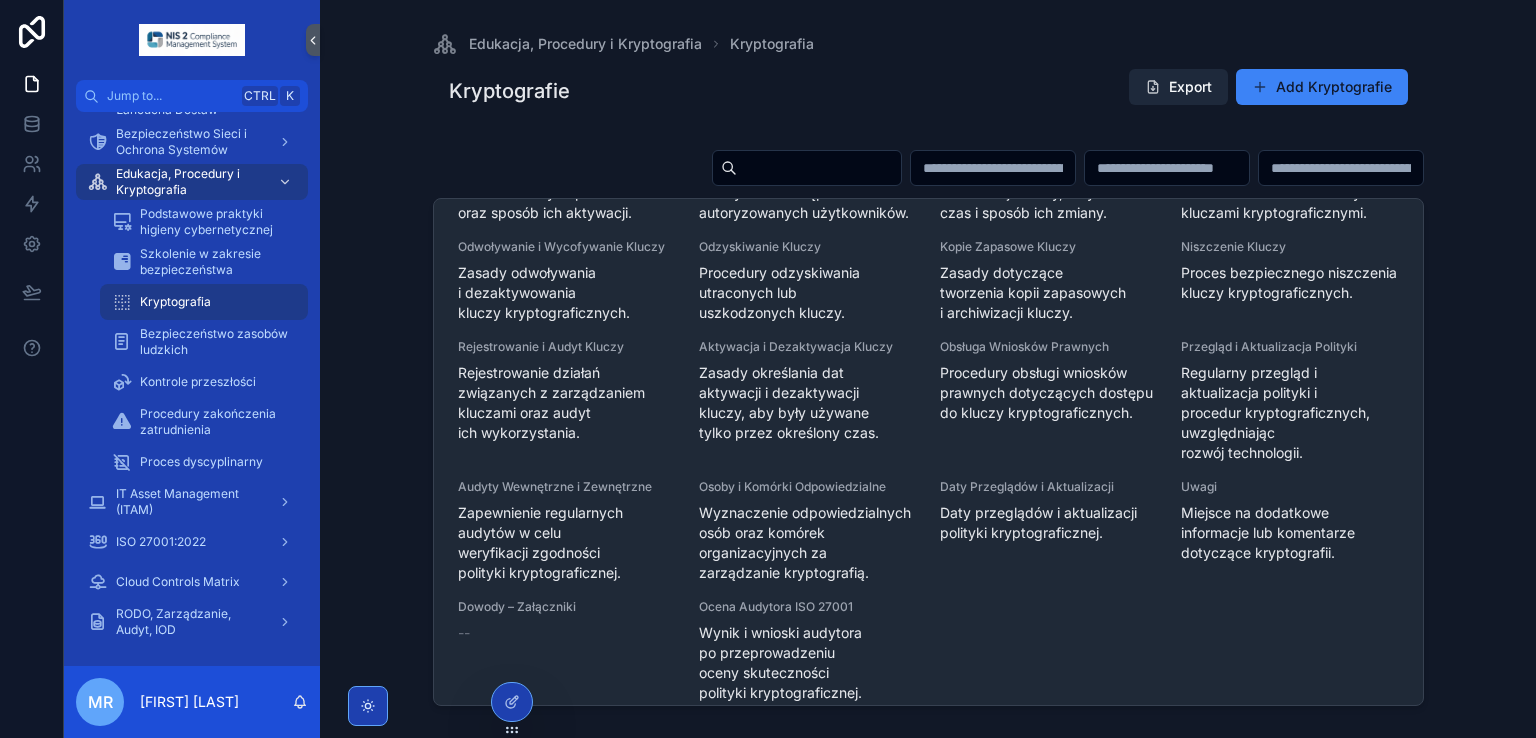 scroll, scrollTop: 476, scrollLeft: 0, axis: vertical 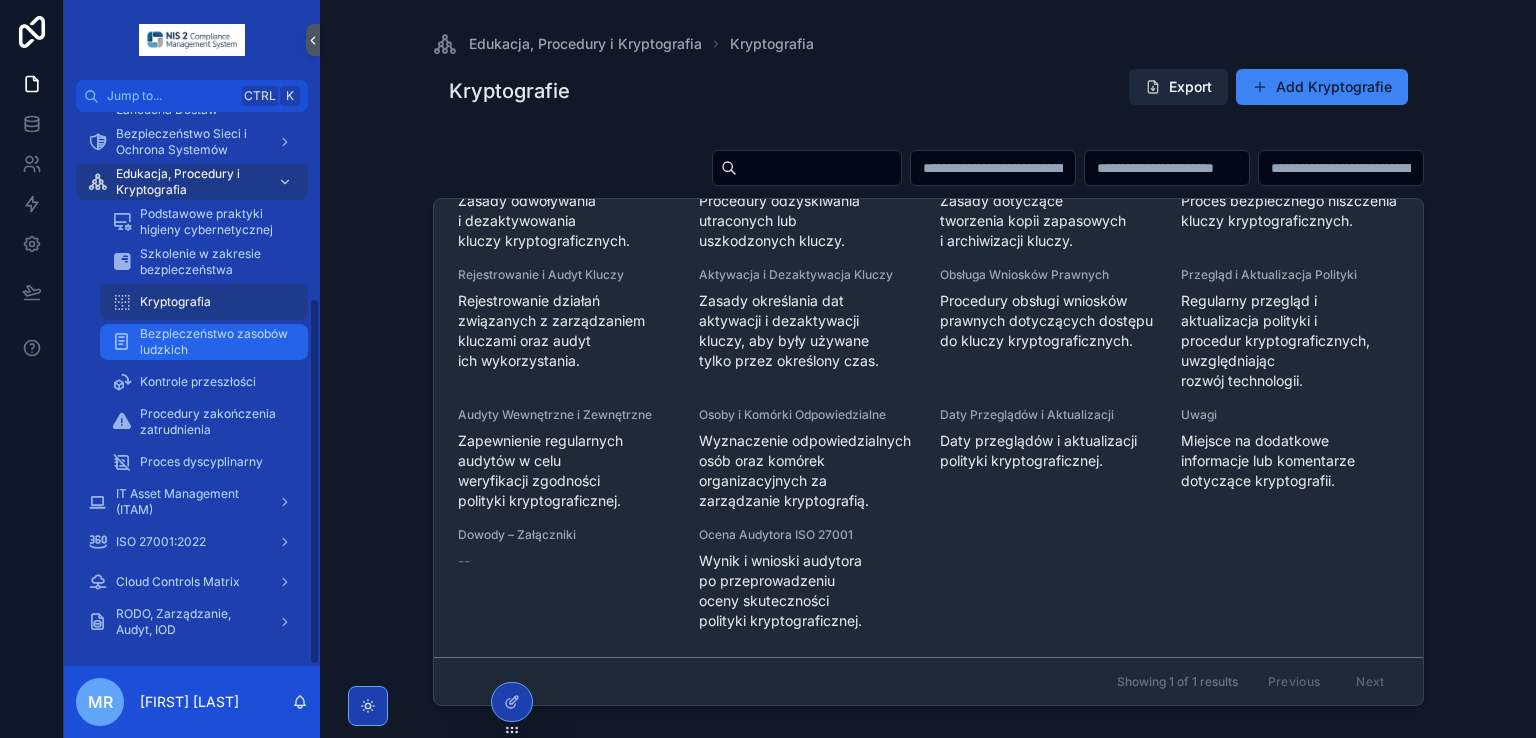 click on "Bezpieczeństwo zasobów ludzkich" at bounding box center (214, 342) 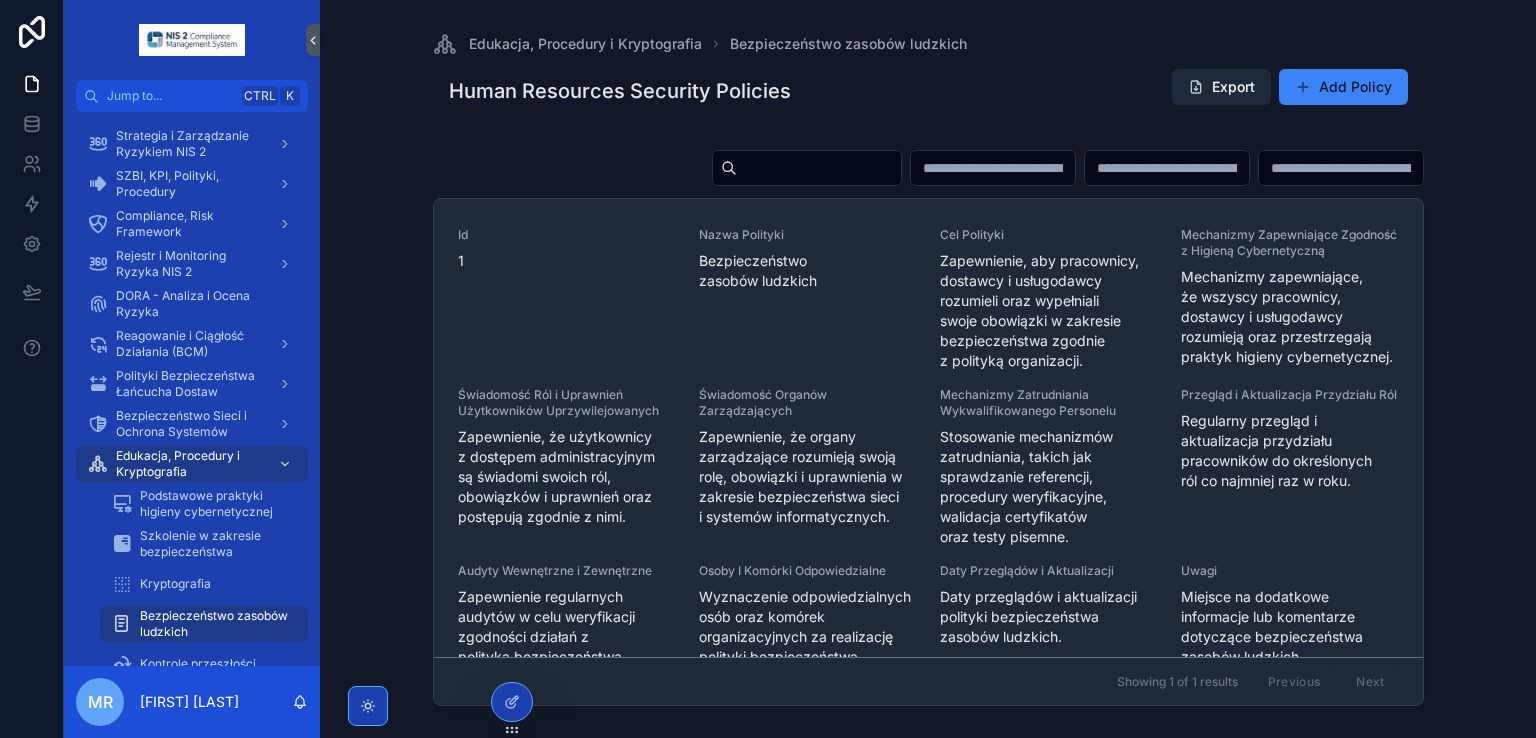scroll, scrollTop: 282, scrollLeft: 0, axis: vertical 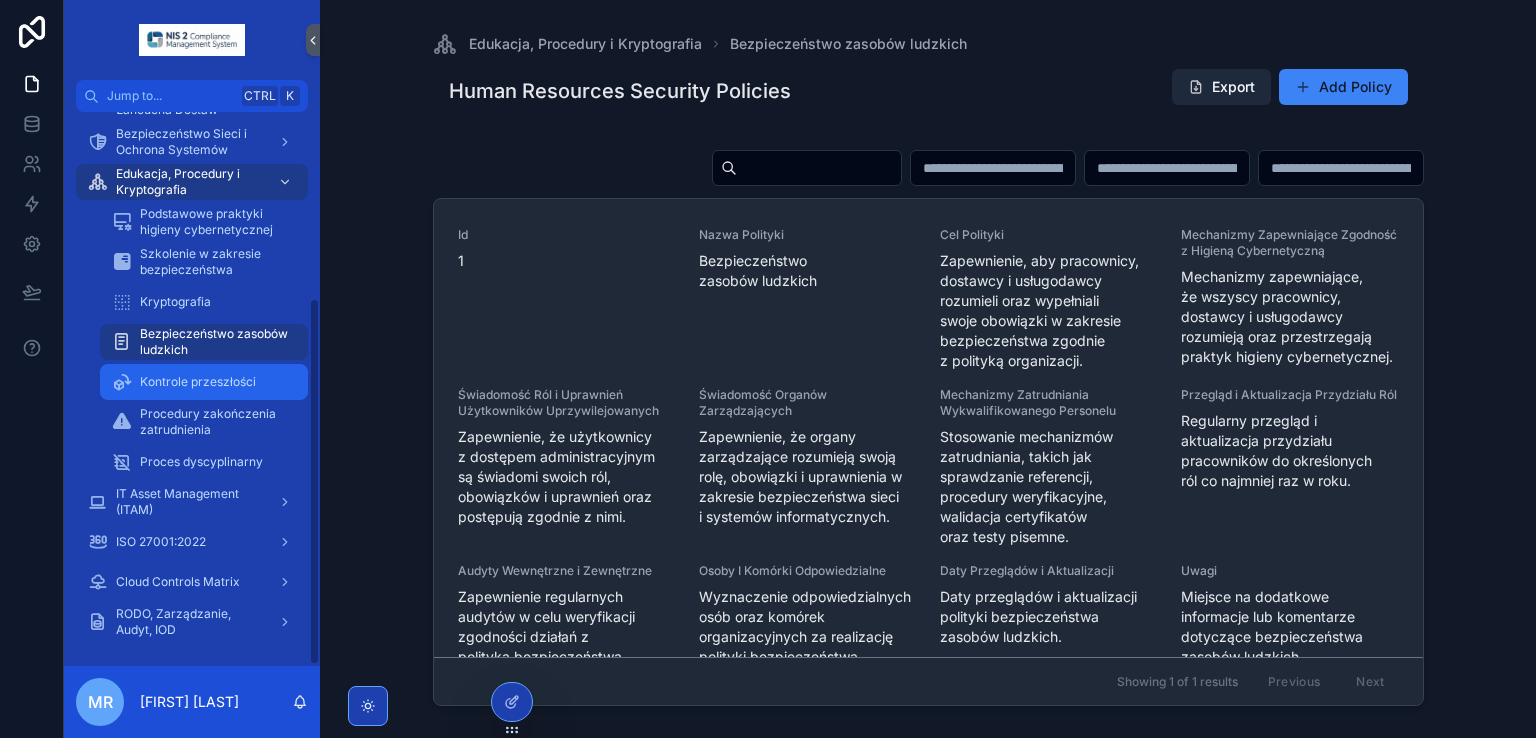 click on "Kontrole przeszłości" at bounding box center [198, 382] 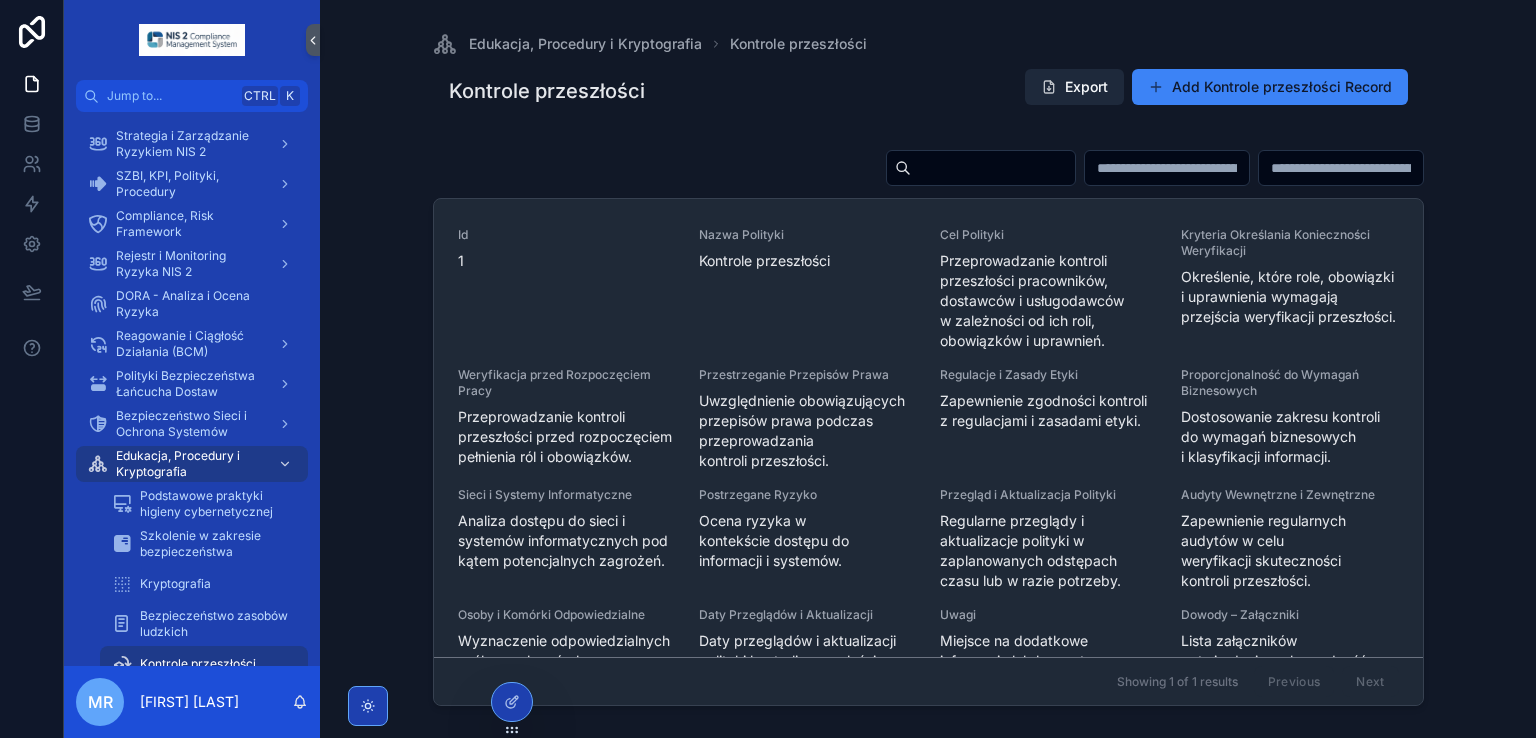 scroll, scrollTop: 282, scrollLeft: 0, axis: vertical 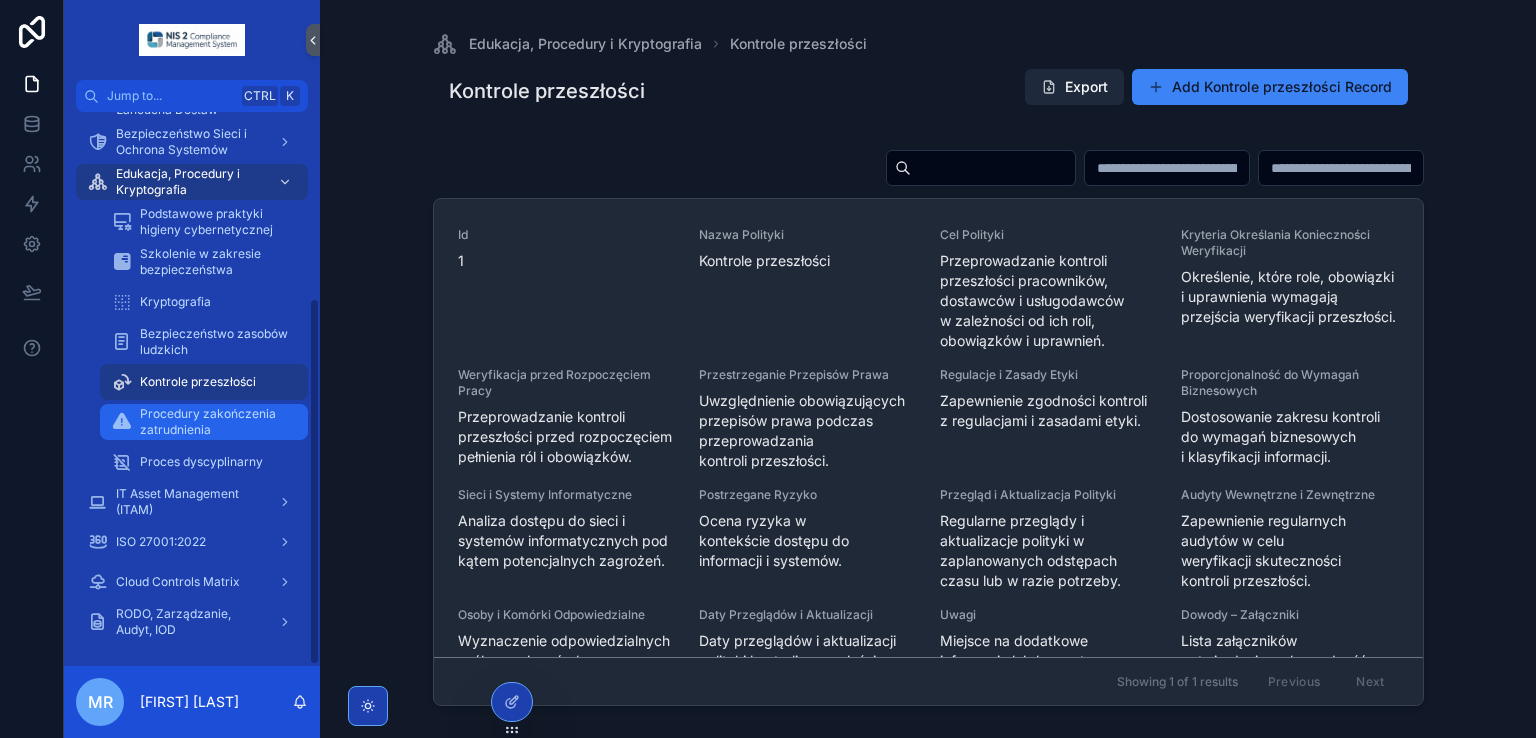 click on "Procedury zakończenia zatrudnienia" at bounding box center (214, 422) 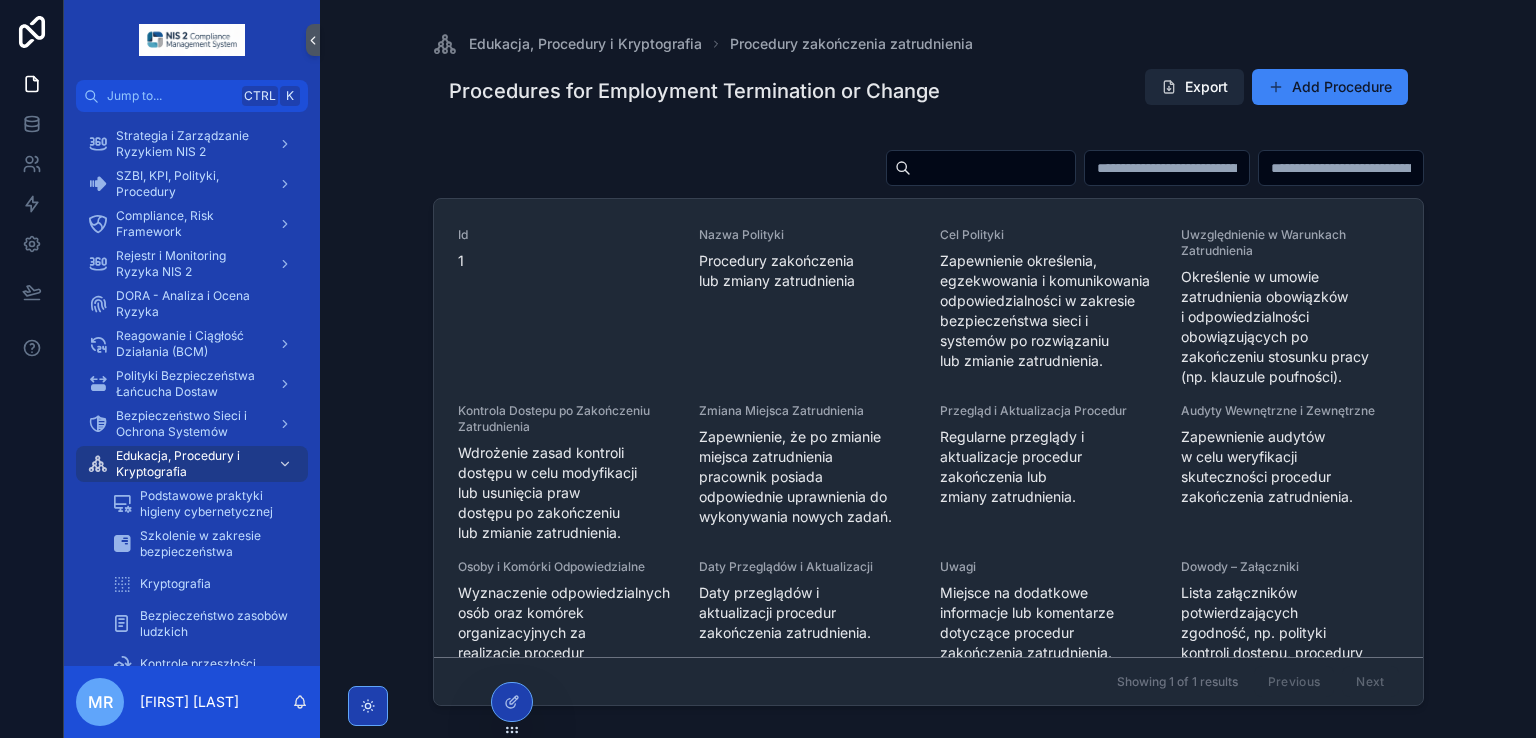 scroll, scrollTop: 282, scrollLeft: 0, axis: vertical 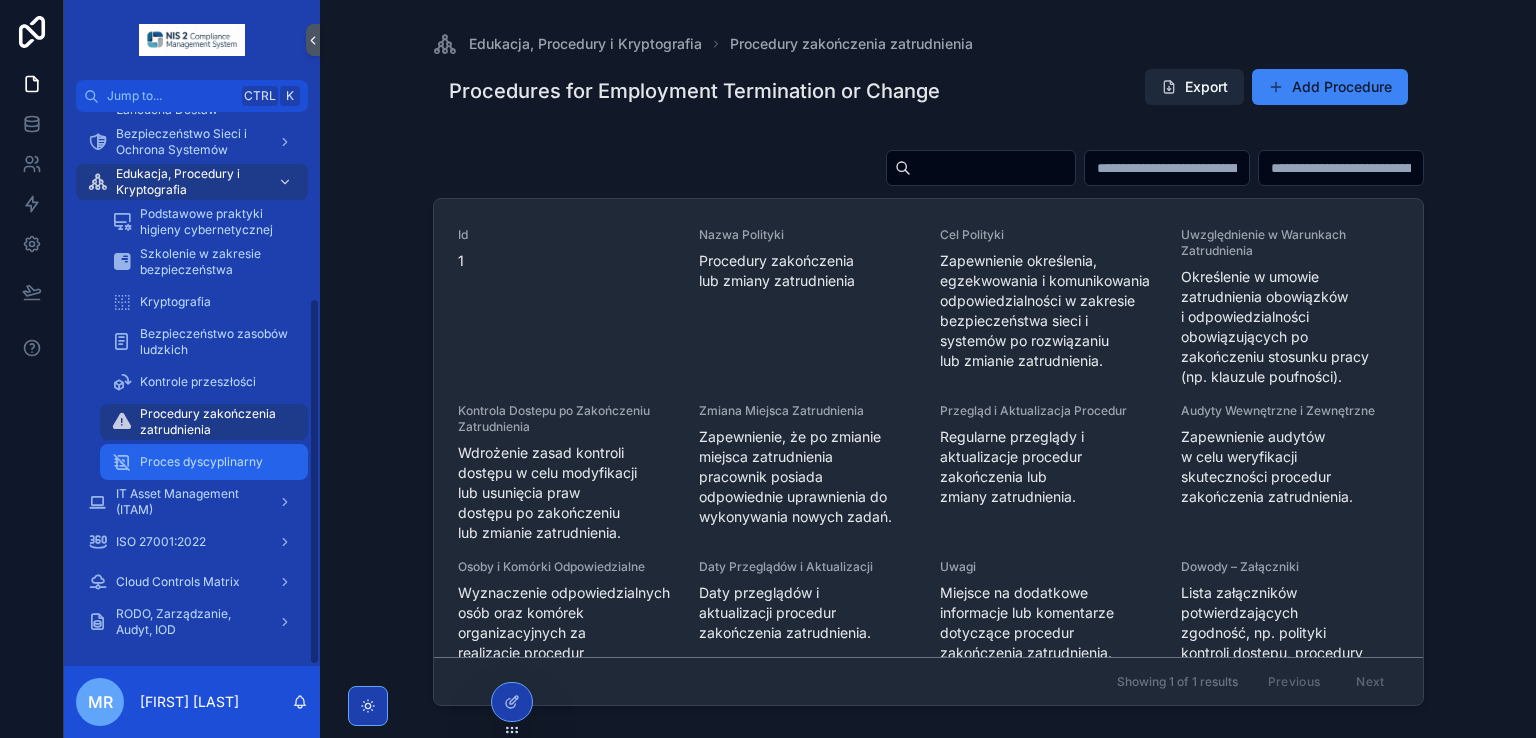 click on "Proces dyscyplinarny" at bounding box center (201, 462) 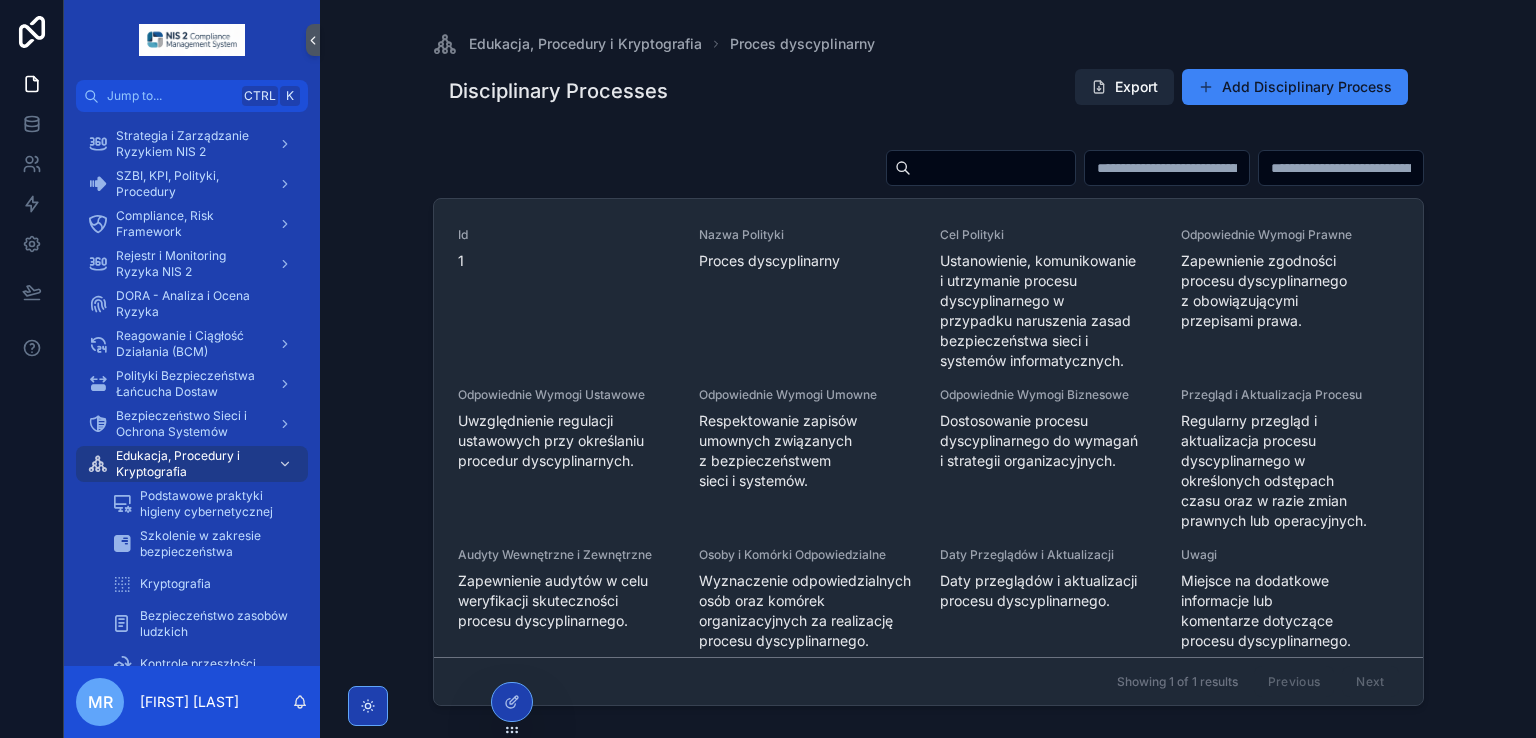 scroll, scrollTop: 282, scrollLeft: 0, axis: vertical 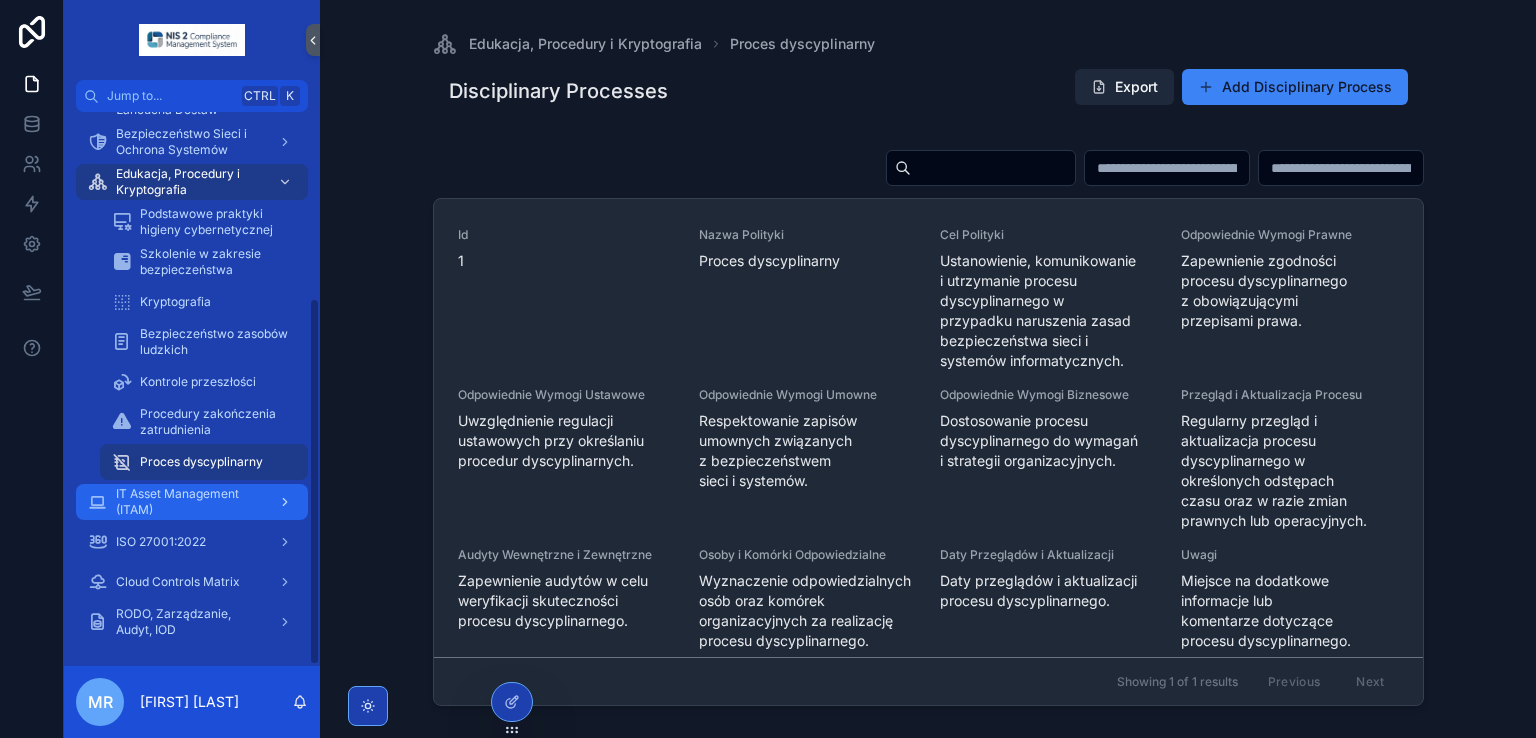 click on "IT Asset Management (ITAM)" at bounding box center (189, 502) 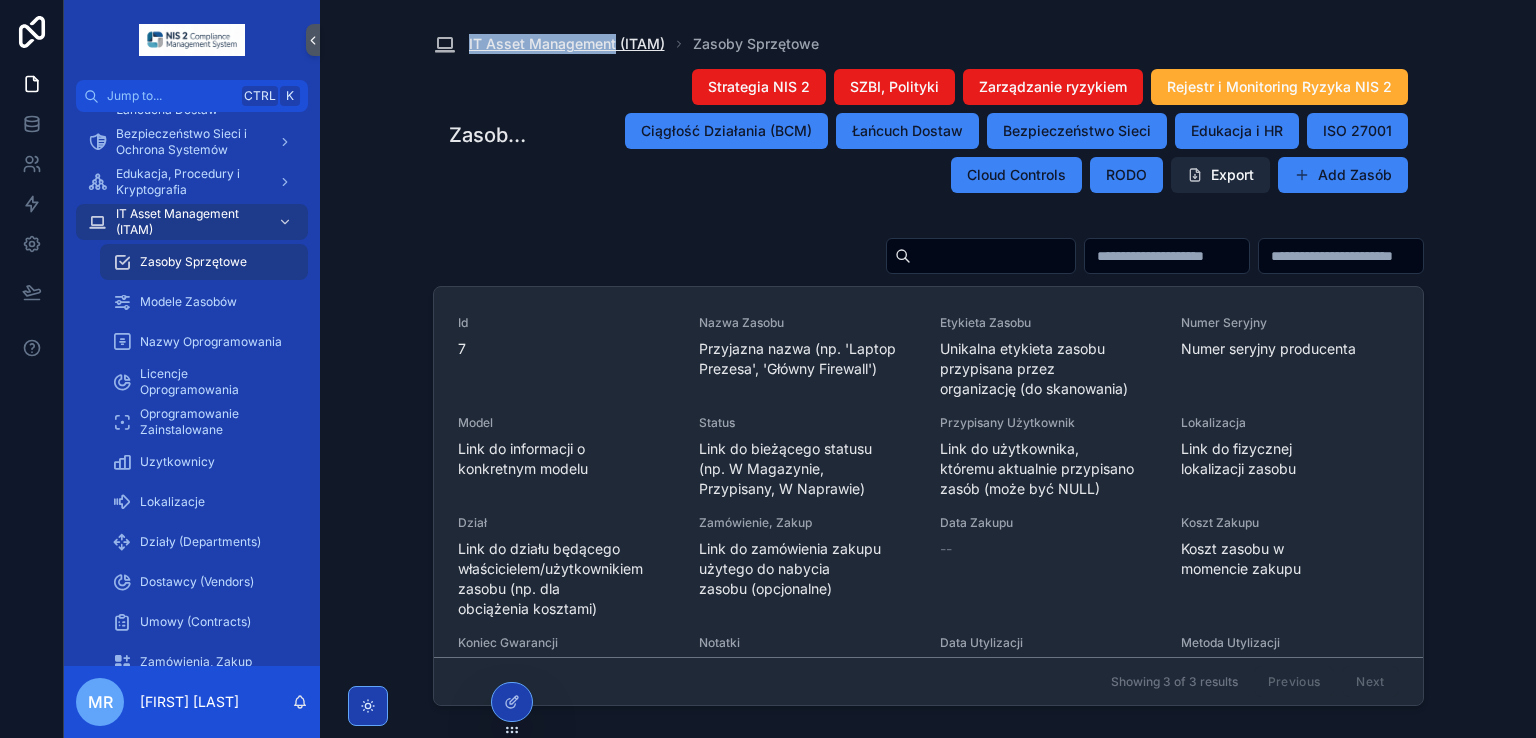 drag, startPoint x: 465, startPoint y: 6, endPoint x: 615, endPoint y: 41, distance: 154.02922 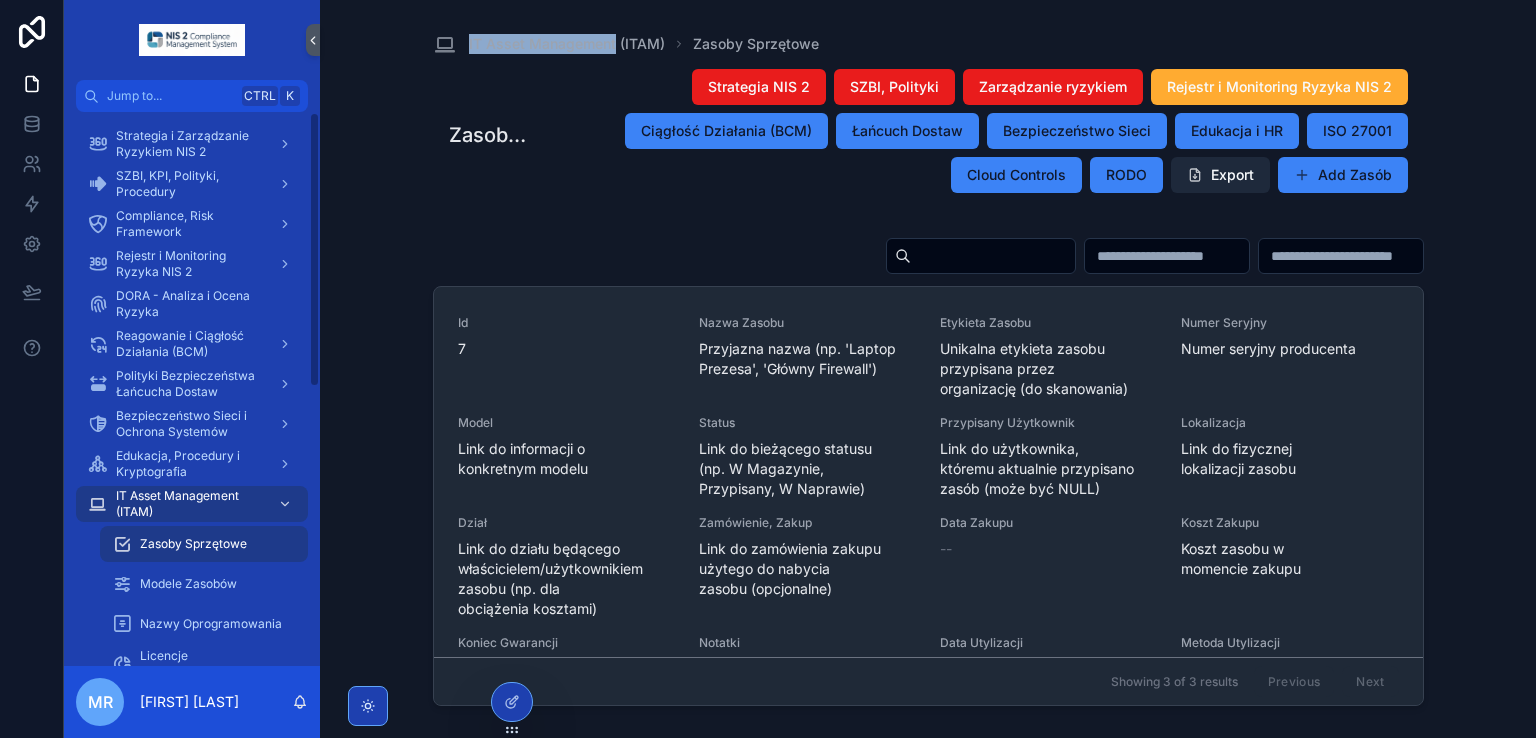 scroll, scrollTop: 0, scrollLeft: 0, axis: both 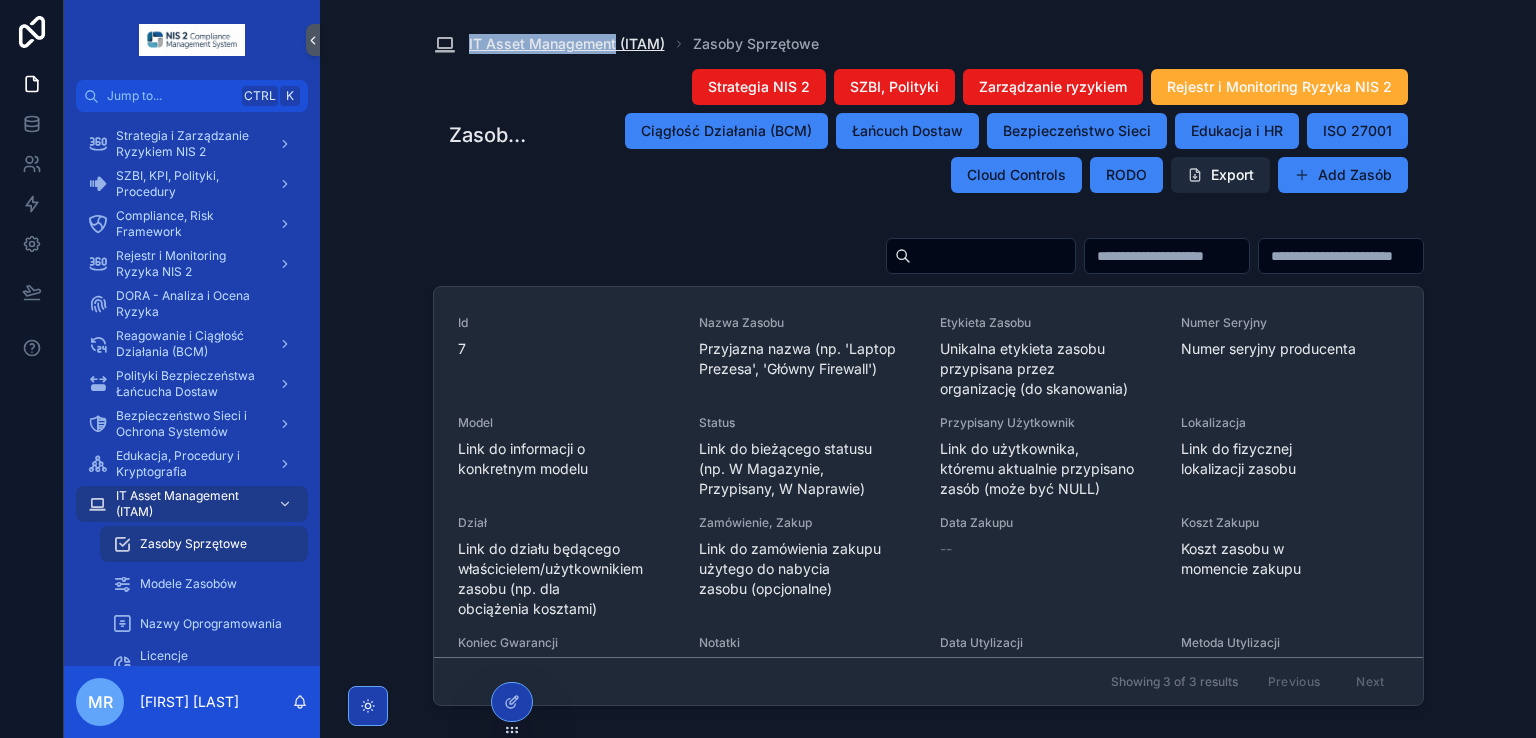 copy on "IT Asset Management" 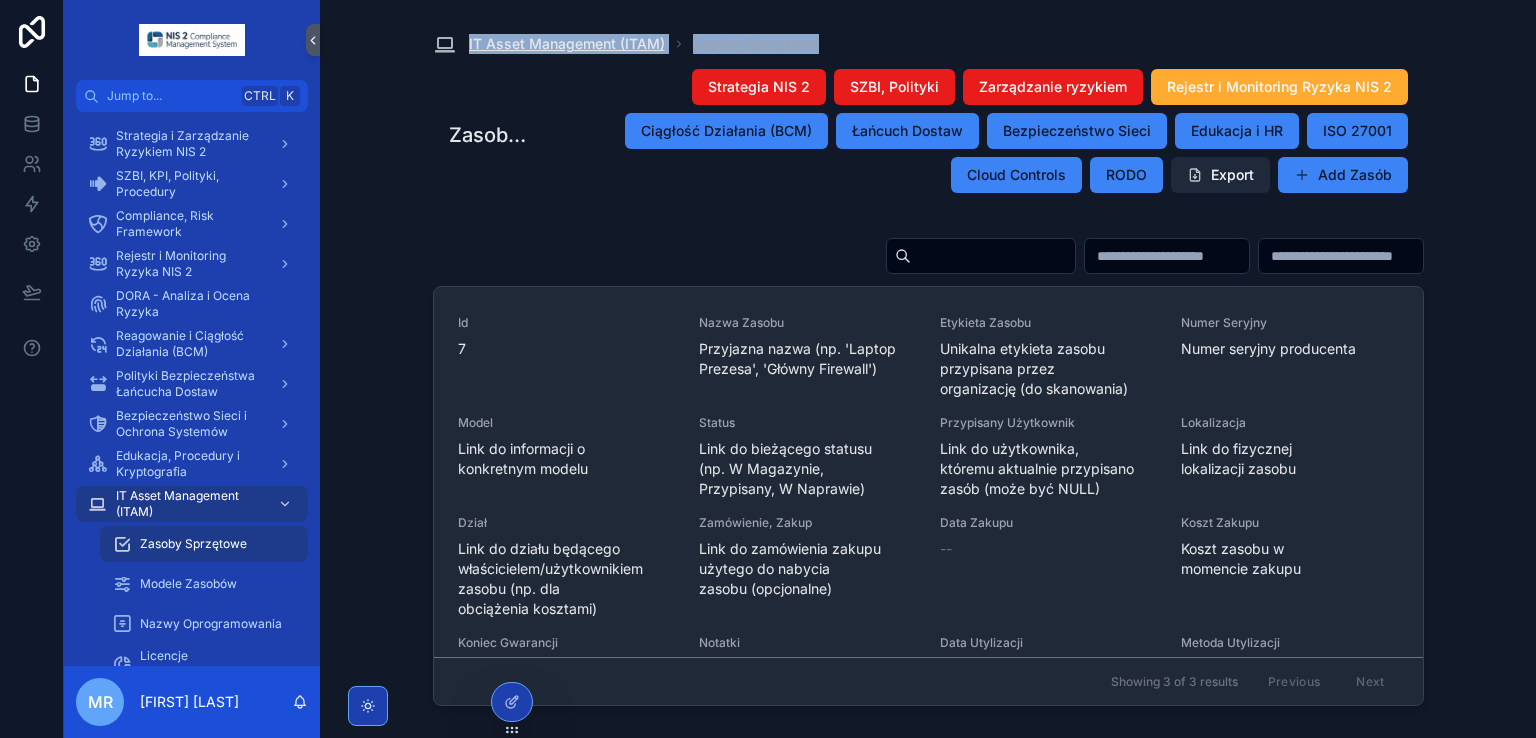 drag, startPoint x: 822, startPoint y: 42, endPoint x: 465, endPoint y: 40, distance: 357.0056 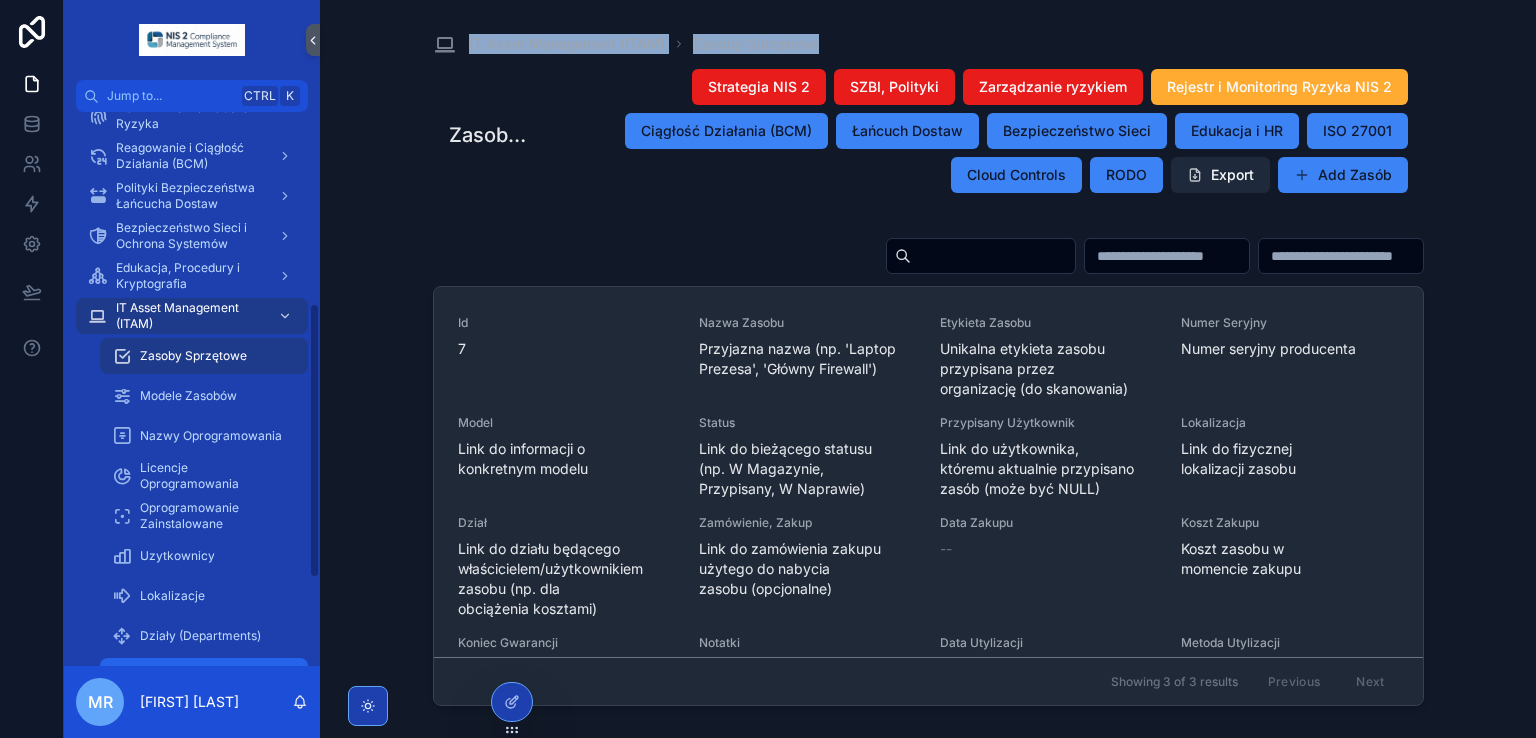 scroll, scrollTop: 400, scrollLeft: 0, axis: vertical 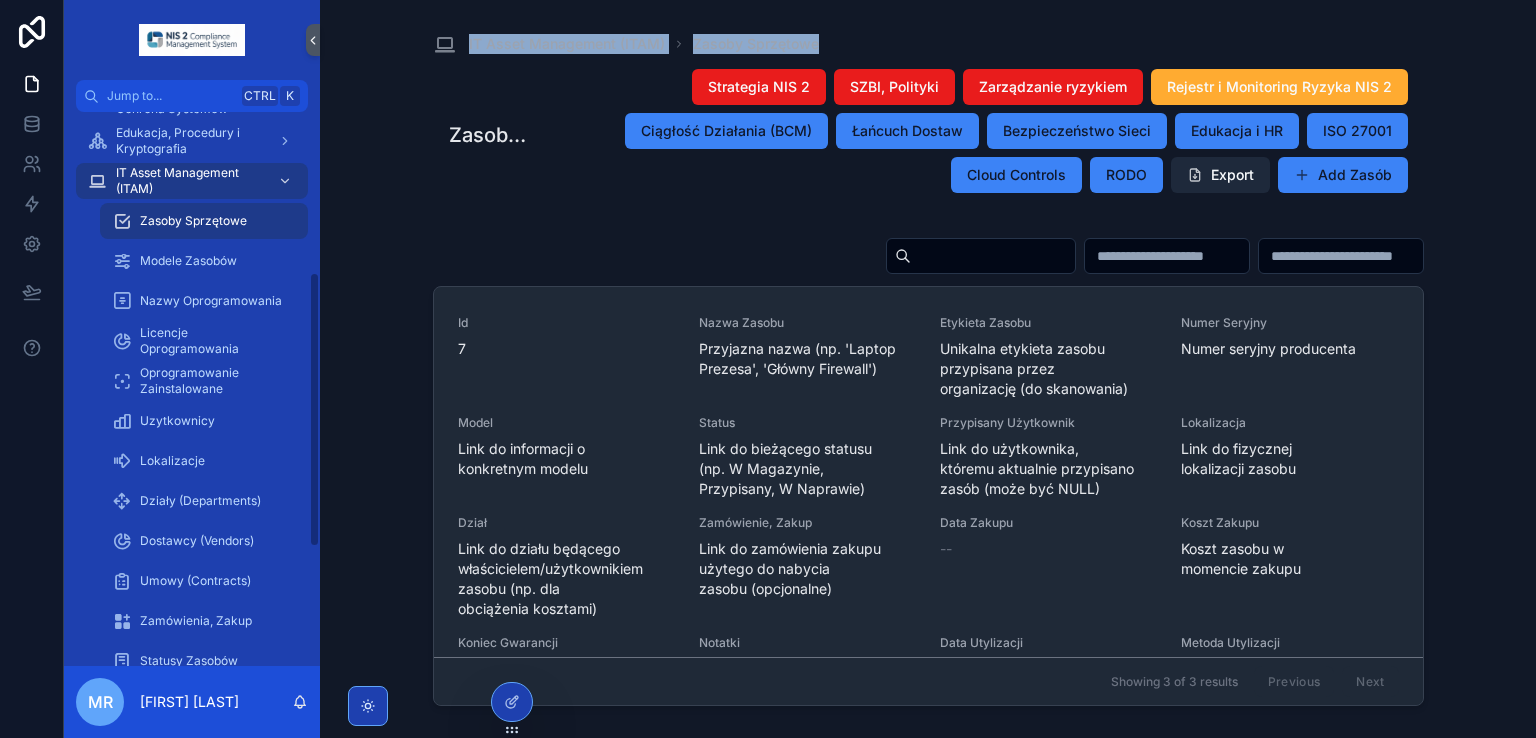 drag, startPoint x: 315, startPoint y: 395, endPoint x: 318, endPoint y: 357, distance: 38.118237 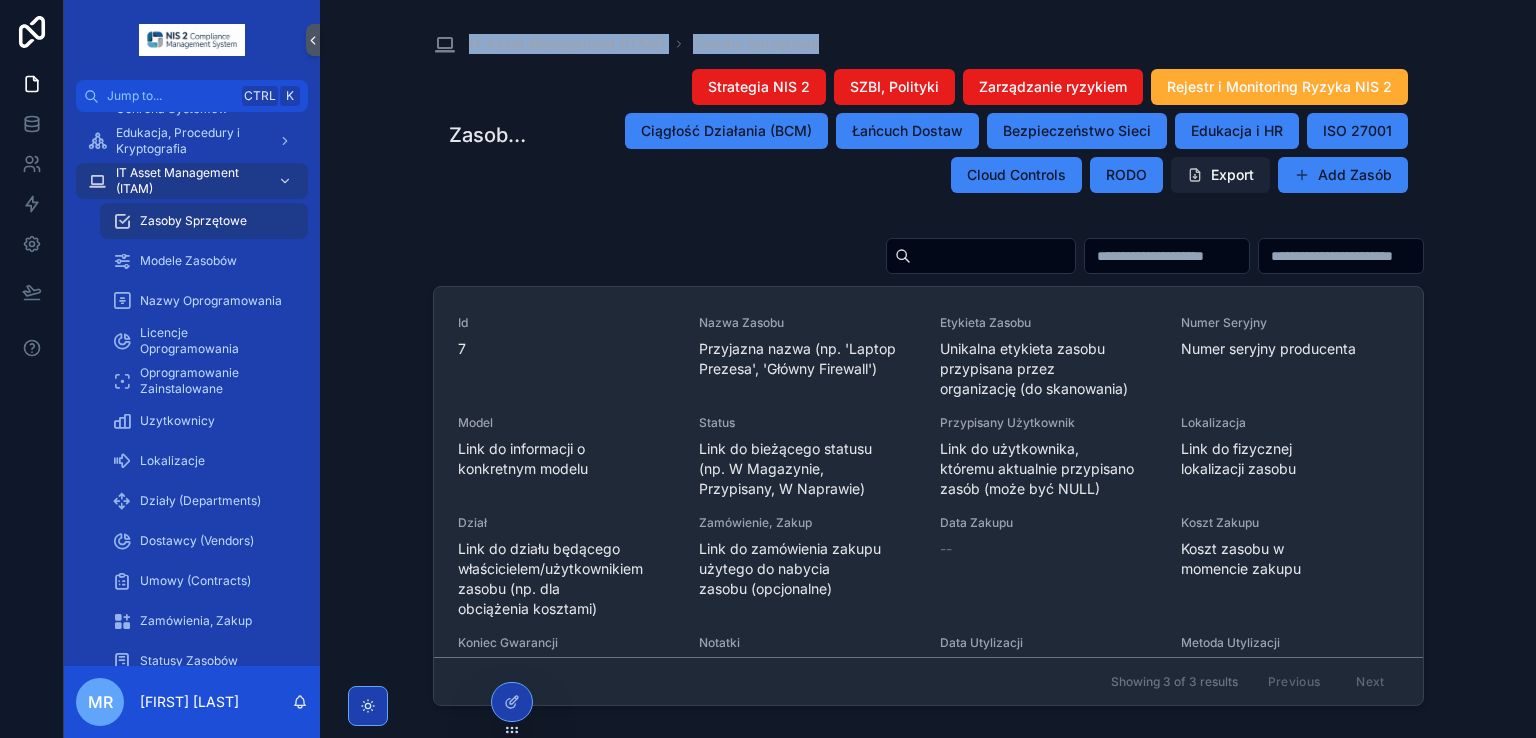 click on "Export" at bounding box center [1220, 175] 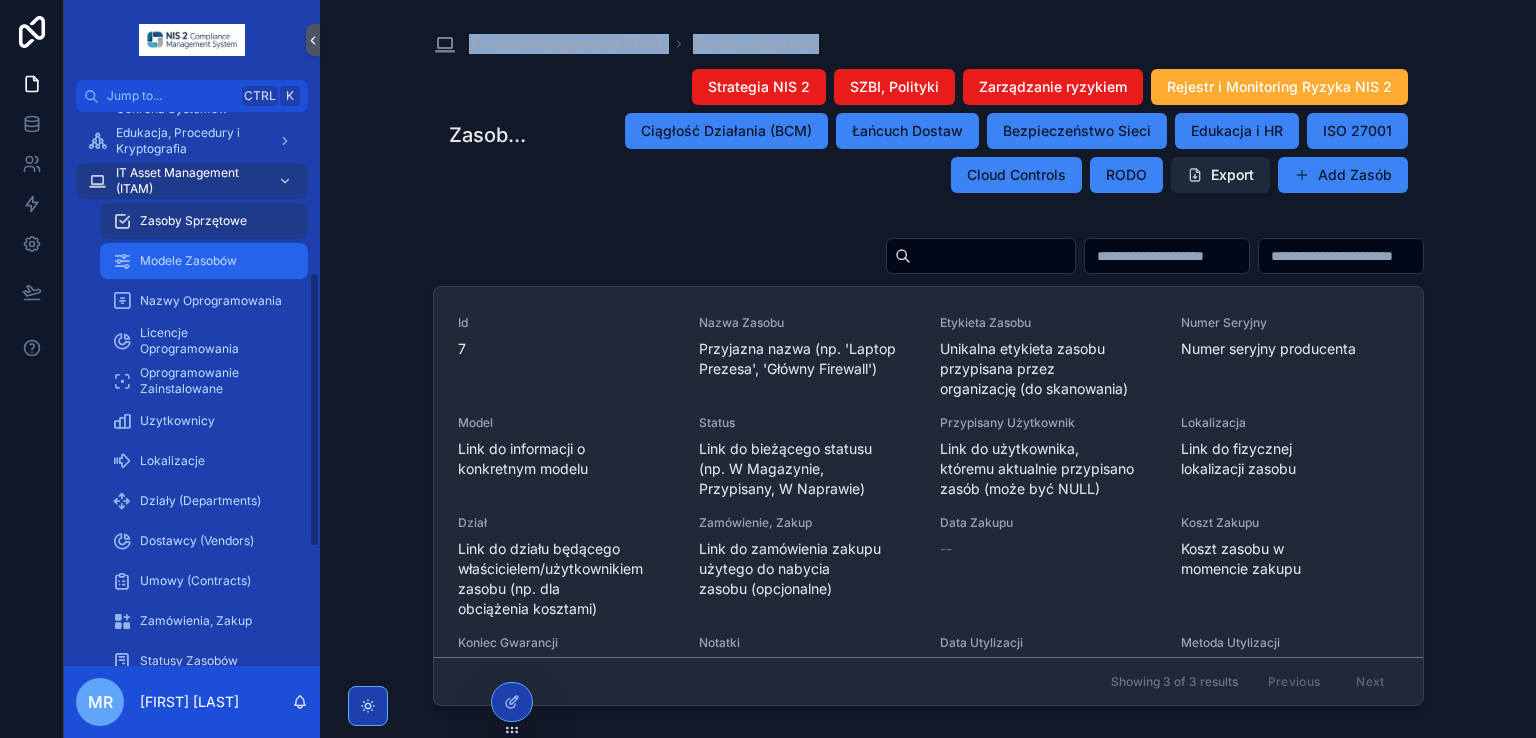 click on "Modele Zasobów" at bounding box center [188, 261] 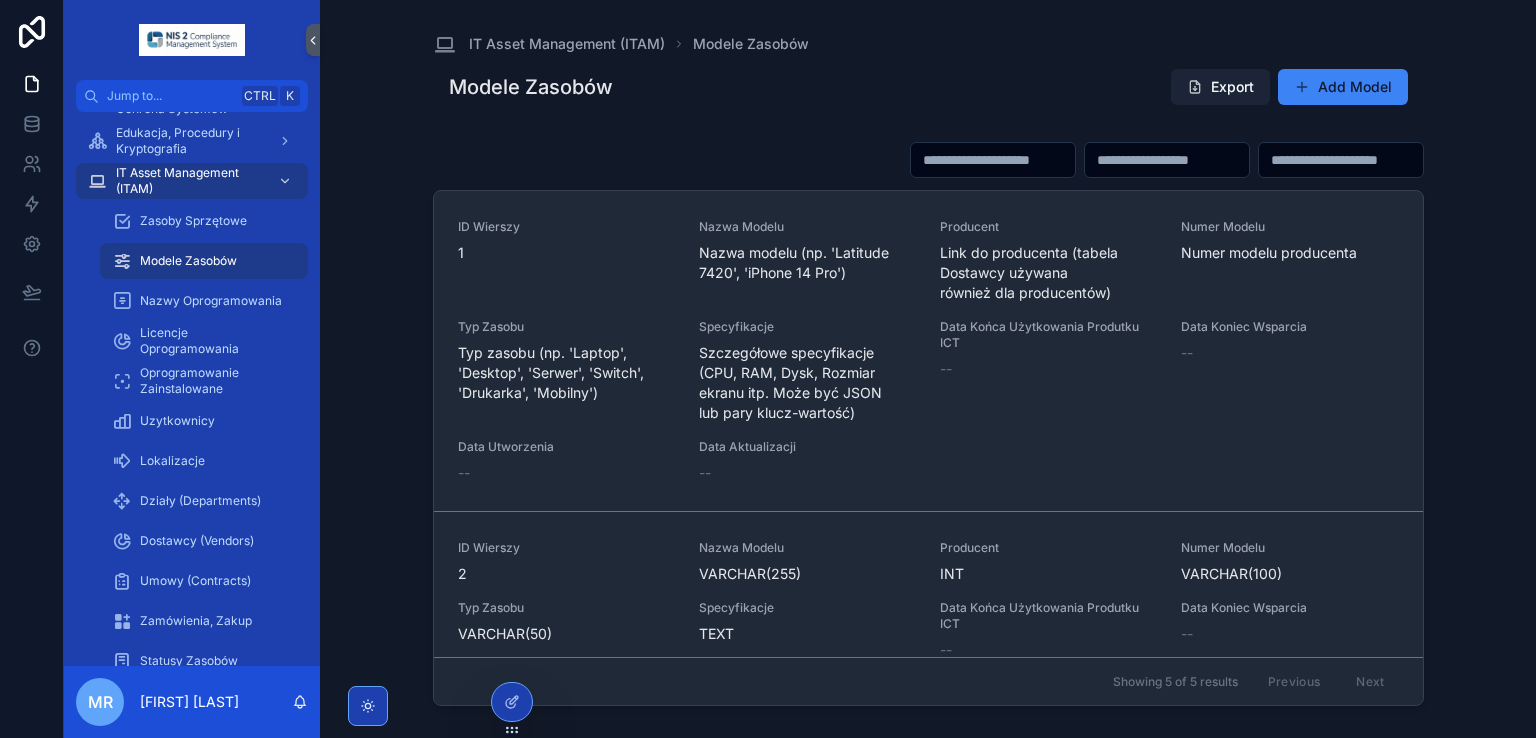 click on "Export" at bounding box center (1220, 87) 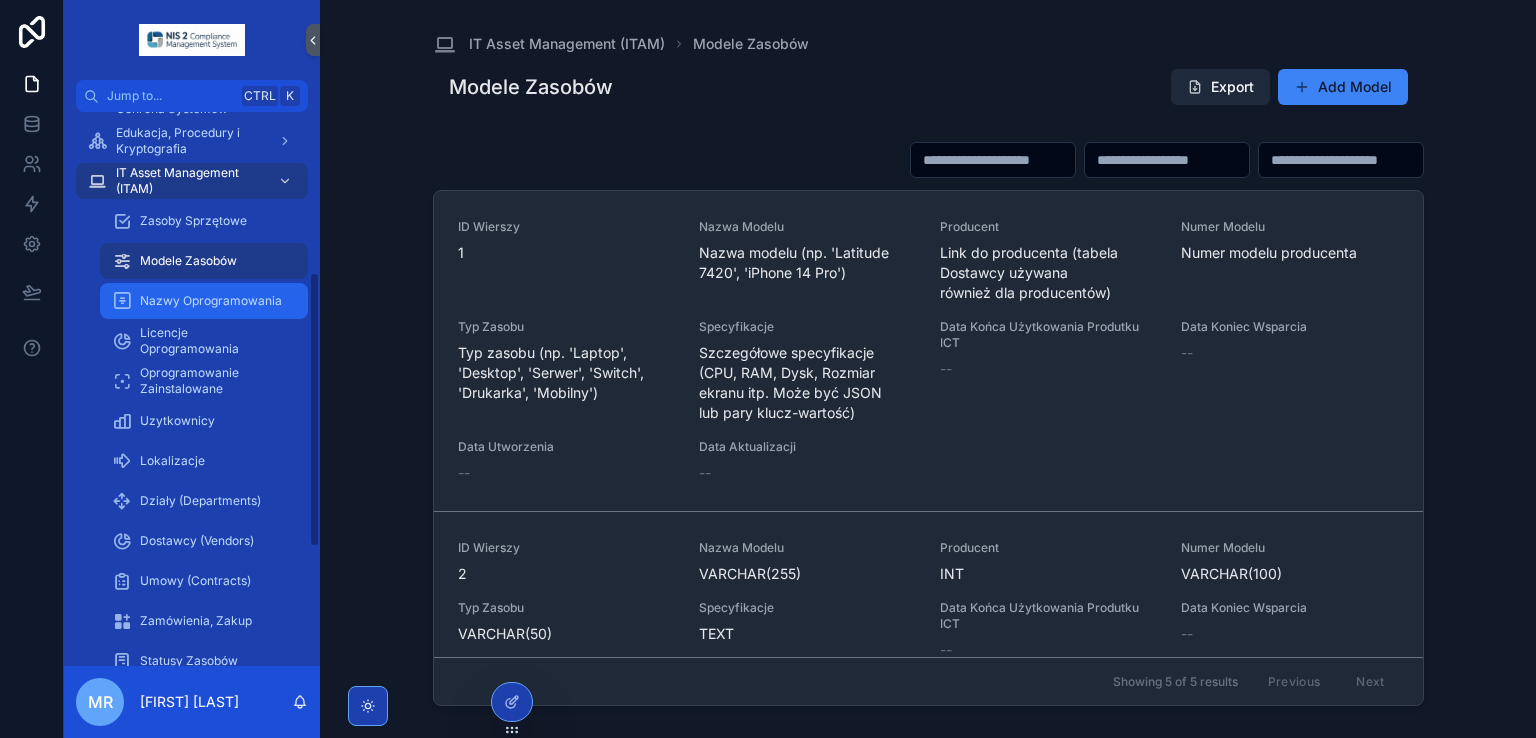 click on "Nazwy Oprogramowania" at bounding box center (211, 301) 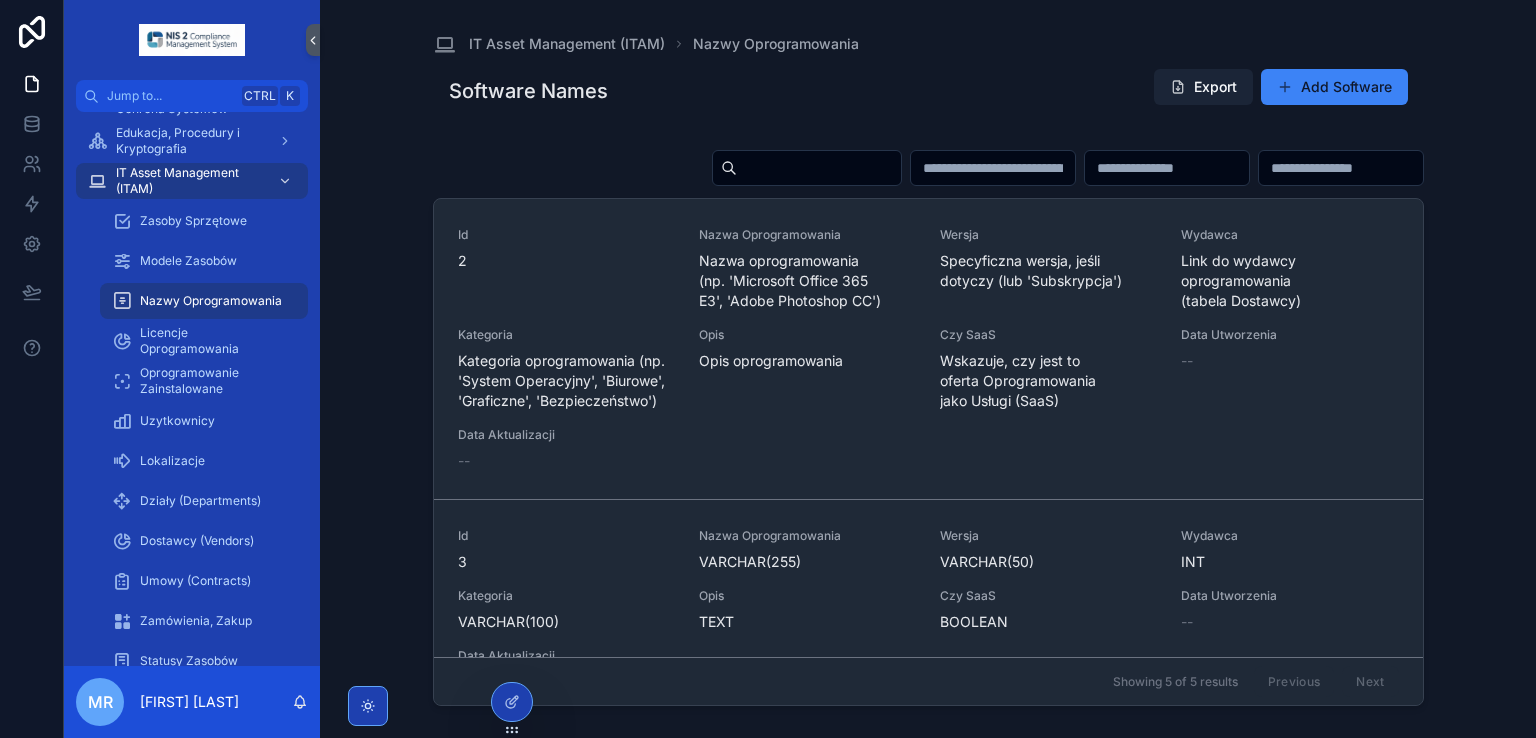 click on "Export" at bounding box center [1203, 87] 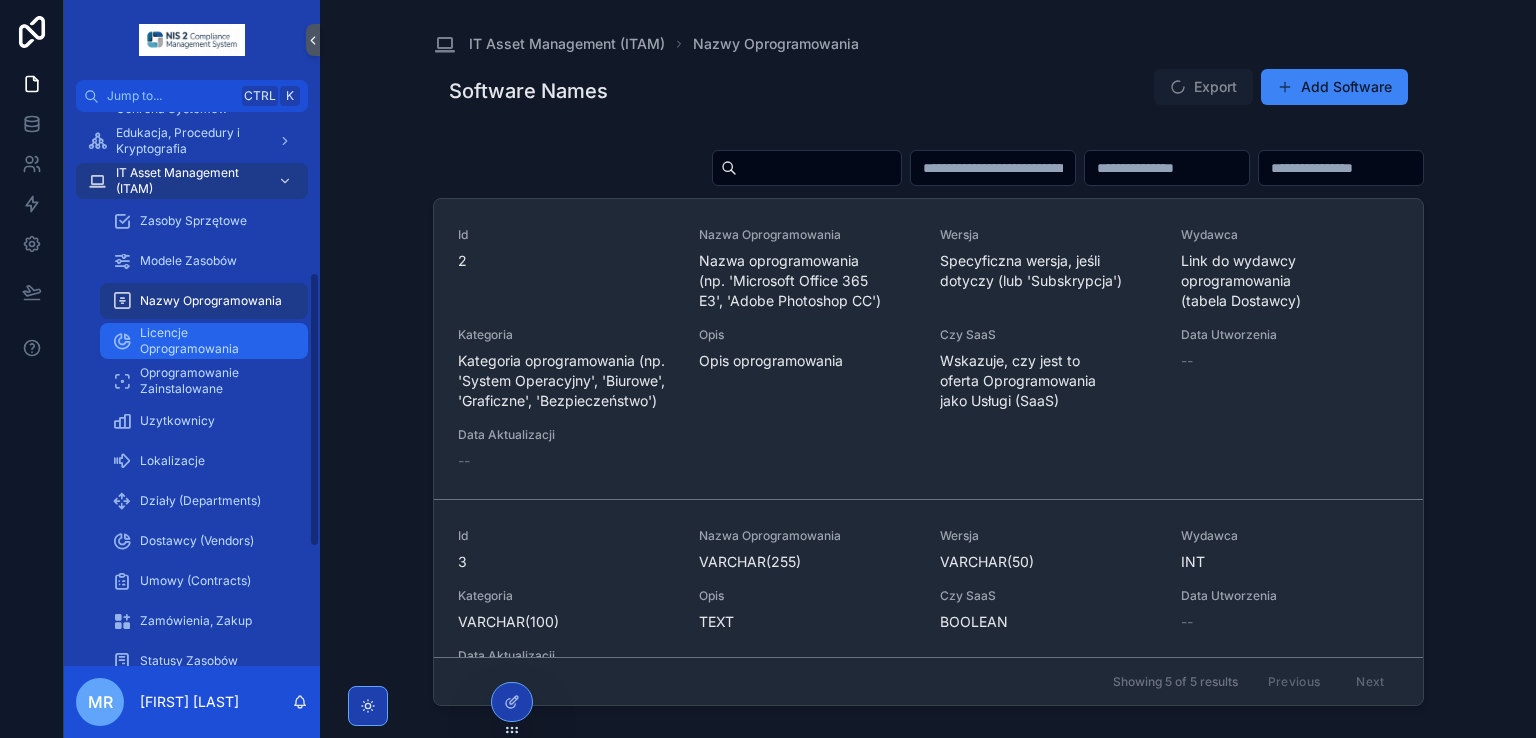 click on "Licencje Oprogramowania" at bounding box center [214, 341] 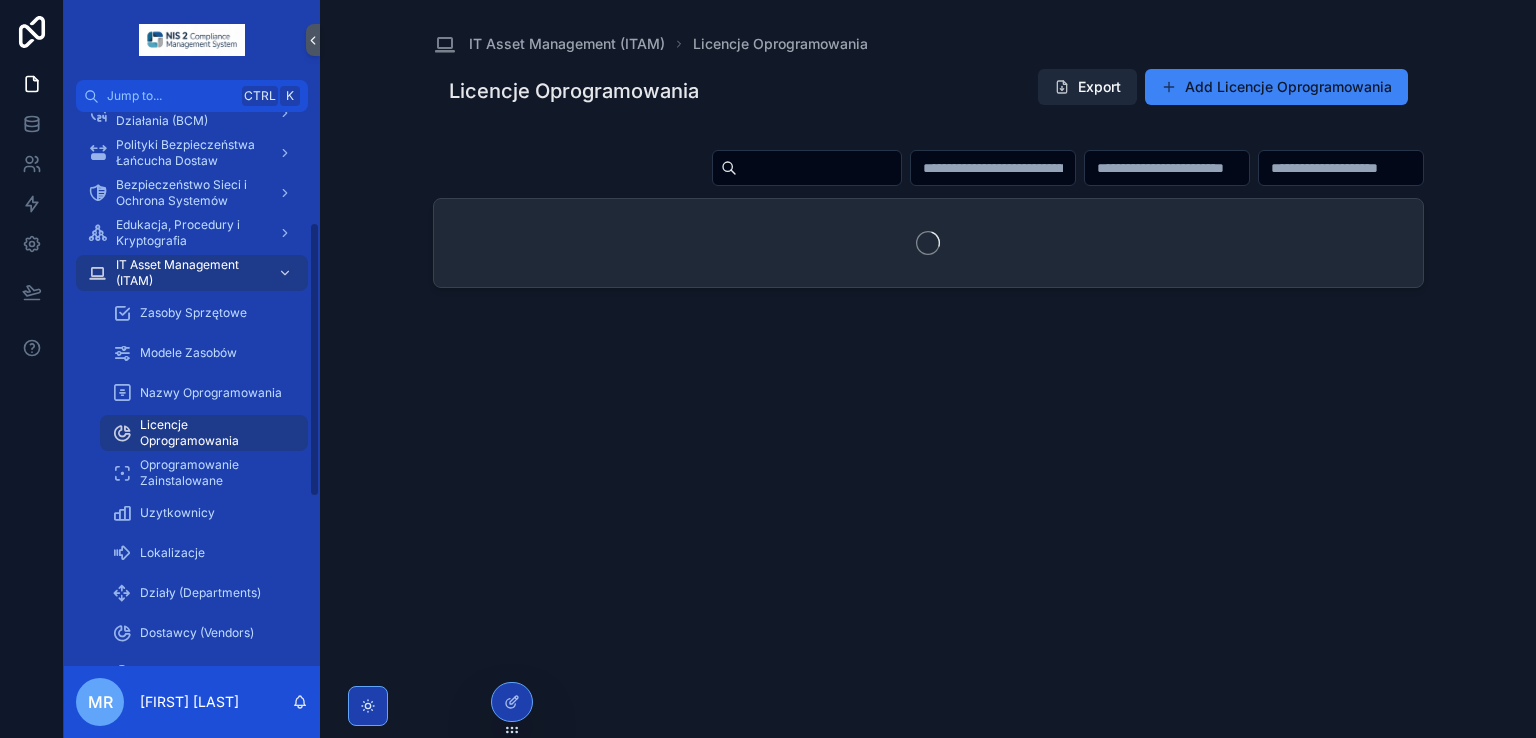 scroll, scrollTop: 223, scrollLeft: 0, axis: vertical 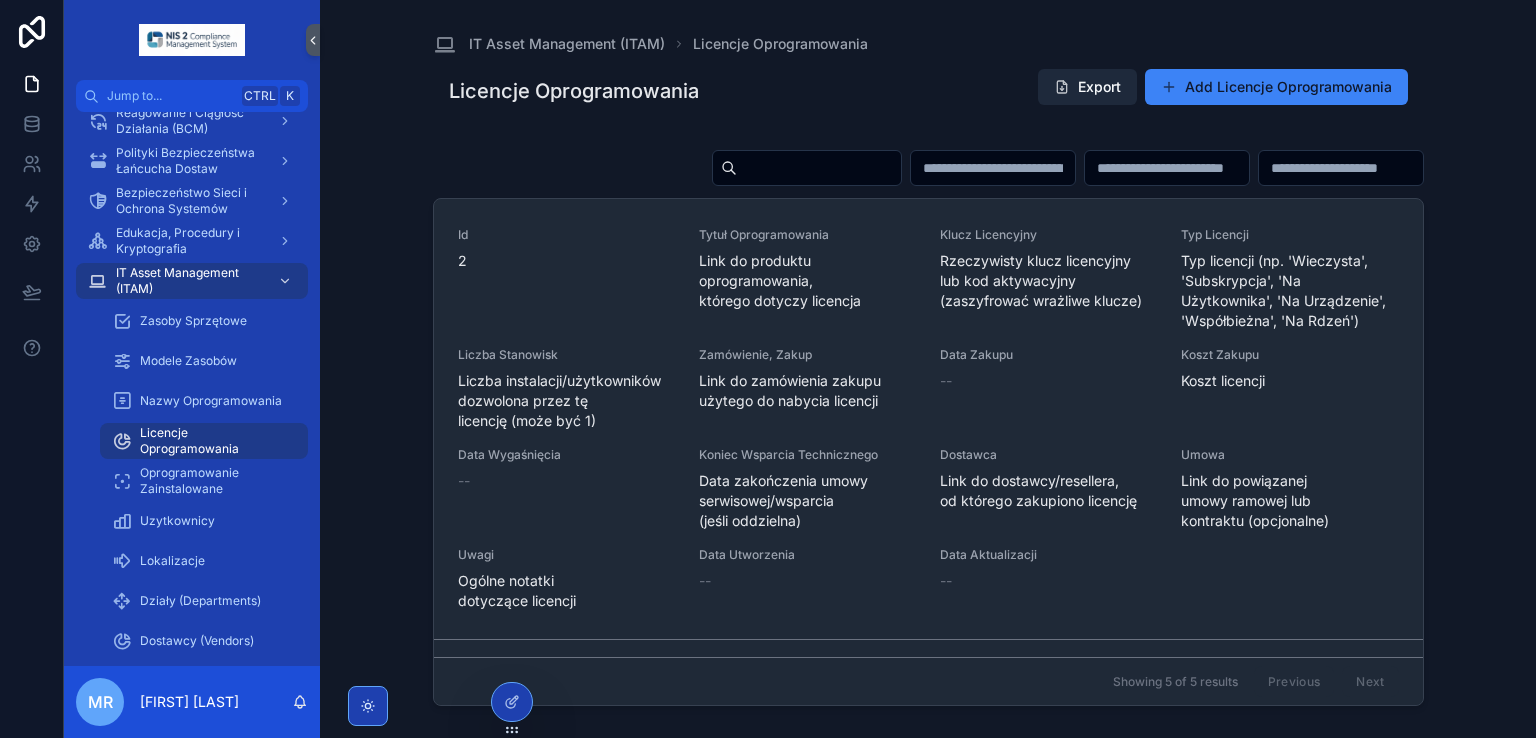click on "Export" at bounding box center [1087, 87] 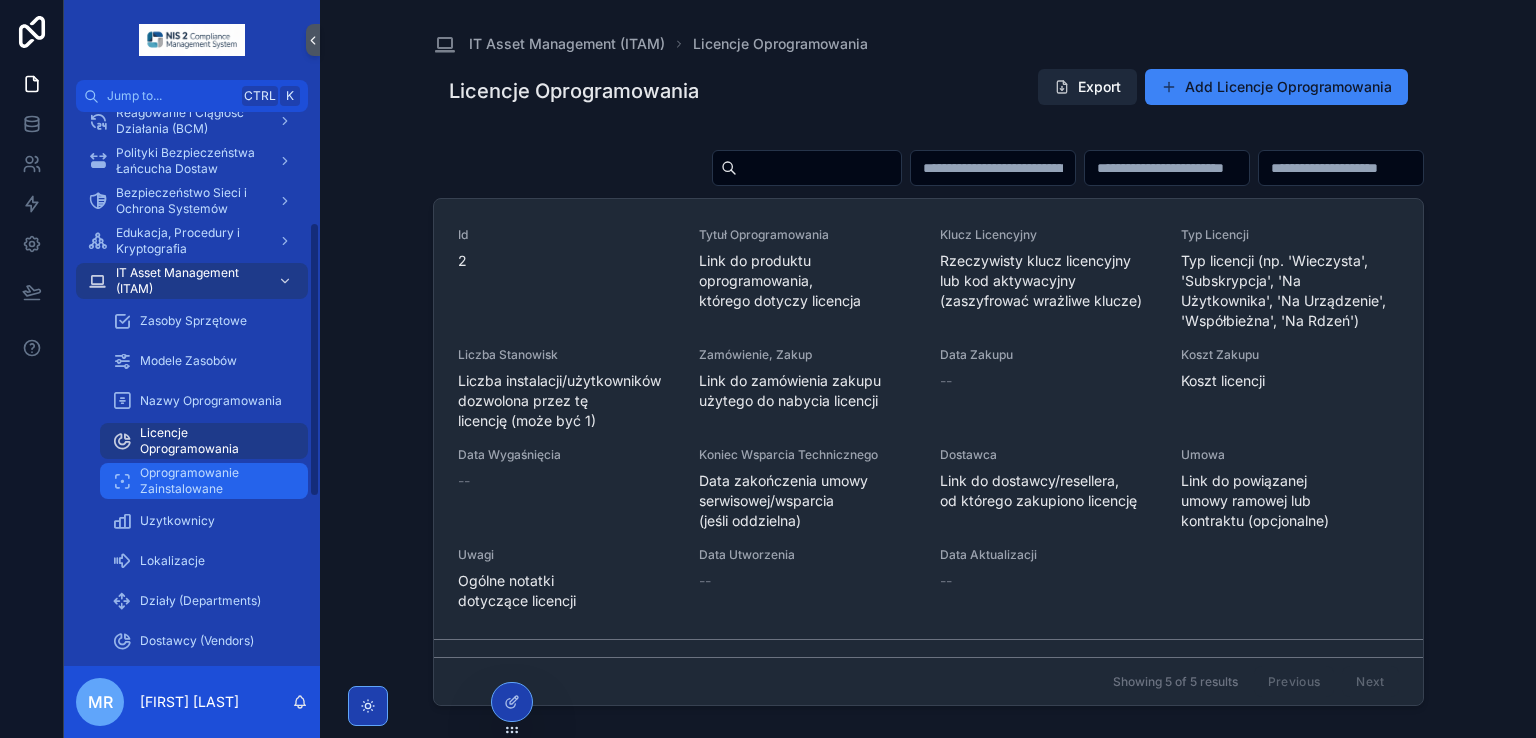 click on "Oprogramowanie Zainstalowane" at bounding box center (214, 481) 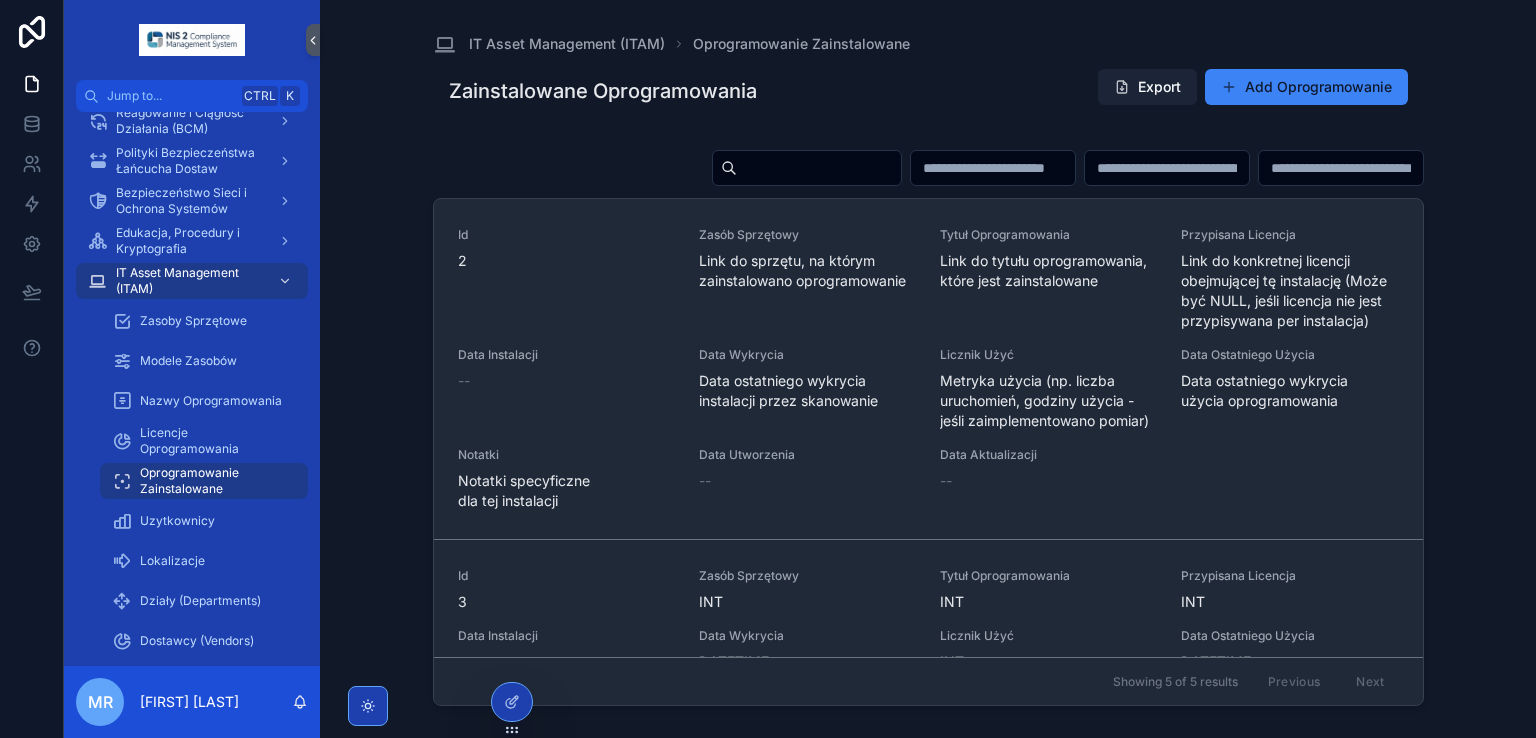click on "Export" at bounding box center (1147, 87) 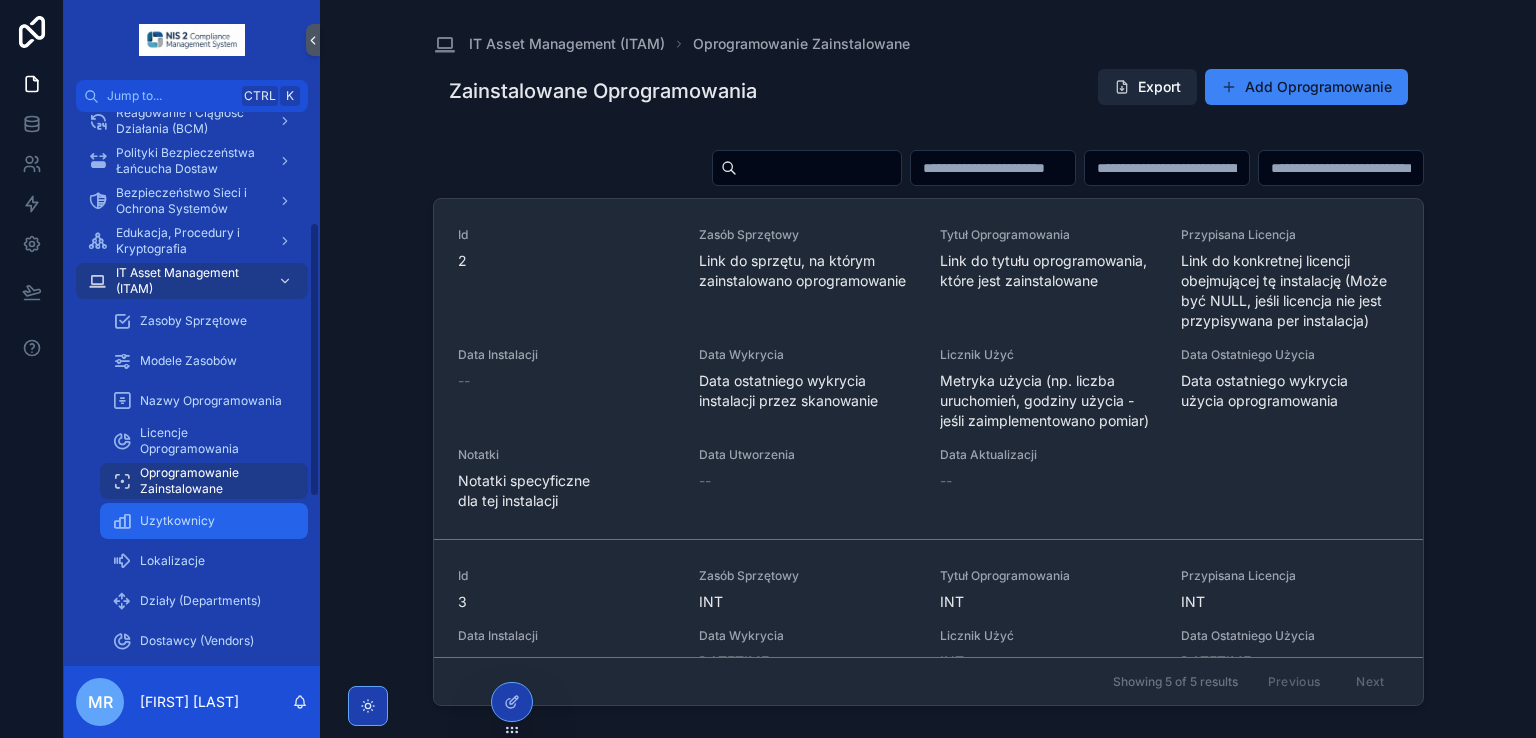 click on "Uzytkownicy" at bounding box center (177, 521) 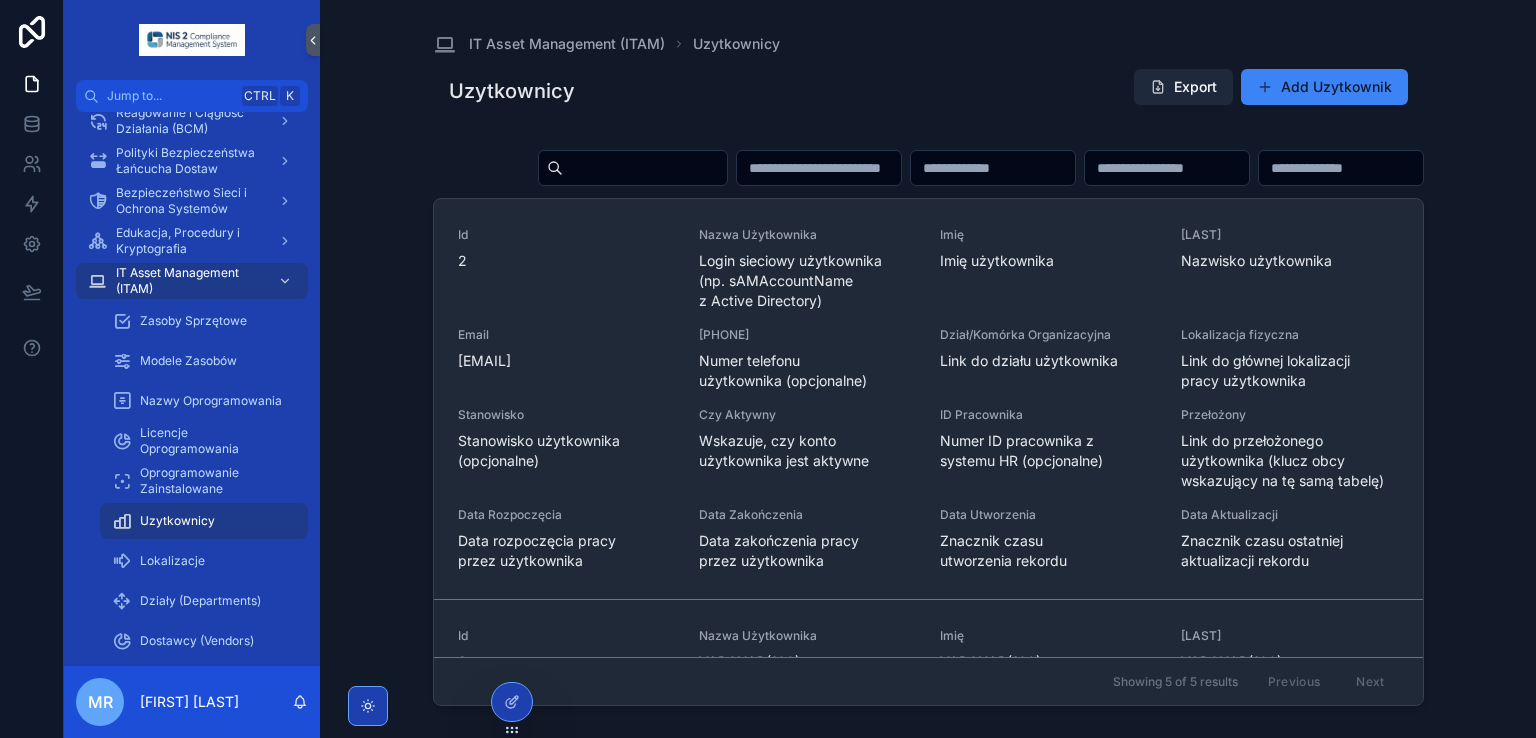 click on "Uzytkownicy Export Add Uzytkownik Id 2 Nazwa Użytkownika Login sieciowy użytkownika (np. sAMAccountName z Active Directory) Imię Imię użytkownika Nazwisko Nazwisko użytkownika Email Adres email użytkownika Numer Telefonu Numer telefonu użytkownika (opcjonalne) Dział/Komórka Organizacyjna Link do działu użytkownika Lokalizacja fizyczna Link do głównej lokalizacji pracy użytkownika Stanowisko Stanowisko użytkownika (opcjonalne) Czy Aktywny Wskazuje, czy konto użytkownika jest aktywne ID Pracownika Numer ID pracownika z systemu HR (opcjonalne) Przełożony Link do przełożonego użytkownika (klucz obcy wskazujący na tę samą tabelę) Data Rozpoczęcia Data rozpoczęcia pracy przez użytkownika Data Zakończenia Data zakończenia pracy przez użytkownika Data Utworzenia Znacznik czasu utworzenia rekordu Data Aktualizacji Znacznik czasu ostatniej aktualizacji rekordu Id 3 Nazwa Użytkownika VARCHAR(100) Imię VARCHAR(100) Nazwisko VARCHAR(100) Email VARCHAR(255) Numer Telefonu VARCHAR(50) INT 4" at bounding box center [928, 391] 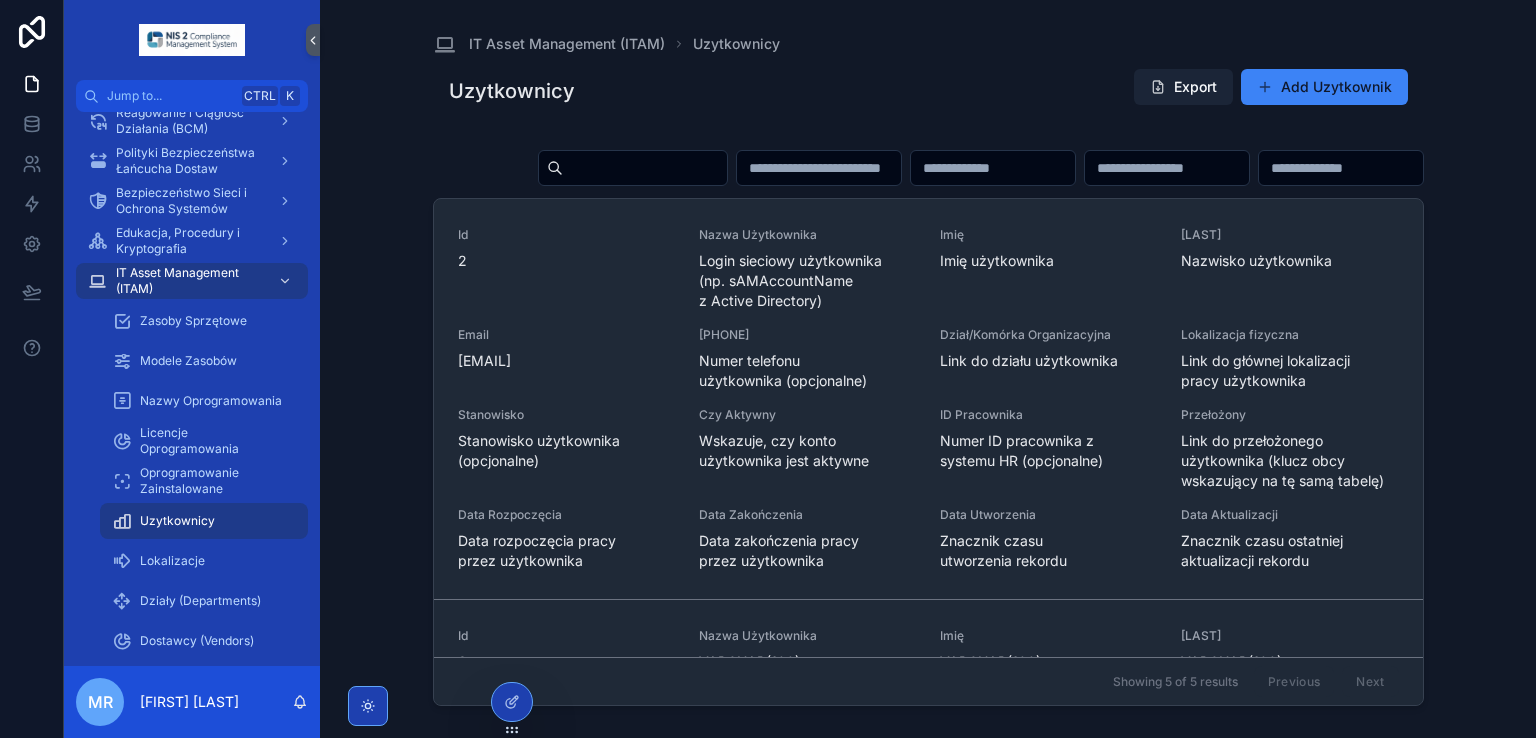 click on "Export" at bounding box center (1183, 87) 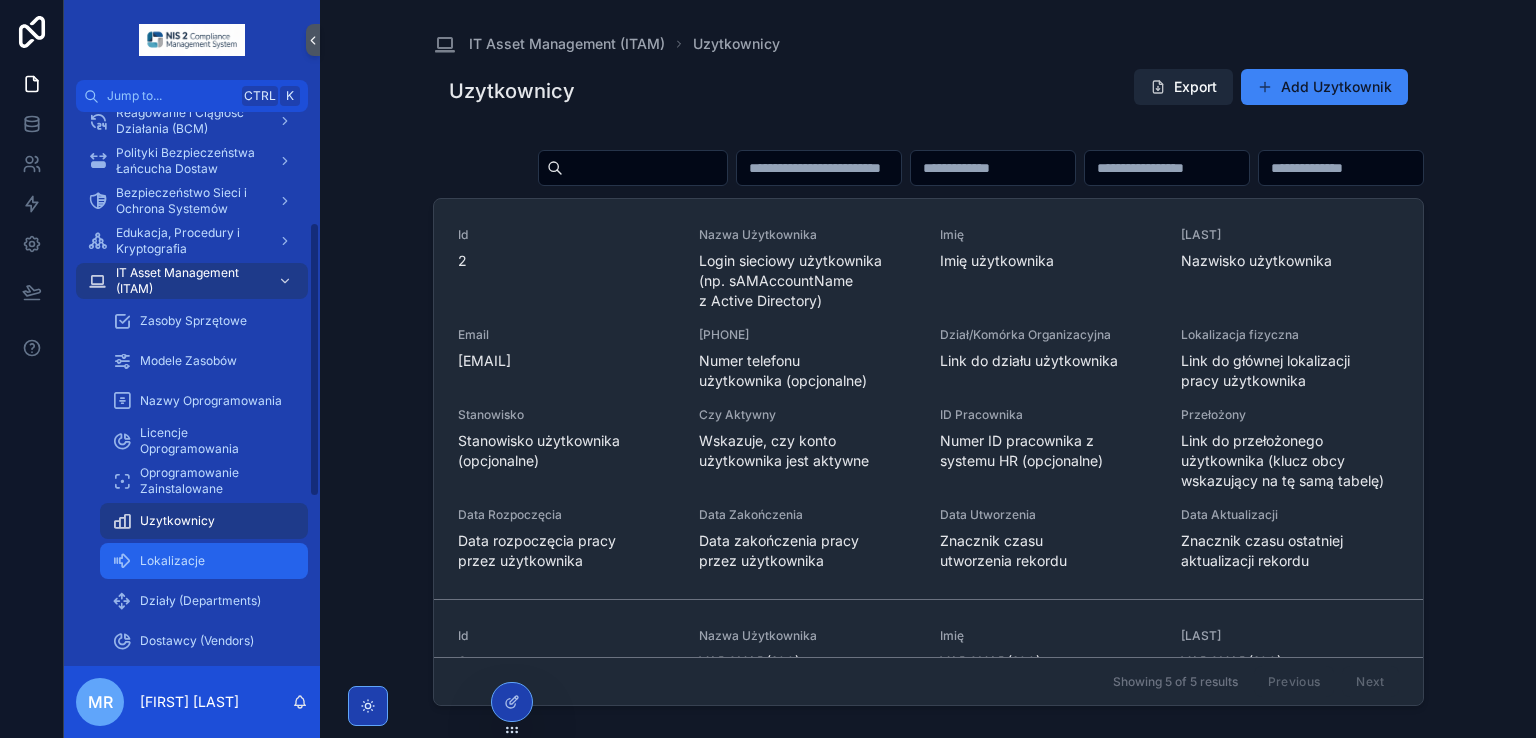 click on "Lokalizacje" at bounding box center [172, 561] 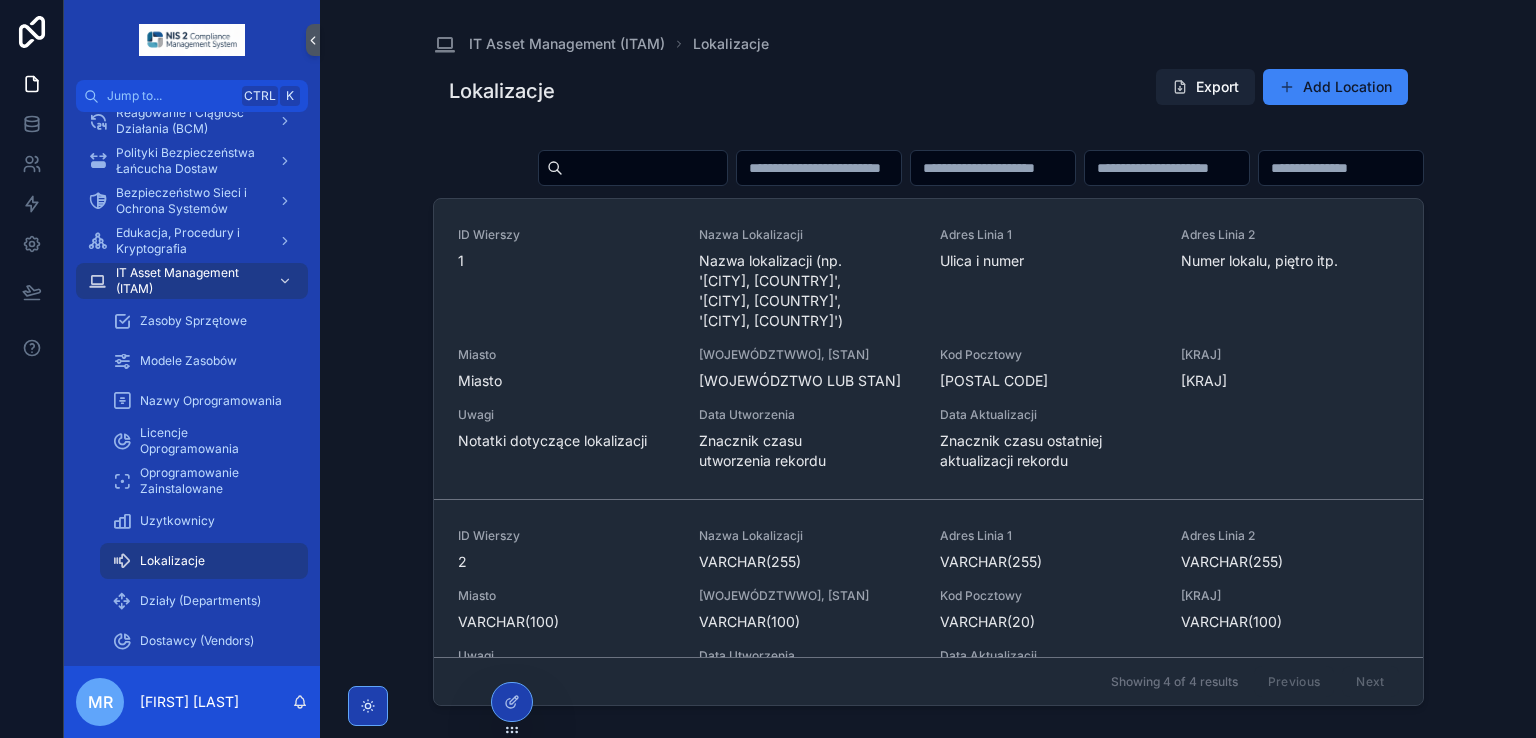 click on "Export" at bounding box center (1205, 87) 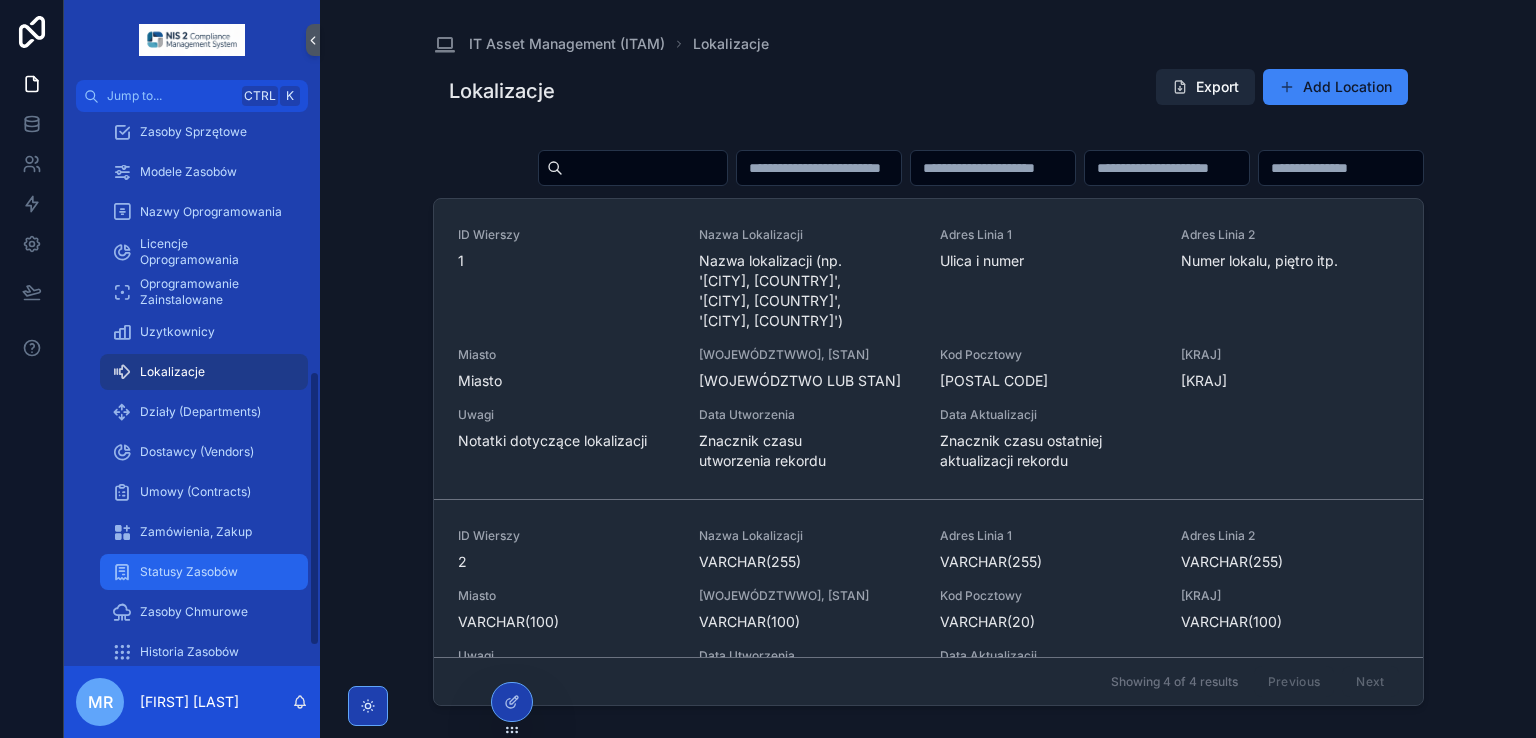 scroll, scrollTop: 523, scrollLeft: 0, axis: vertical 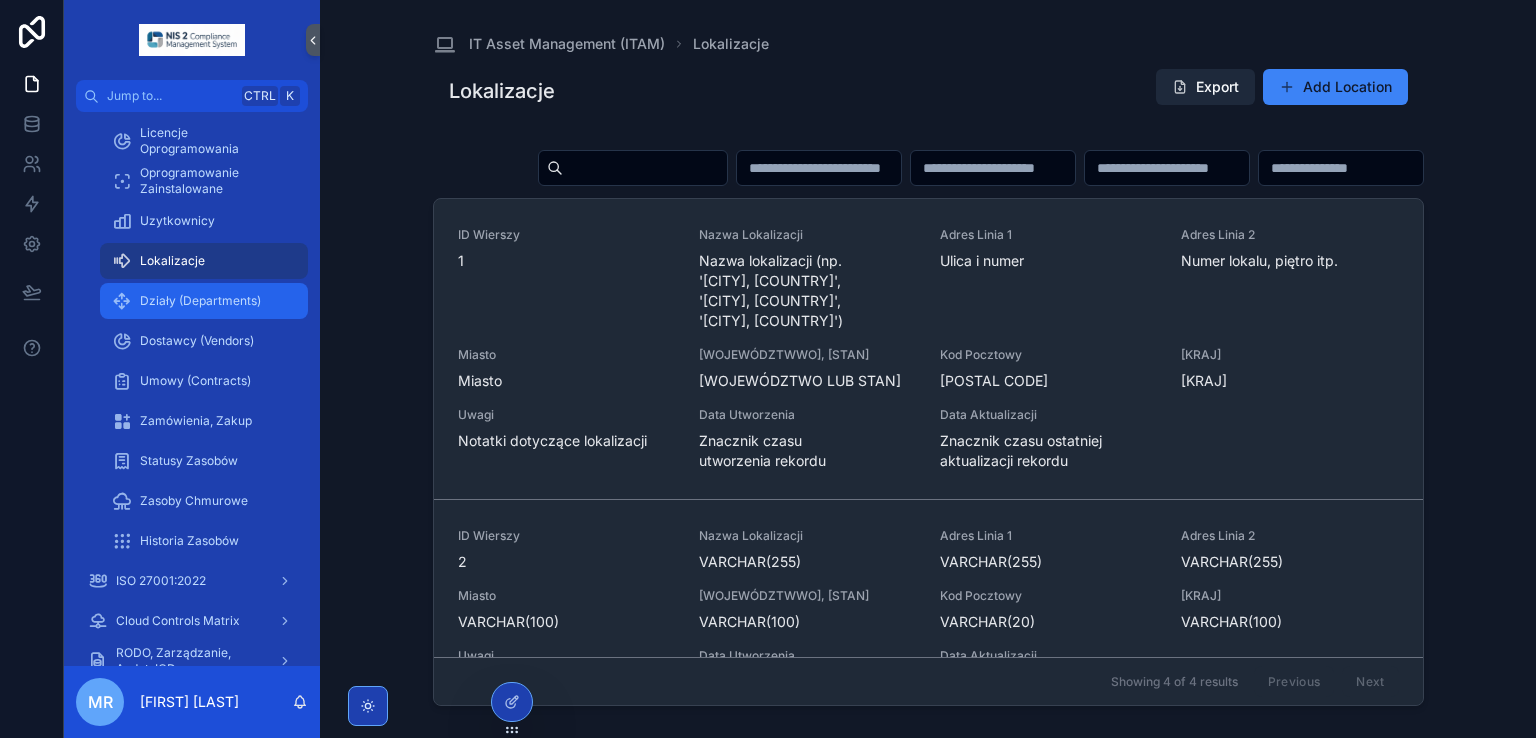 click on "Działy (Departments)" at bounding box center [200, 301] 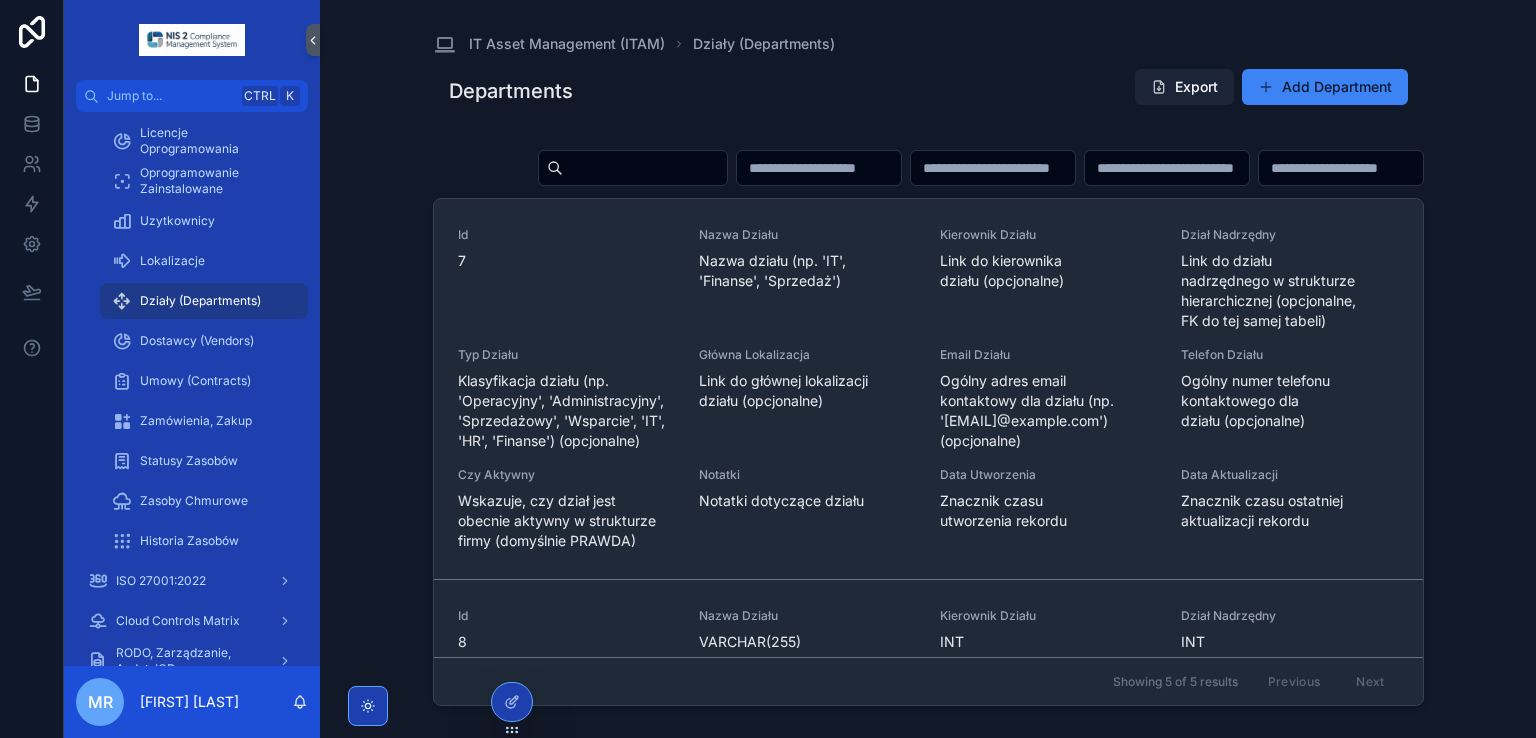 click on "Export" at bounding box center (1184, 87) 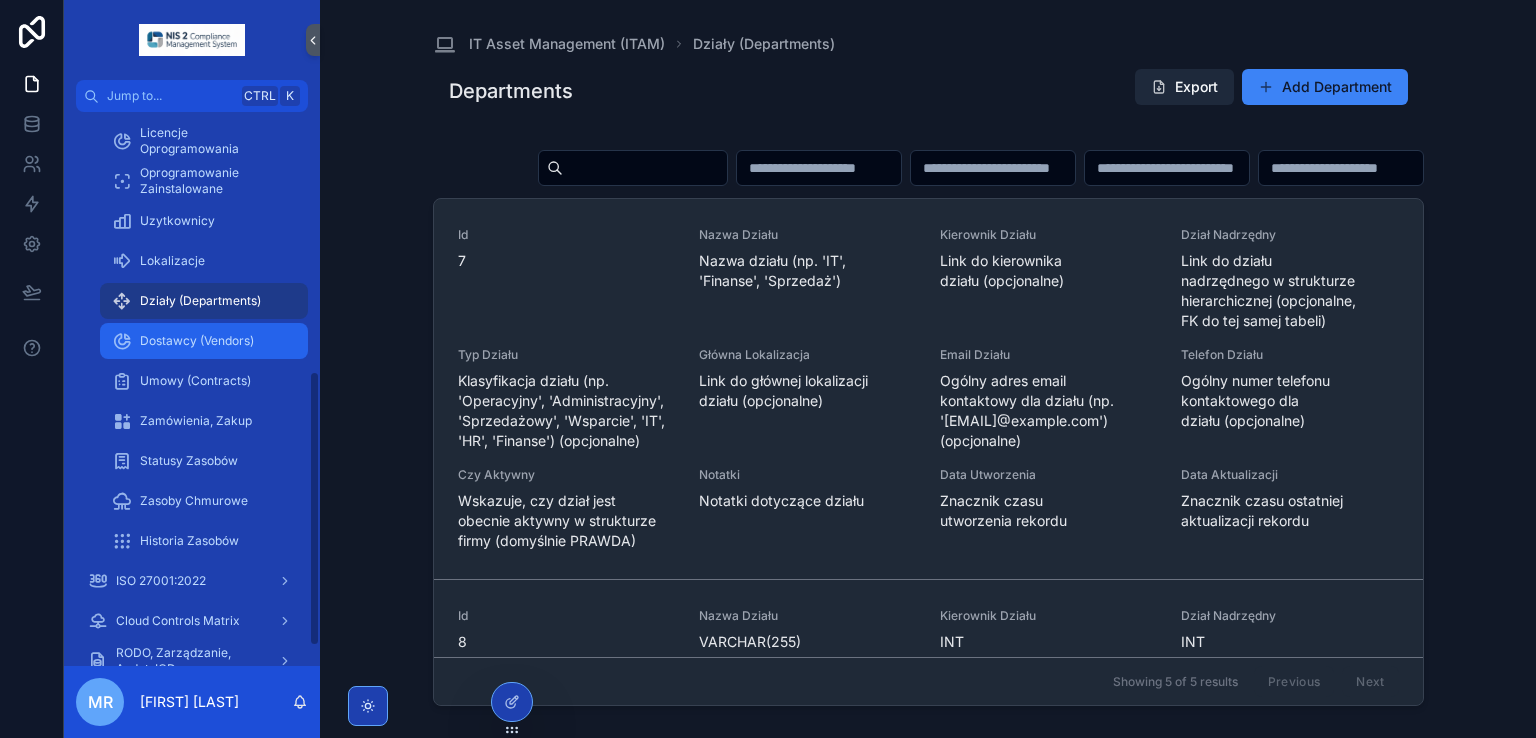 click on "Dostawcy (Vendors)" at bounding box center (197, 341) 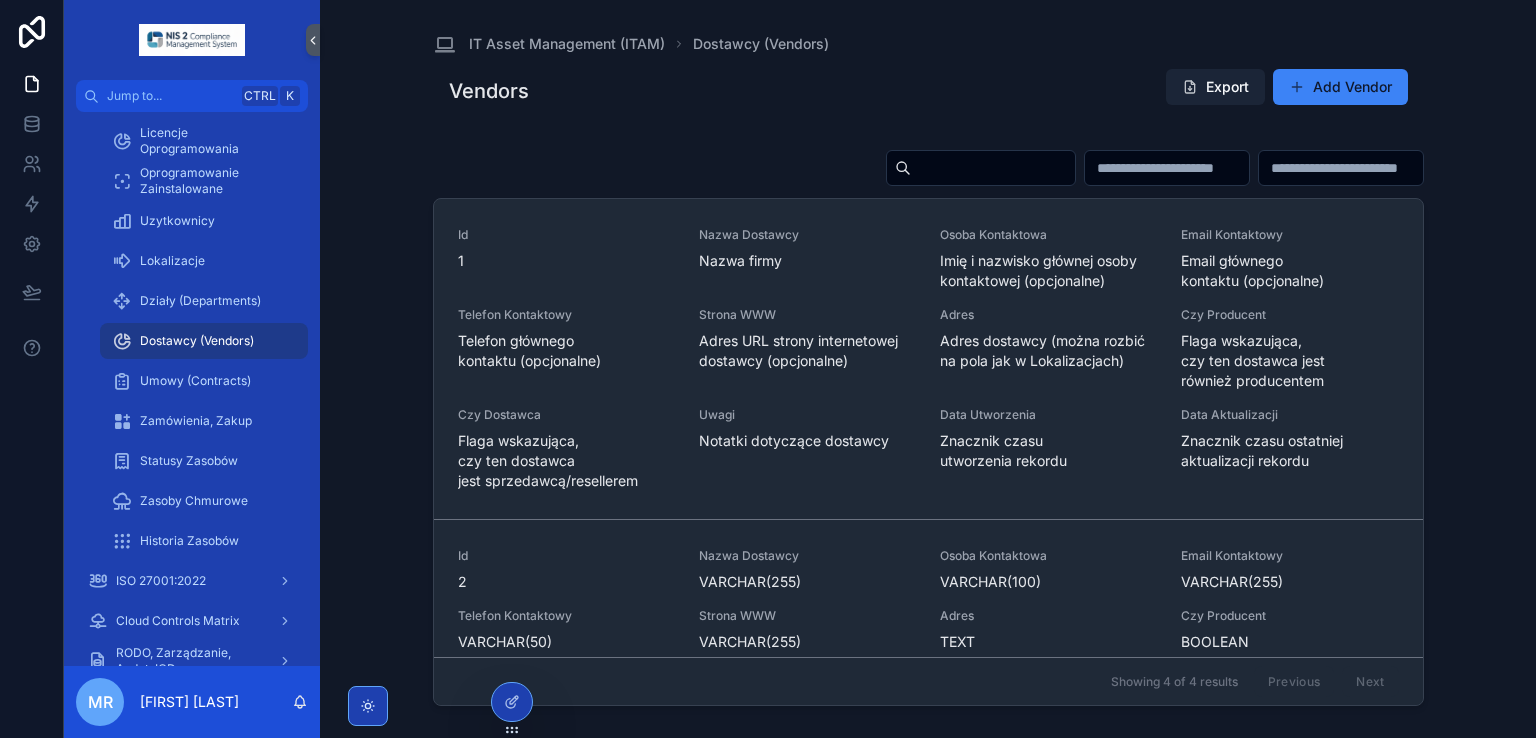 click on "Export" at bounding box center (1215, 87) 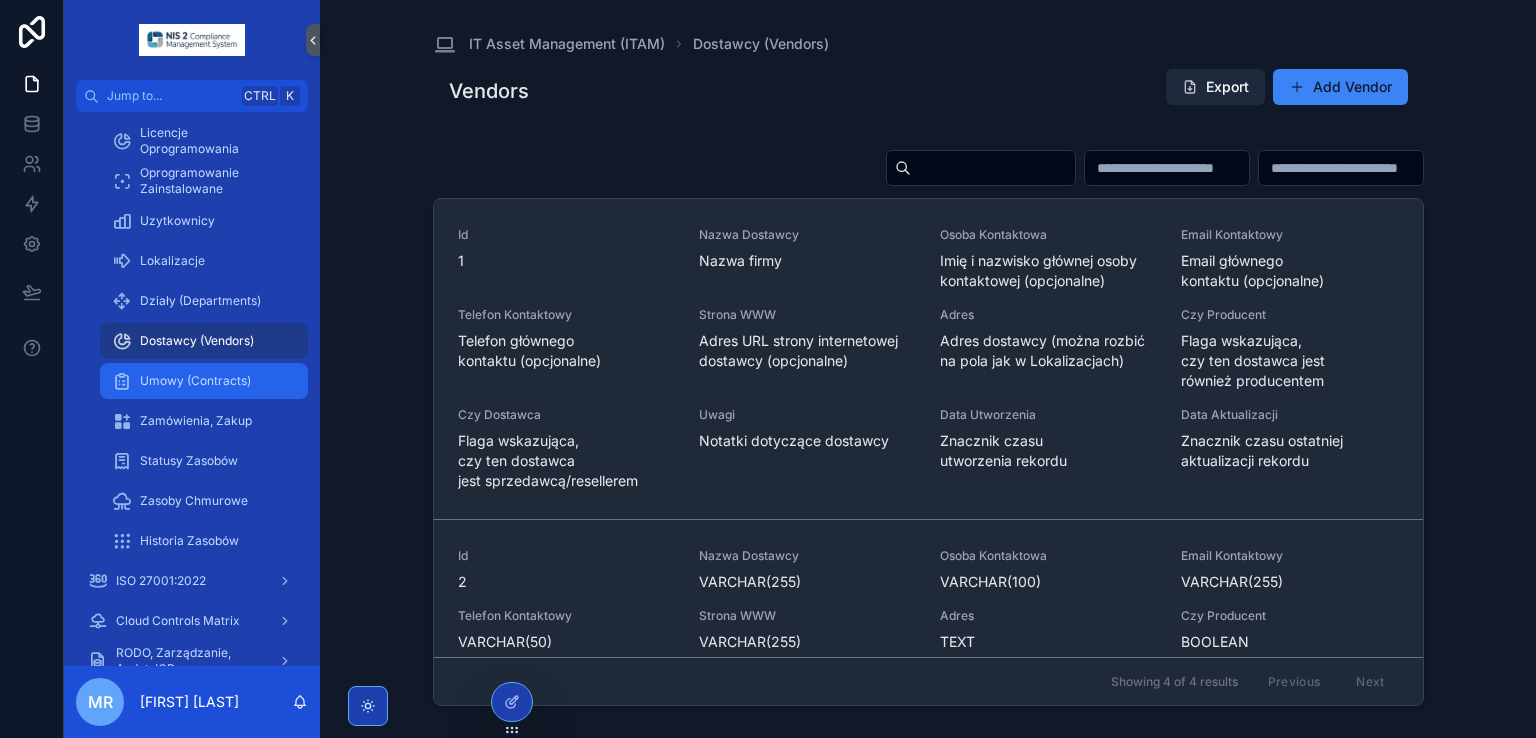 click on "Umowy (Contracts)" at bounding box center [195, 381] 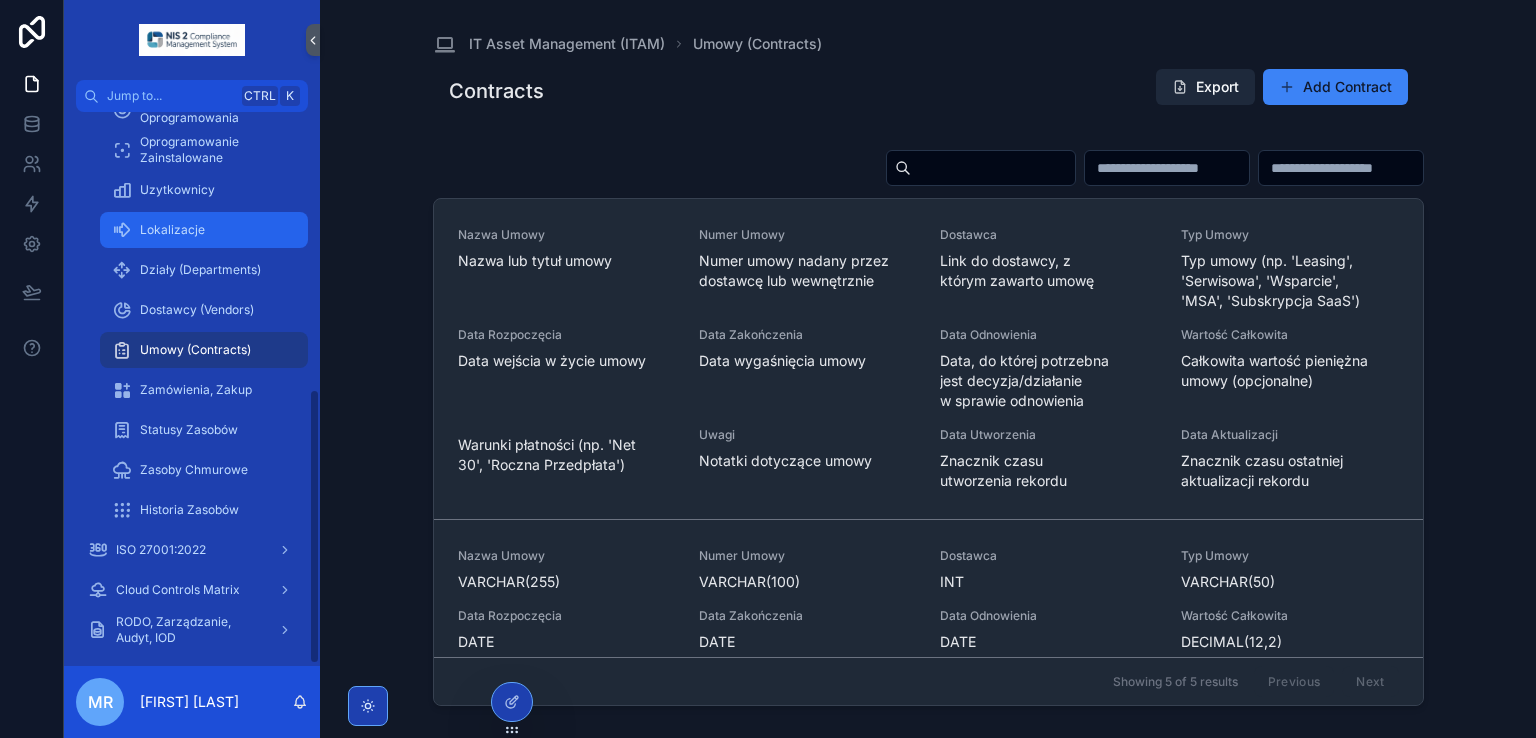 scroll, scrollTop: 562, scrollLeft: 0, axis: vertical 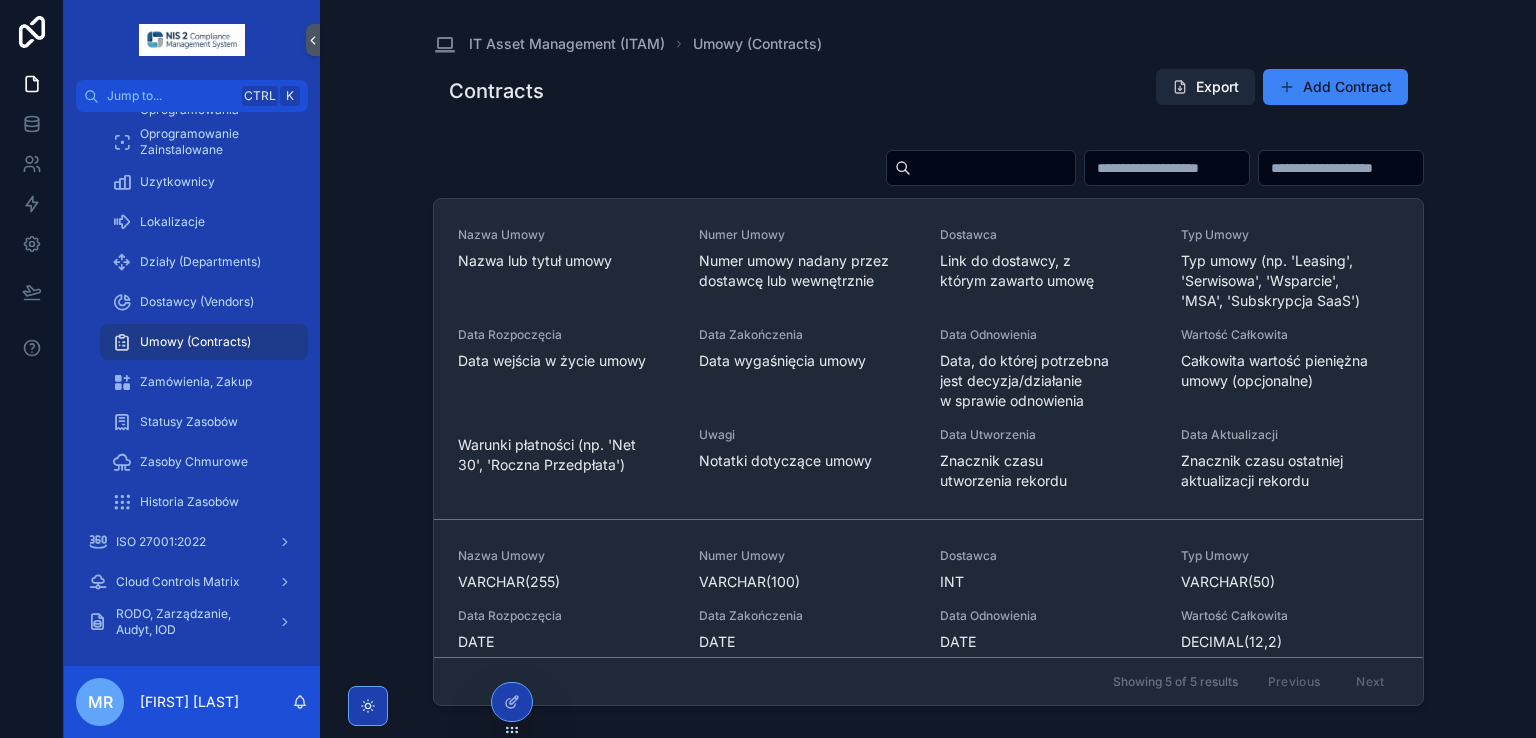 click on "Umowy (Contracts)" at bounding box center (204, 342) 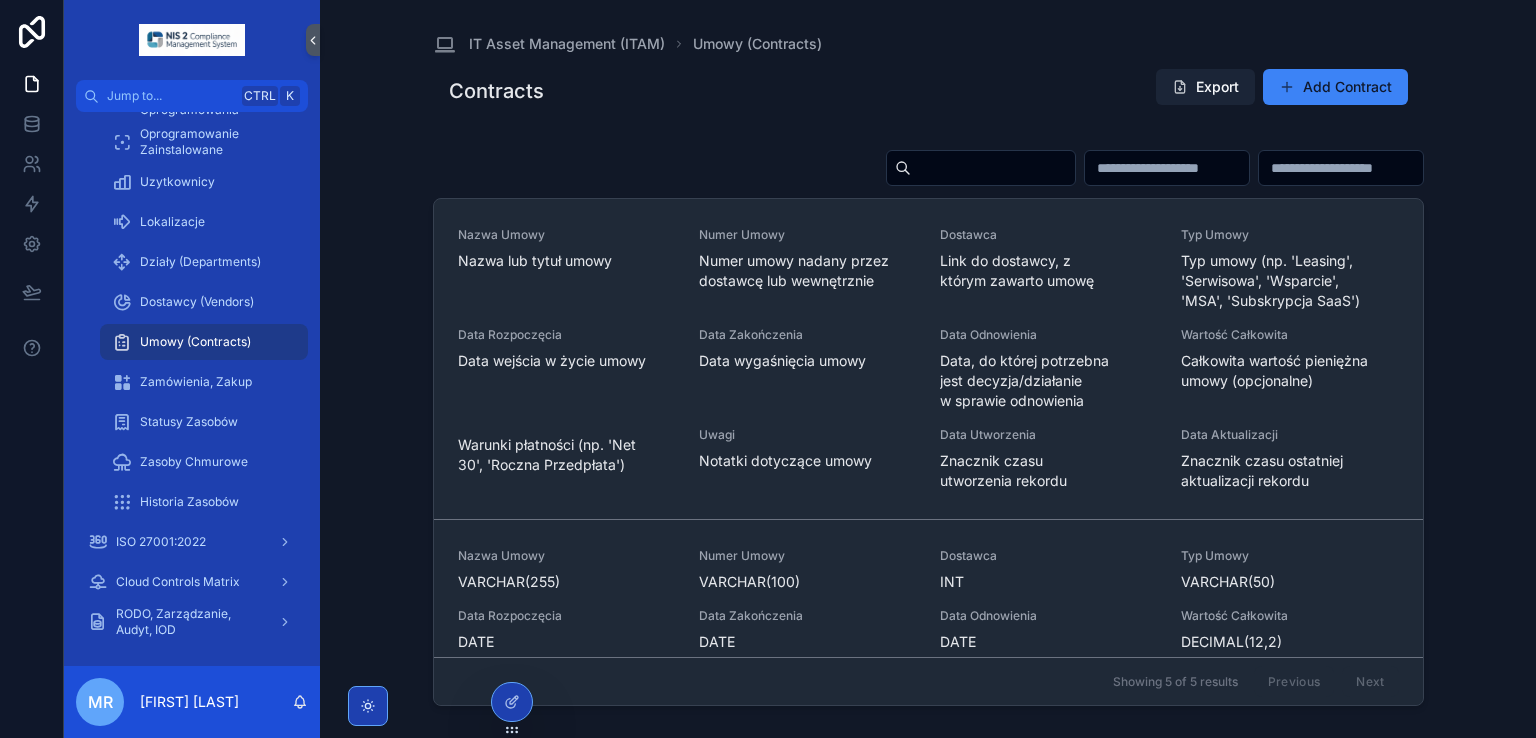 click on "Export" at bounding box center (1205, 87) 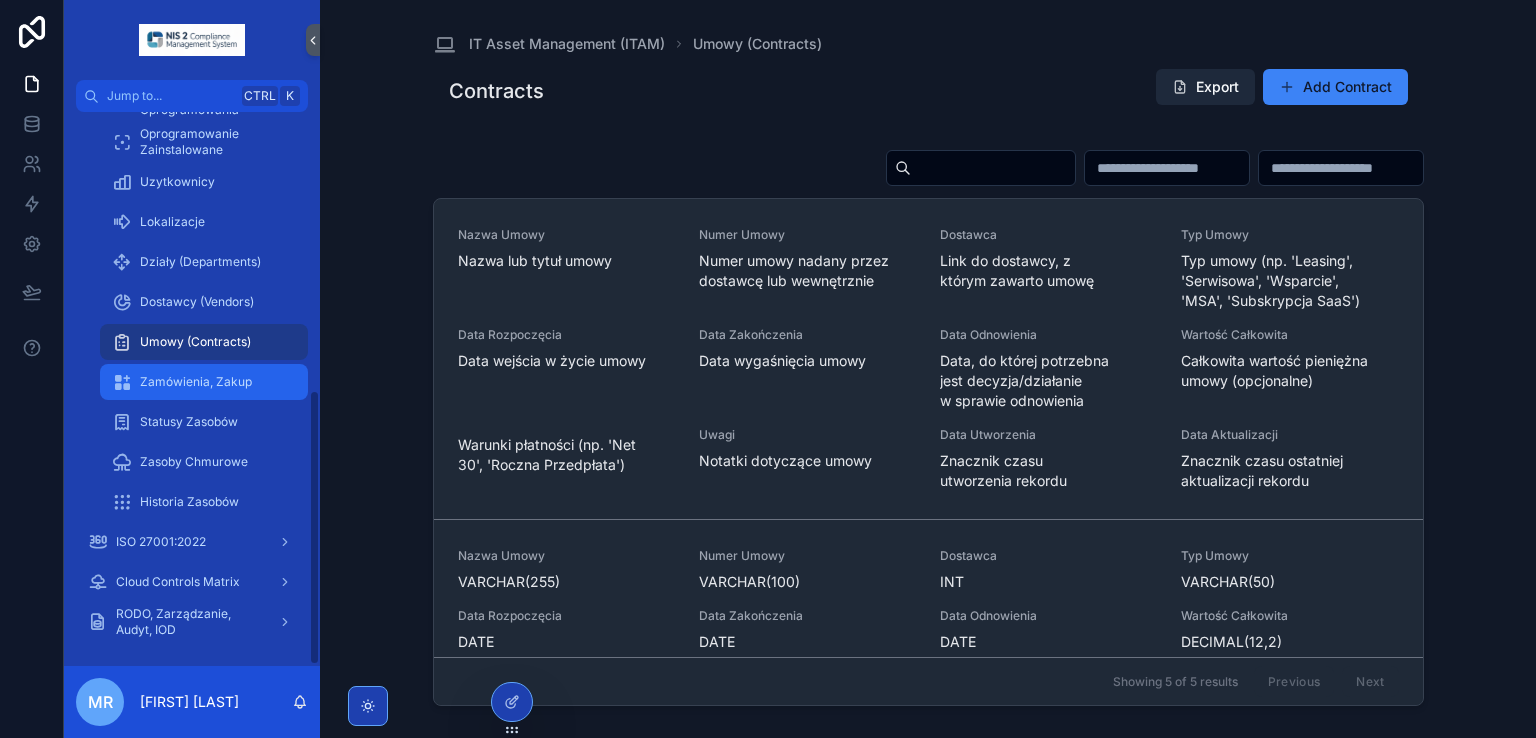 click on "Zamówienia, Zakup" at bounding box center (196, 382) 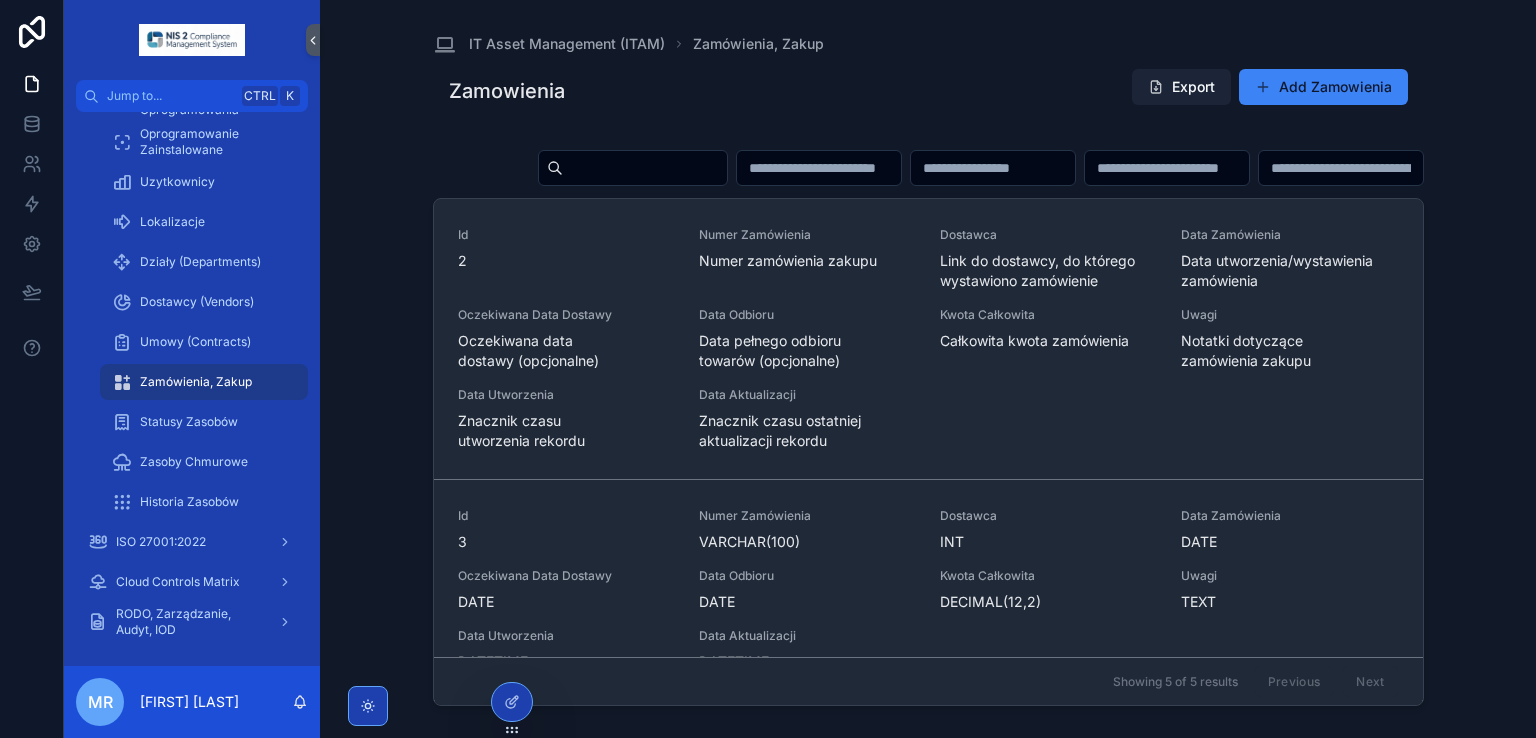 click on "Export" at bounding box center (1181, 87) 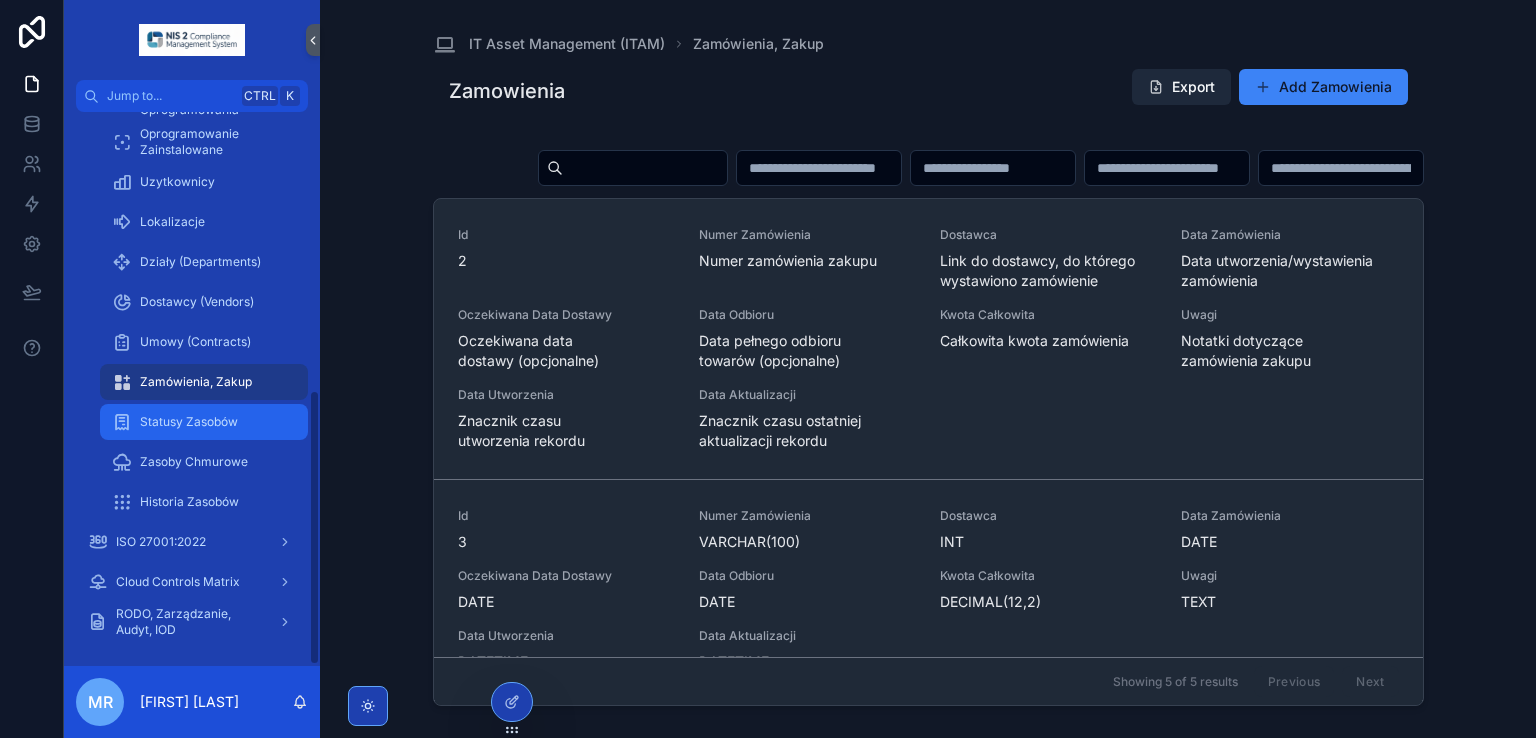 click on "Statusy Zasobów" at bounding box center (189, 422) 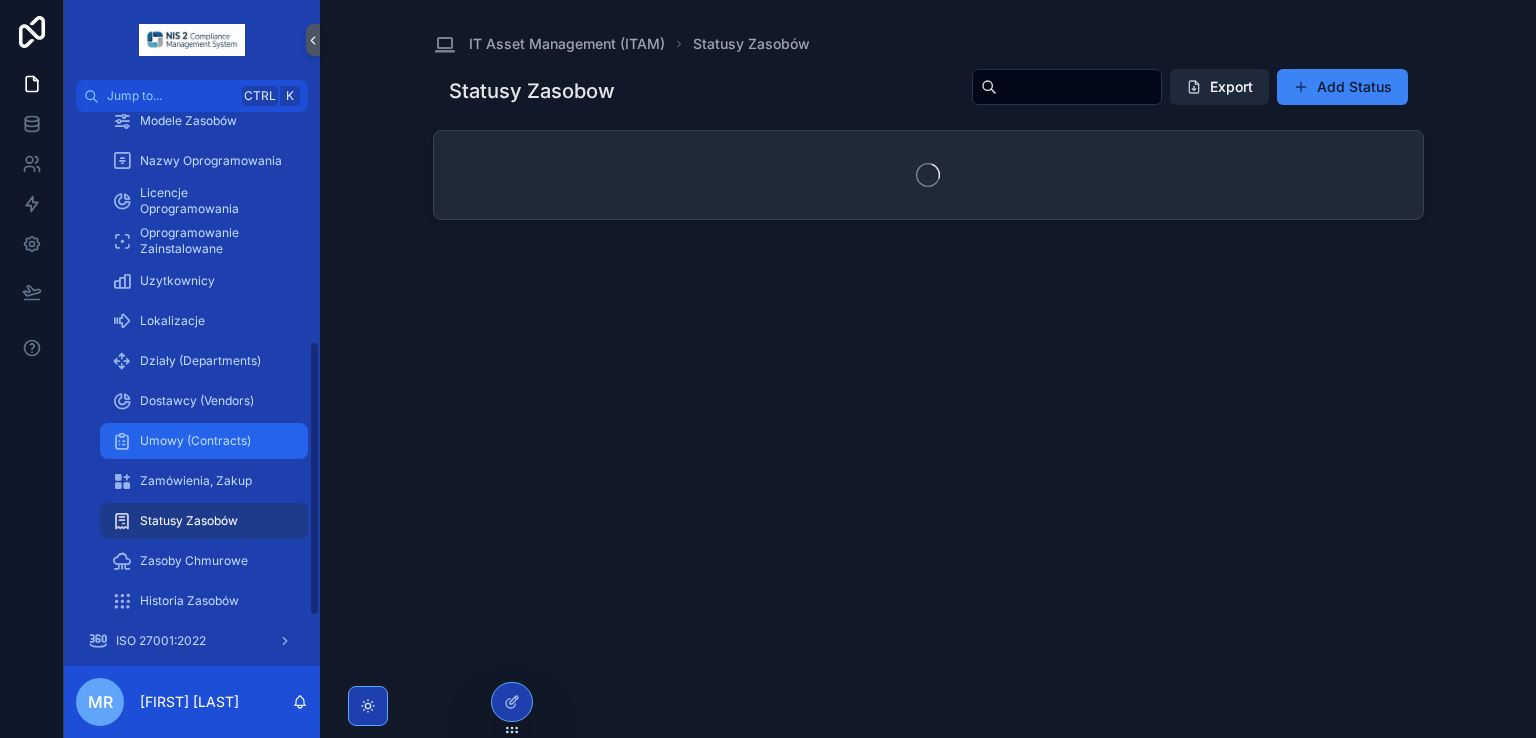 scroll, scrollTop: 462, scrollLeft: 0, axis: vertical 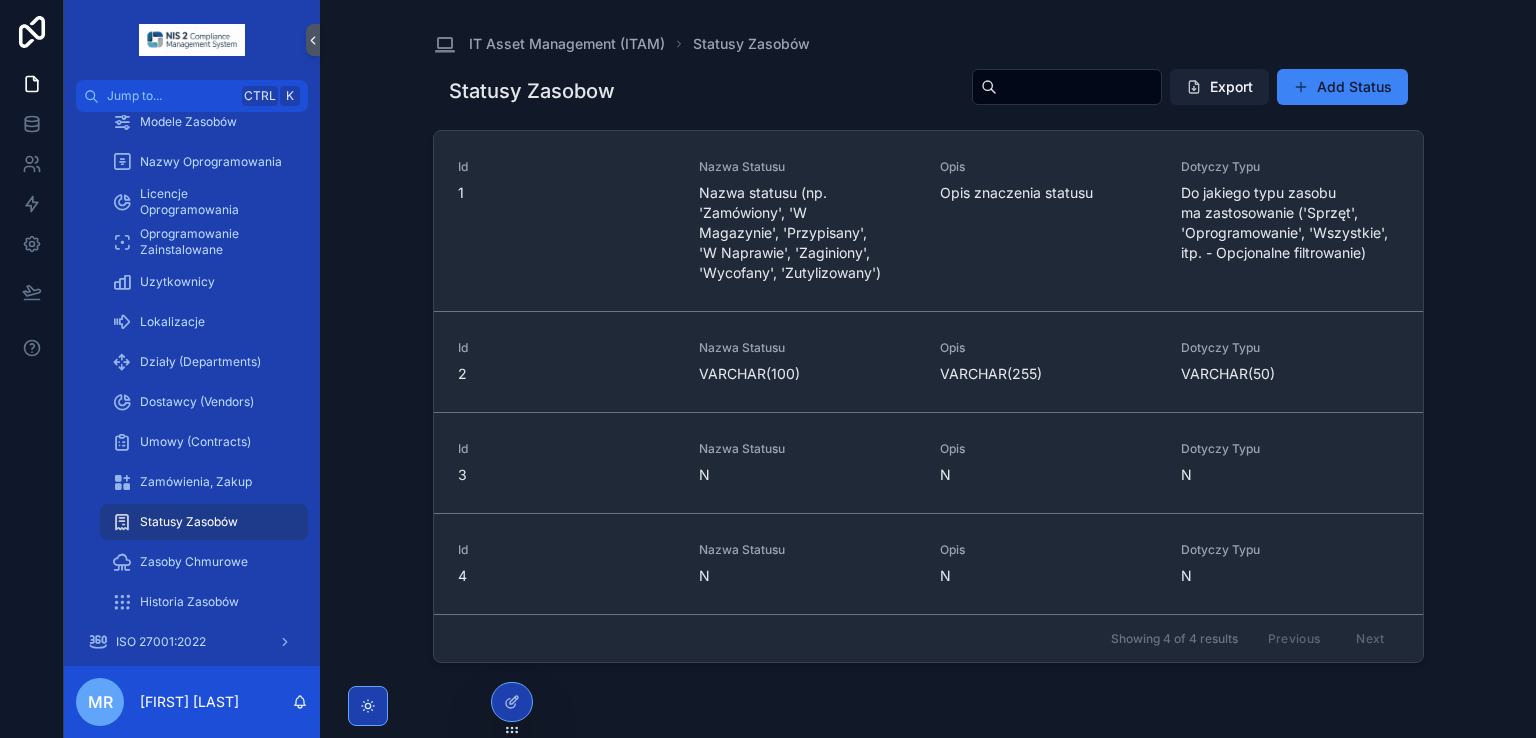 click on "Export" at bounding box center [1219, 87] 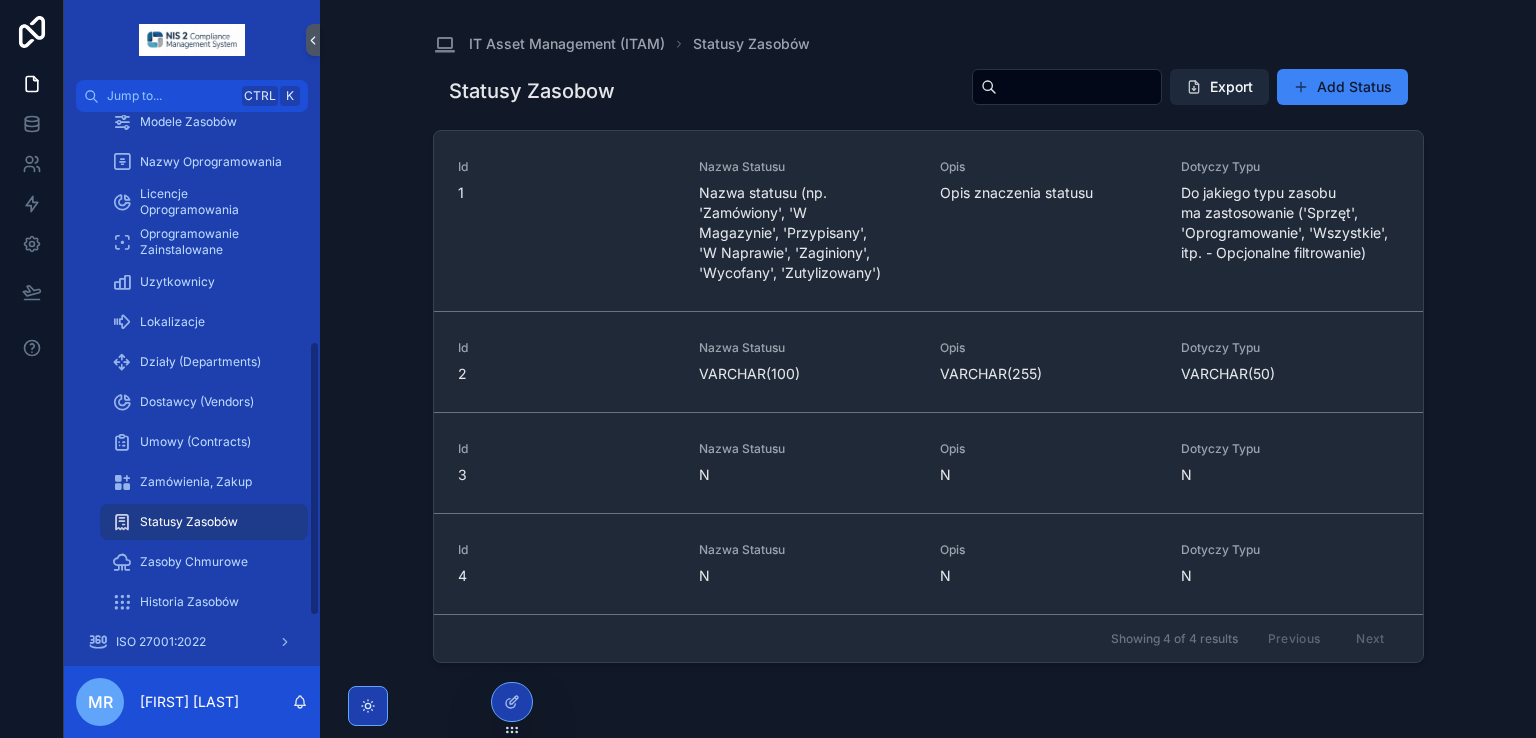 scroll, scrollTop: 562, scrollLeft: 0, axis: vertical 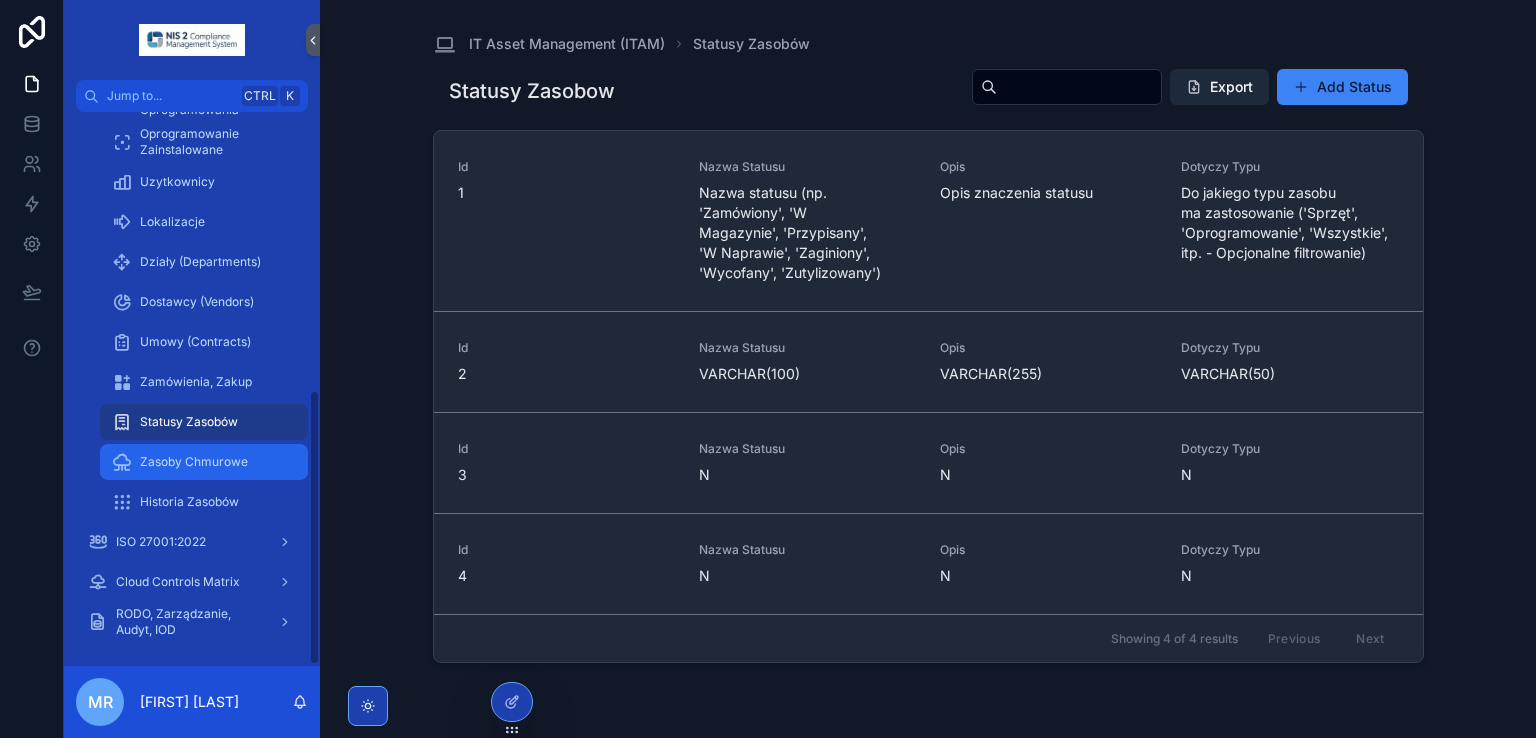 click on "Zasoby Chmurowe" at bounding box center [194, 462] 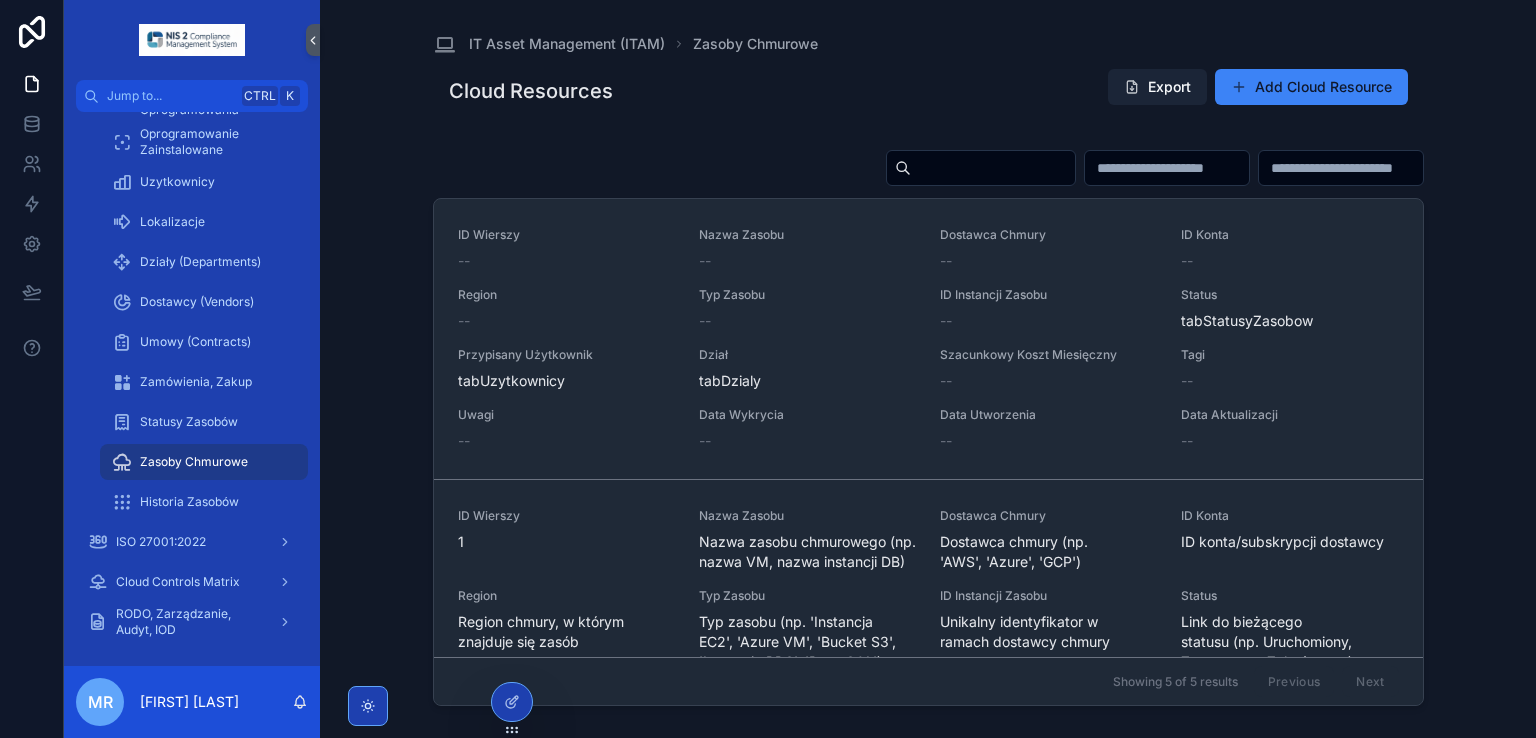 click on "Export" at bounding box center (1157, 87) 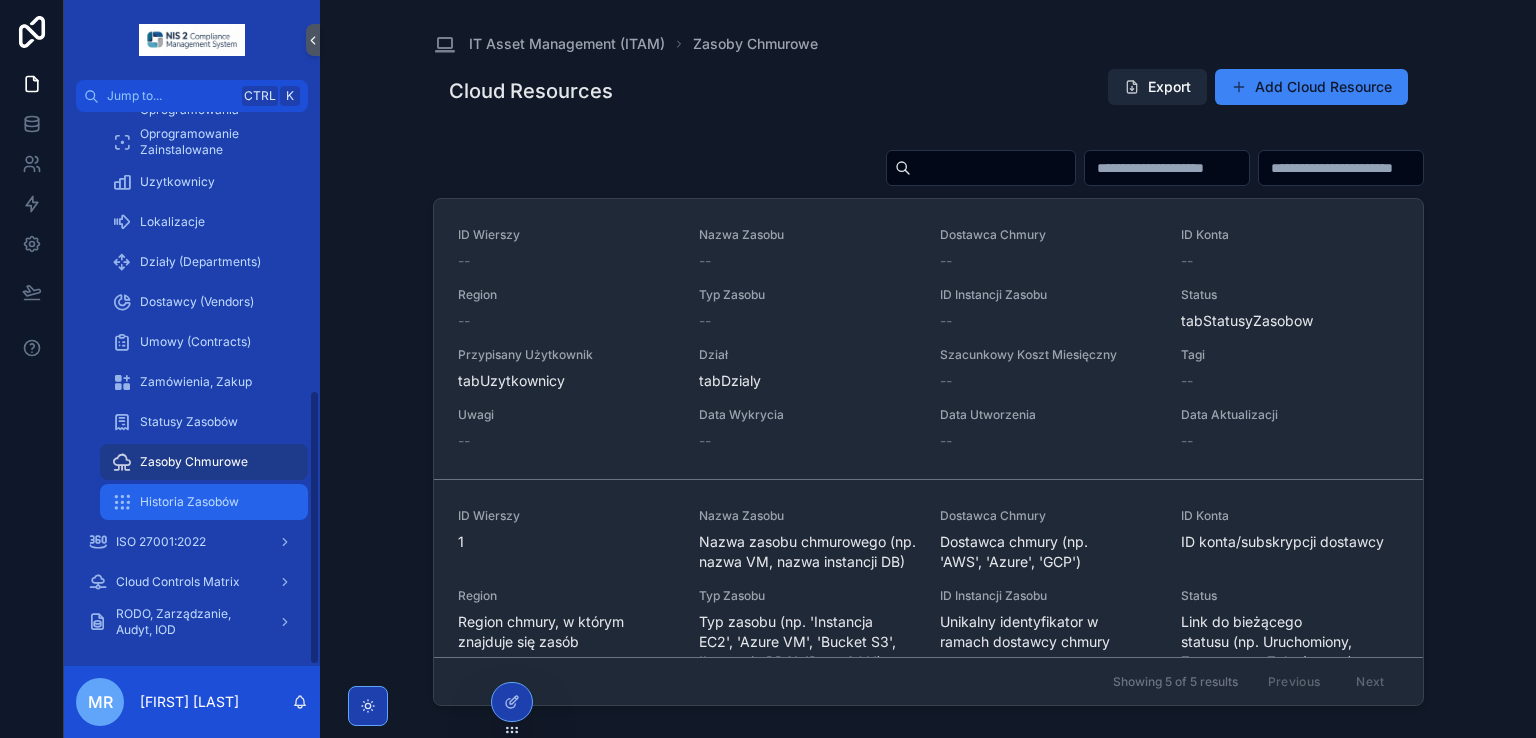 click on "Historia Zasobów" at bounding box center (189, 502) 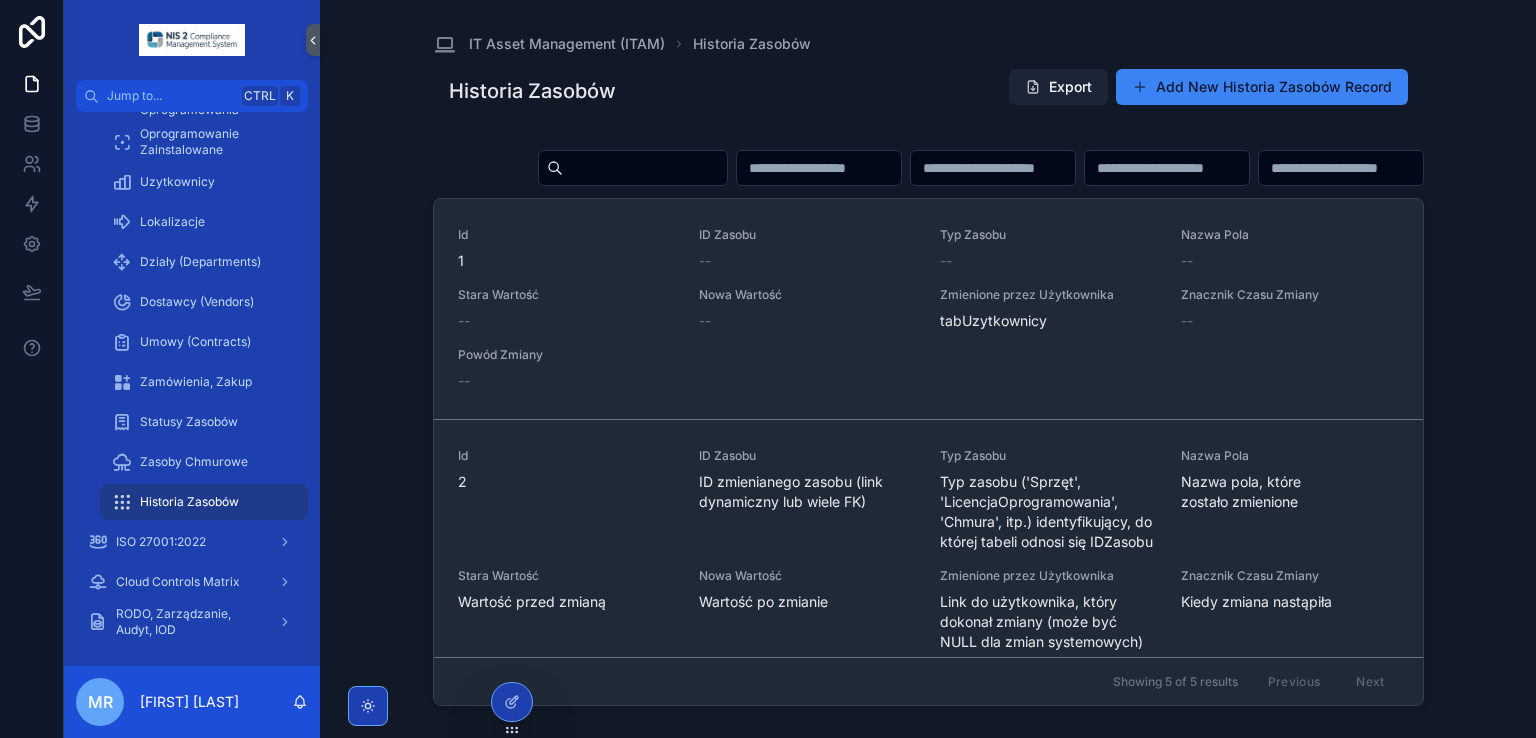 click on "Export" at bounding box center (1058, 87) 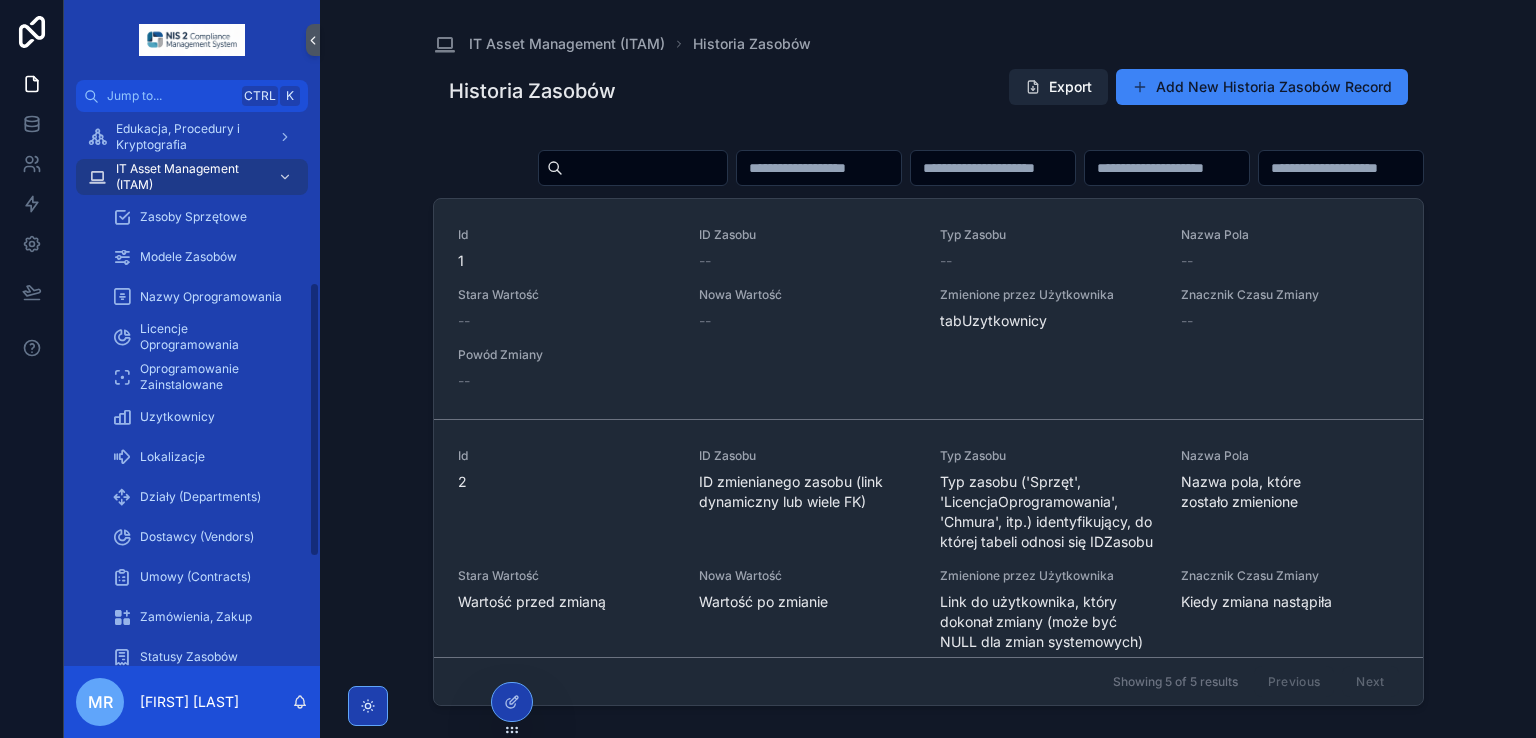 scroll, scrollTop: 319, scrollLeft: 0, axis: vertical 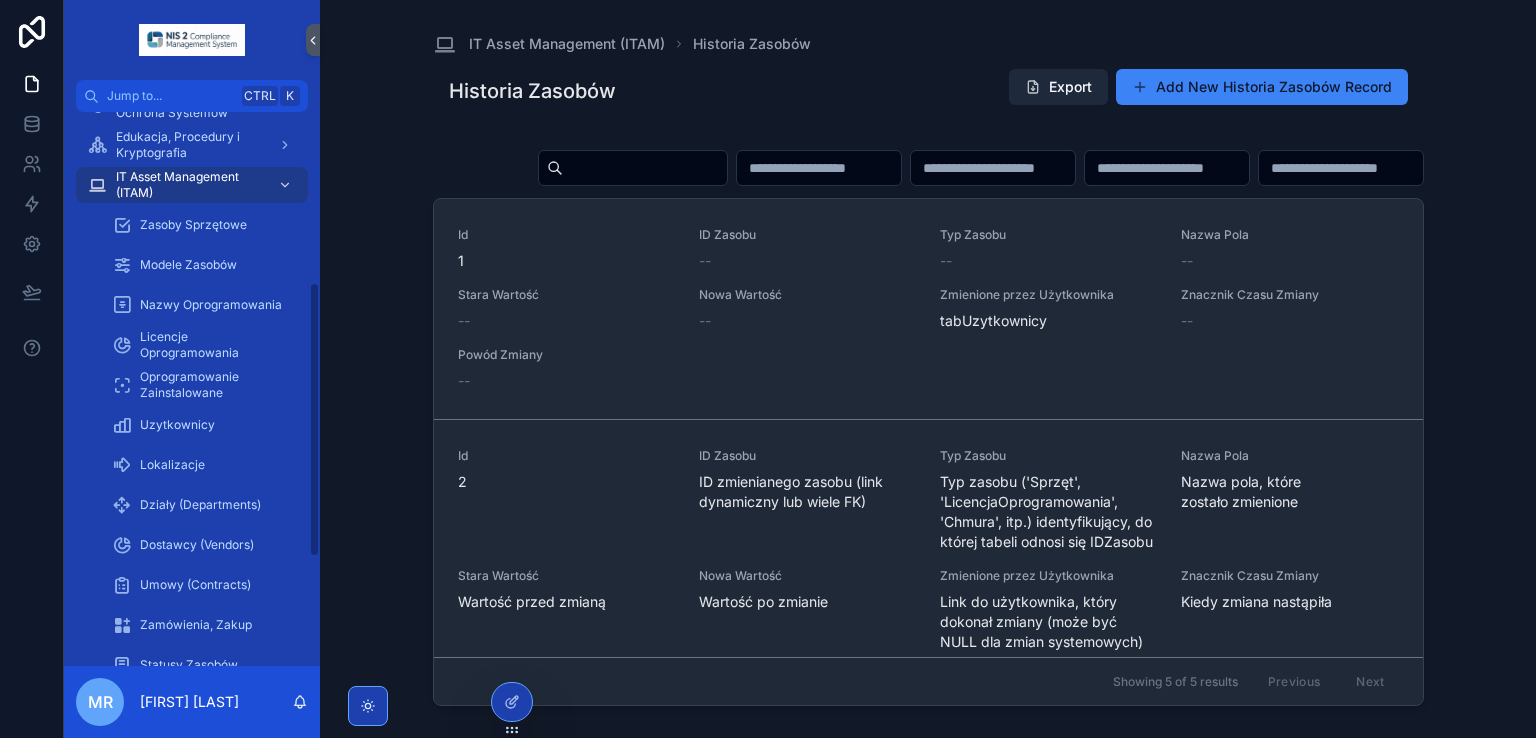 drag, startPoint x: 315, startPoint y: 433, endPoint x: 313, endPoint y: 313, distance: 120.01666 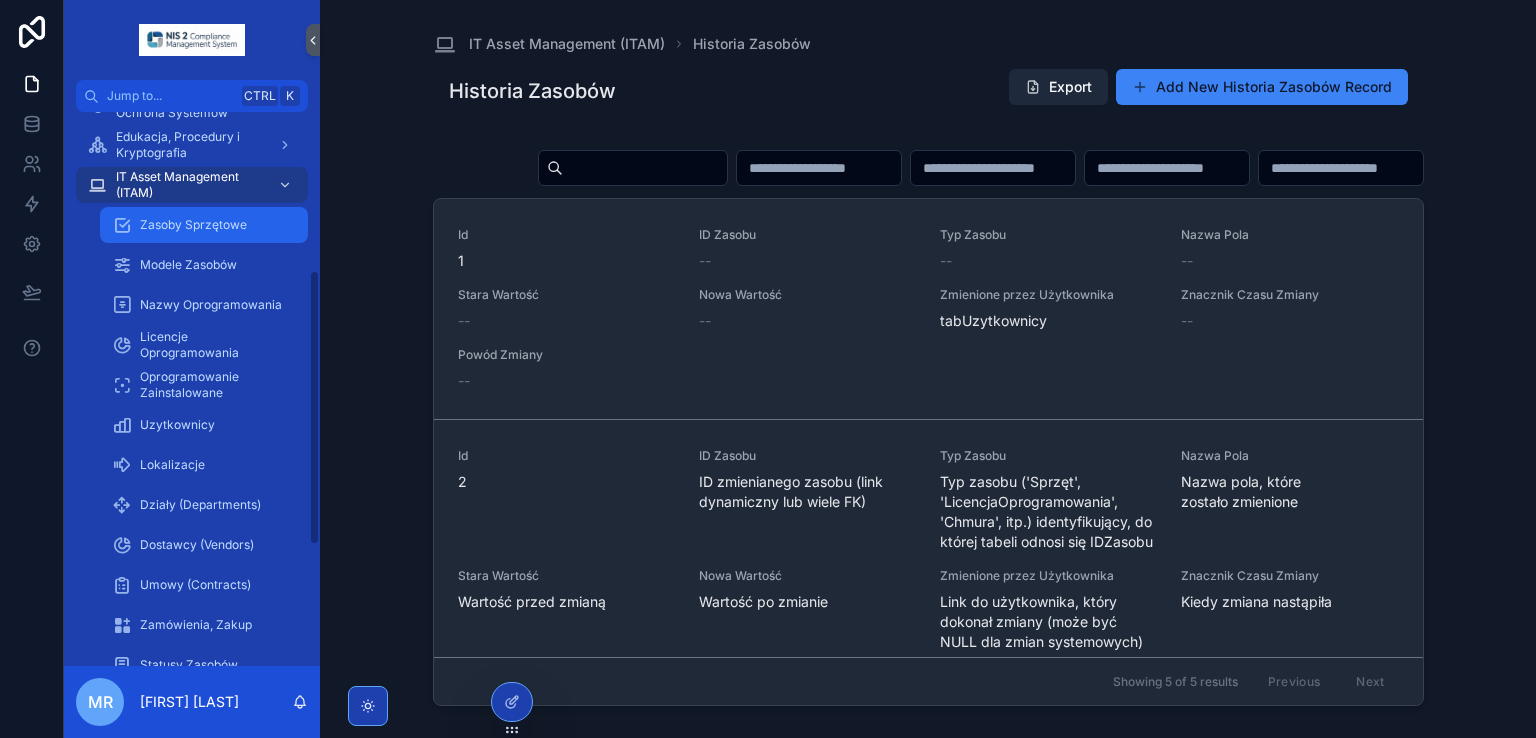 click on "Zasoby Sprzętowe" at bounding box center (193, 225) 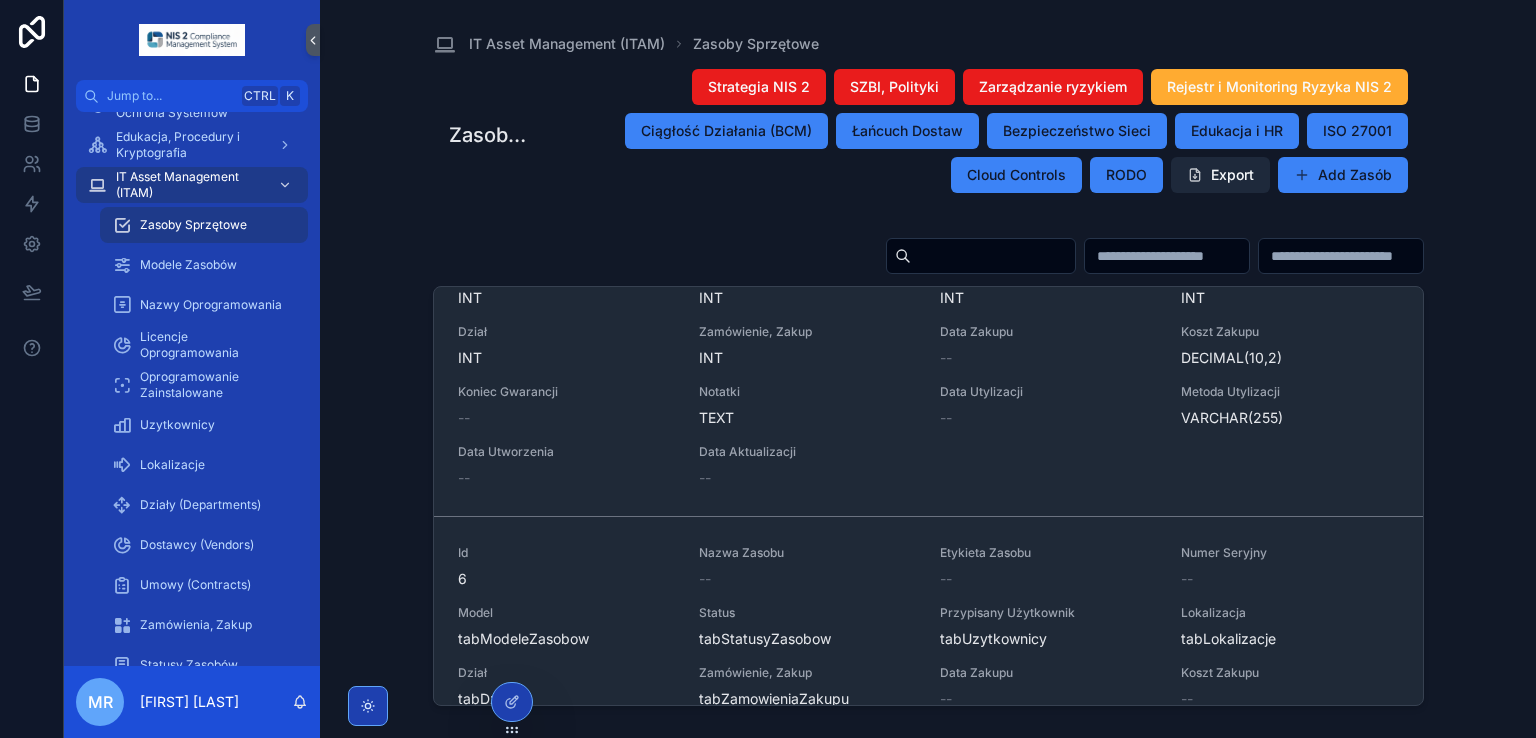 scroll, scrollTop: 830, scrollLeft: 0, axis: vertical 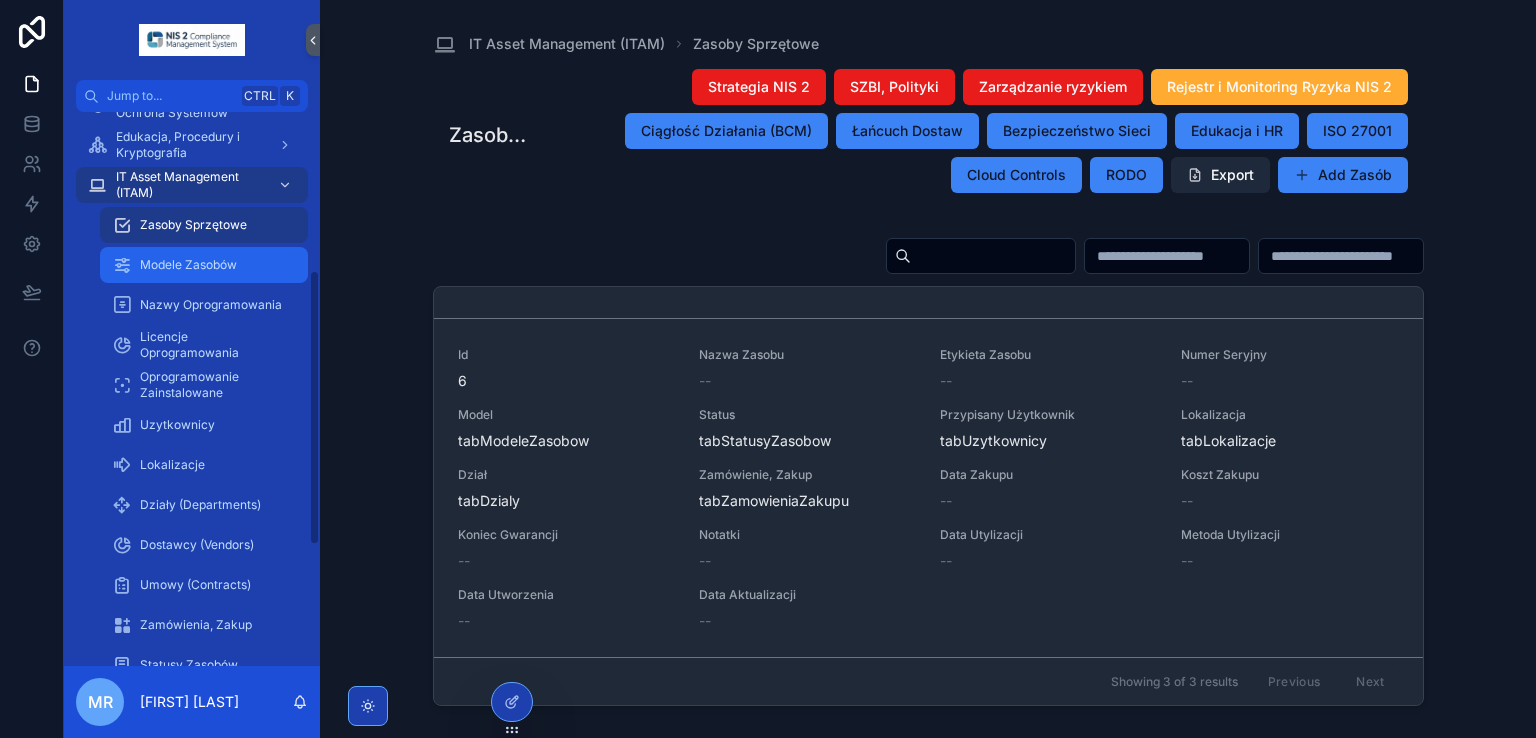 click on "Modele Zasobów" at bounding box center [188, 265] 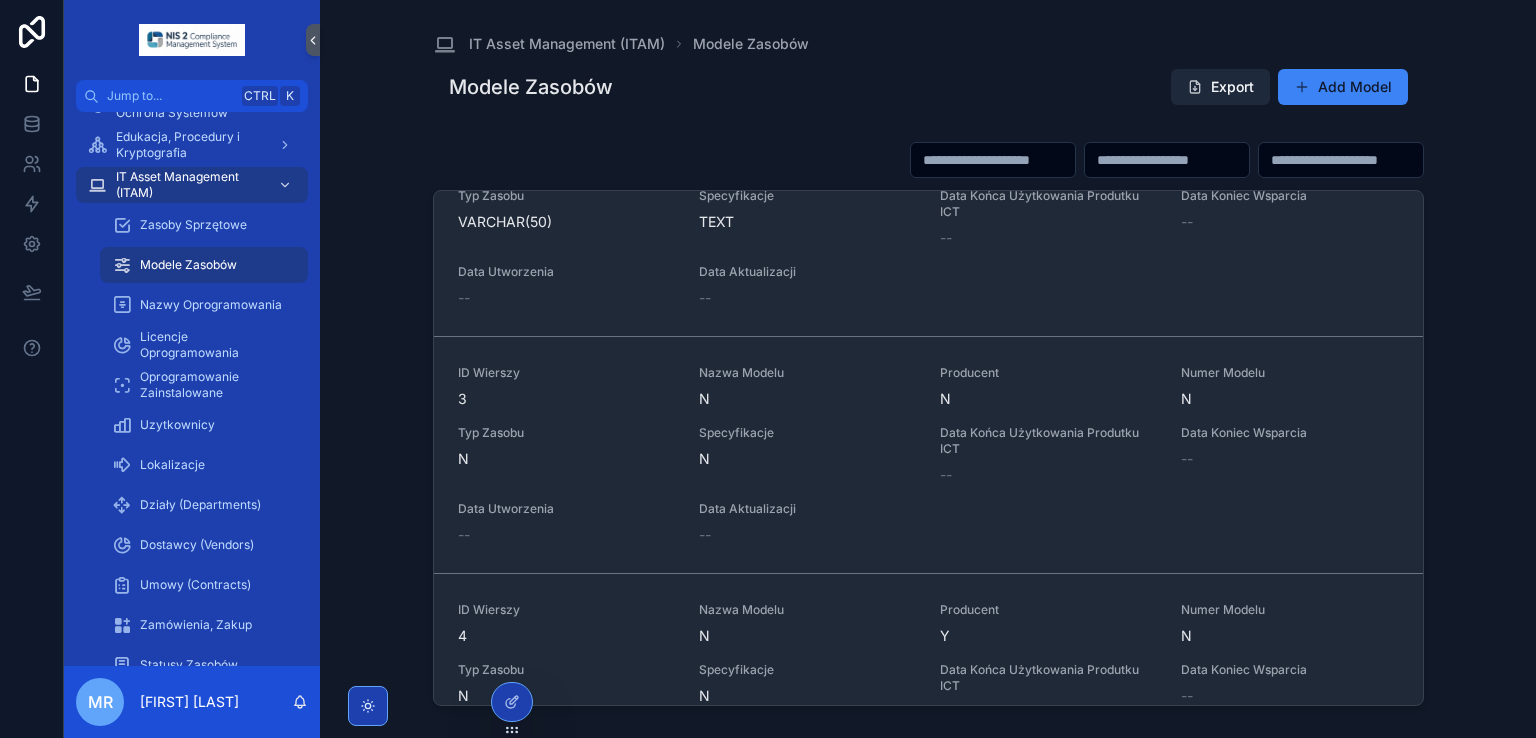 scroll, scrollTop: 800, scrollLeft: 0, axis: vertical 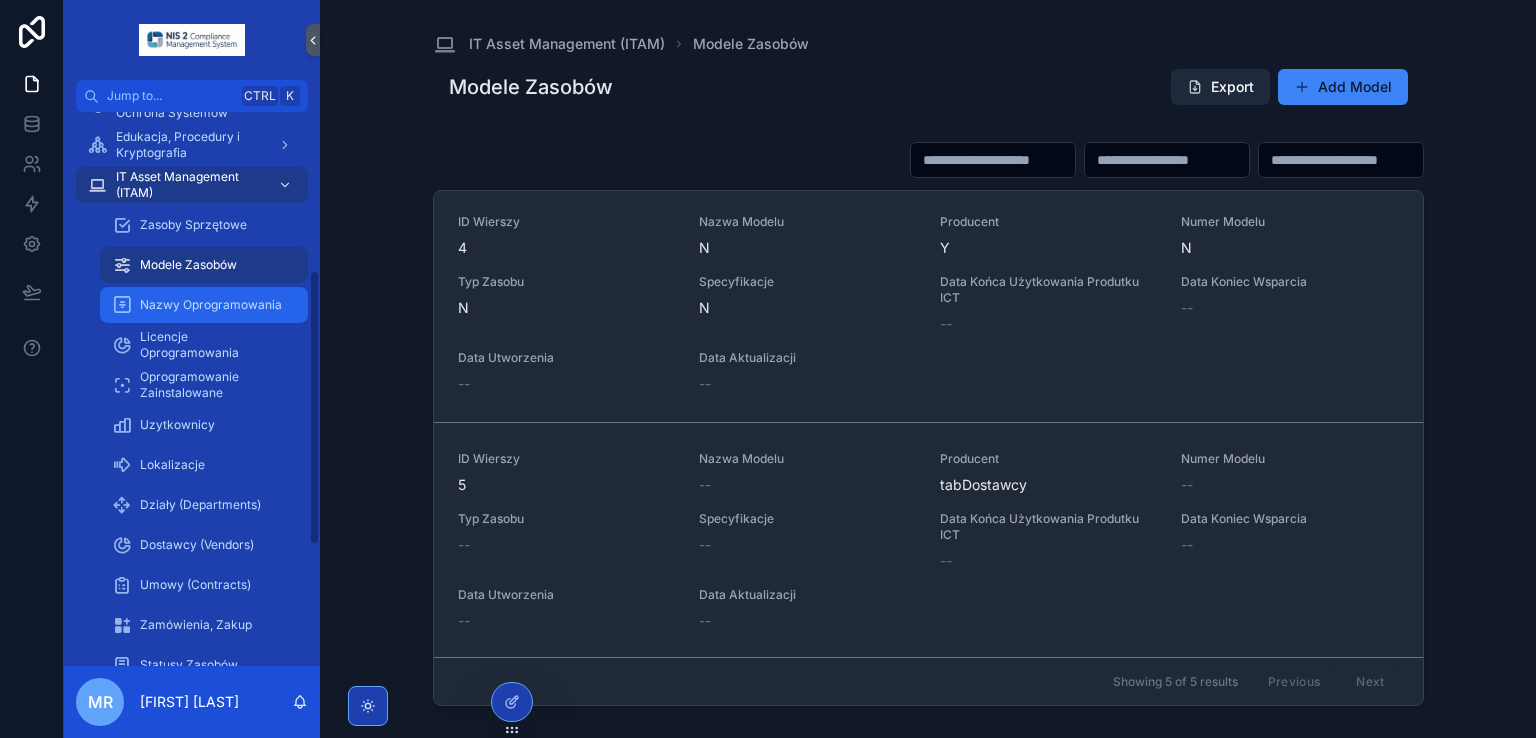 click on "Nazwy Oprogramowania" at bounding box center (211, 305) 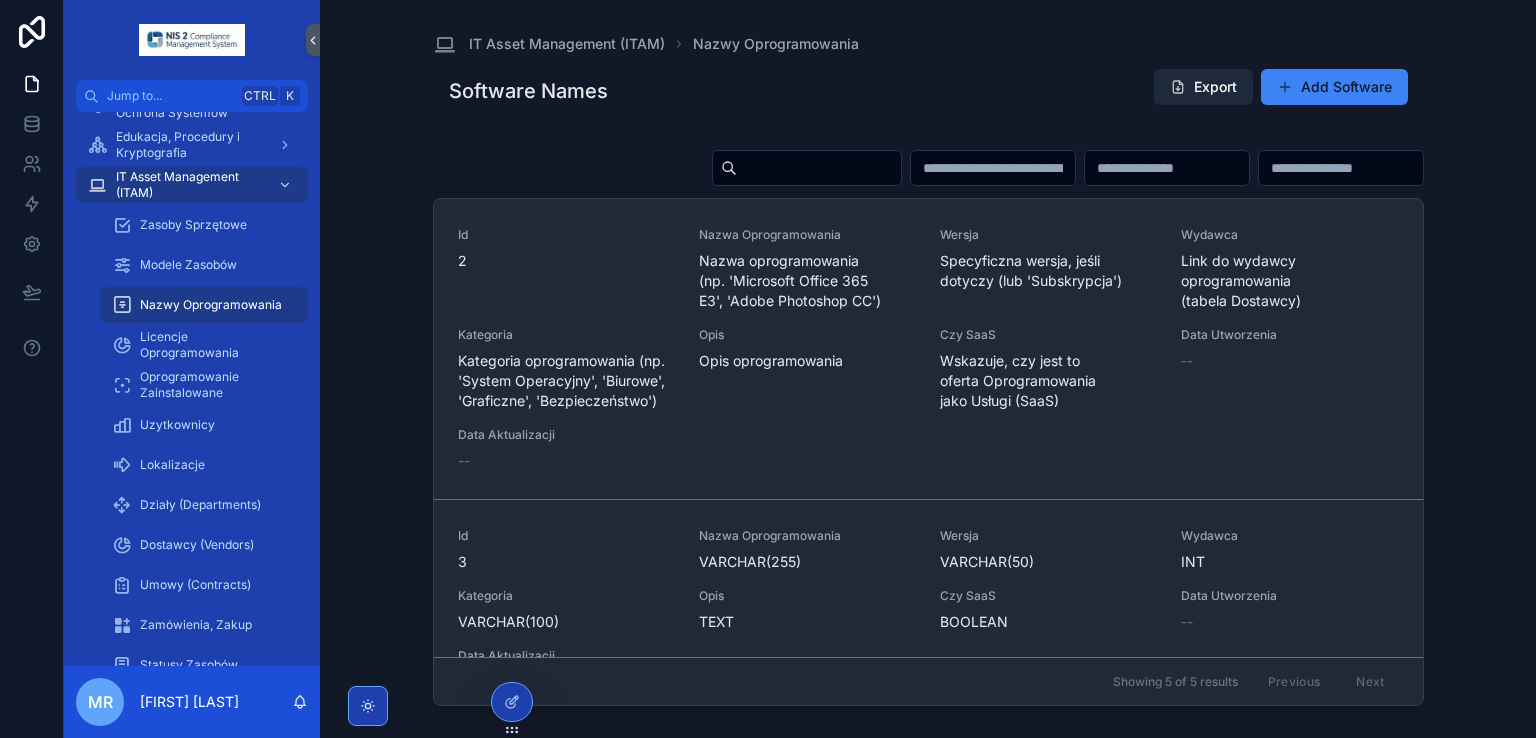 click on "Nazwy Oprogramowania" at bounding box center [211, 305] 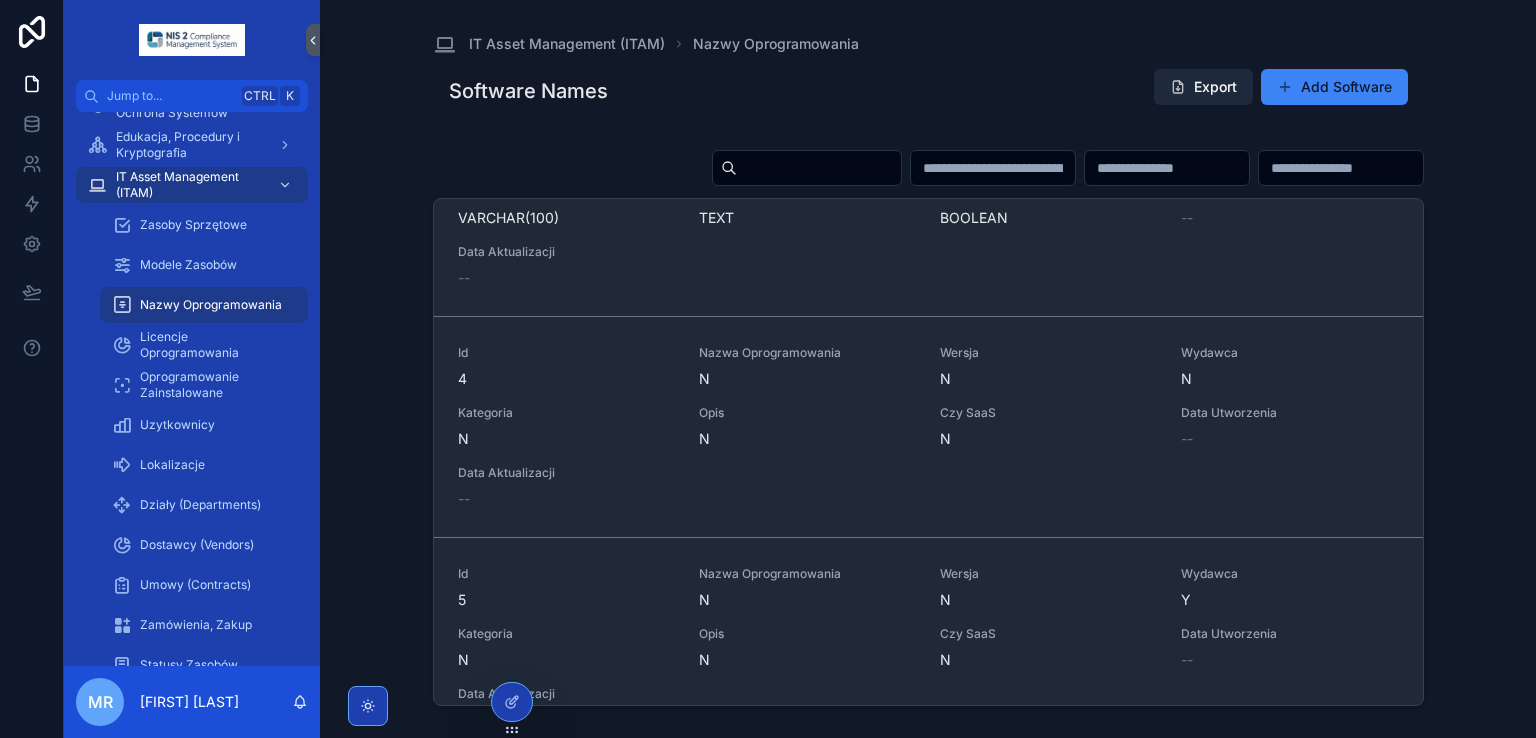 scroll, scrollTop: 724, scrollLeft: 0, axis: vertical 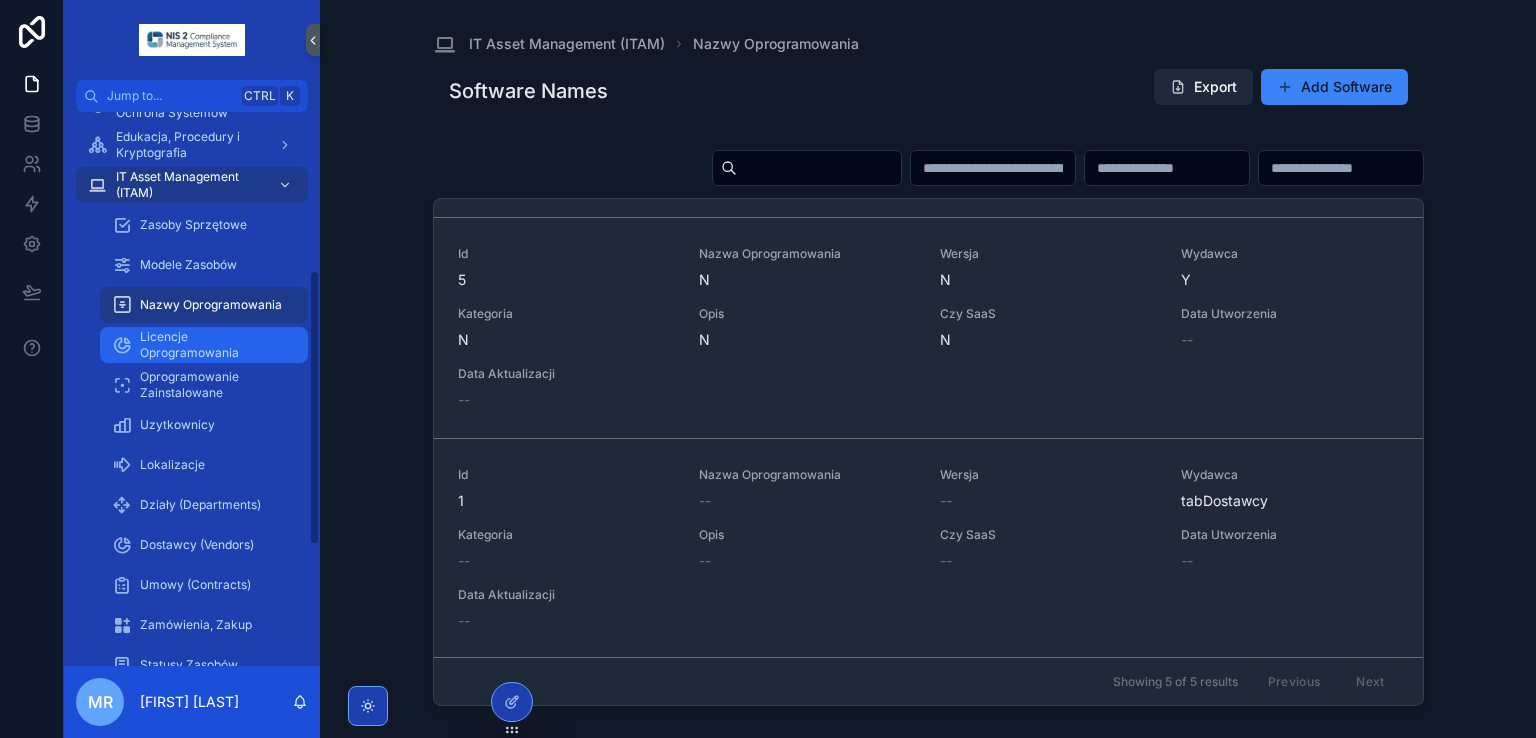 click on "Licencje Oprogramowania" at bounding box center [214, 345] 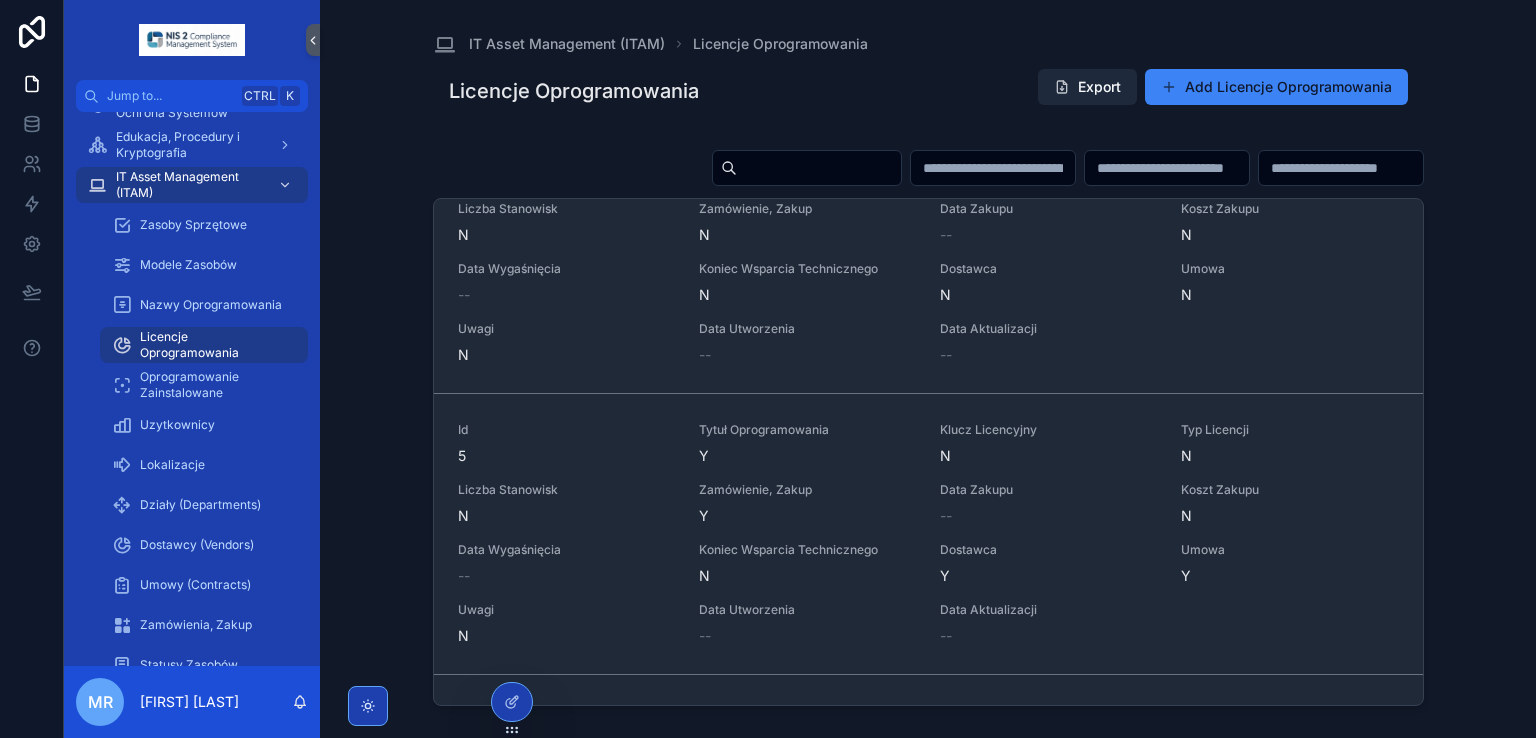scroll, scrollTop: 1104, scrollLeft: 0, axis: vertical 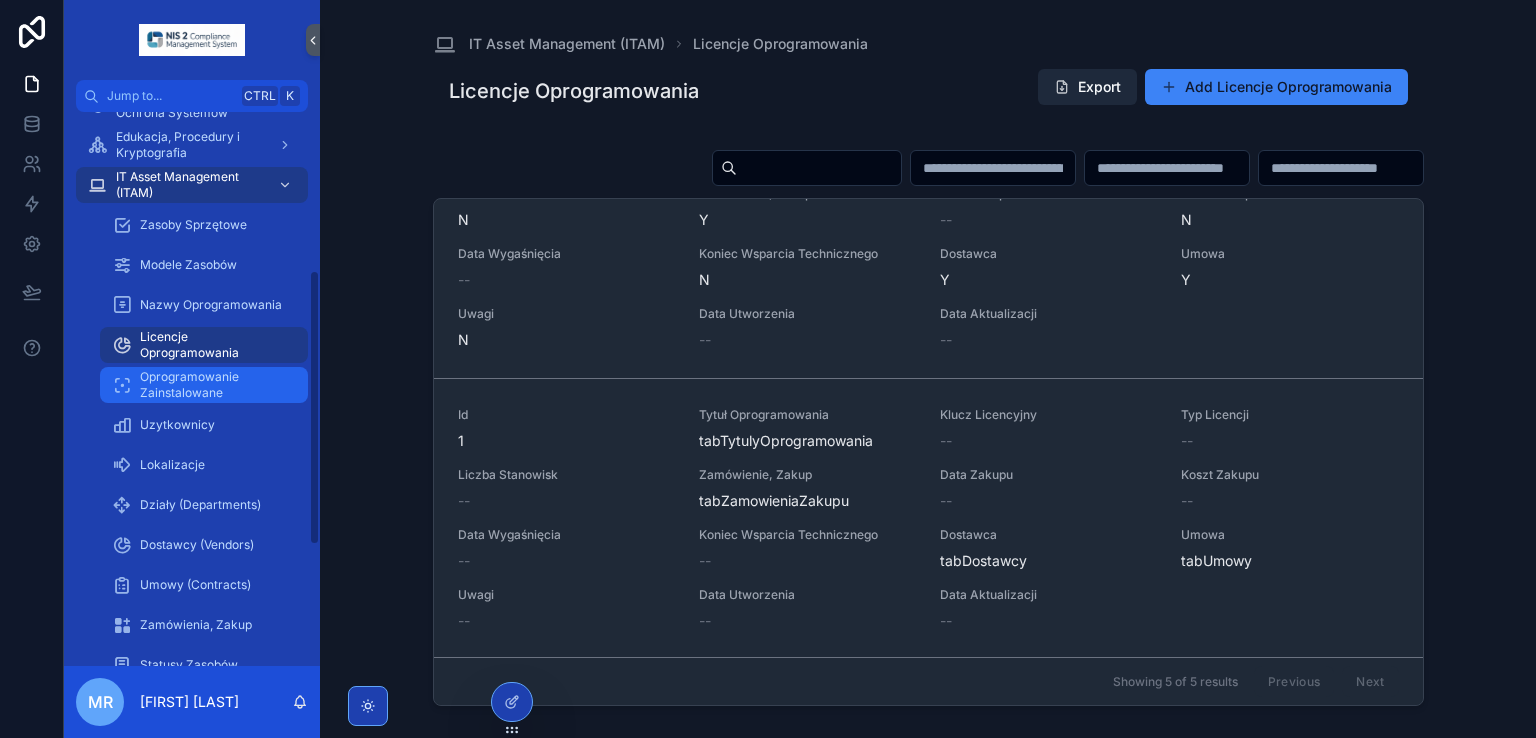 click on "Oprogramowanie Zainstalowane" at bounding box center [214, 385] 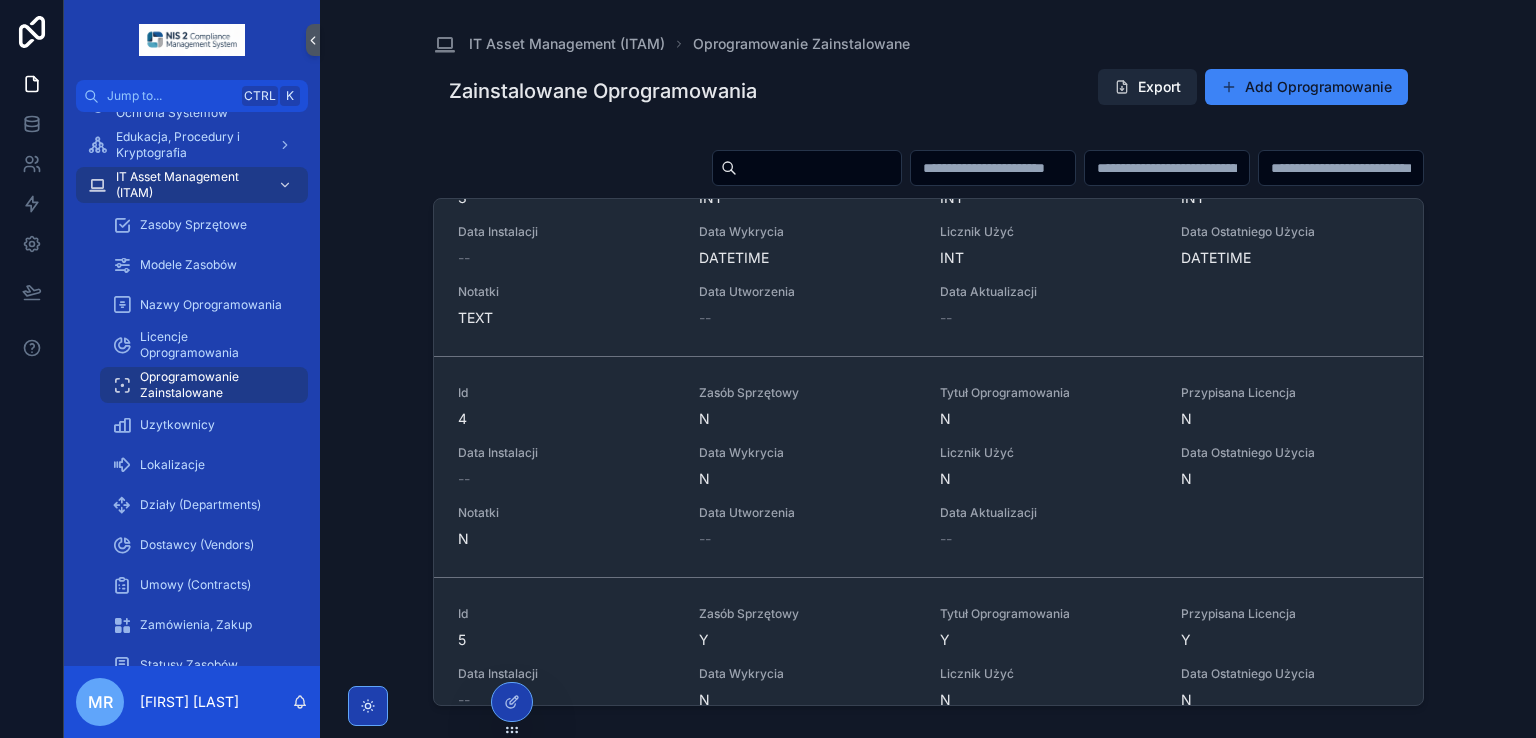 scroll, scrollTop: 764, scrollLeft: 0, axis: vertical 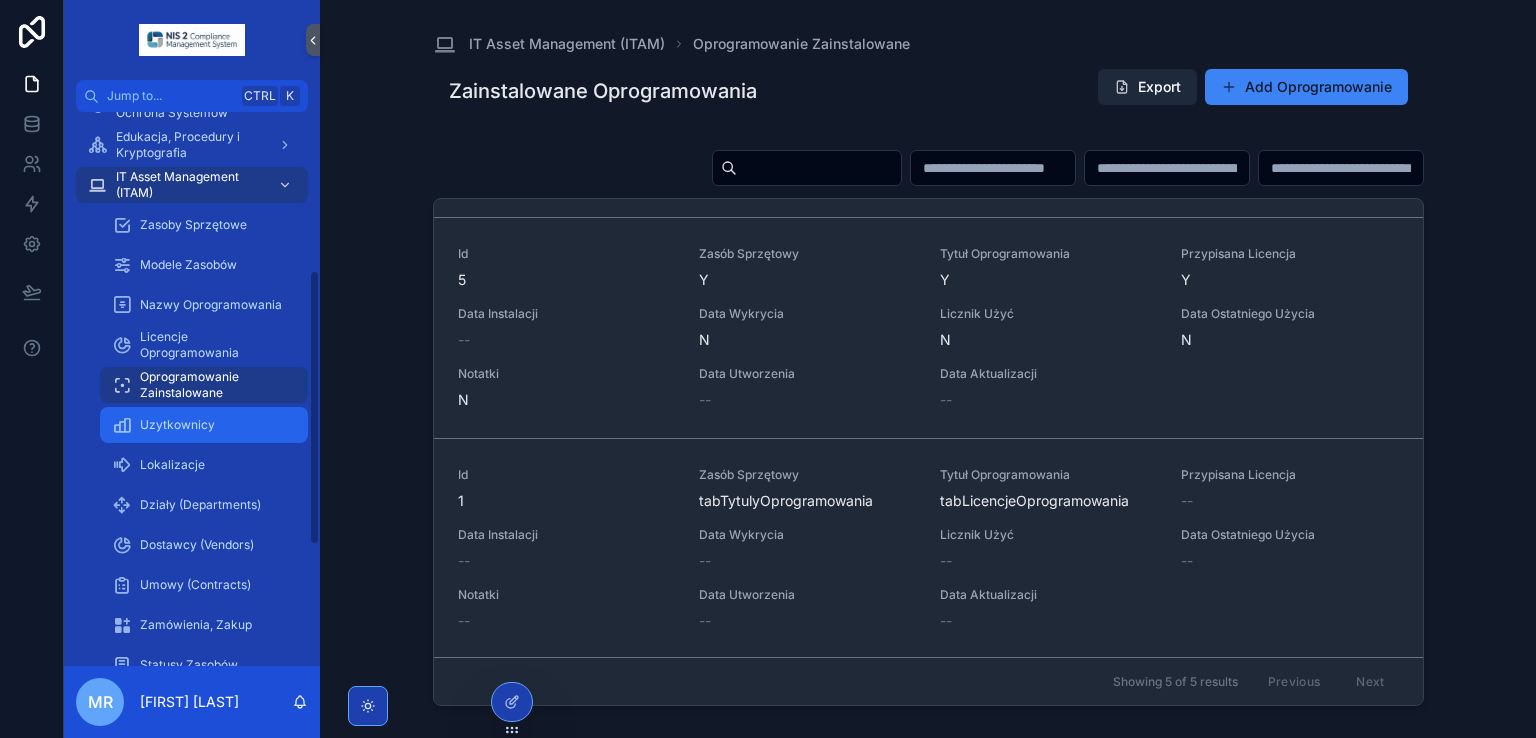 click on "Uzytkownicy" at bounding box center [177, 425] 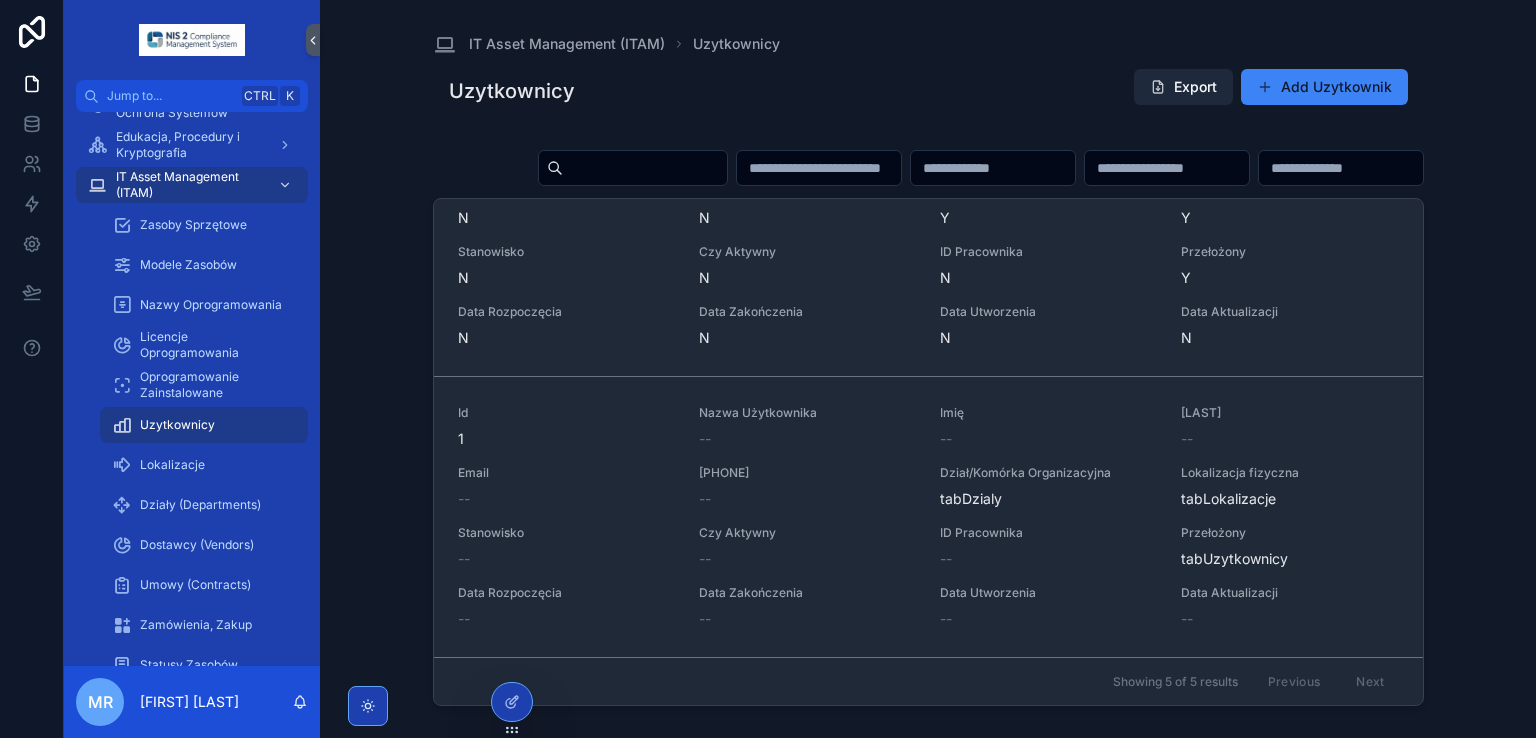 scroll, scrollTop: 1108, scrollLeft: 0, axis: vertical 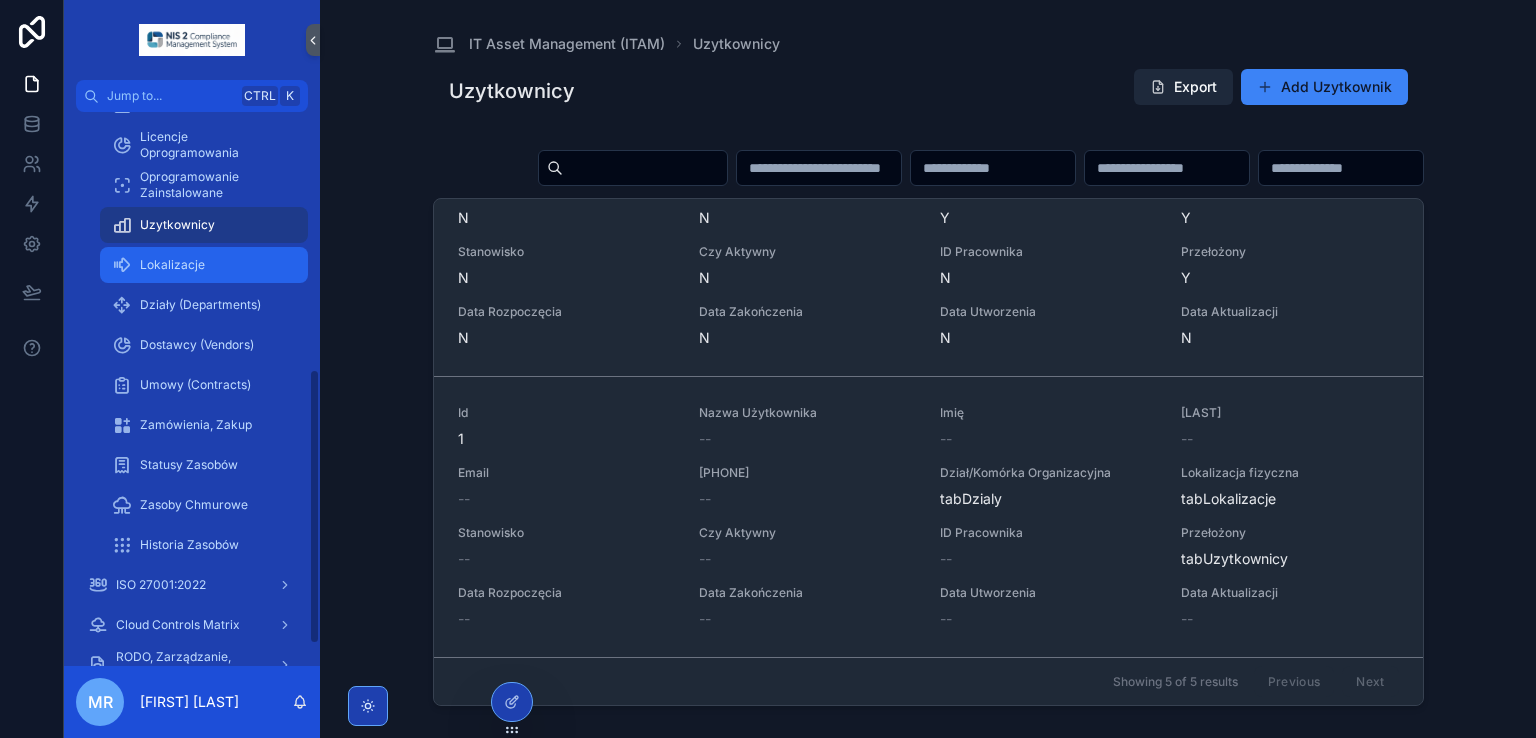 click on "Lokalizacje" at bounding box center [172, 265] 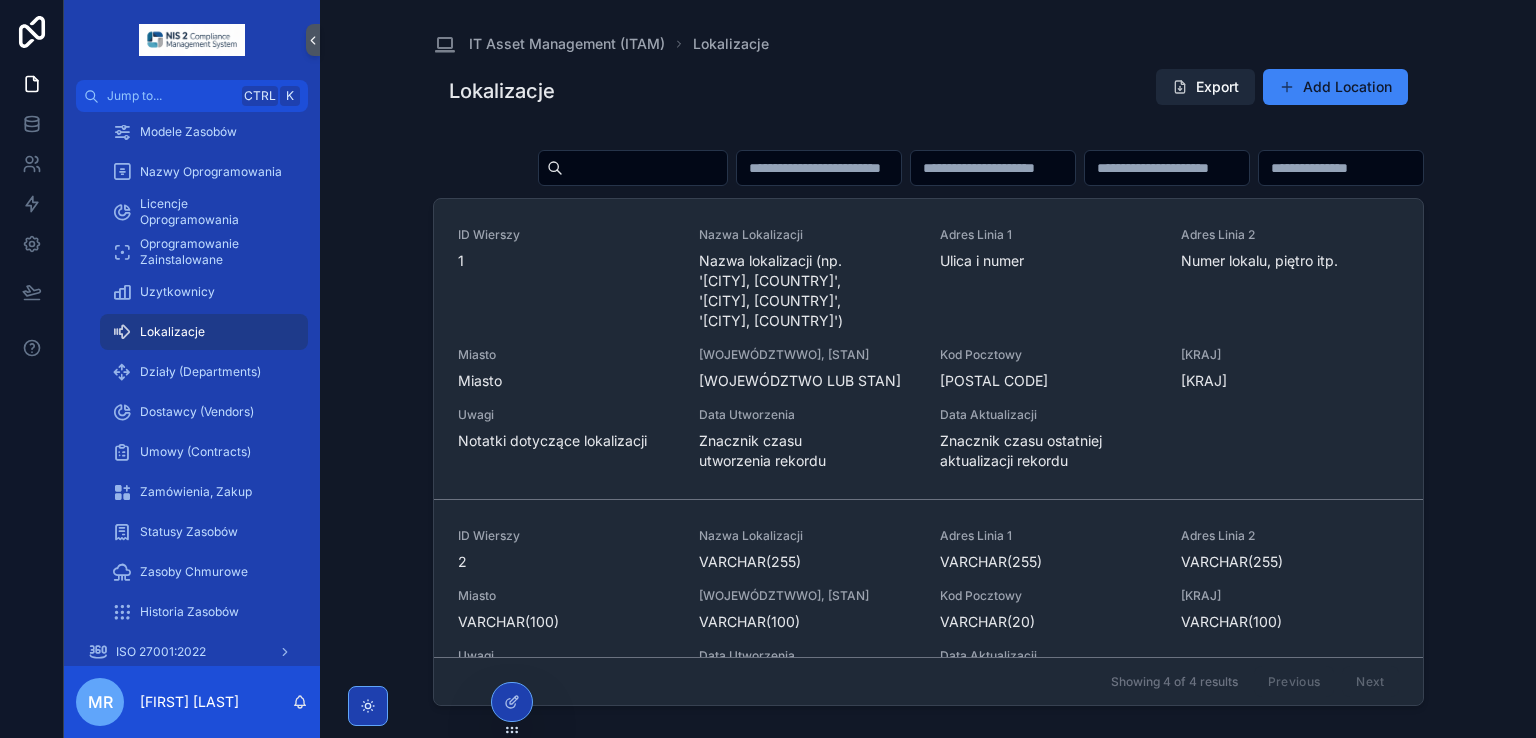 scroll, scrollTop: 562, scrollLeft: 0, axis: vertical 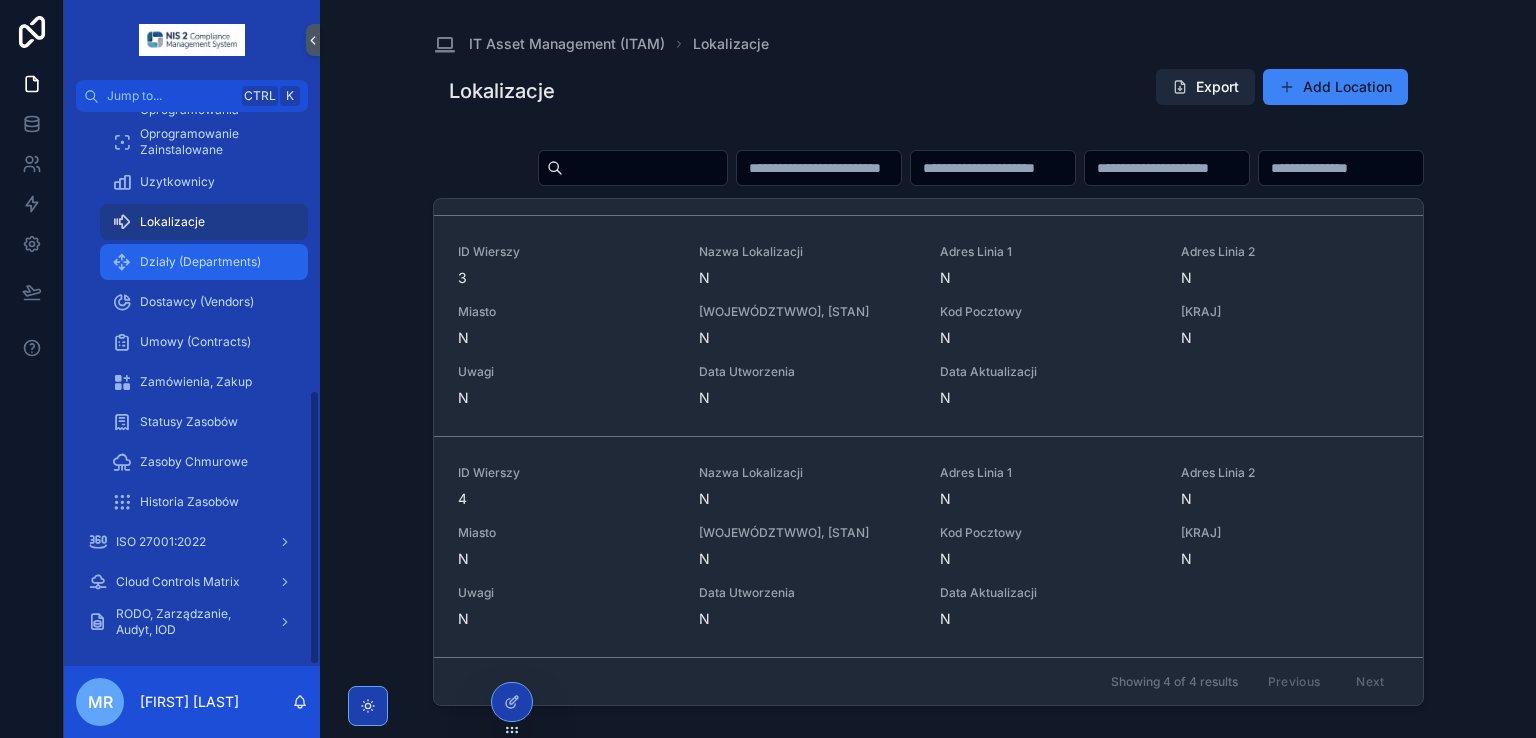 click on "Działy (Departments)" at bounding box center (200, 262) 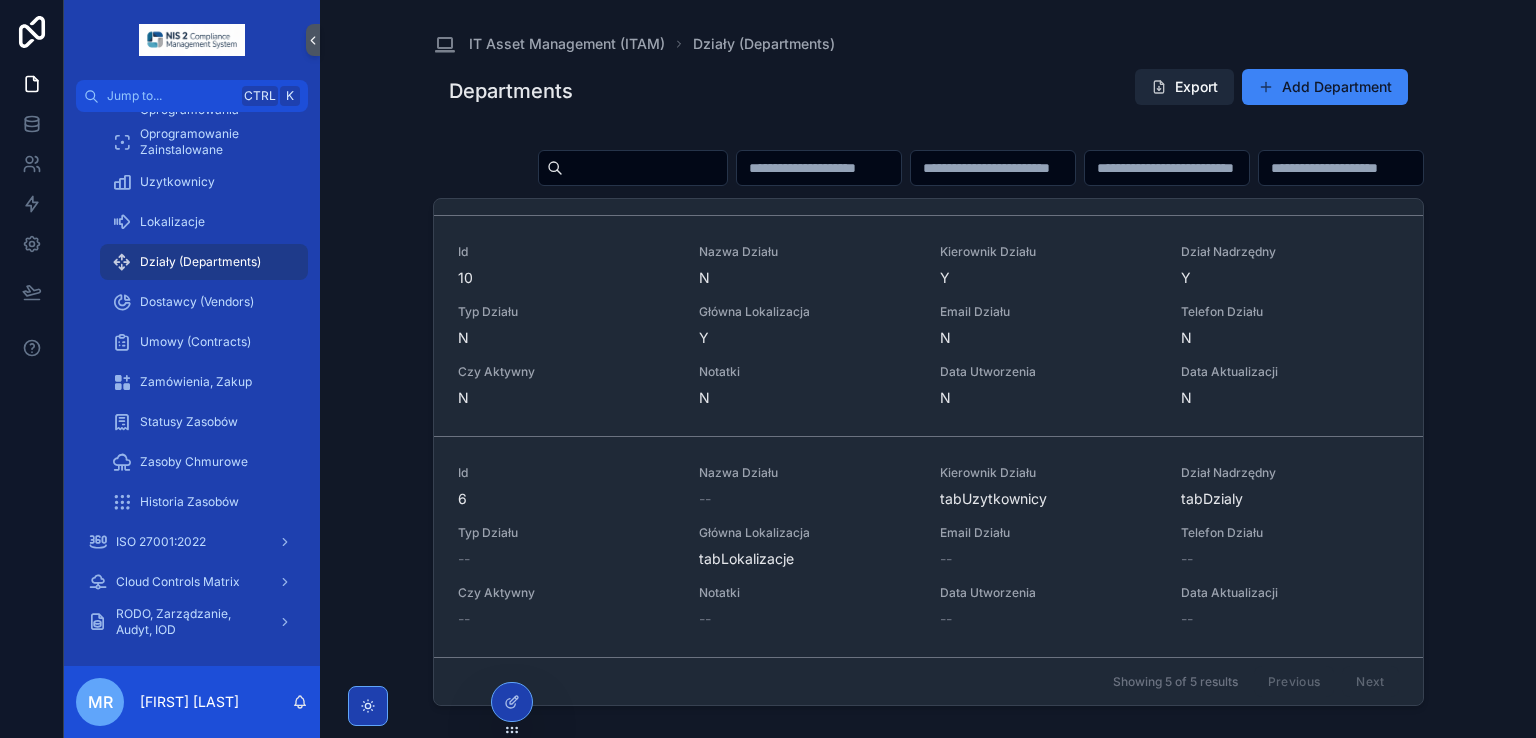 scroll, scrollTop: 848, scrollLeft: 0, axis: vertical 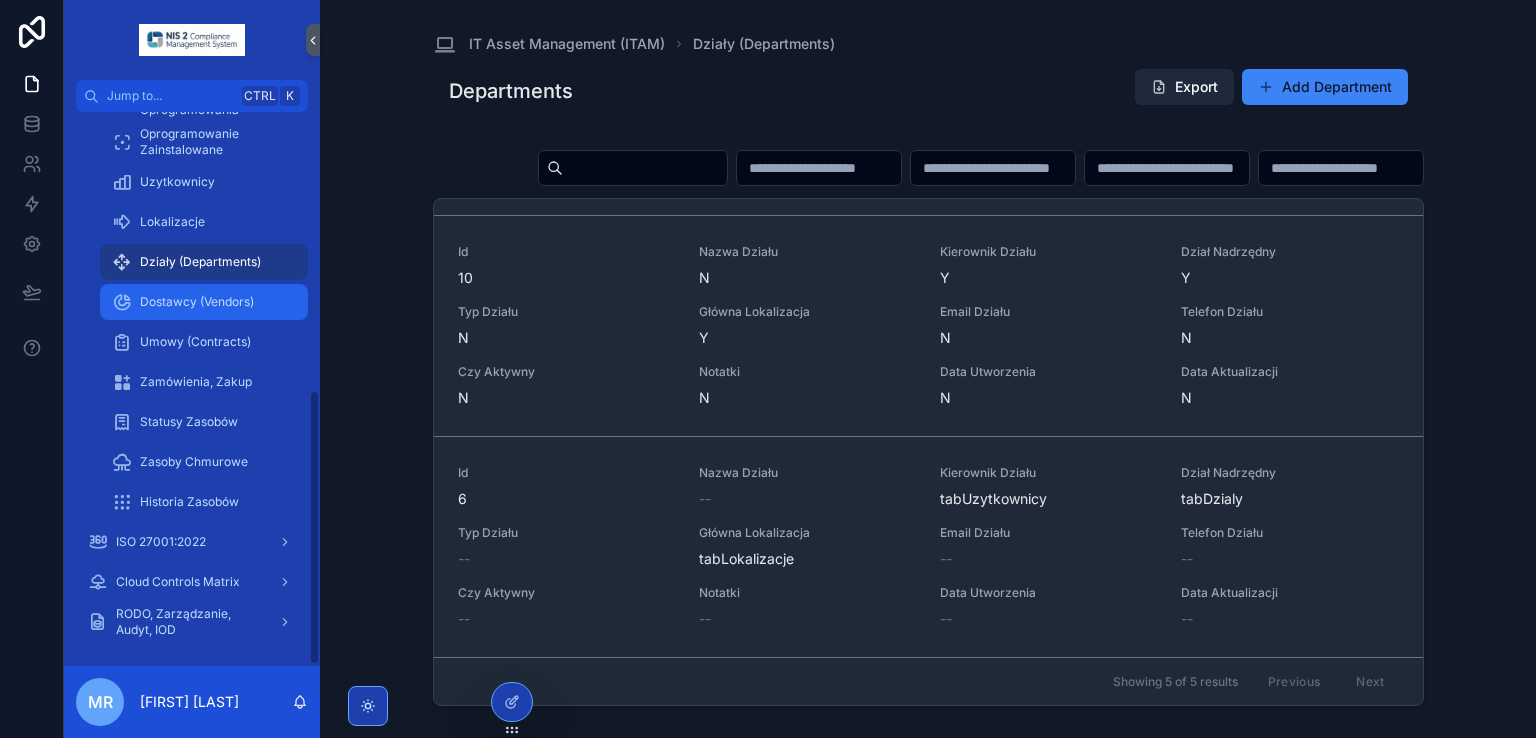 click on "Dostawcy (Vendors)" at bounding box center (197, 302) 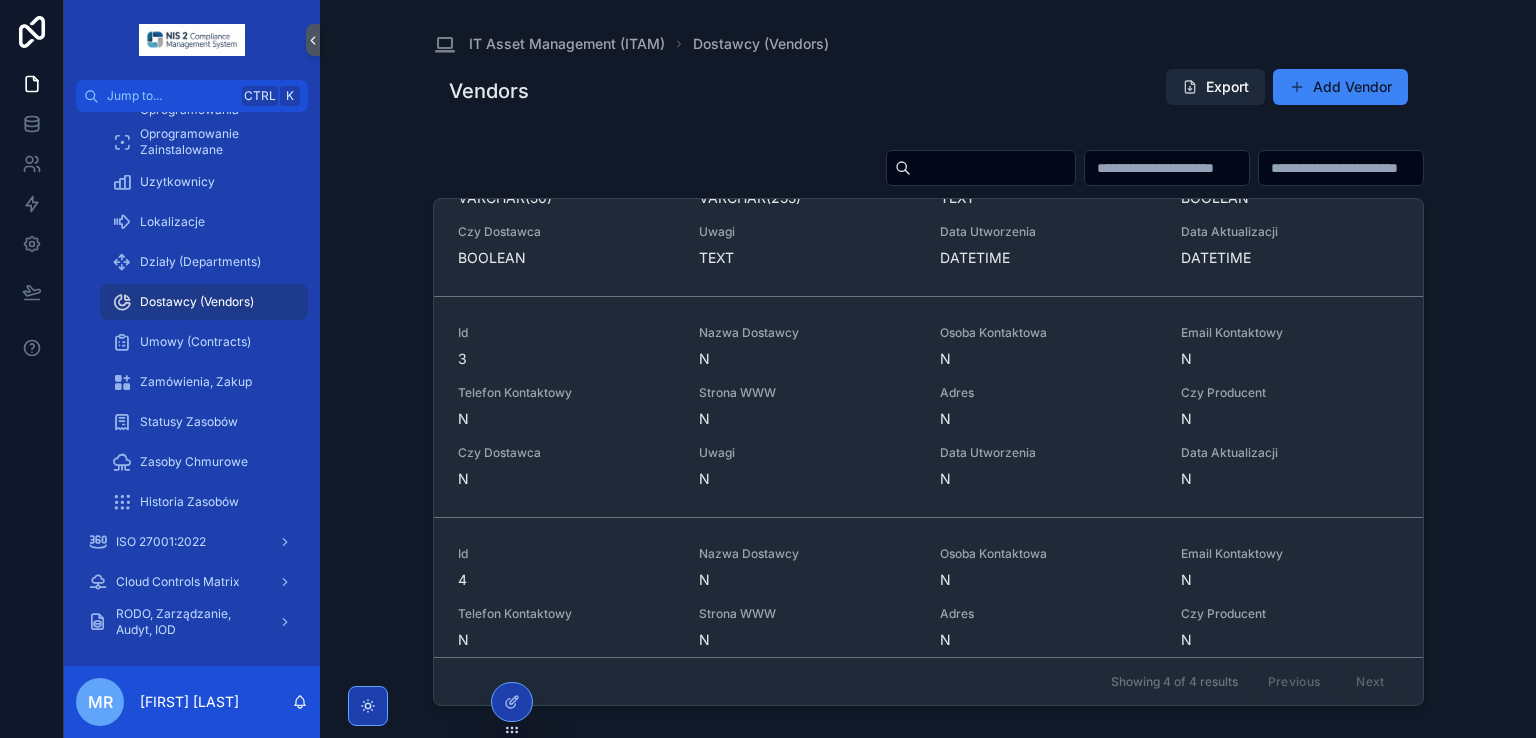 scroll, scrollTop: 523, scrollLeft: 0, axis: vertical 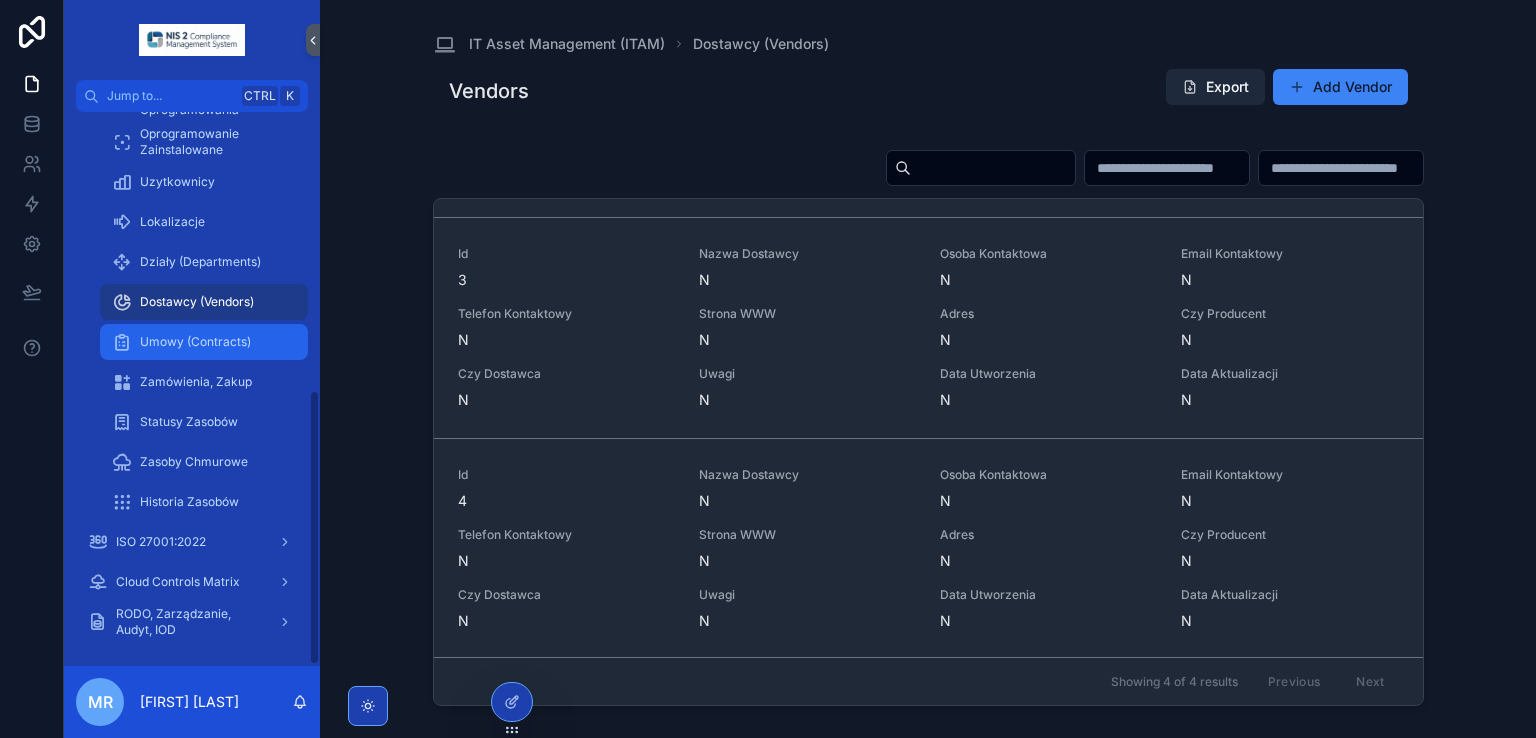 click on "Umowy (Contracts)" at bounding box center (195, 342) 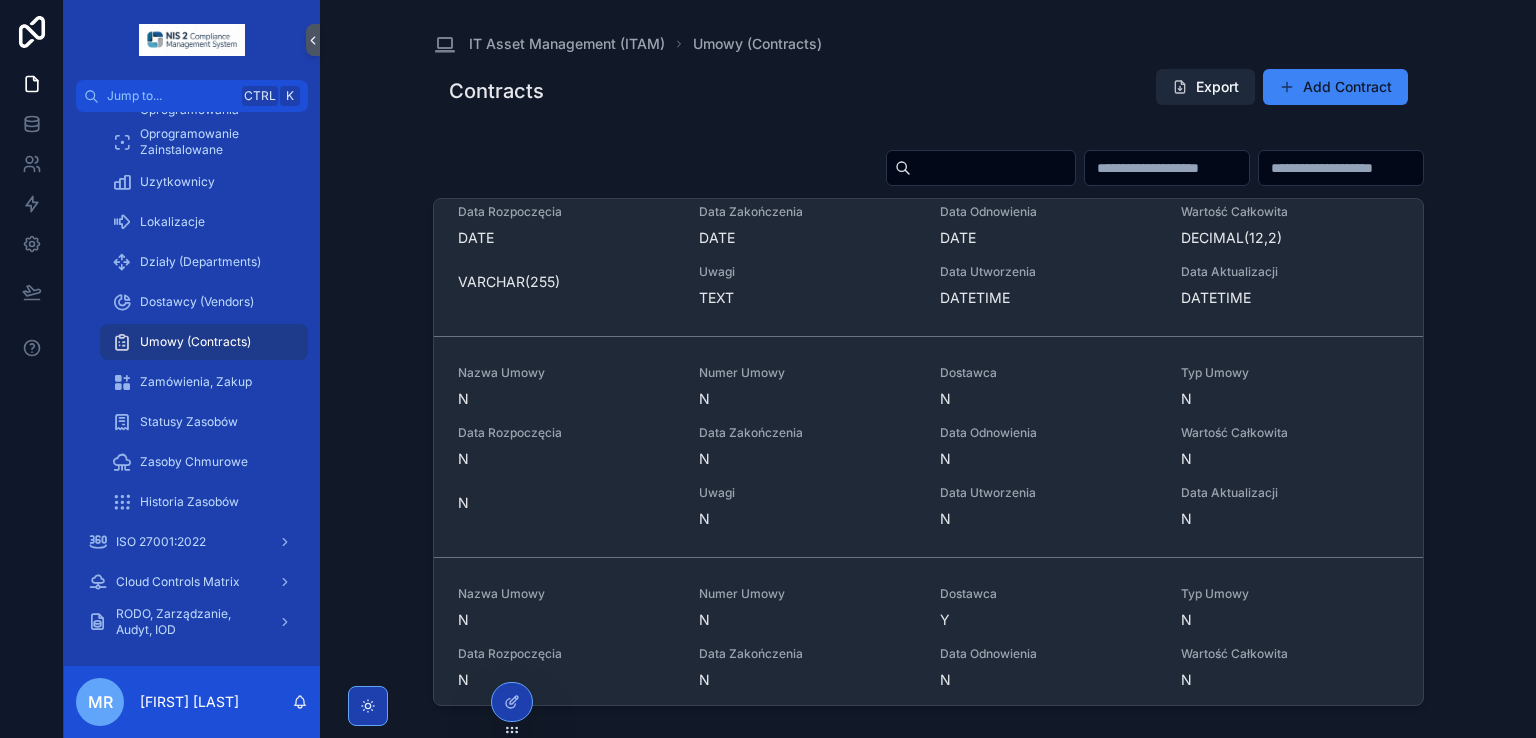 scroll, scrollTop: 744, scrollLeft: 0, axis: vertical 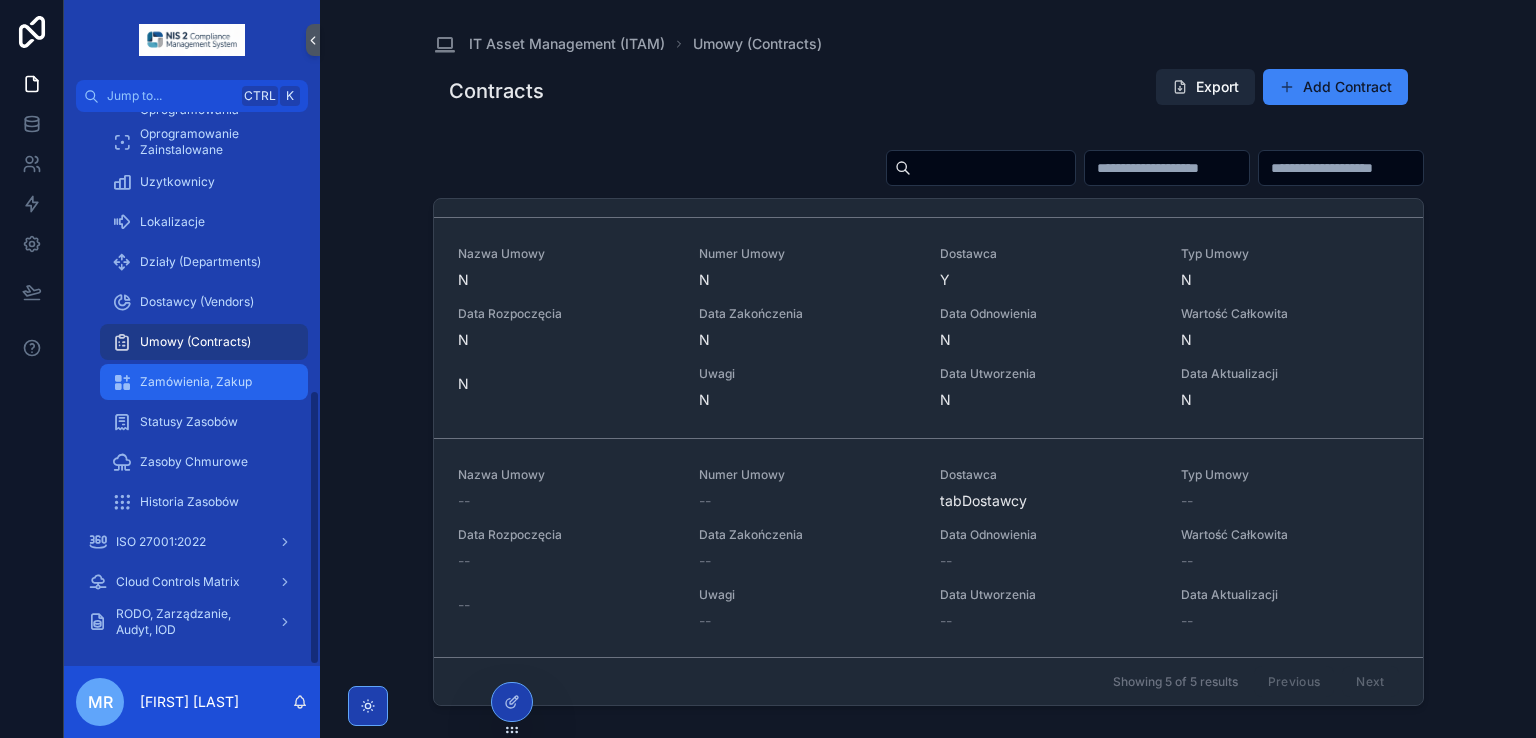 click on "Zamówienia, Zakup" at bounding box center [204, 382] 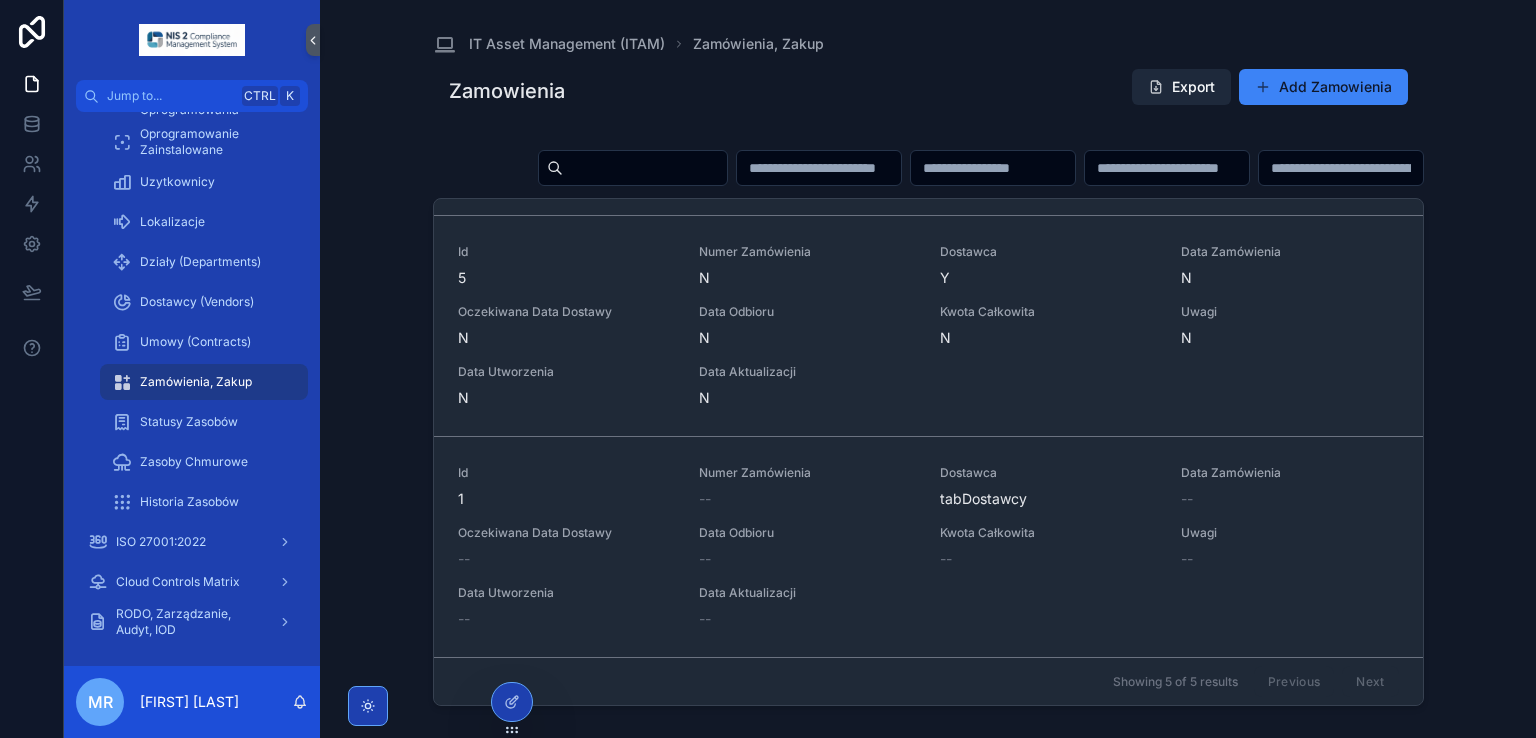 scroll, scrollTop: 748, scrollLeft: 0, axis: vertical 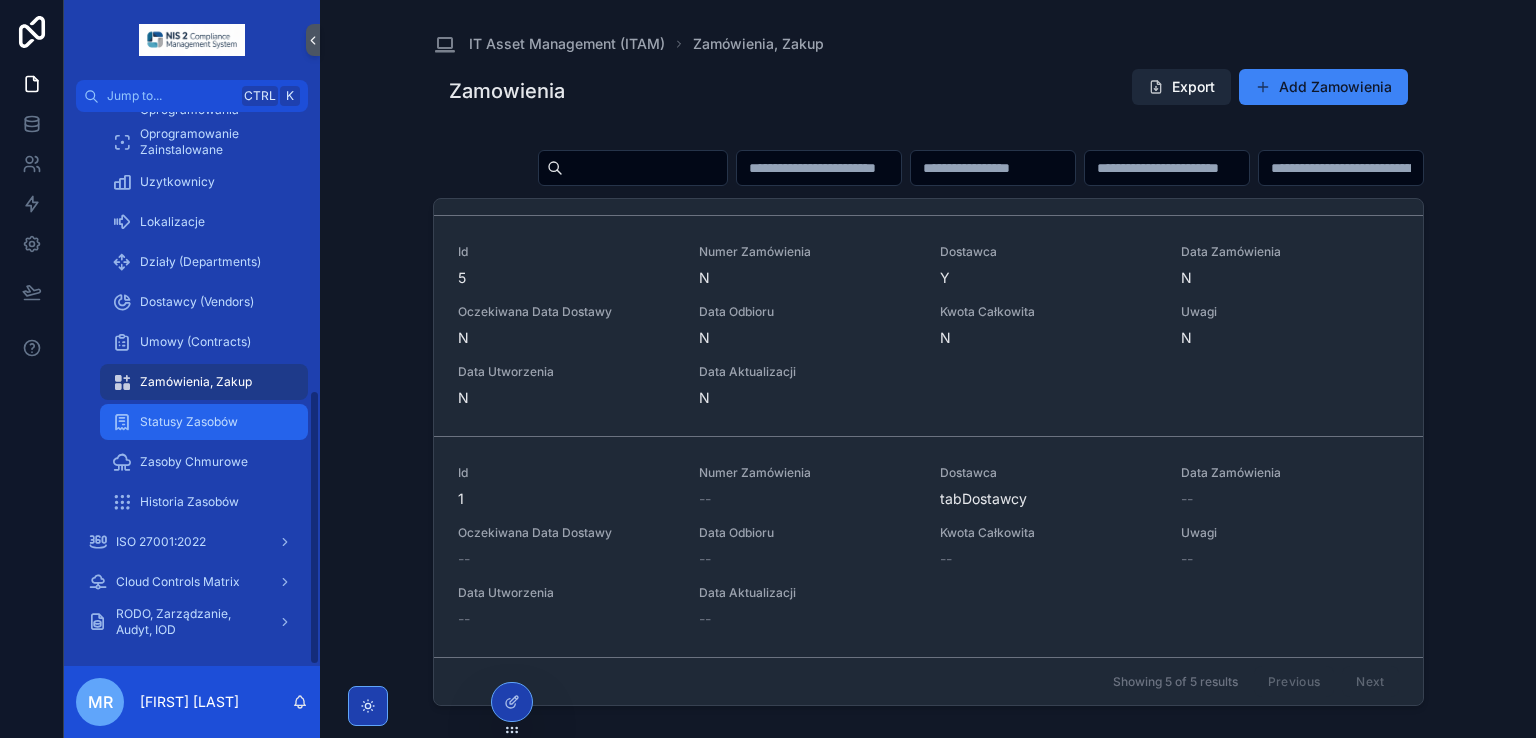 click on "Statusy Zasobów" at bounding box center [189, 422] 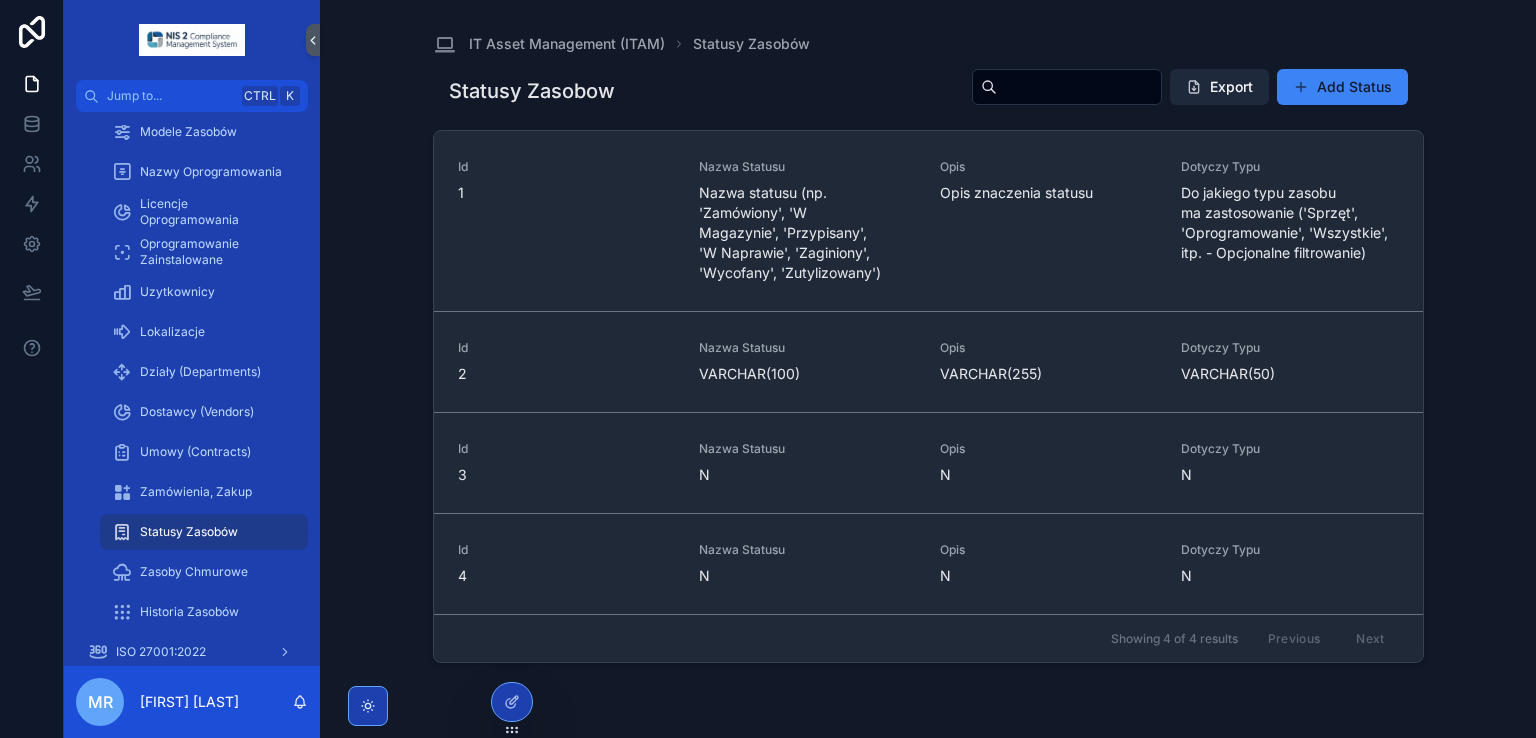scroll, scrollTop: 562, scrollLeft: 0, axis: vertical 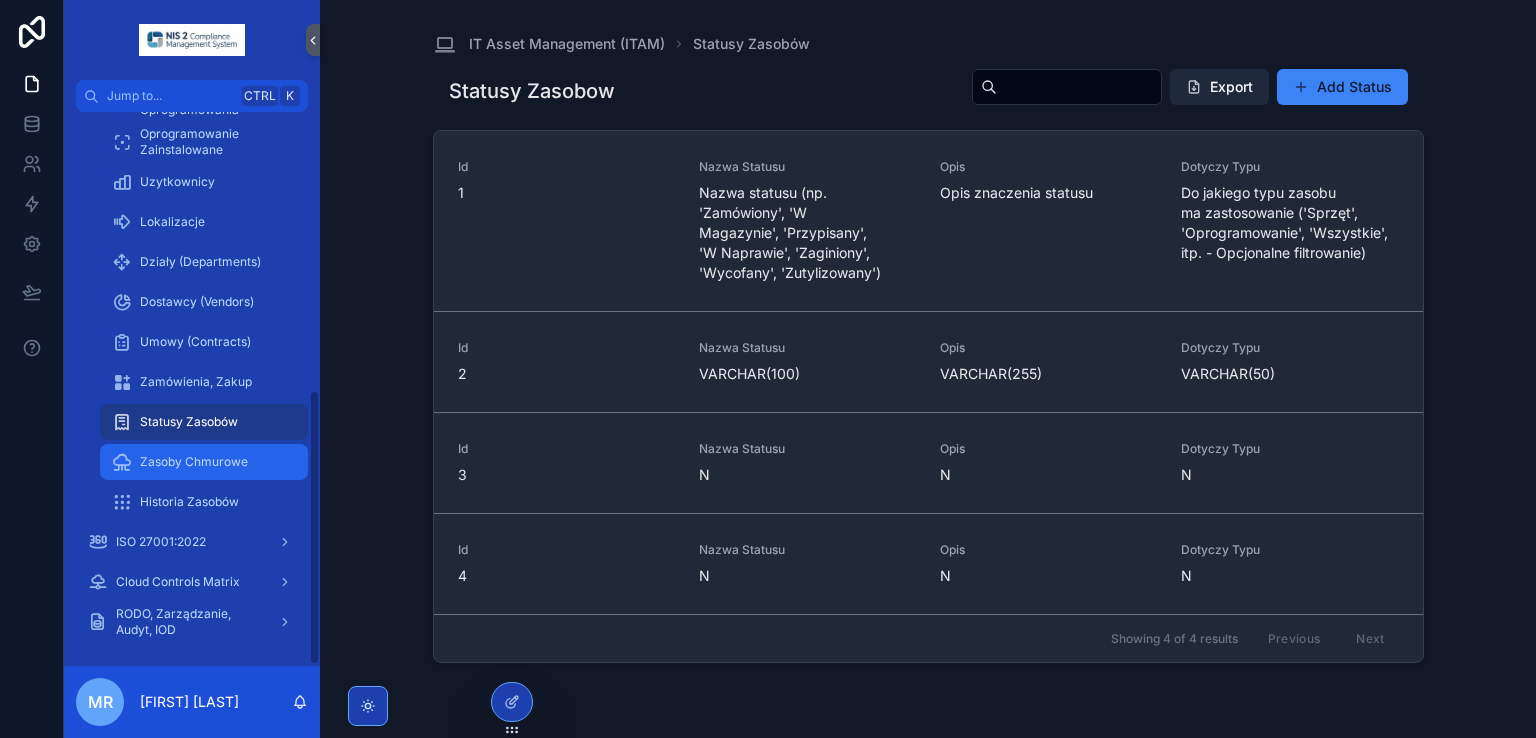 click on "Zasoby Chmurowe" at bounding box center (194, 462) 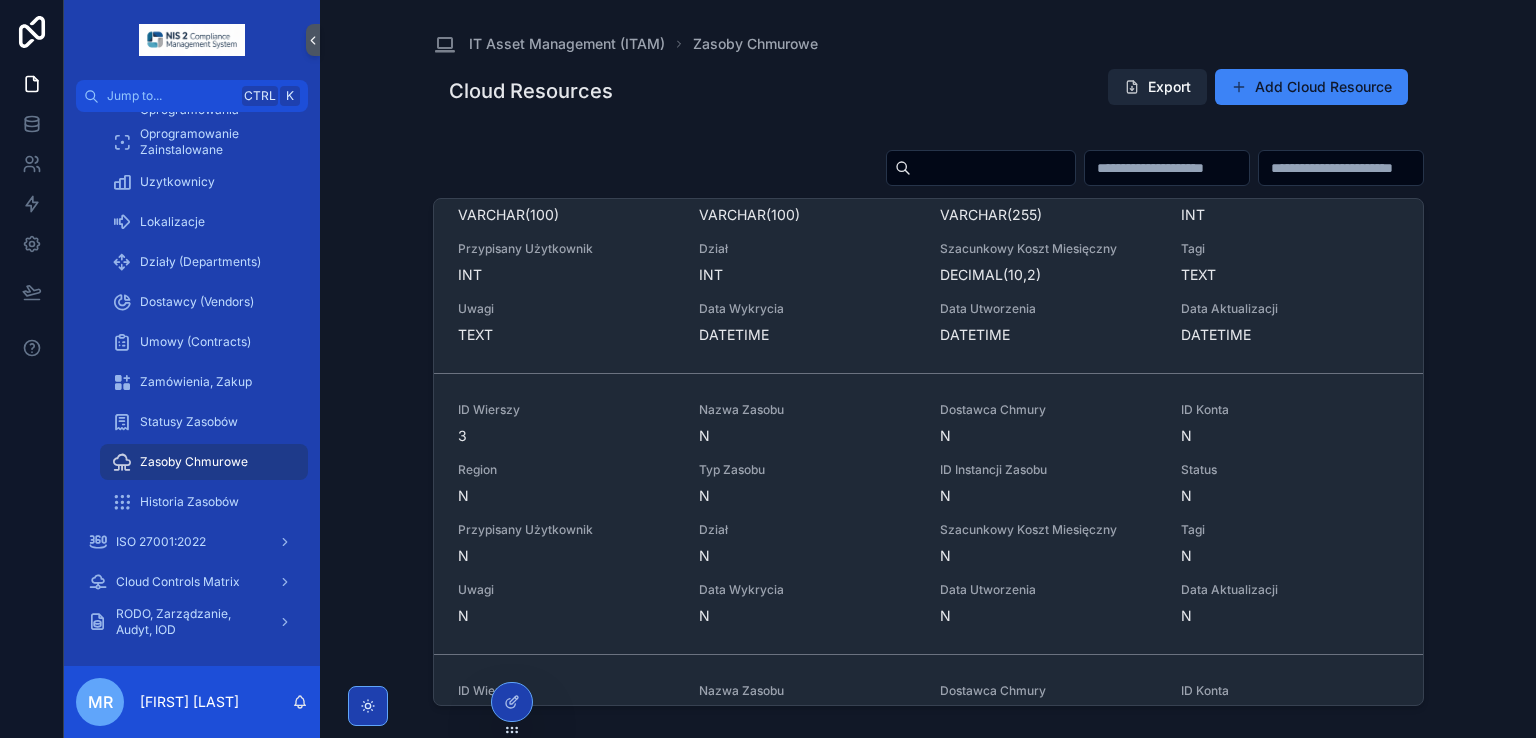 scroll, scrollTop: 1104, scrollLeft: 0, axis: vertical 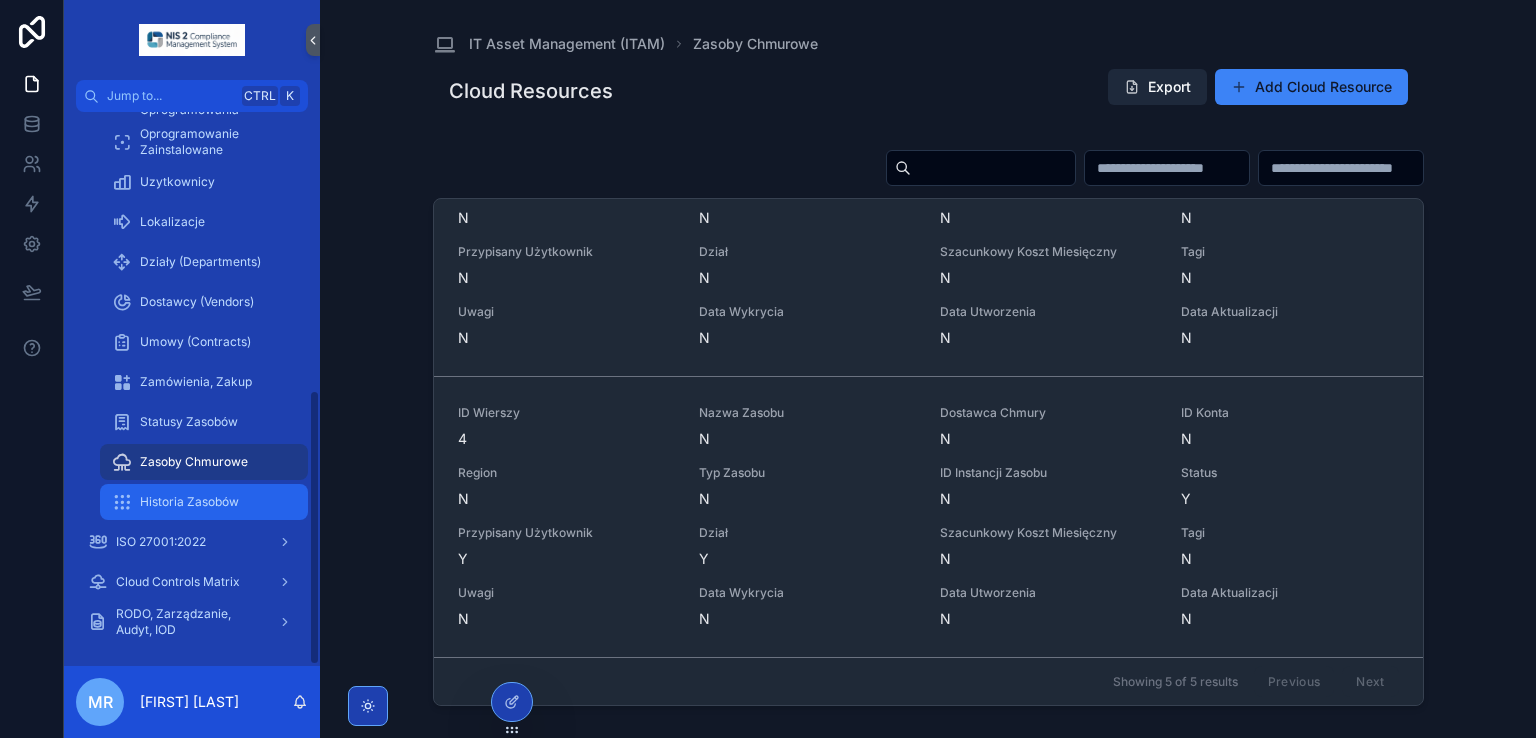 click on "Historia Zasobów" at bounding box center (189, 502) 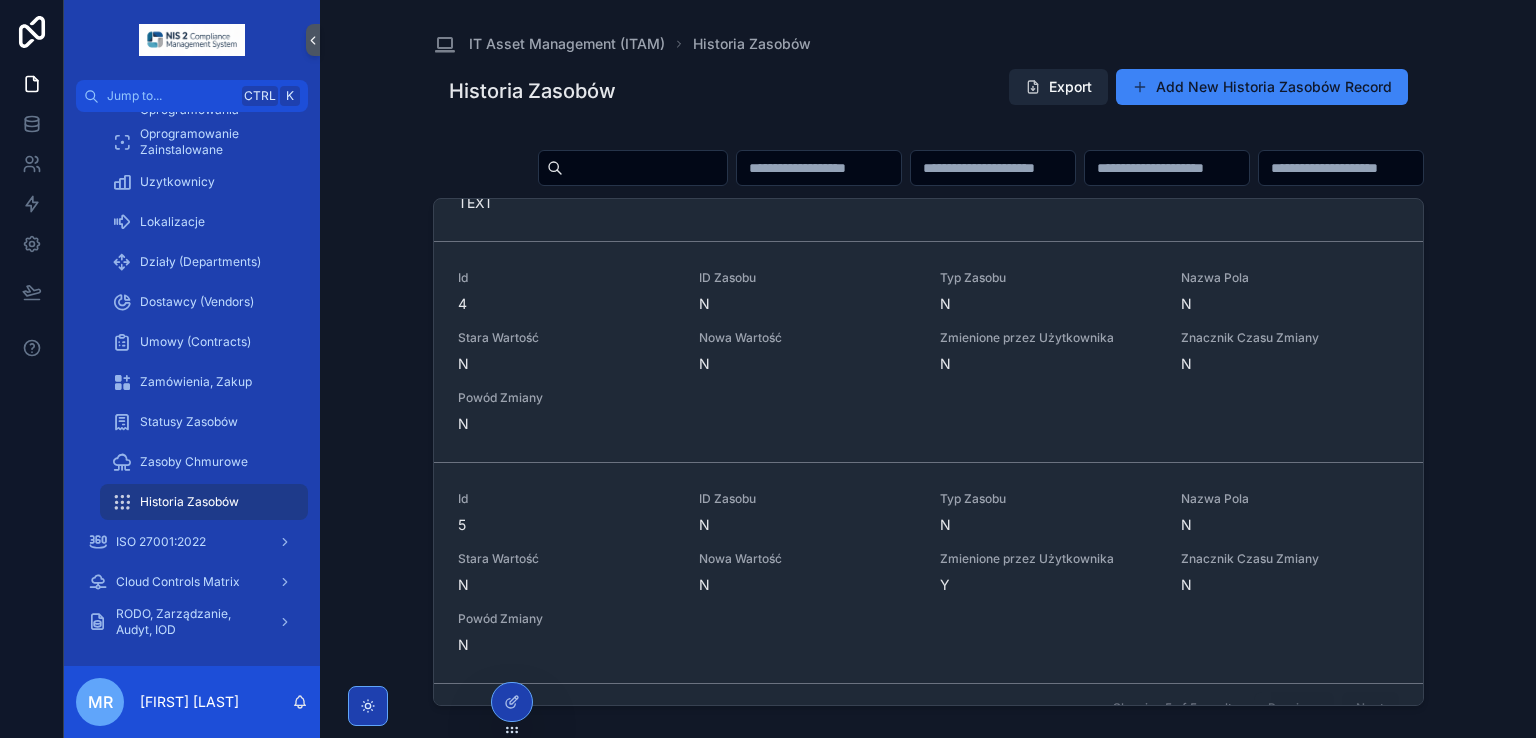 scroll, scrollTop: 808, scrollLeft: 0, axis: vertical 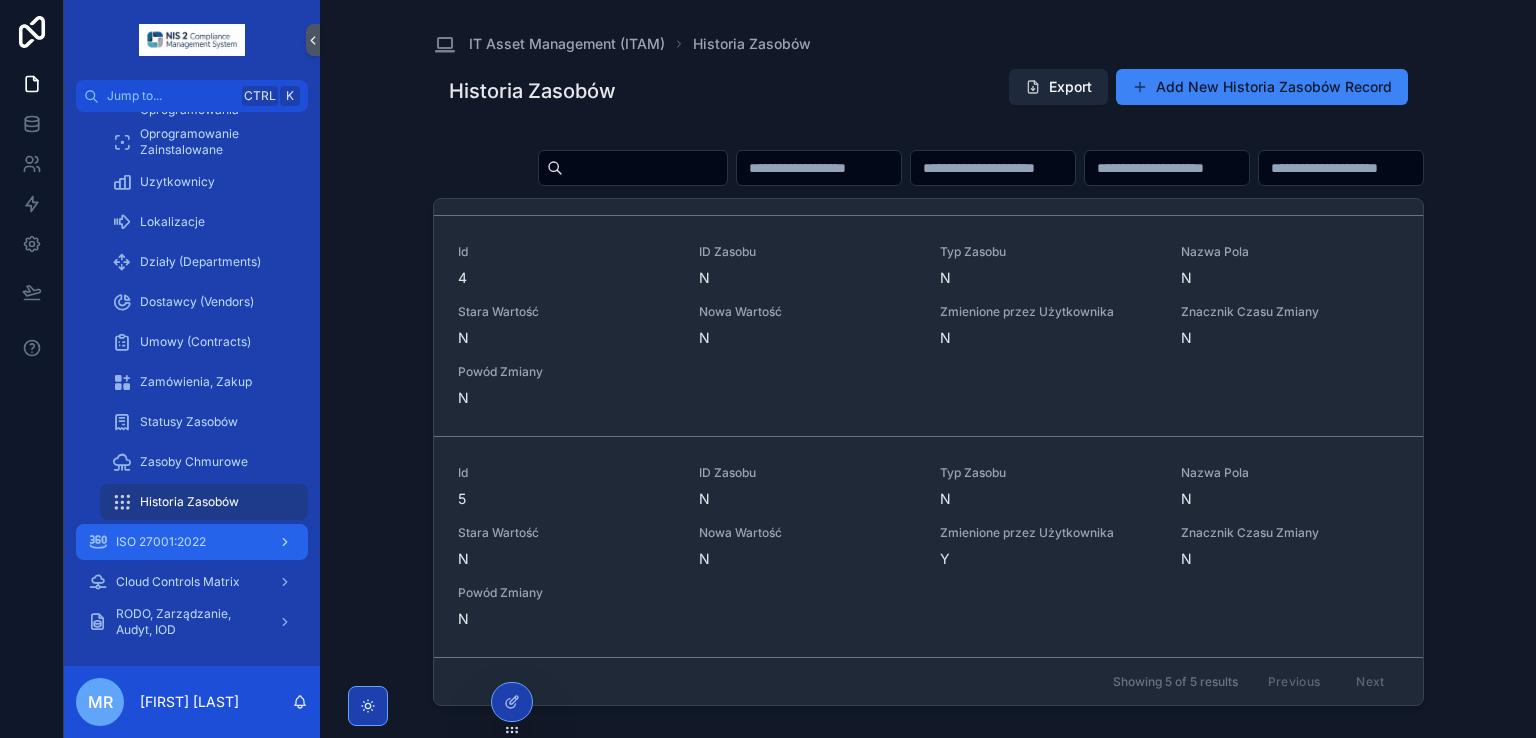 click on "ISO 27001:2022" at bounding box center [192, 542] 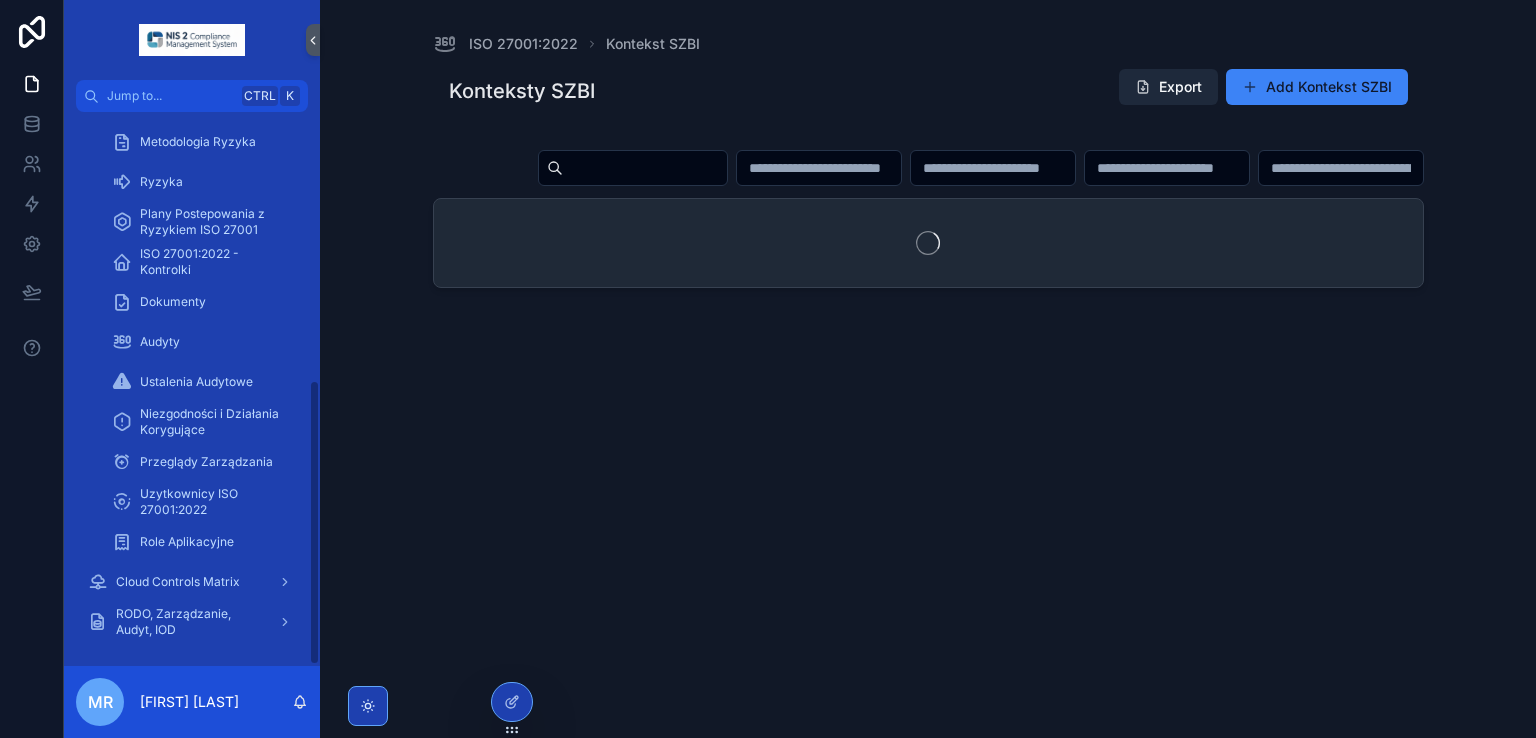 scroll, scrollTop: 522, scrollLeft: 0, axis: vertical 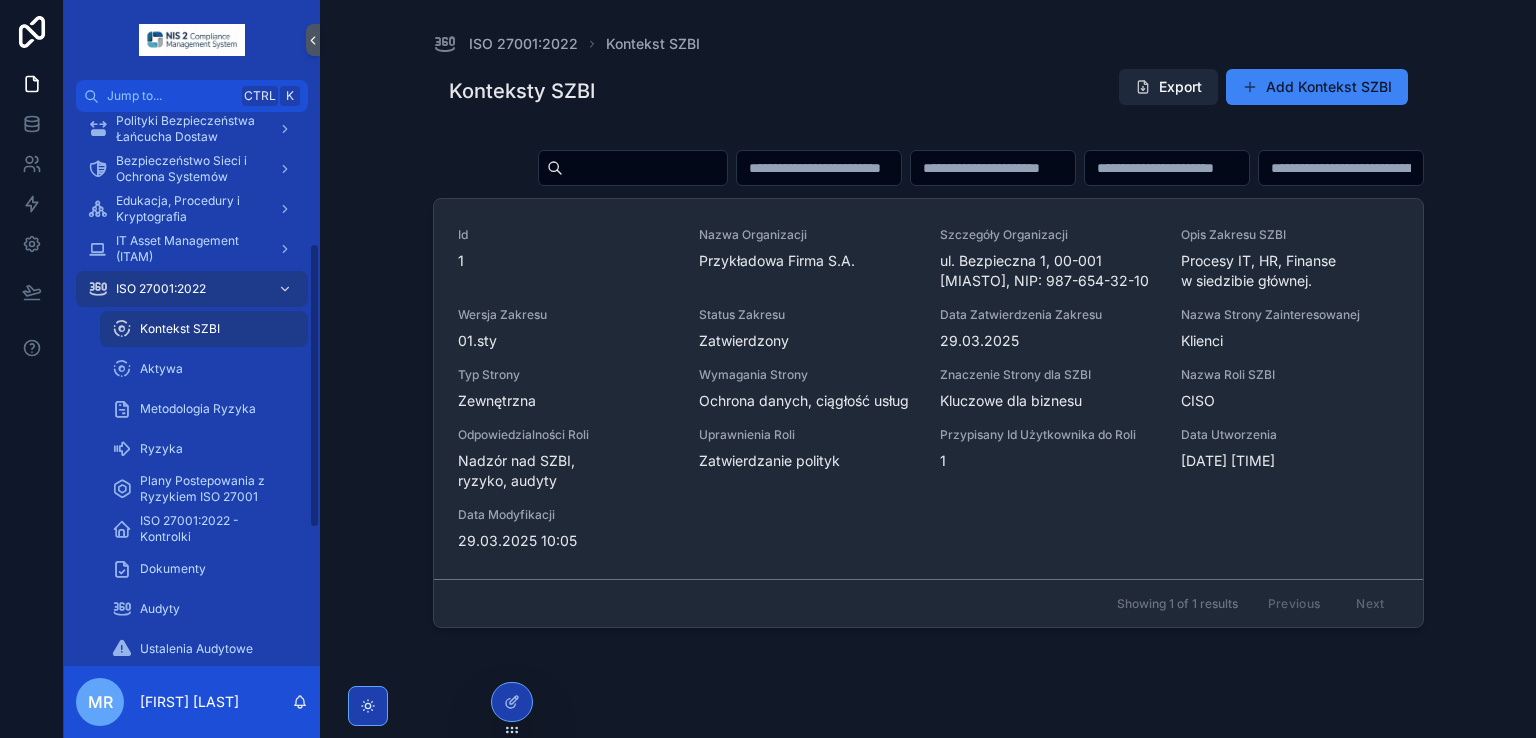drag, startPoint x: 315, startPoint y: 457, endPoint x: 314, endPoint y: 332, distance: 125.004 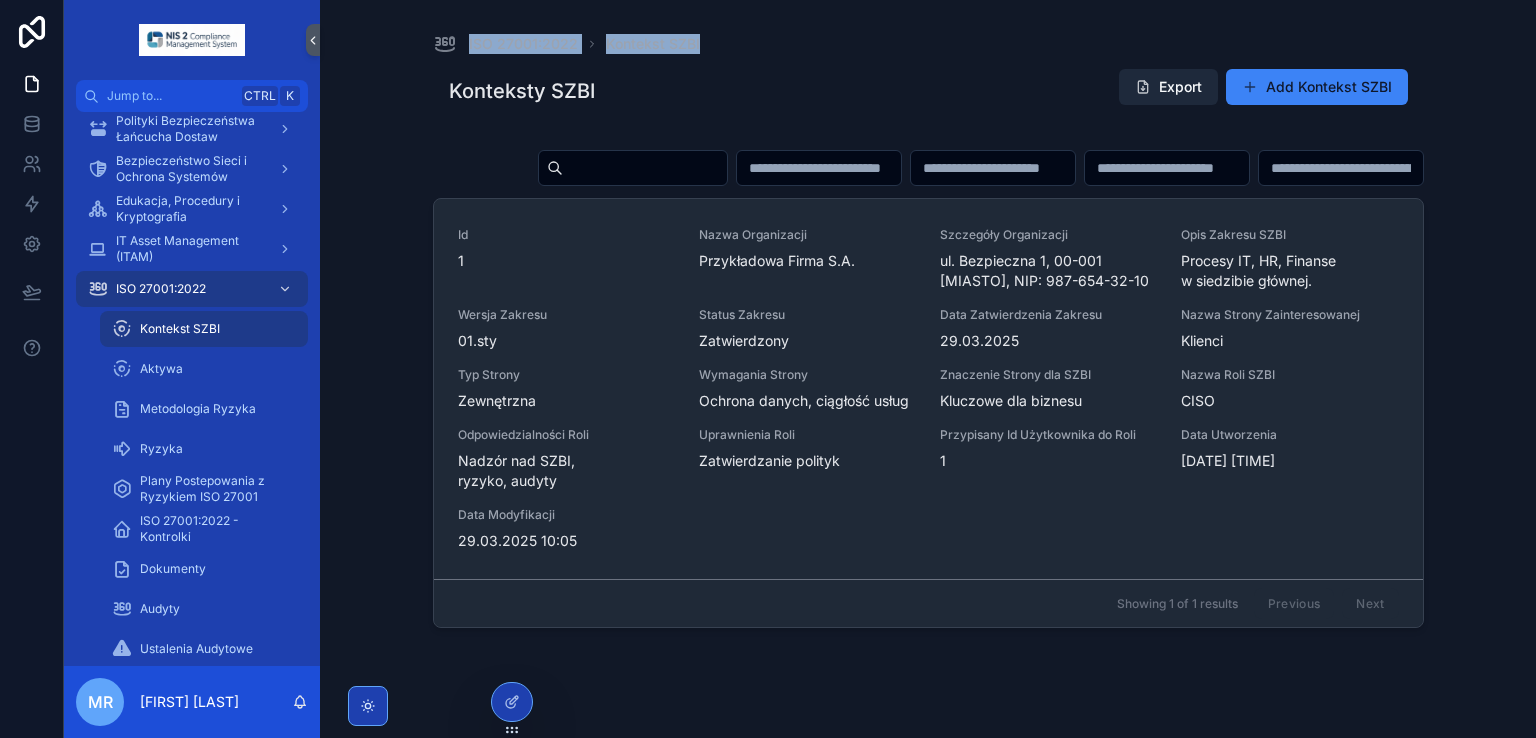 drag, startPoint x: 459, startPoint y: 10, endPoint x: 720, endPoint y: 55, distance: 264.8509 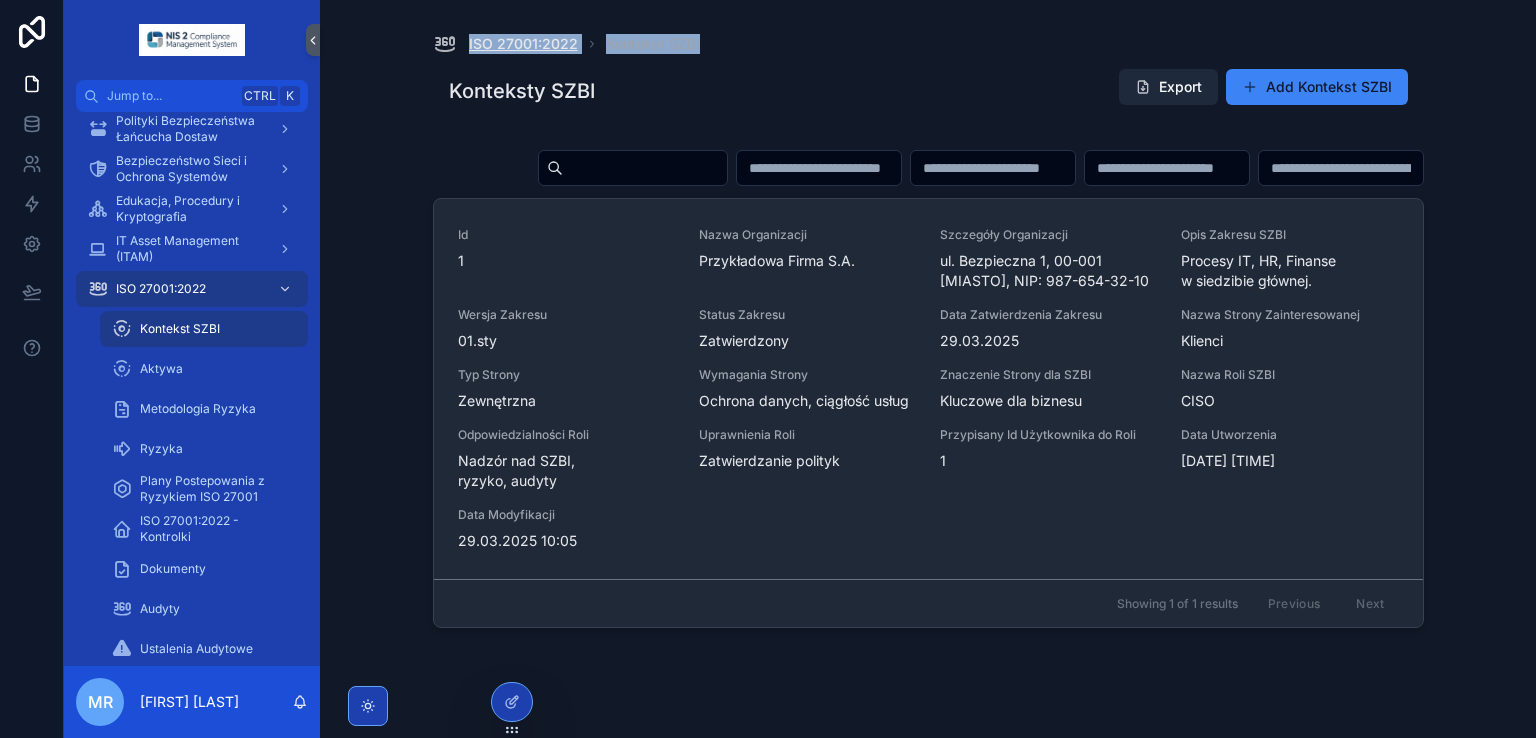 copy on "ISO 27001:2022 Kontekst SZBI" 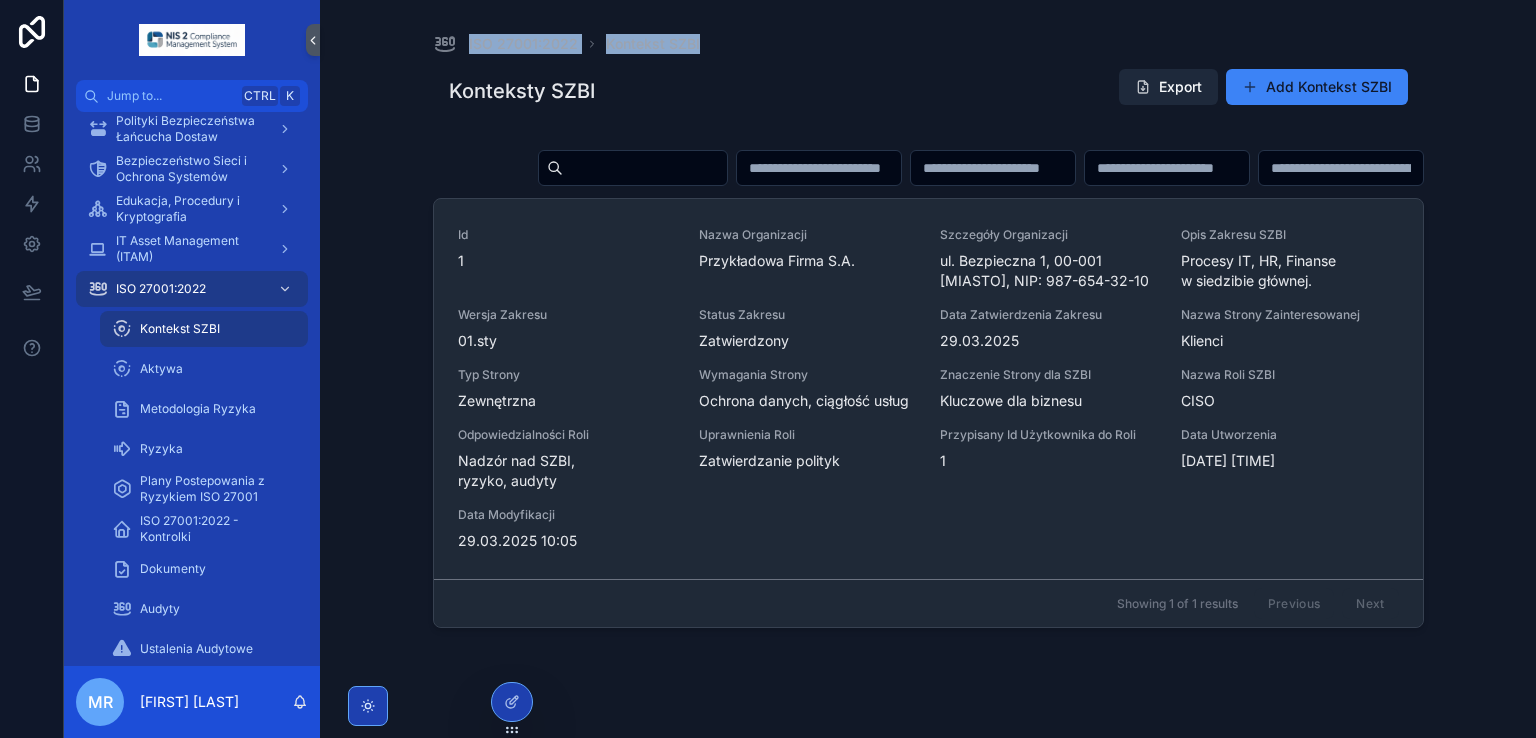 click on "ISO 27001:2022 Kontekst SZBI Konteksty SZBI Export Add Kontekst SZBI Id 1 Nazwa Organizacji [COMPANY] S.A. Szczegóły Organizacji ul. [STREET] [NUMBER], [POSTAL_CODE] [CITY], NIP: [TAX_ID] Opis Zakresu SZBI Procesy IT, HR, Finanse w siedzibie głównej. Wersja Zakresu 01.sty Status Zakresu Zatwierdzony Data Zatwierdzenia Zakresu [DATE] Nazwa Strony Zainteresowanej Klienci Typ Strony Zewnętrzna Wymagania Strony Ochrona danych, ciągłość usług Znaczenie Strony dla SZBI Kluczowe dla biznesu Nazwa Roli SZBI CISO Odpowiedzialności Roli Nadzór nad SZBI, ryzyko, audyty Uprawnienia Roli Zatwierdzanie polityk Przypisany Id Użytkownika do Roli 1 Data Utworzenia [DATE] [TIME] Data Modyfikacji [DATE] [TIME] Showing 1 of 1 results Previous Next" at bounding box center (928, 357) 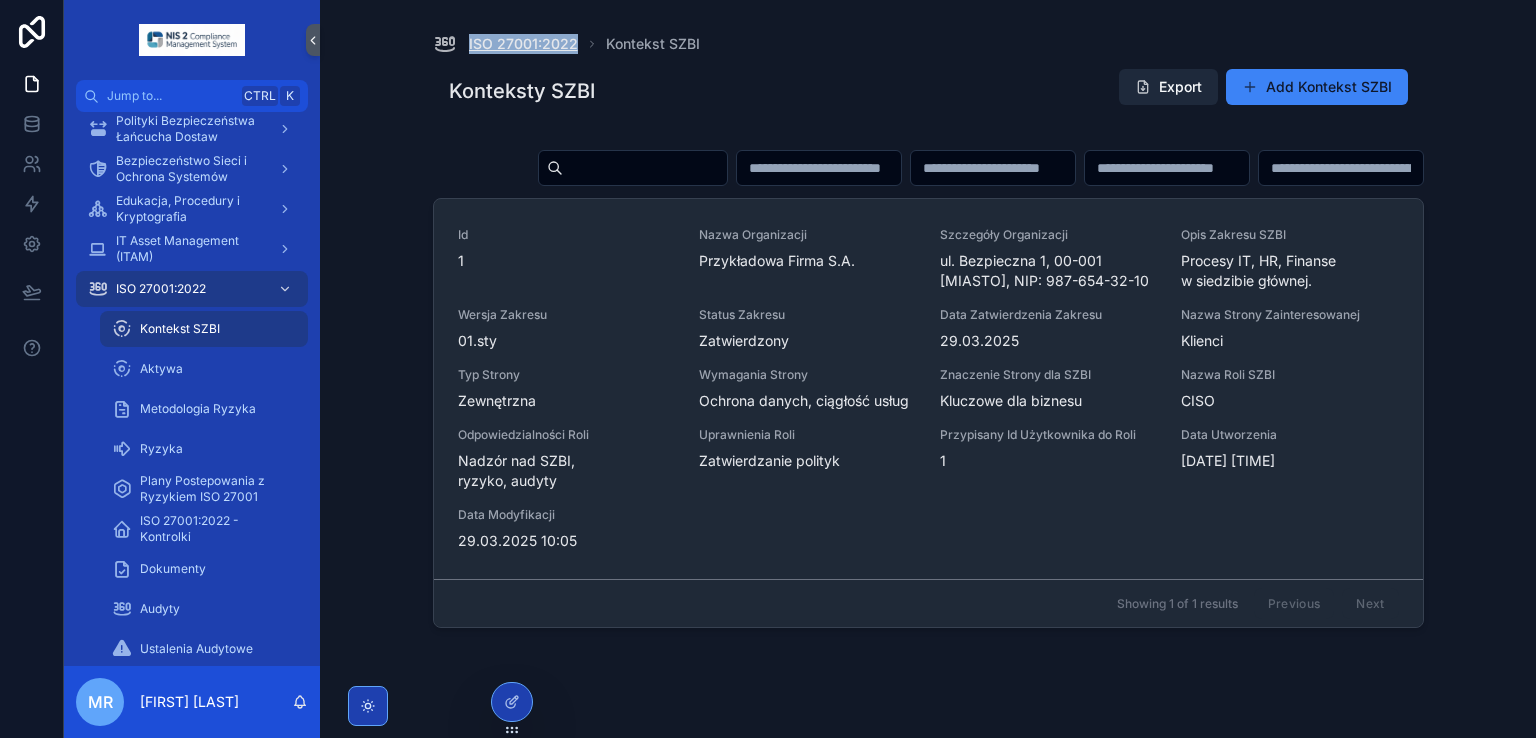 drag, startPoint x: 464, startPoint y: 13, endPoint x: 573, endPoint y: 44, distance: 113.32255 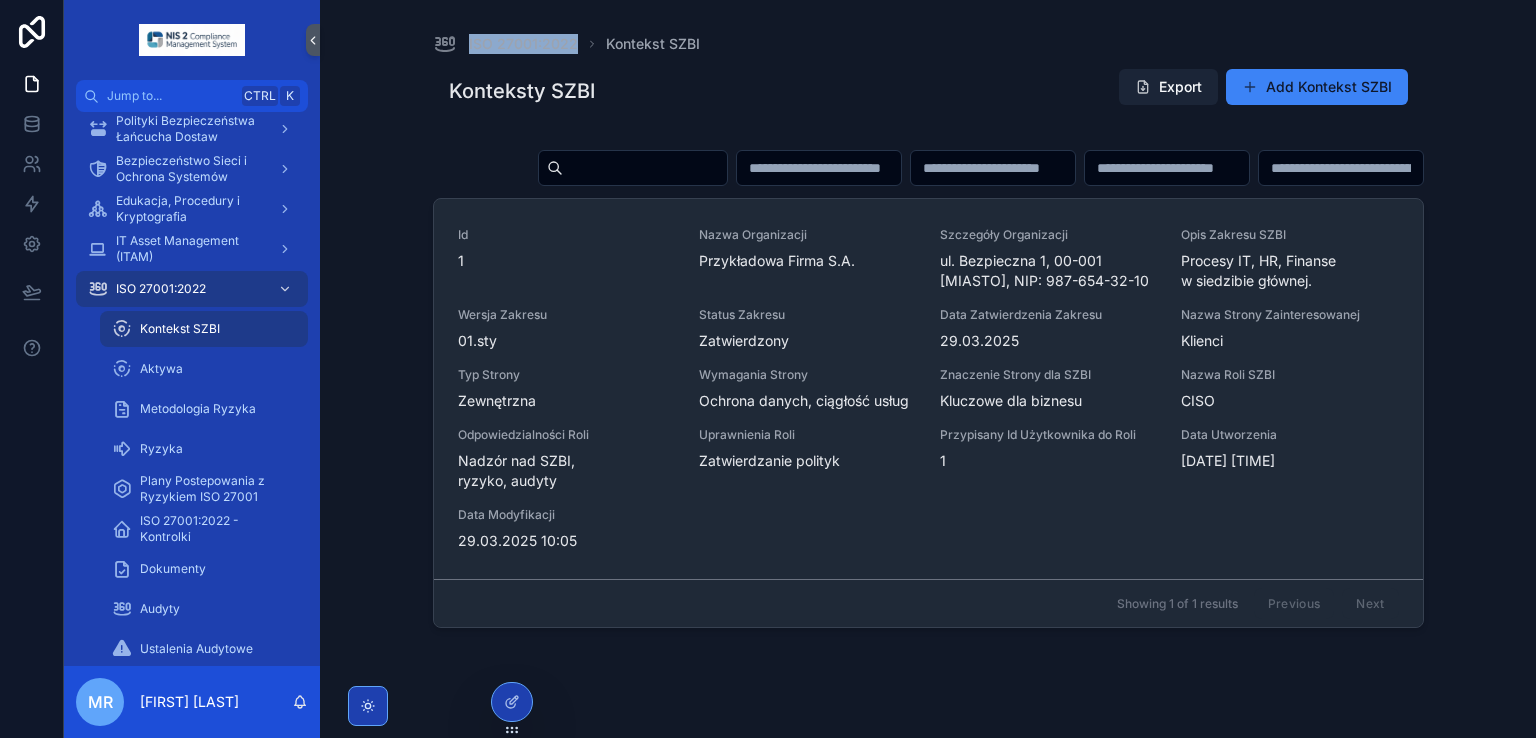 click on "Export" at bounding box center [1168, 87] 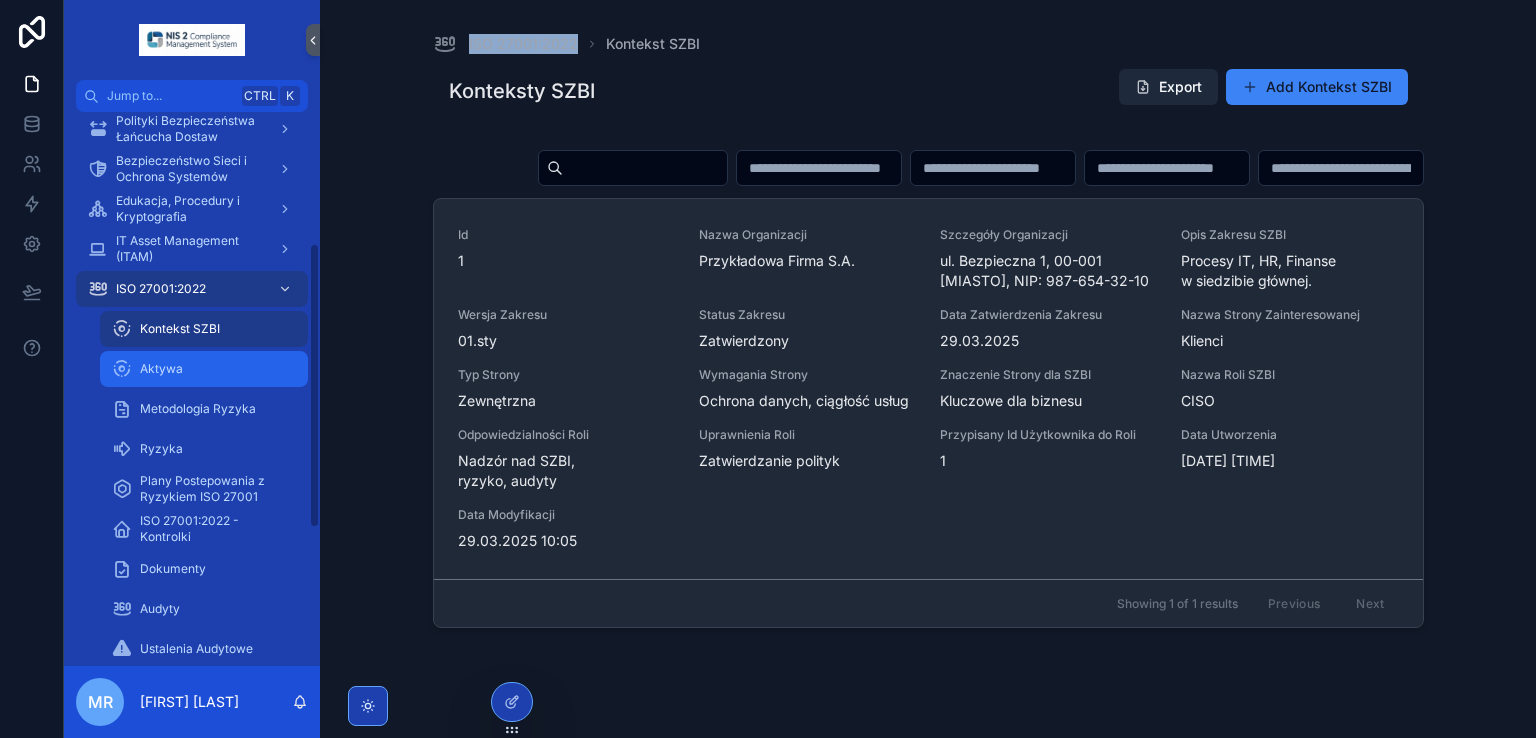 click on "Aktywa" at bounding box center [204, 369] 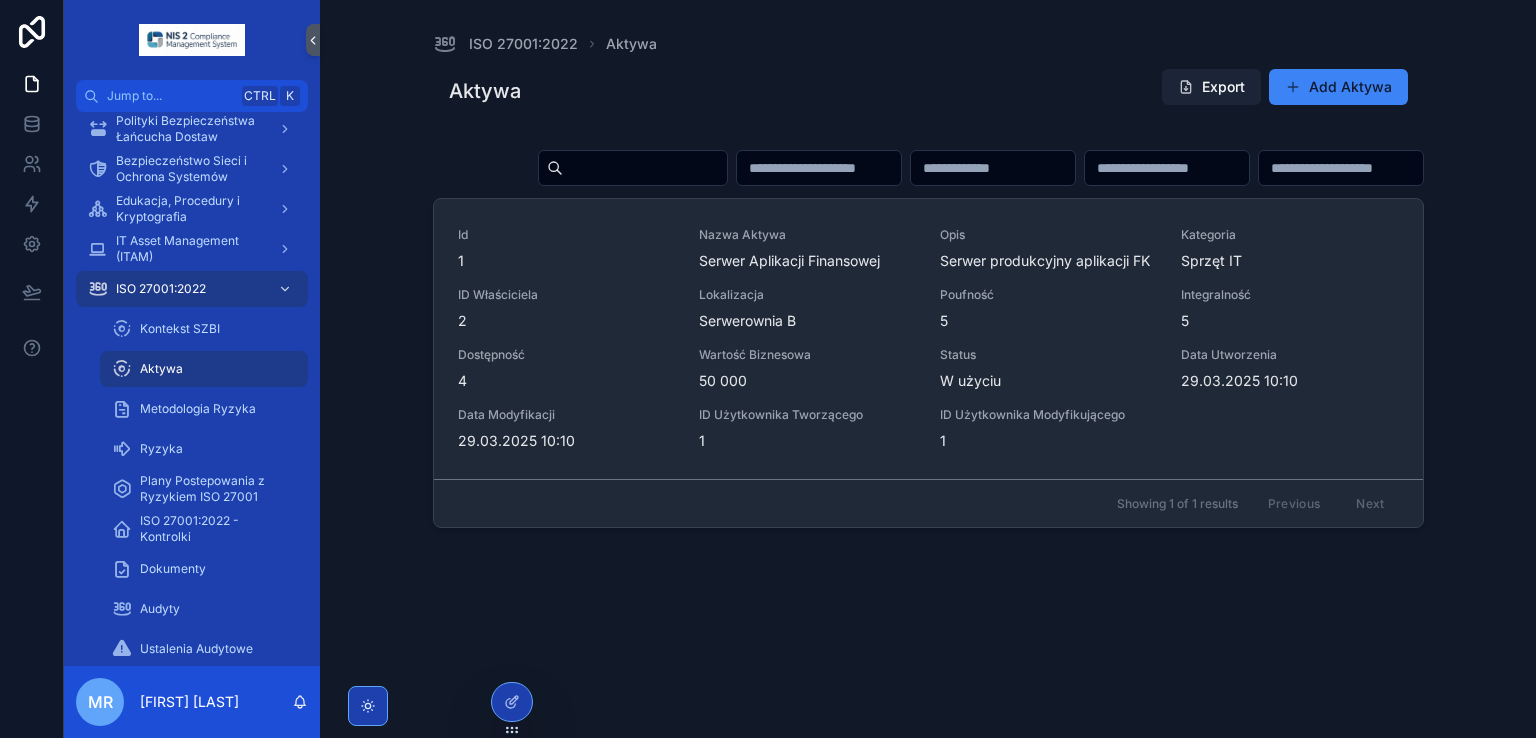 click on "Export" at bounding box center (1211, 87) 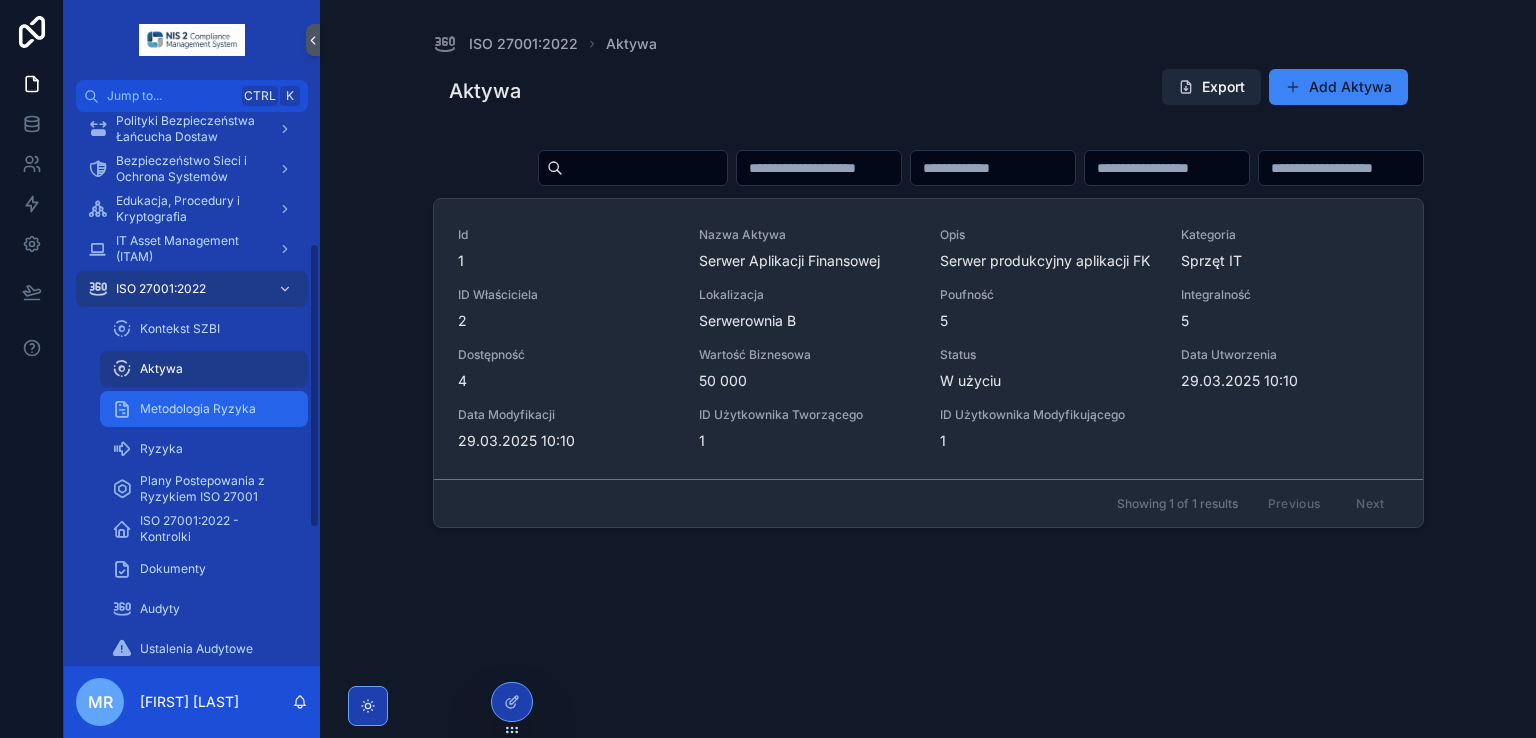 click on "Metodologia Ryzyka" at bounding box center [198, 409] 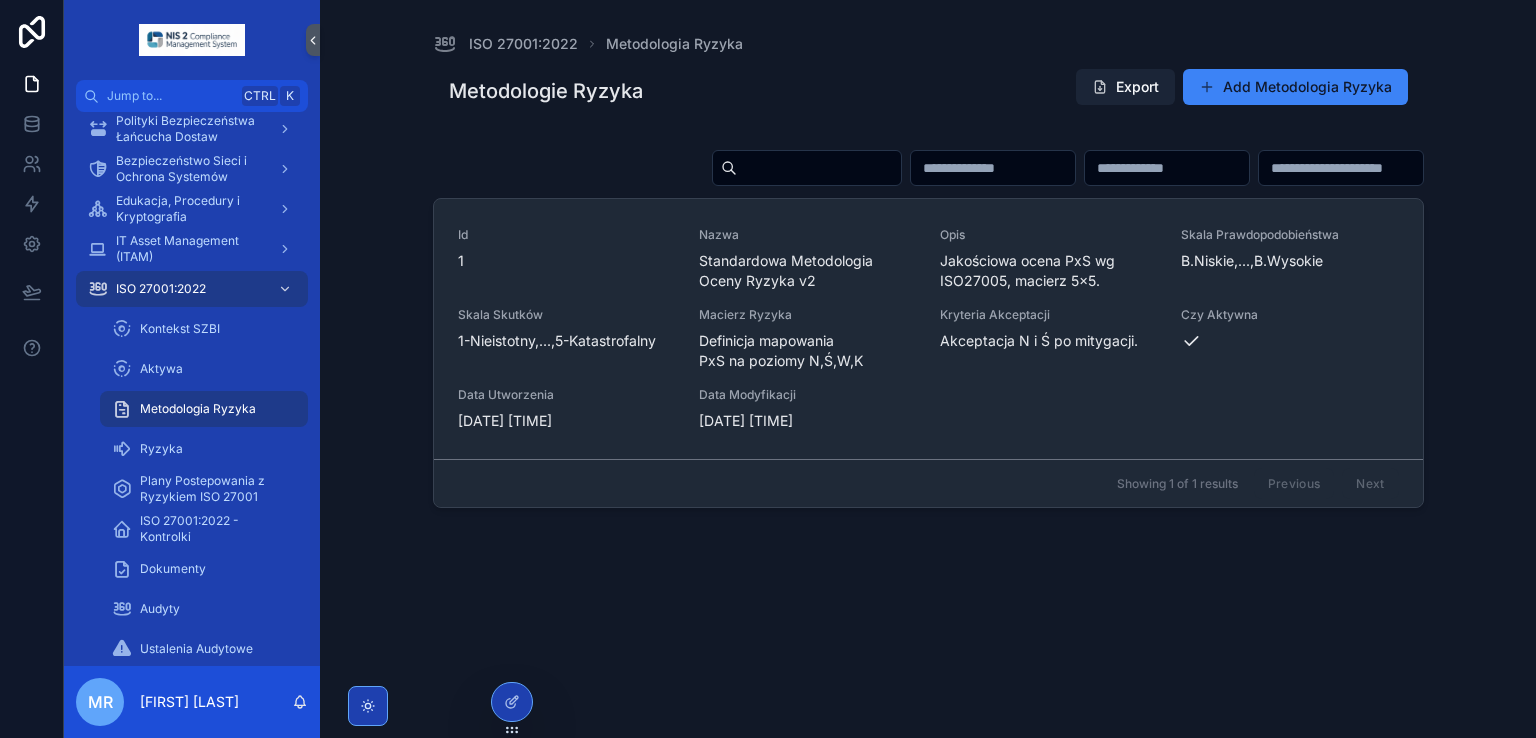 click on "Export" at bounding box center [1125, 87] 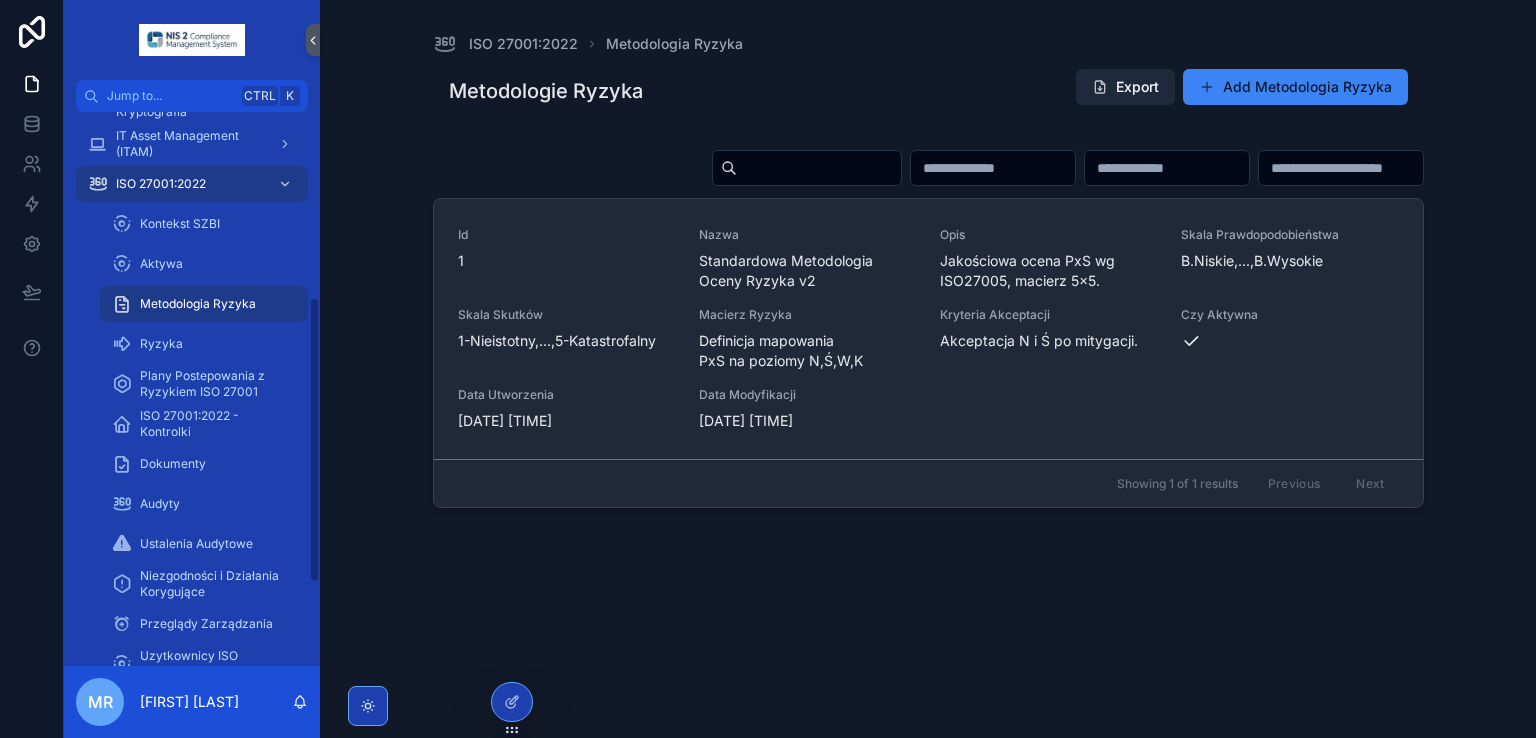 drag, startPoint x: 312, startPoint y: 304, endPoint x: 311, endPoint y: 343, distance: 39.012817 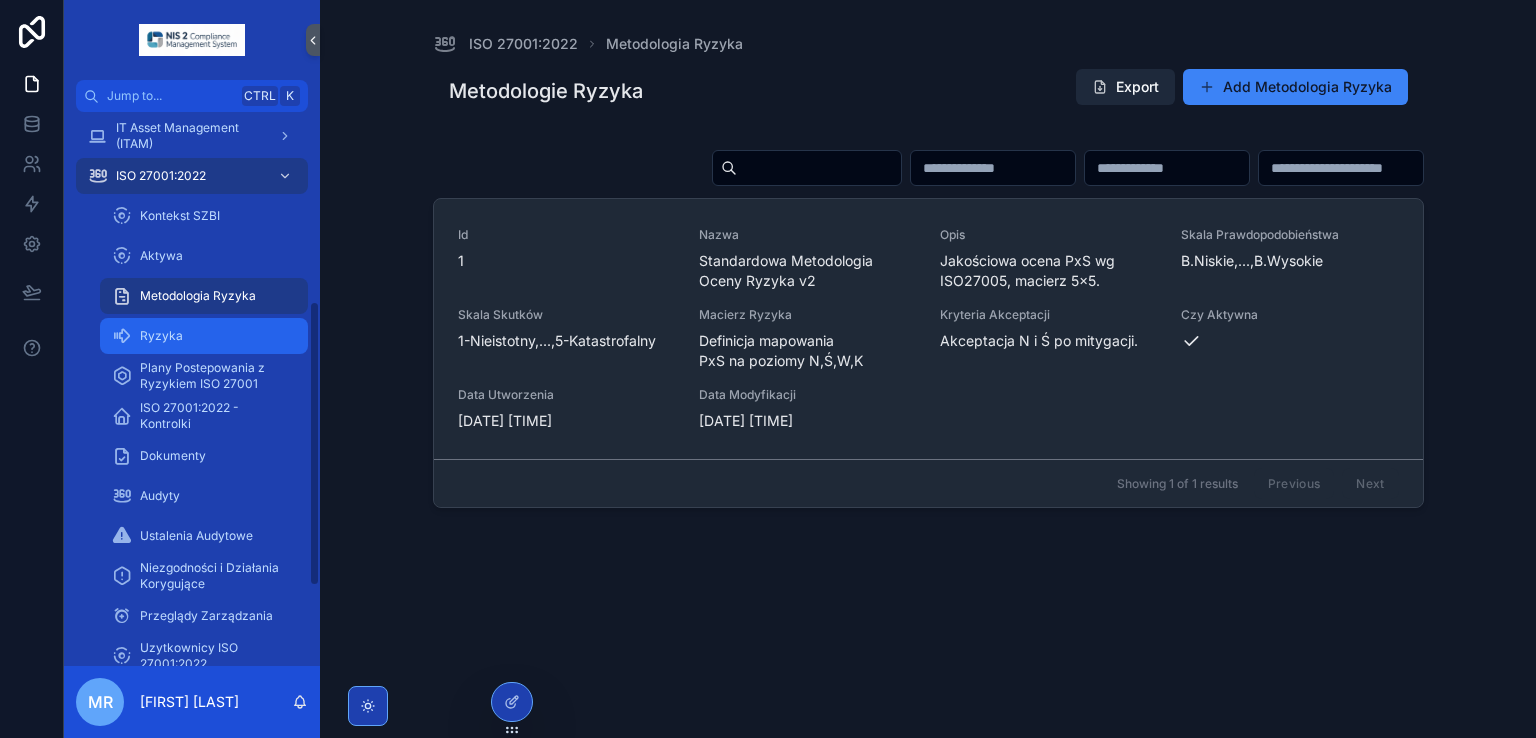click on "Ryzyka" at bounding box center (204, 336) 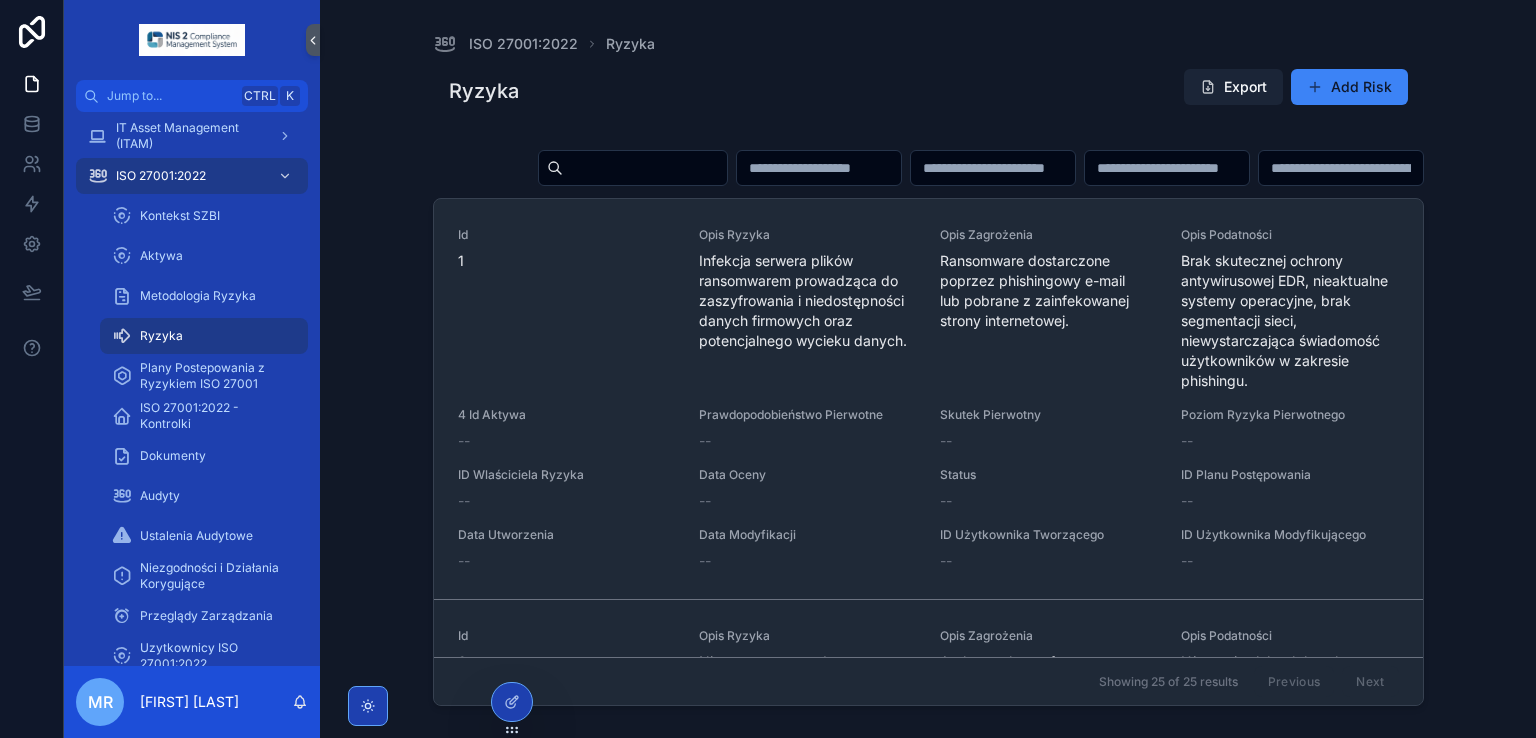 click on "Export" at bounding box center (1233, 87) 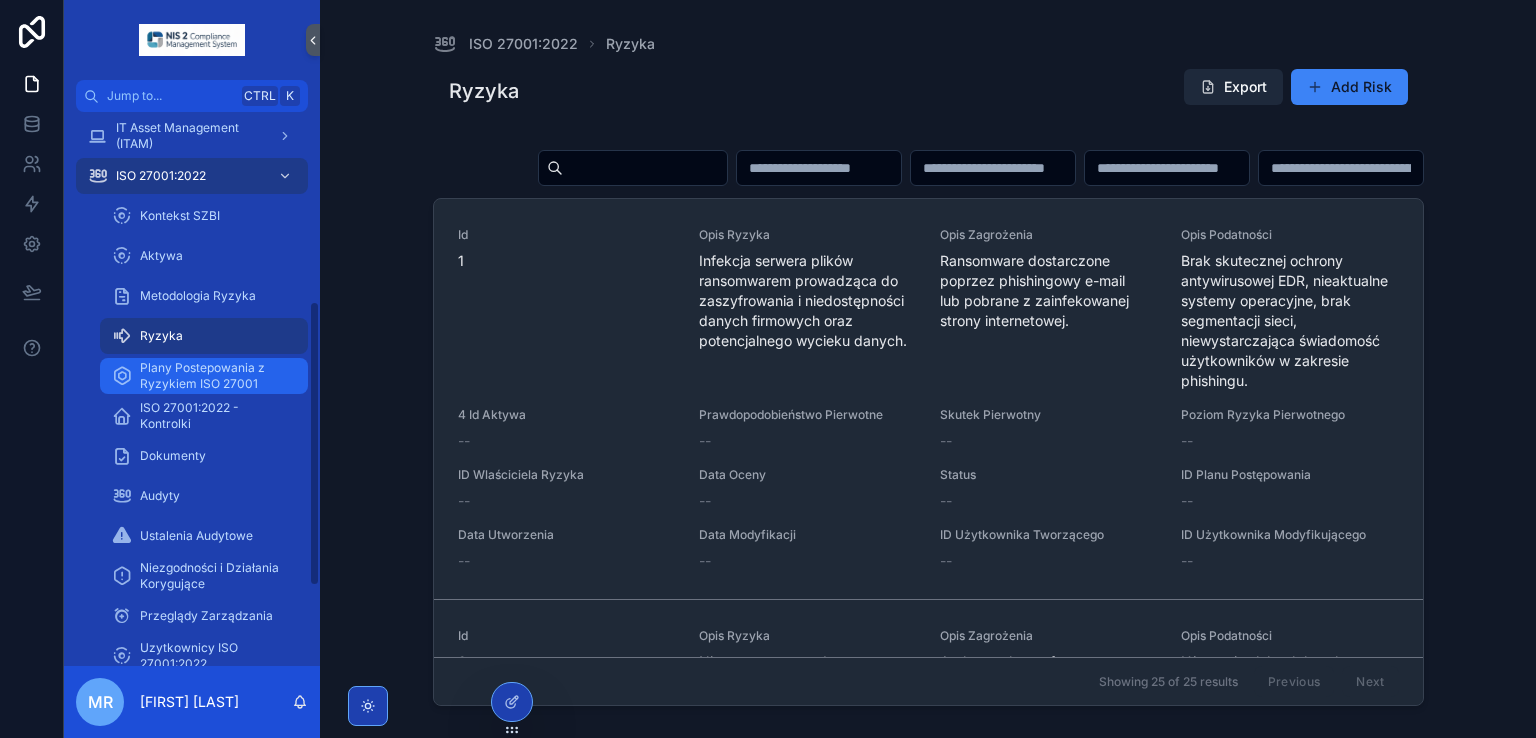 click on "Plany Postepowania z Ryzykiem ISO 27001" at bounding box center [214, 376] 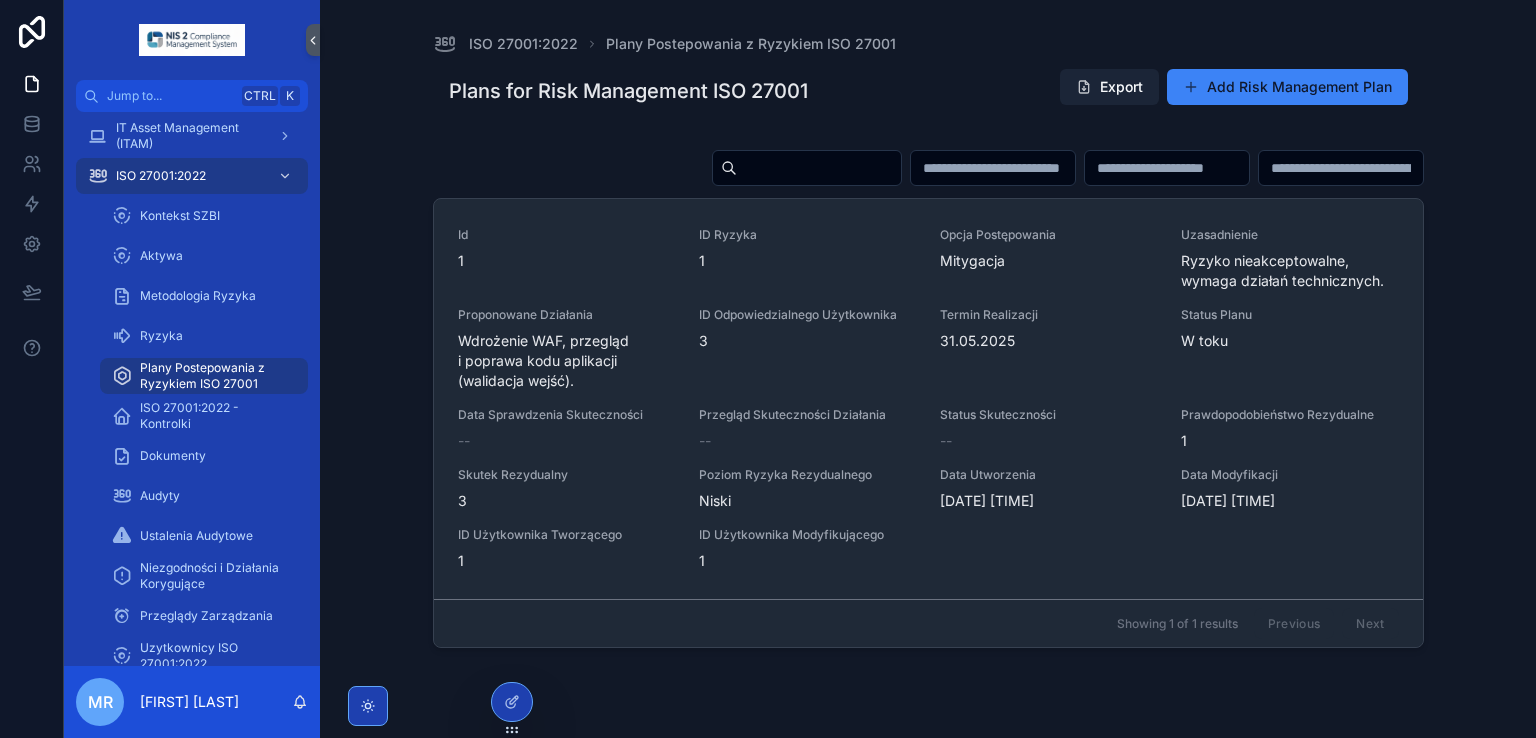 click on "Export" at bounding box center [1109, 87] 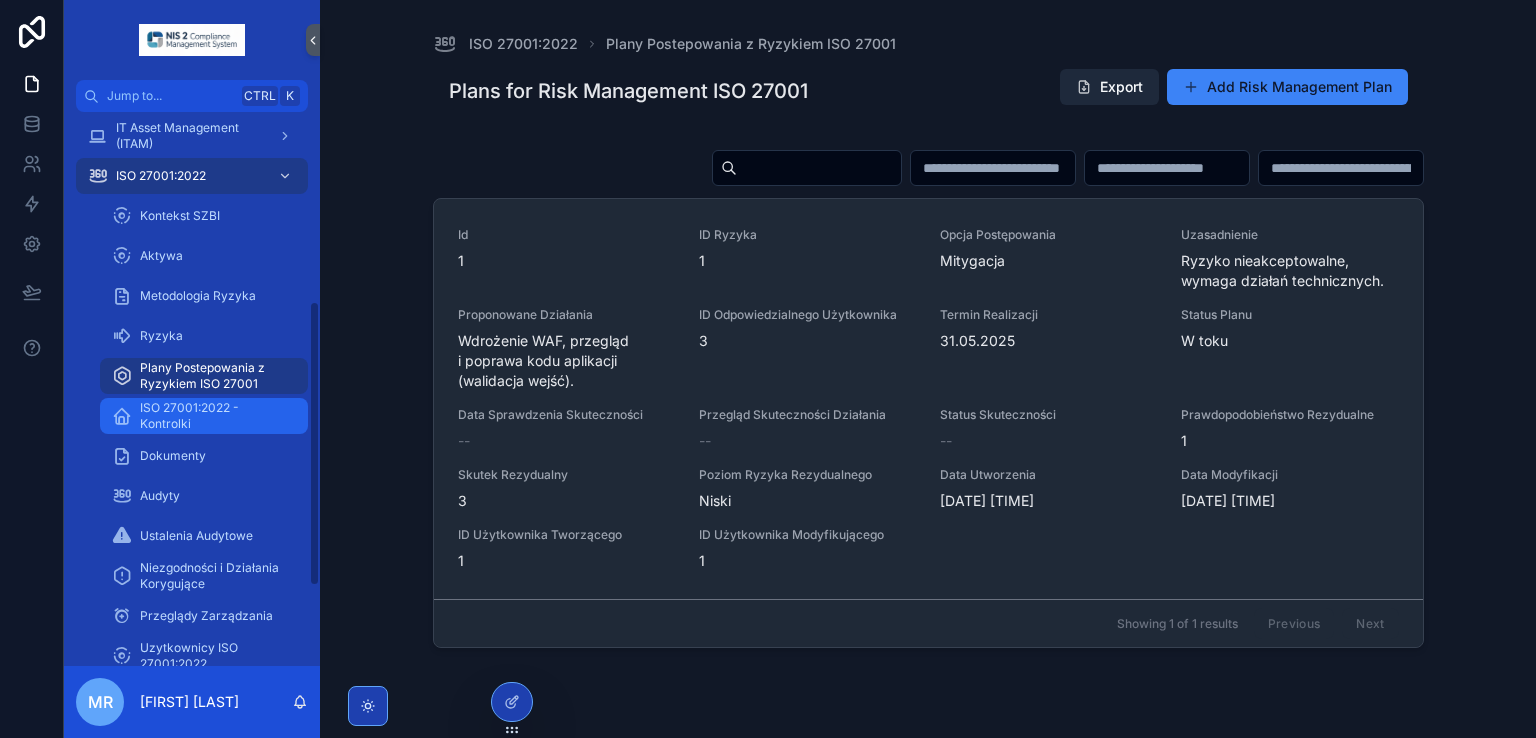 click on "ISO 27001:2022 - Kontrolki" at bounding box center (214, 416) 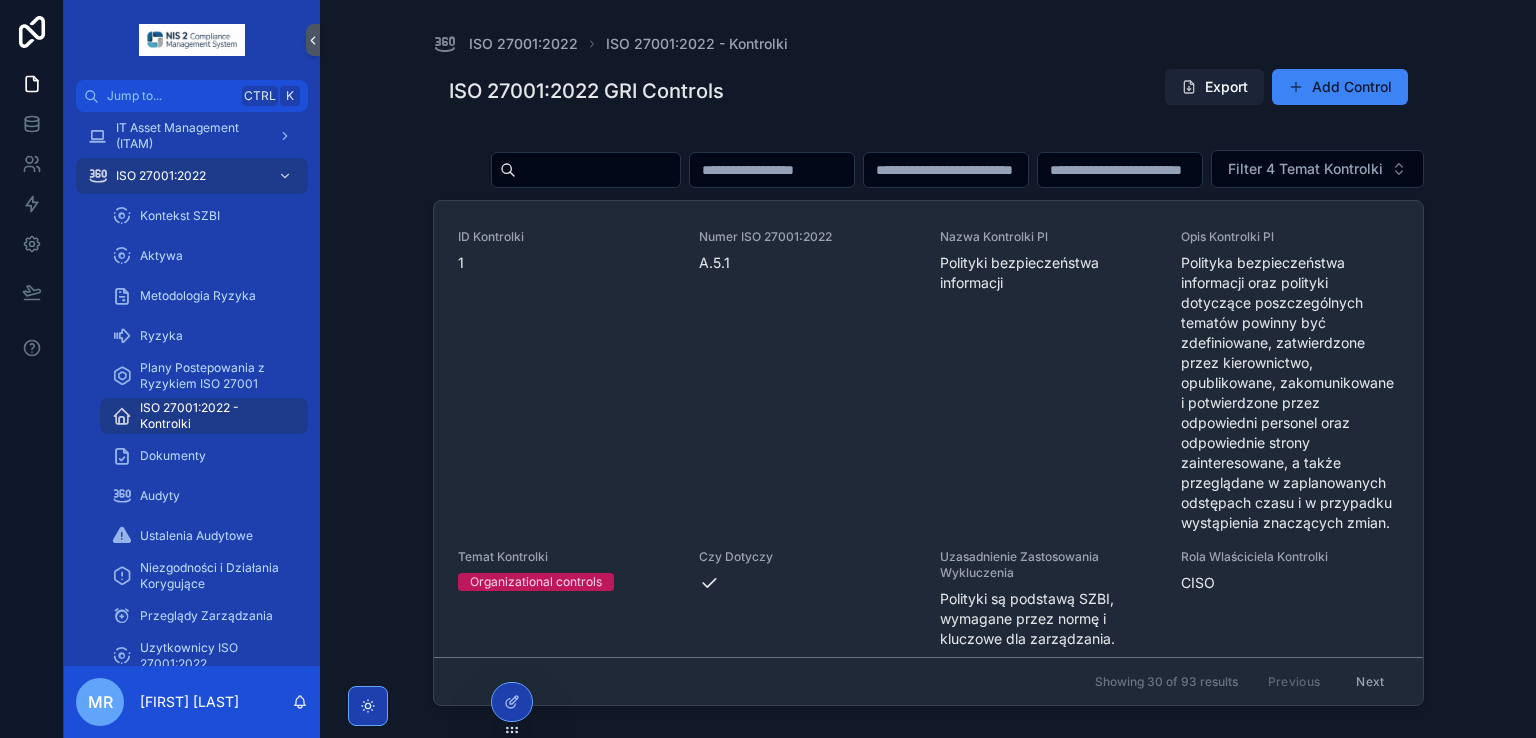 click on "Export" at bounding box center [1214, 87] 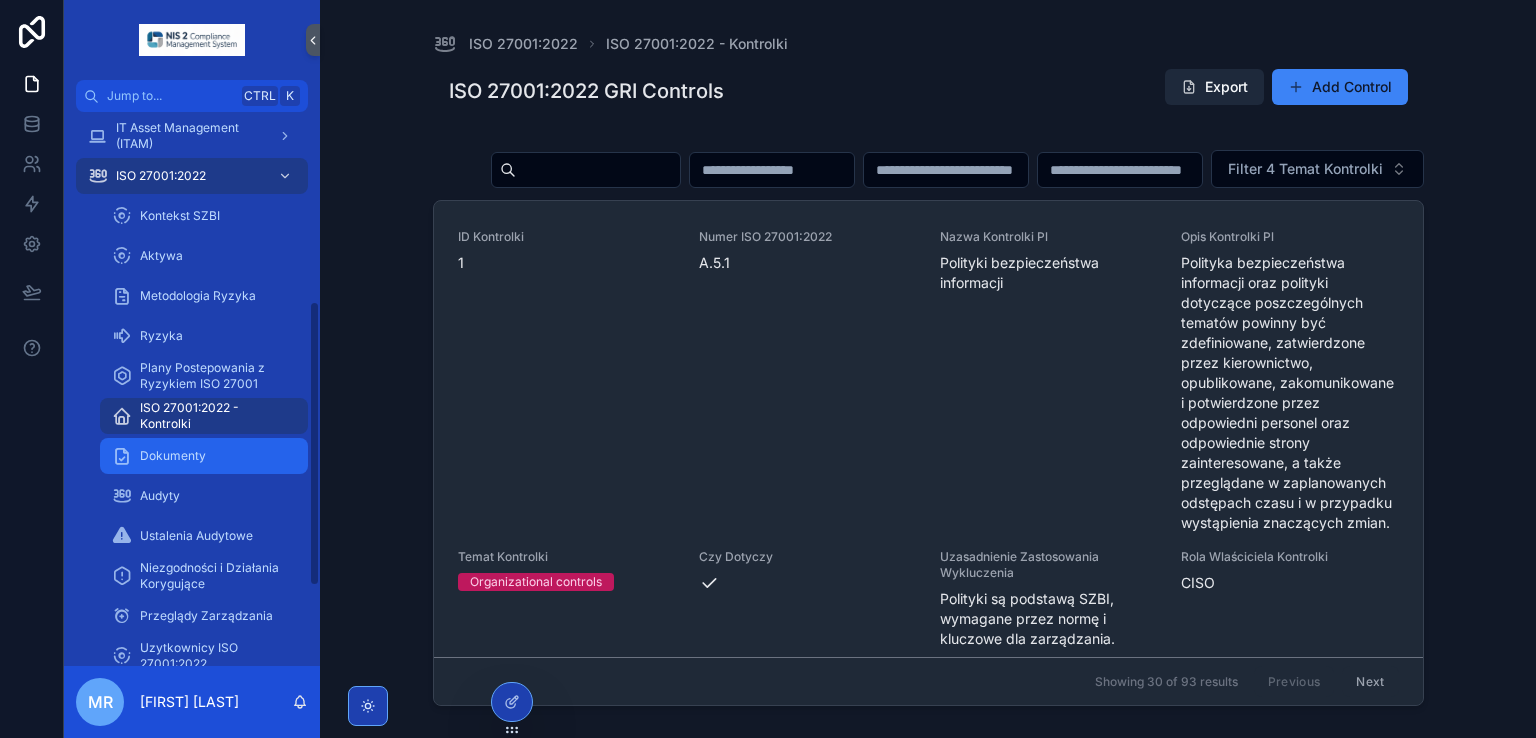 click on "Dokumenty" at bounding box center [173, 456] 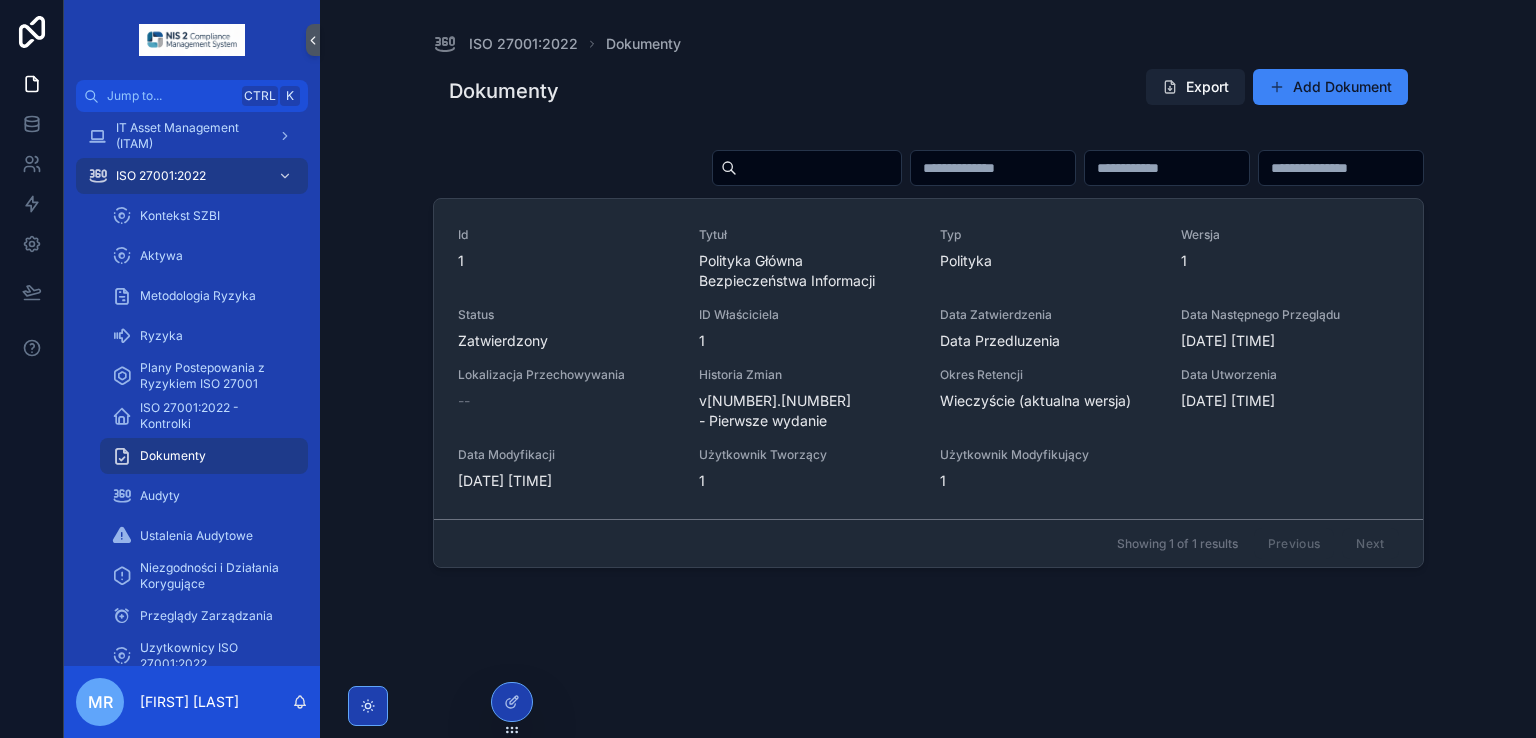 click on "Export" at bounding box center [1195, 87] 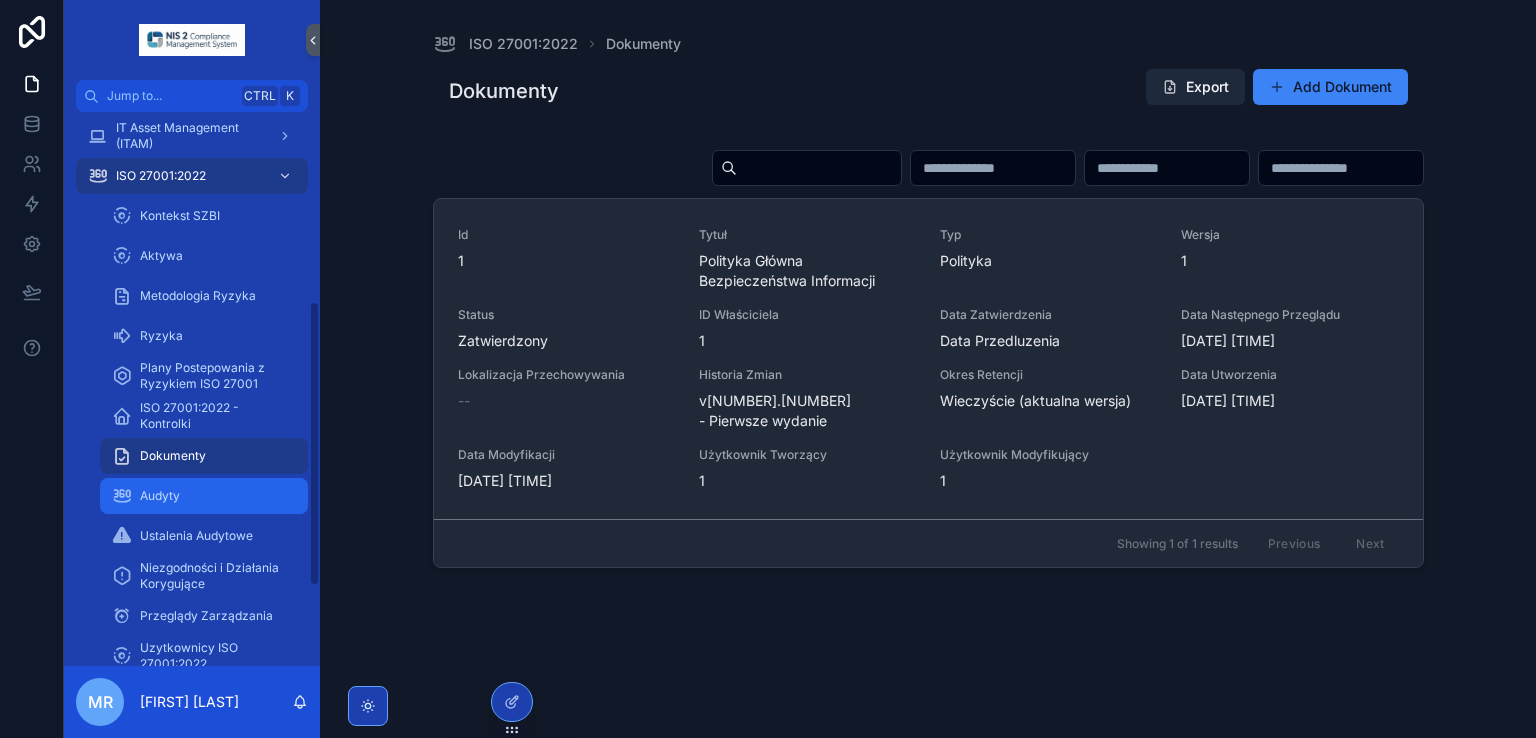 click on "Audyty" at bounding box center [160, 496] 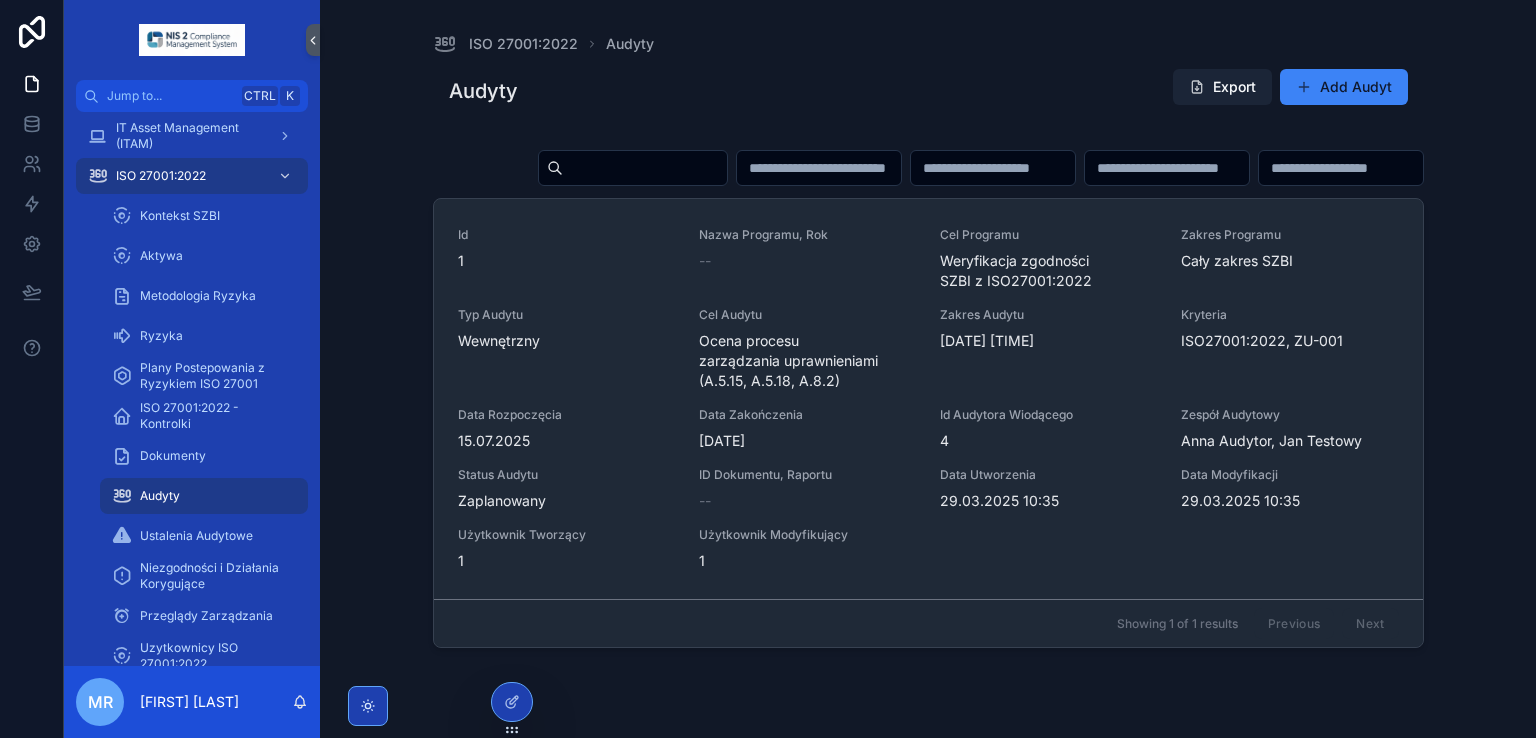 click on "Export" at bounding box center (1222, 87) 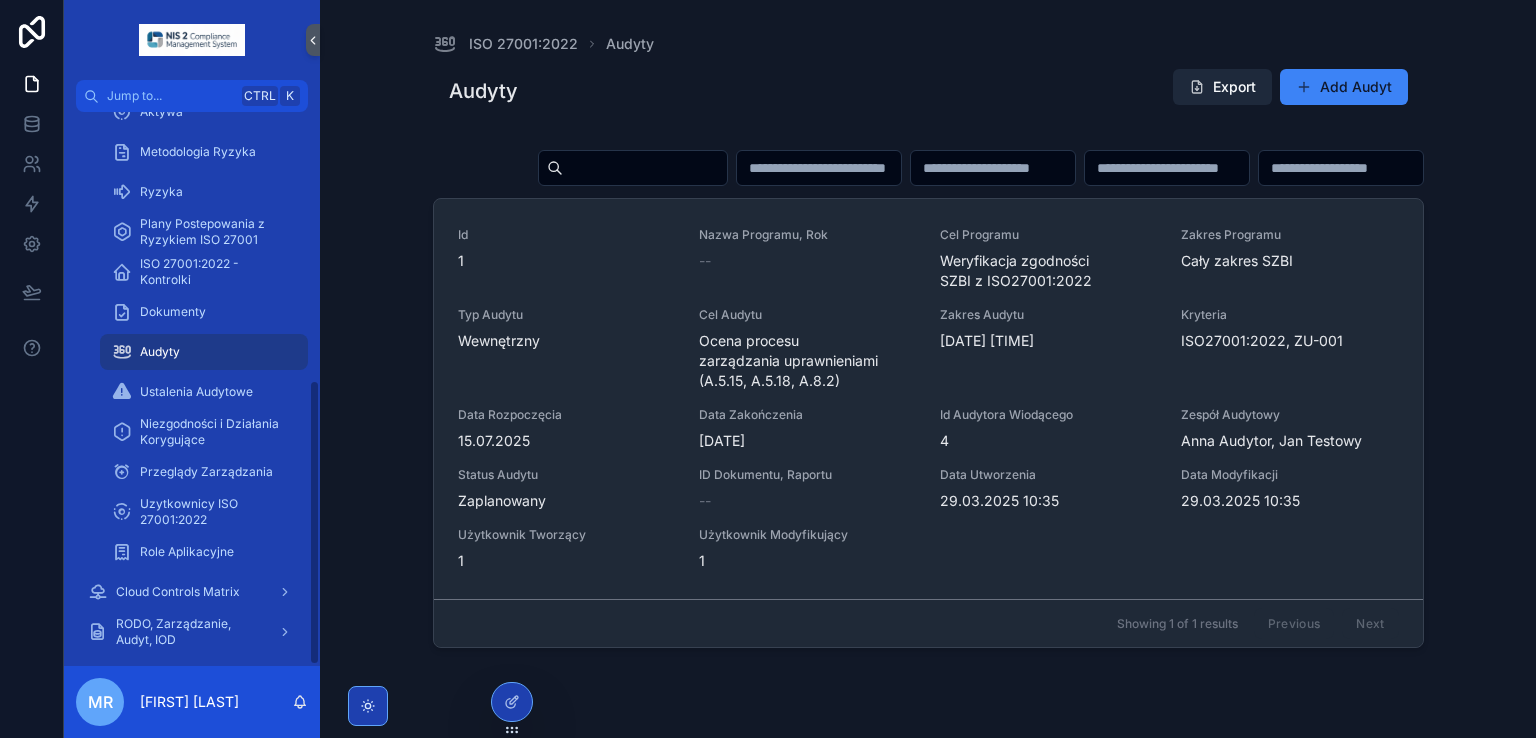scroll, scrollTop: 522, scrollLeft: 0, axis: vertical 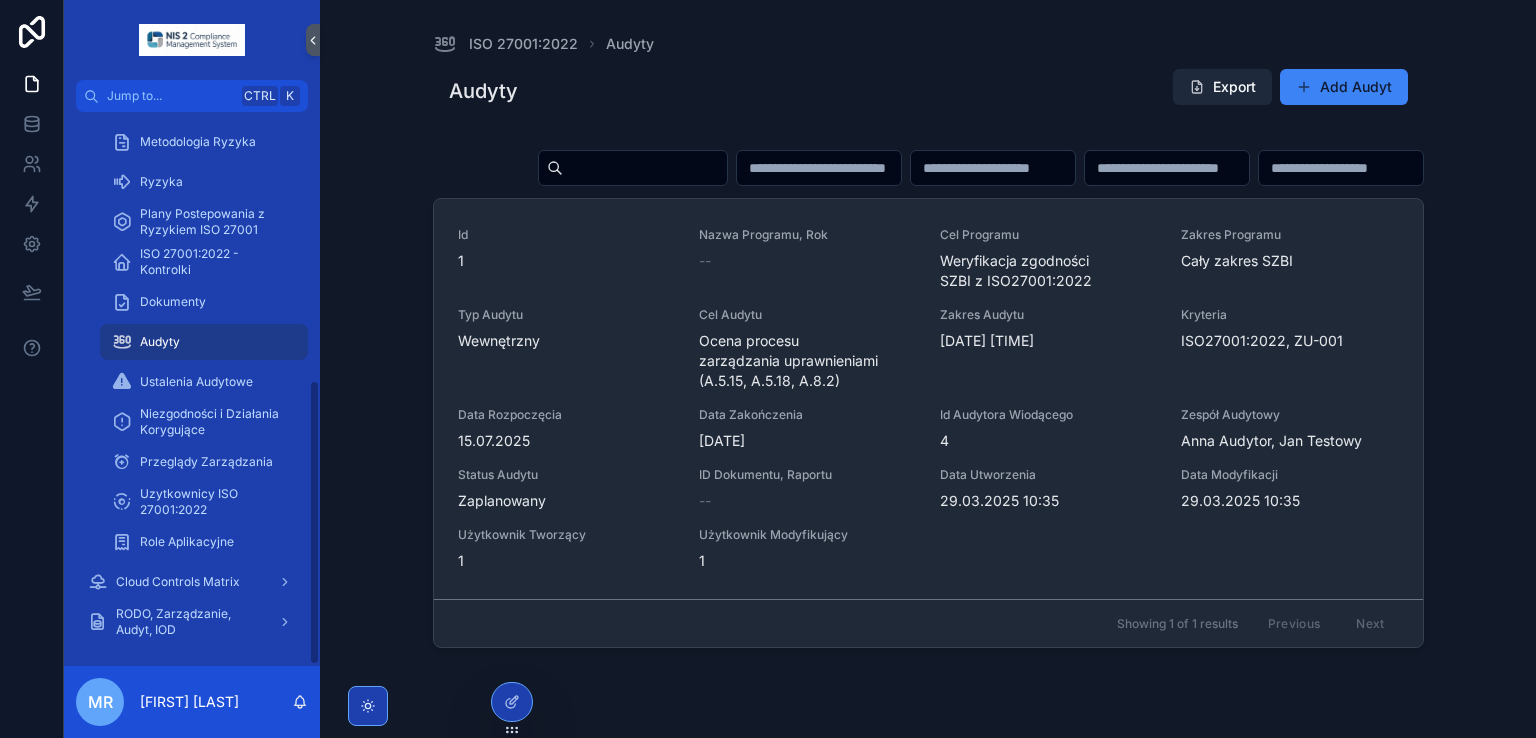 drag, startPoint x: 315, startPoint y: 391, endPoint x: 311, endPoint y: 485, distance: 94.08507 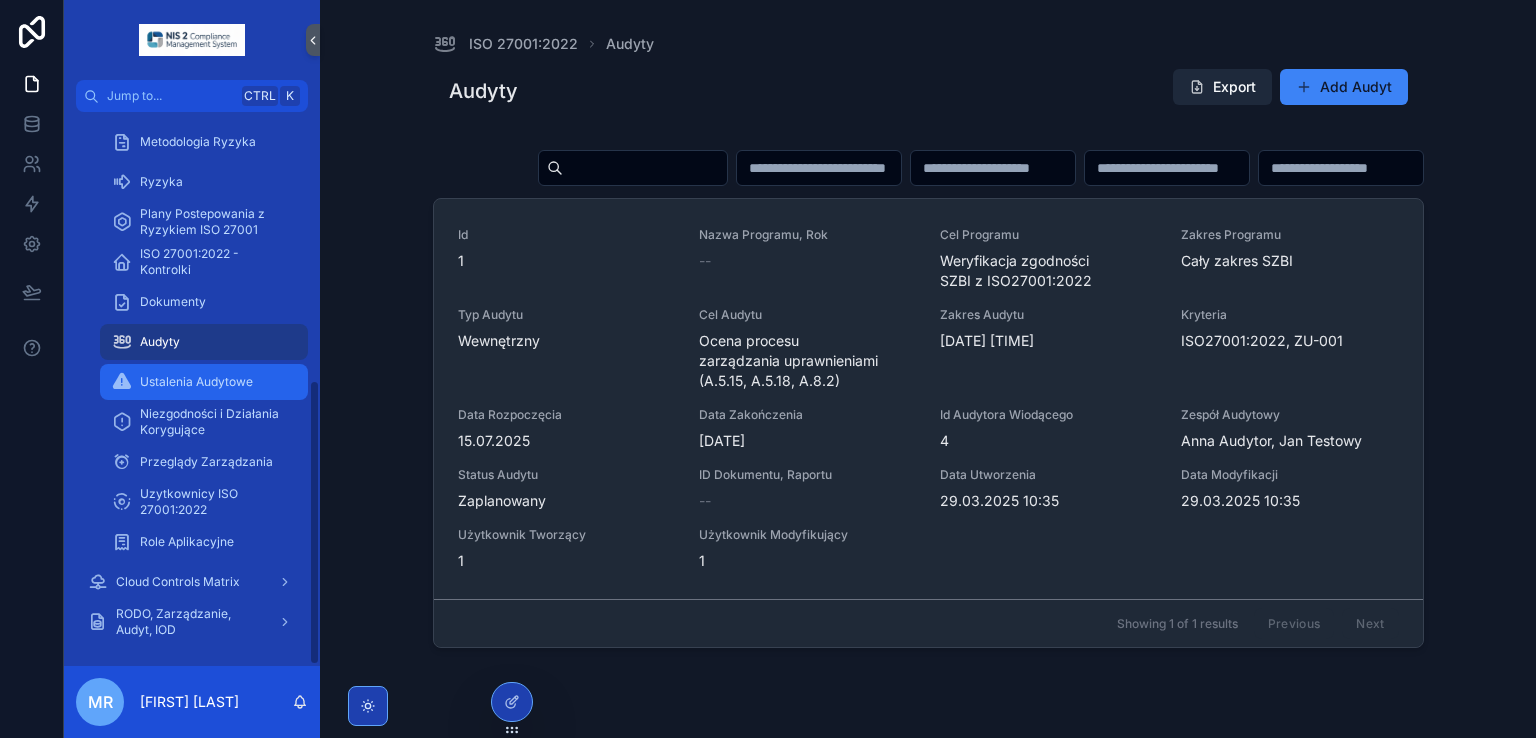 click on "Ustalenia Audytowe" at bounding box center [196, 382] 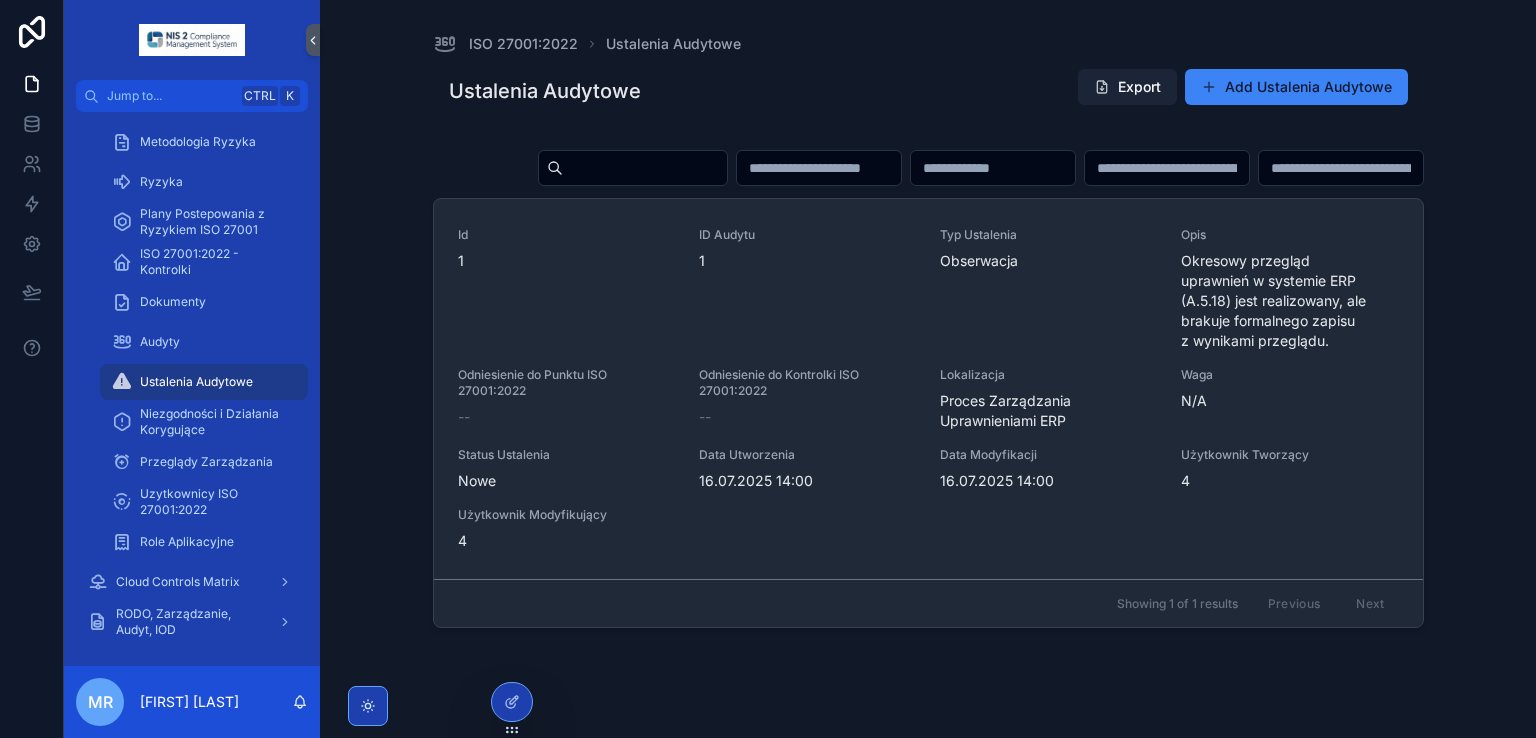 click on "Export" at bounding box center (1127, 87) 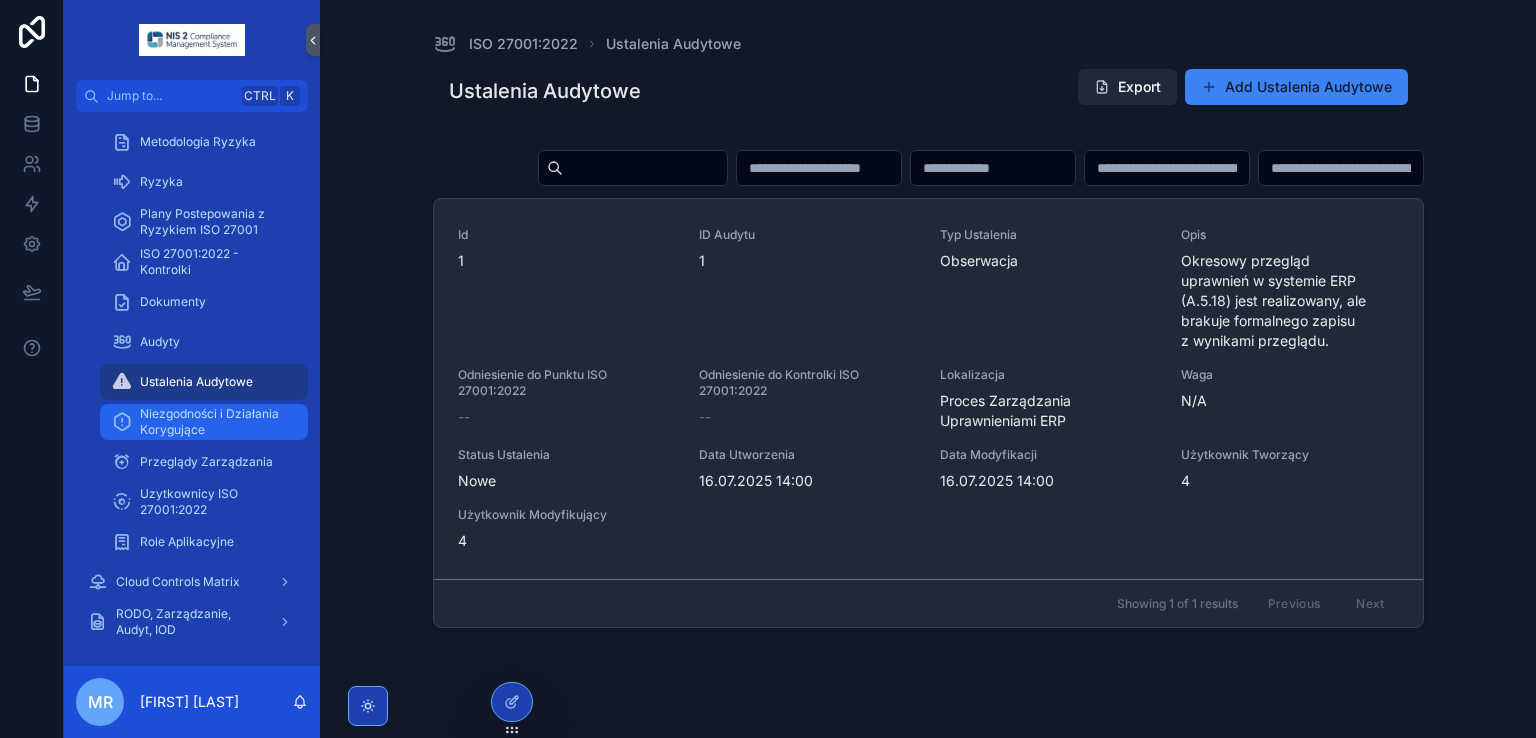 click on "Niezgodności i Działania Korygujące" at bounding box center [214, 422] 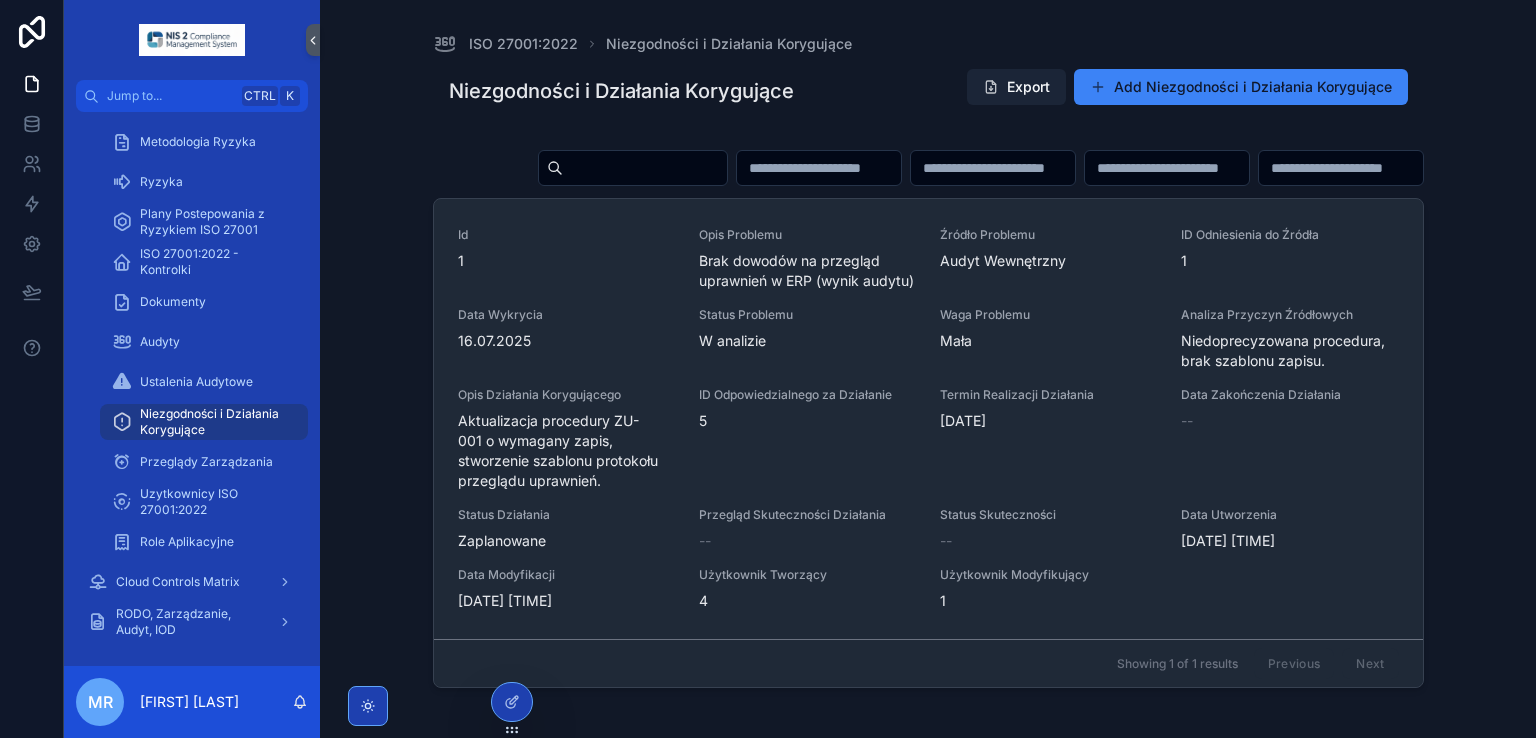 click on "Export" at bounding box center [1016, 87] 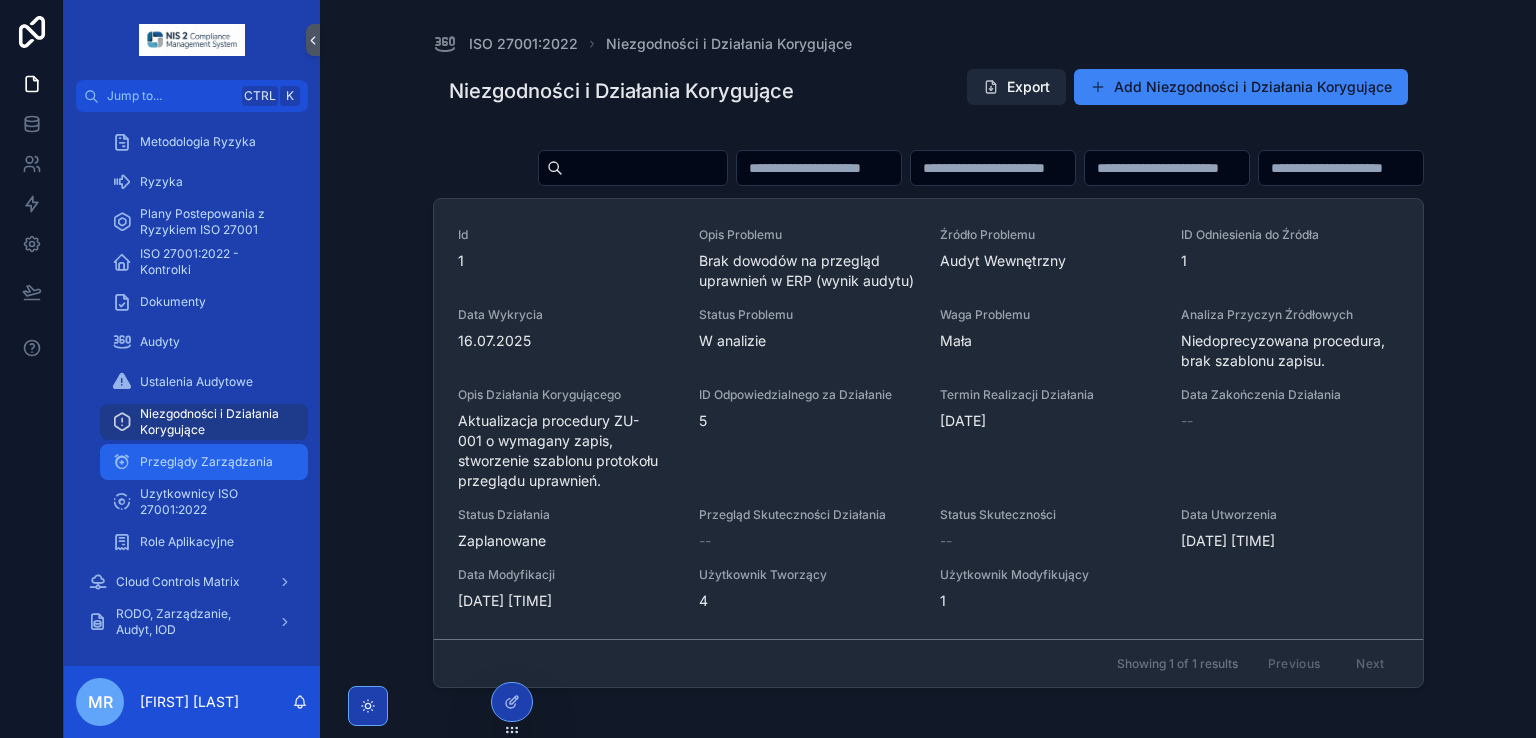 click on "Przeglądy Zarządzania" at bounding box center (206, 462) 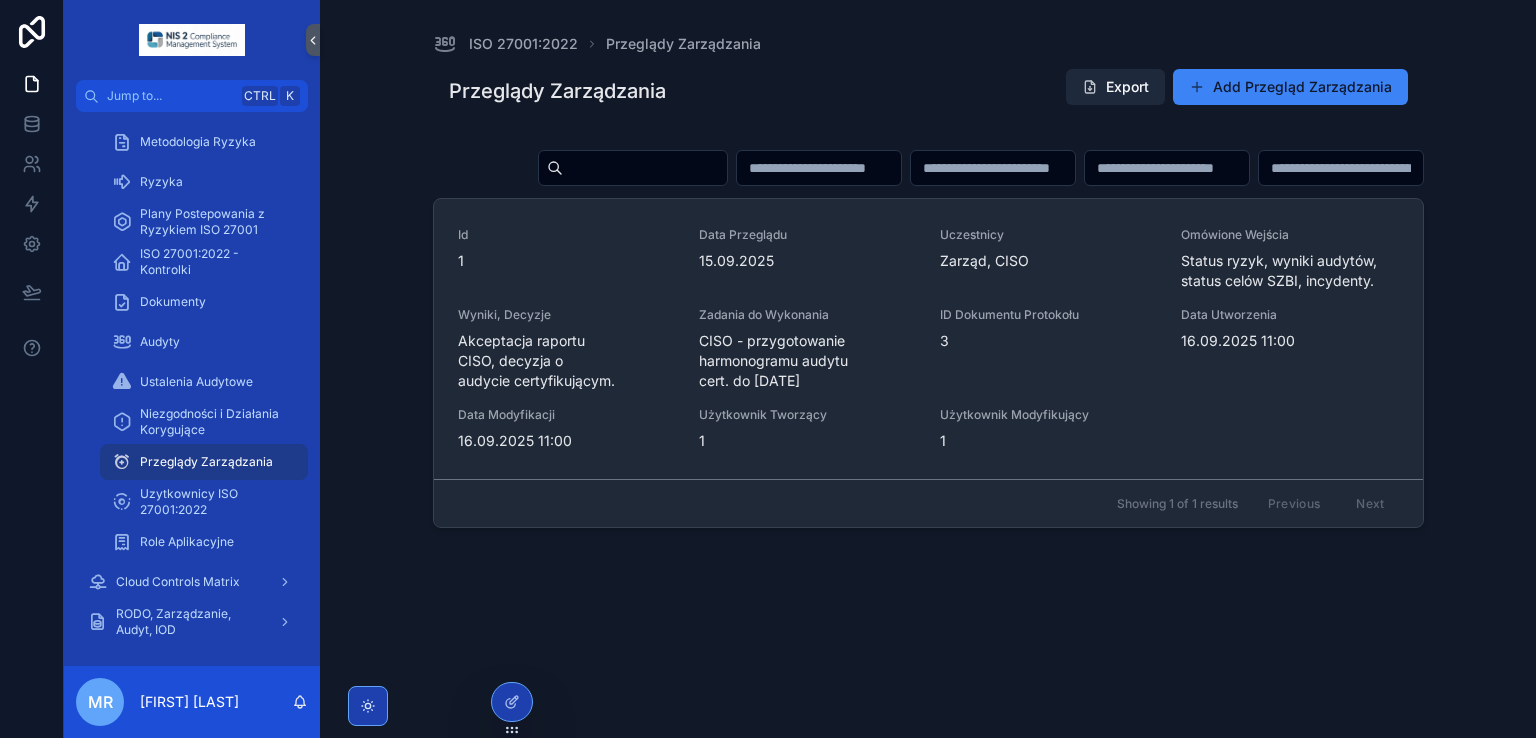 click on "Export" at bounding box center [1115, 87] 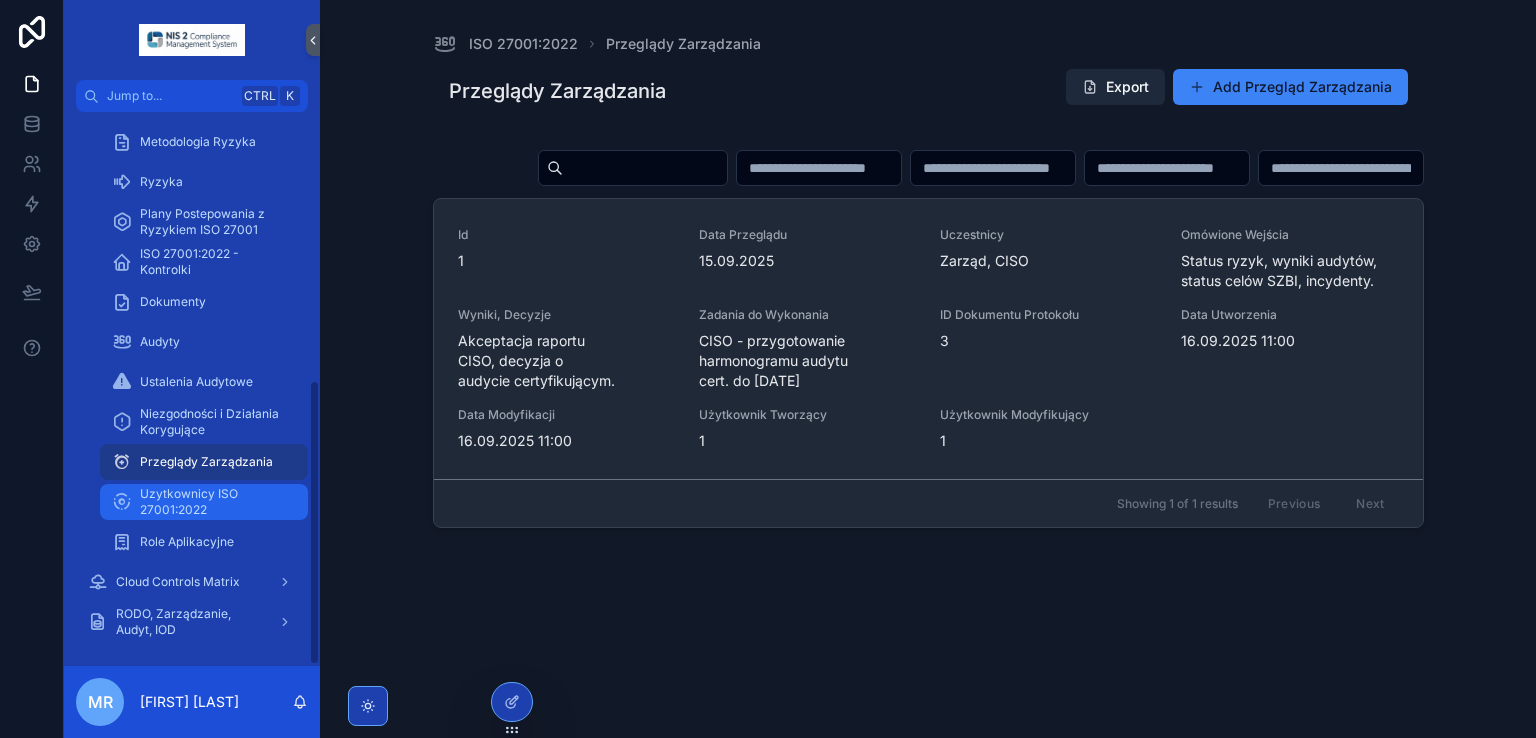 click on "Uzytkownicy ISO 27001:2022" at bounding box center [214, 502] 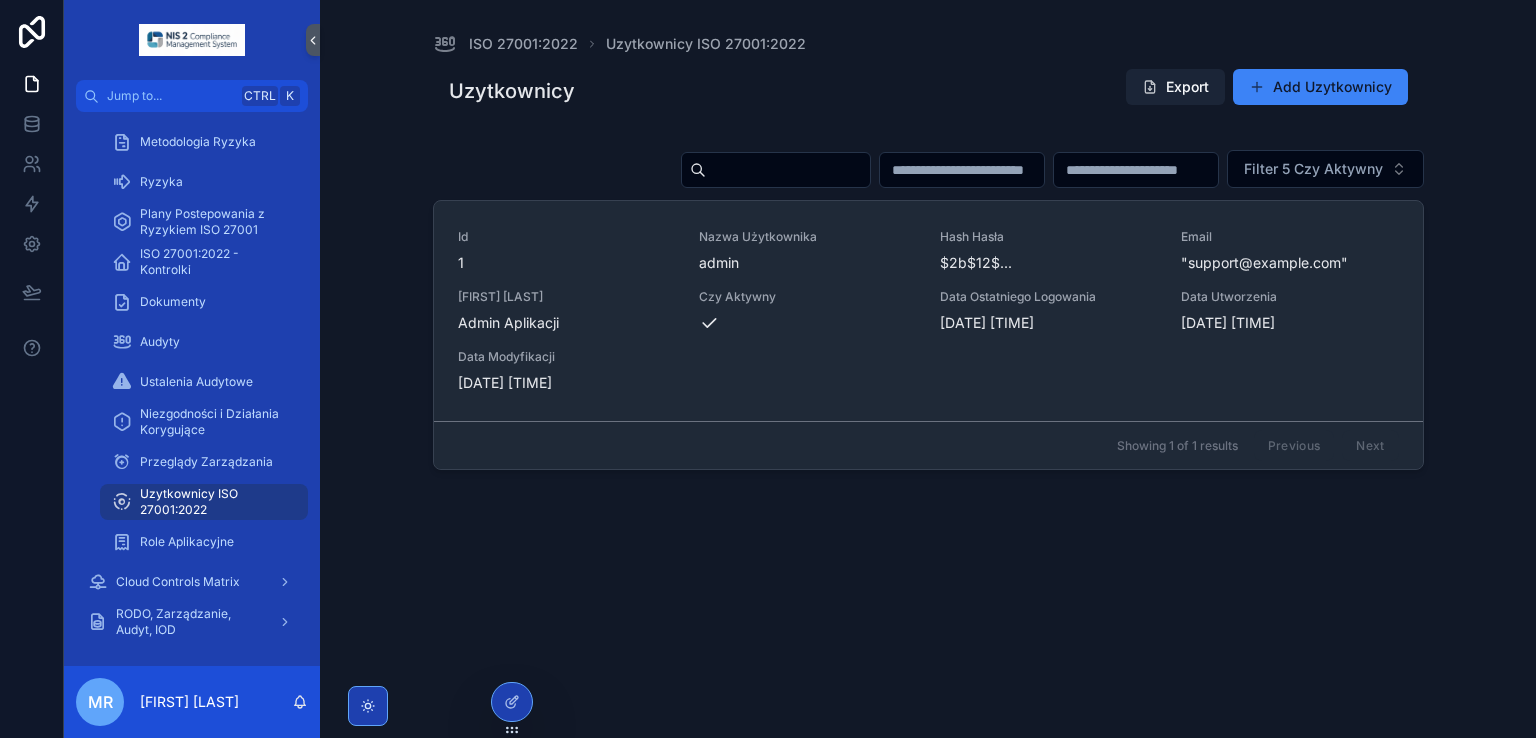 click on "Export" at bounding box center [1175, 87] 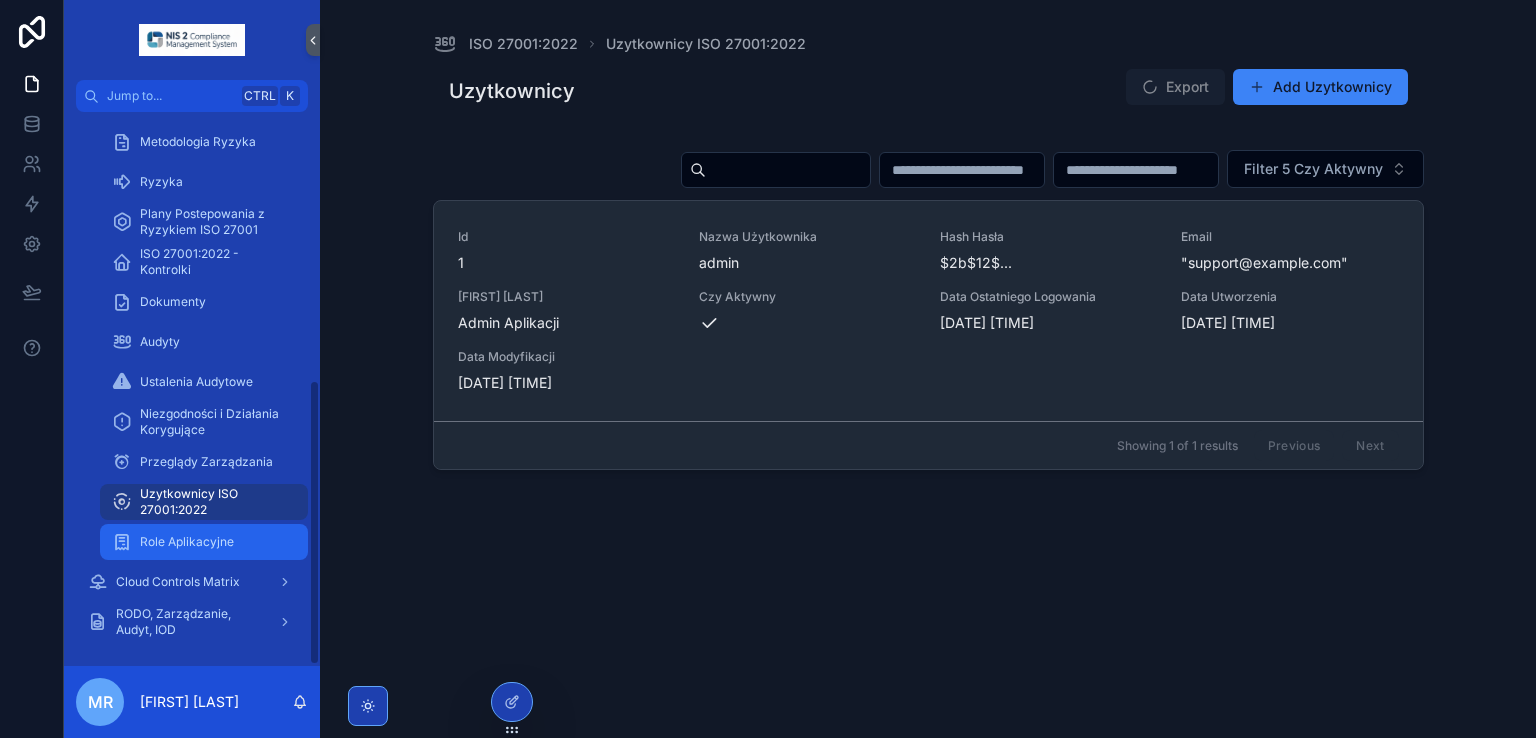 click on "Role Aplikacyjne" at bounding box center (187, 542) 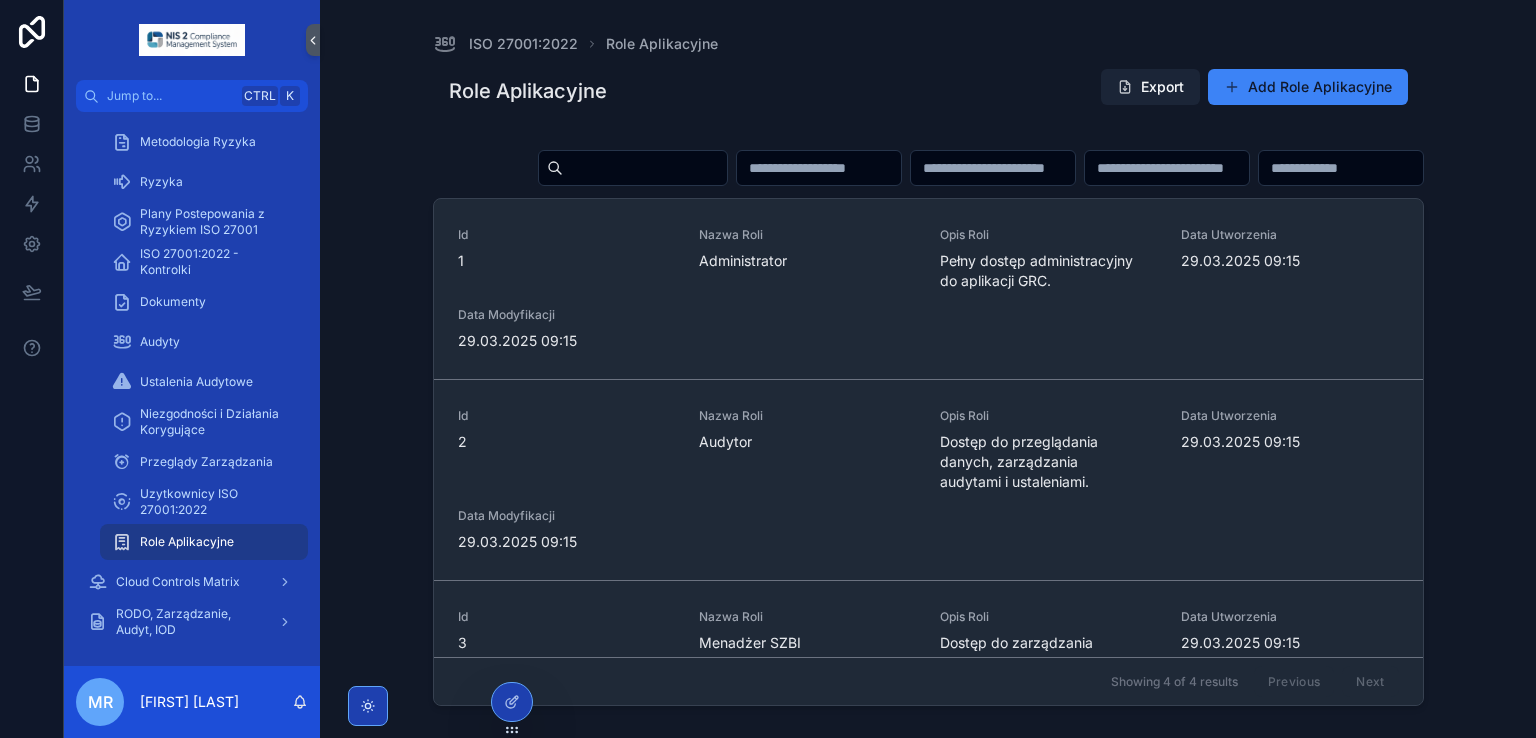 click on "Export" at bounding box center (1150, 87) 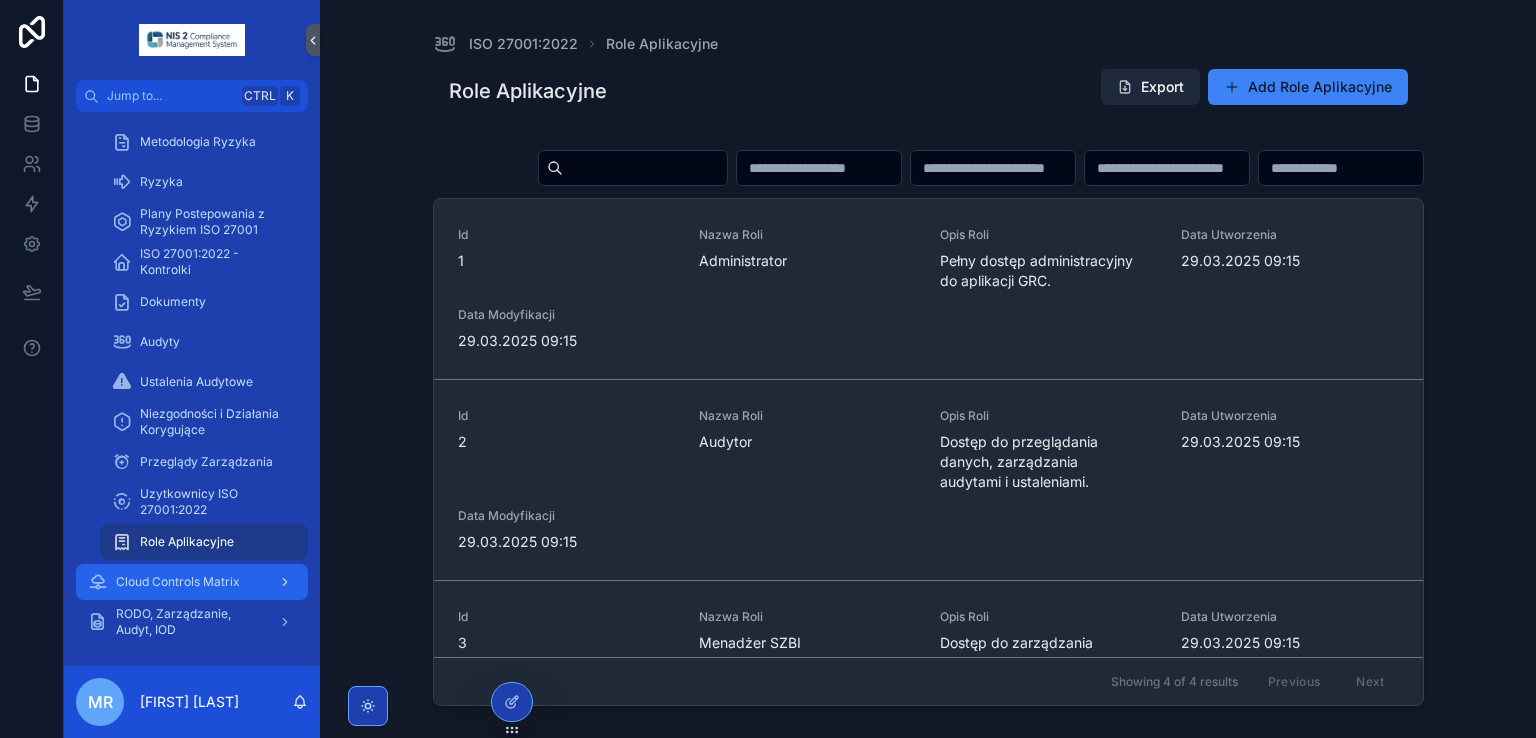click on "Cloud Controls Matrix" at bounding box center [178, 582] 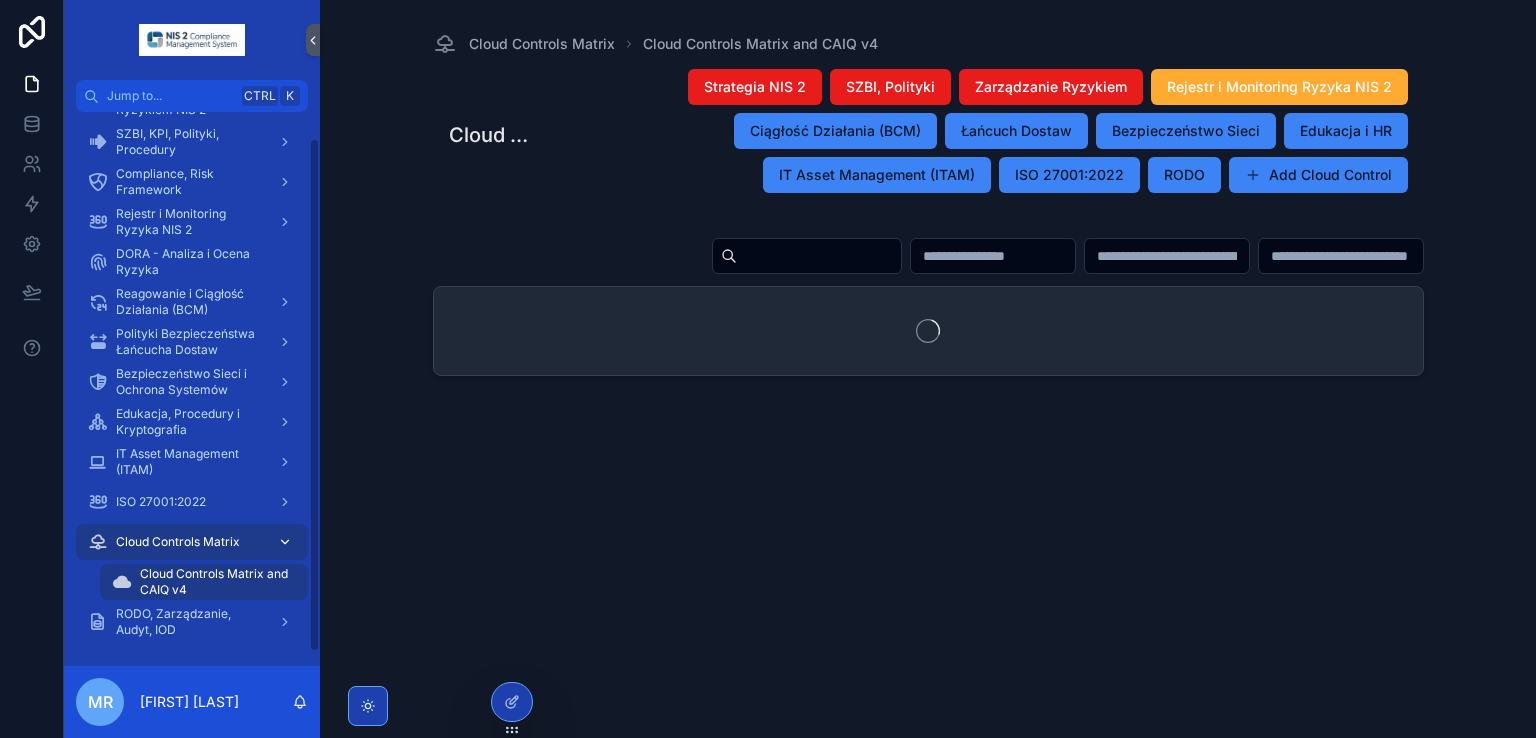 scroll, scrollTop: 0, scrollLeft: 0, axis: both 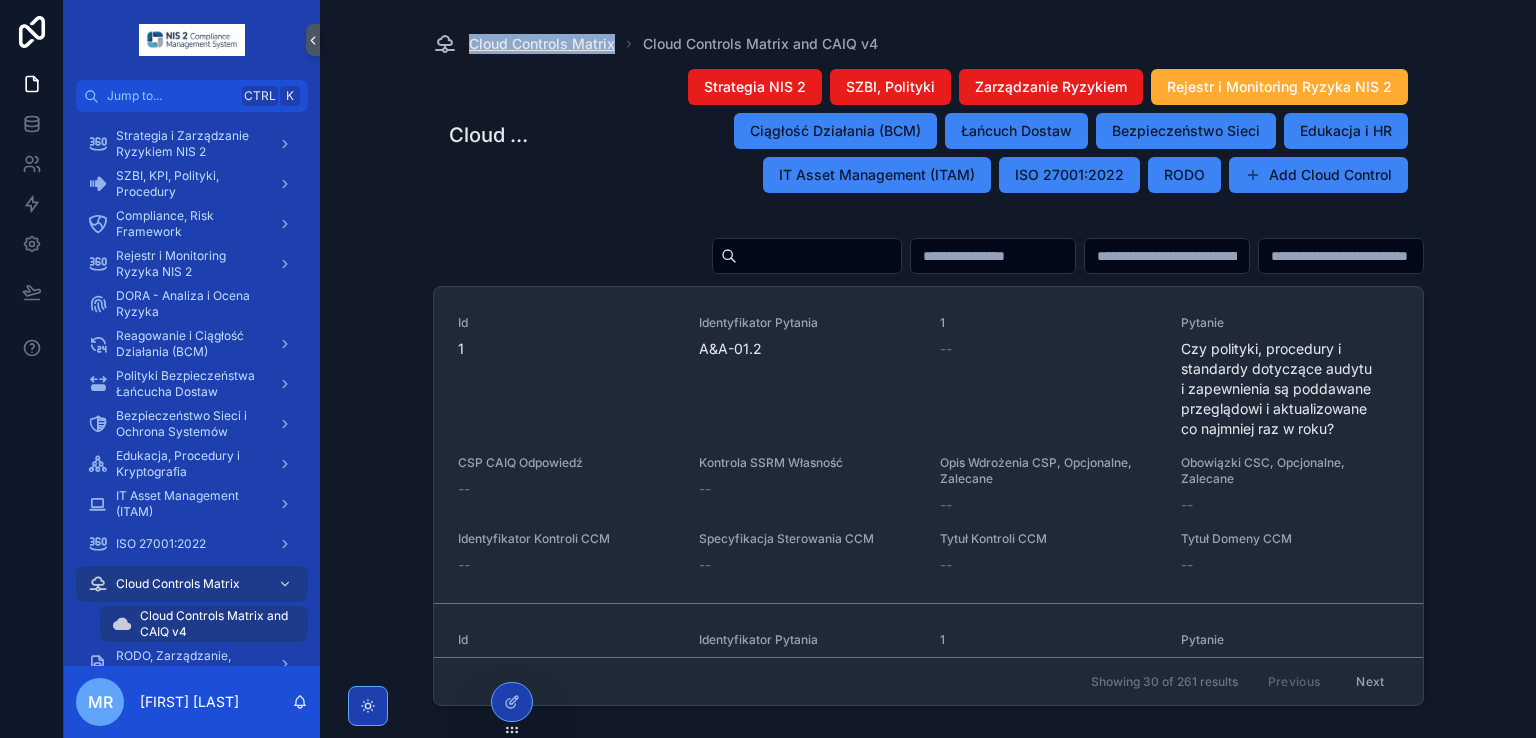 drag, startPoint x: 469, startPoint y: 17, endPoint x: 613, endPoint y: 33, distance: 144.88617 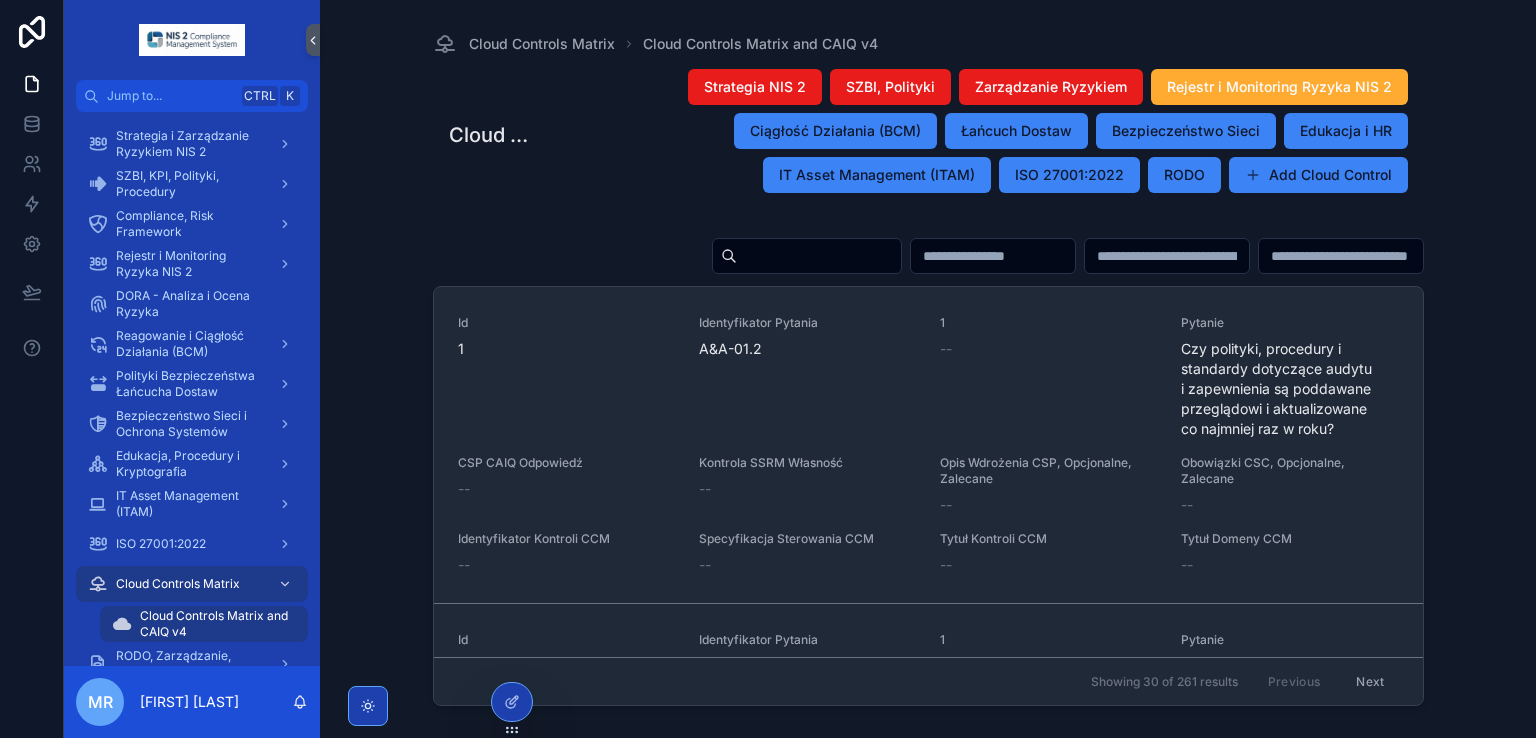 drag, startPoint x: 582, startPoint y: 41, endPoint x: 616, endPoint y: 122, distance: 87.84646 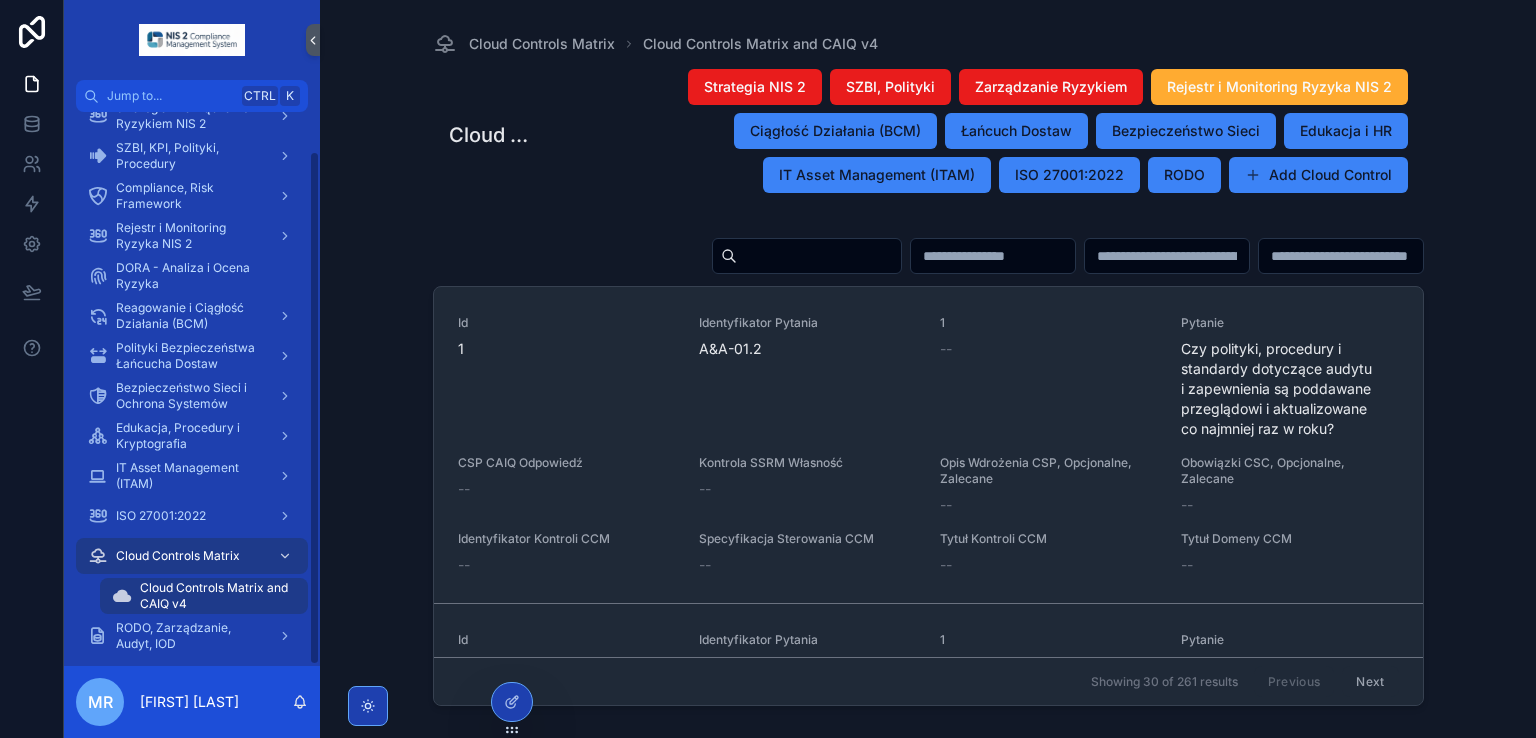 scroll, scrollTop: 42, scrollLeft: 0, axis: vertical 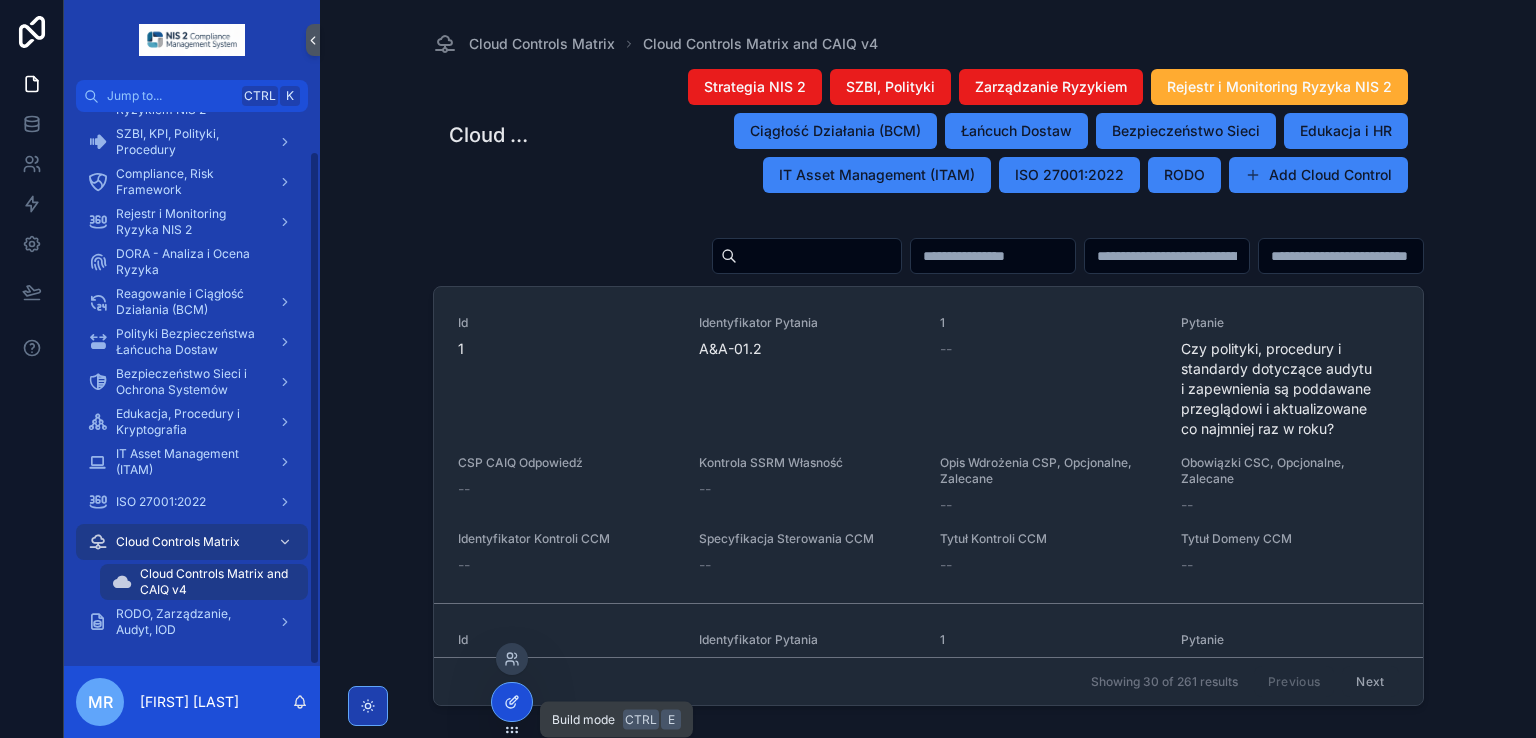 click at bounding box center [512, 702] 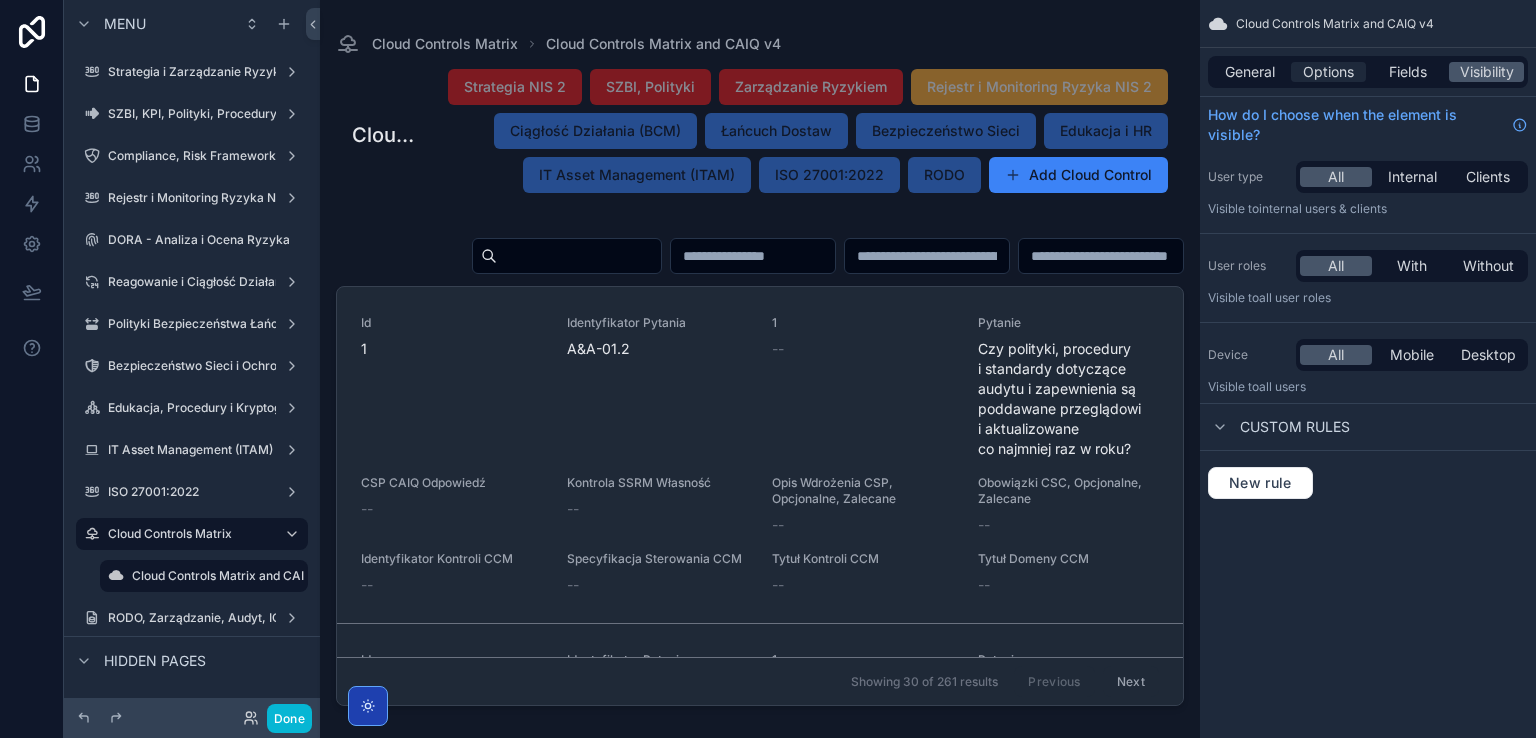 click on "Options" at bounding box center (1328, 72) 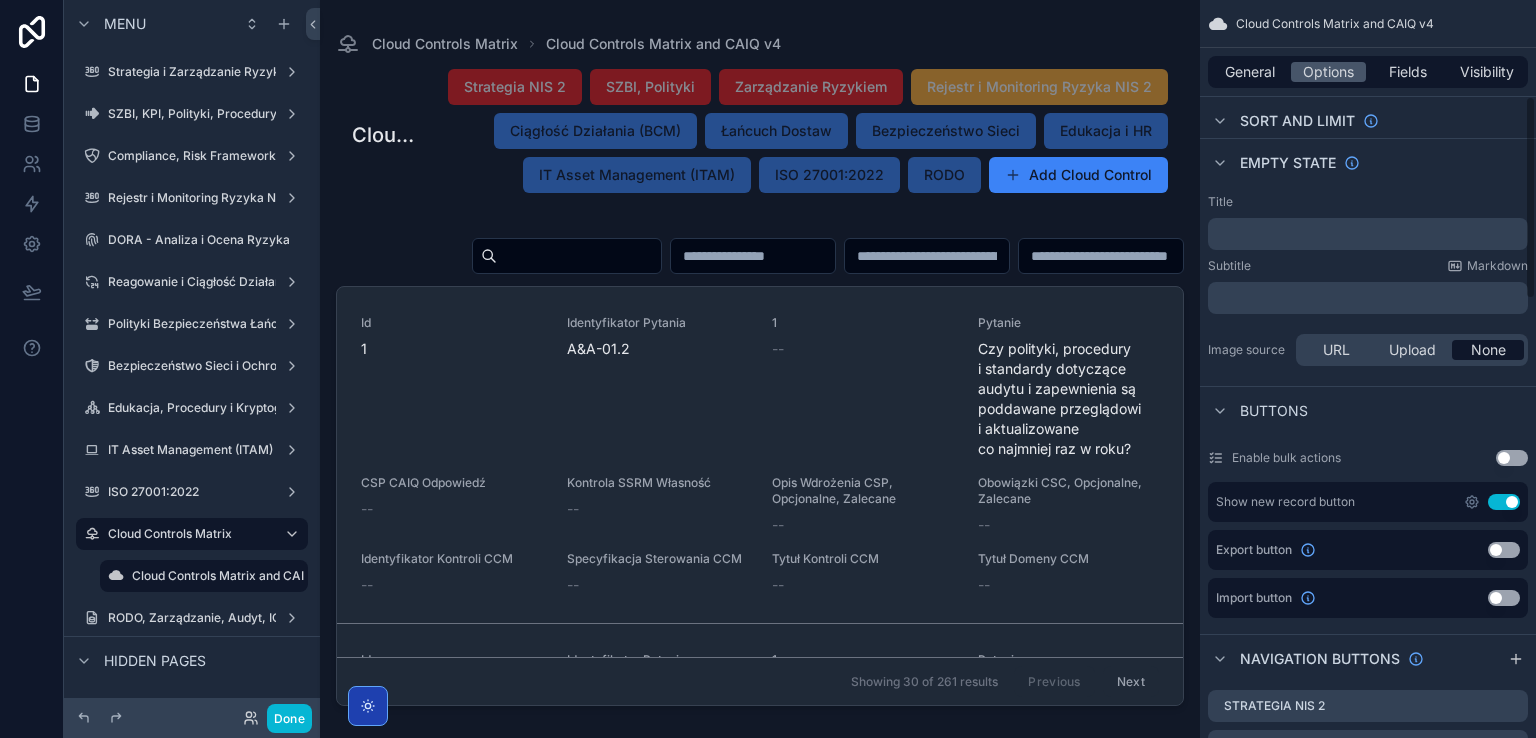 scroll, scrollTop: 400, scrollLeft: 0, axis: vertical 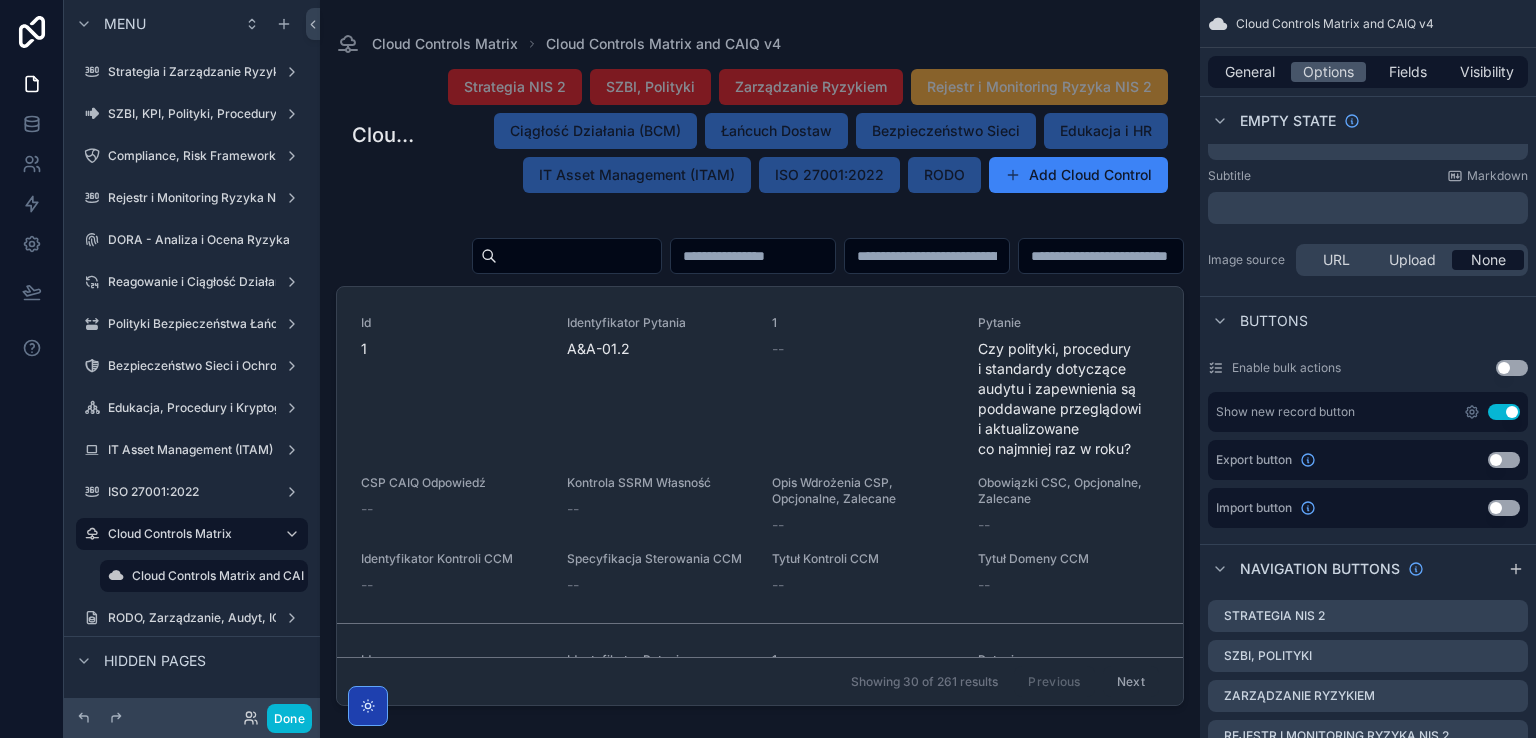 click on "Use setting" at bounding box center (1504, 460) 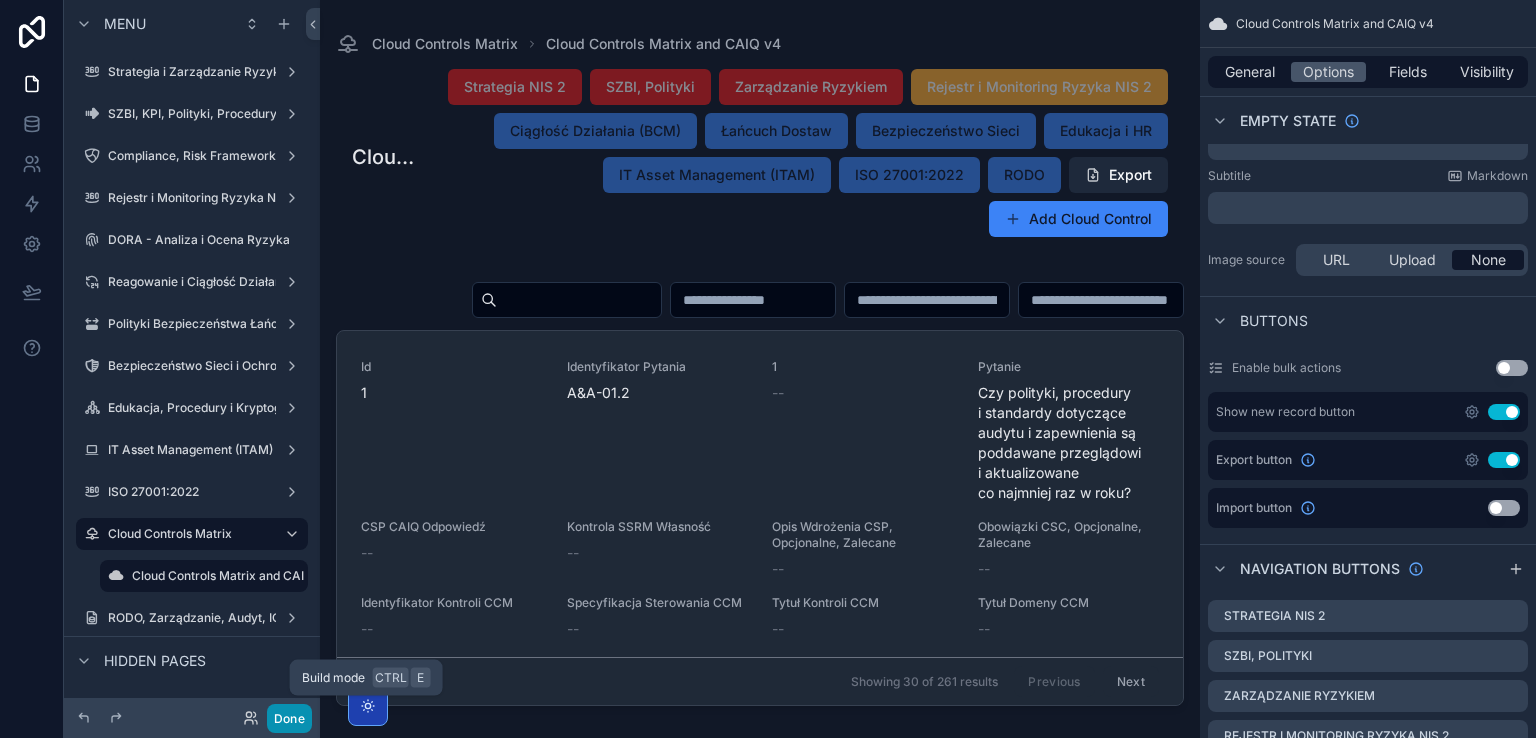click on "Done" at bounding box center (289, 718) 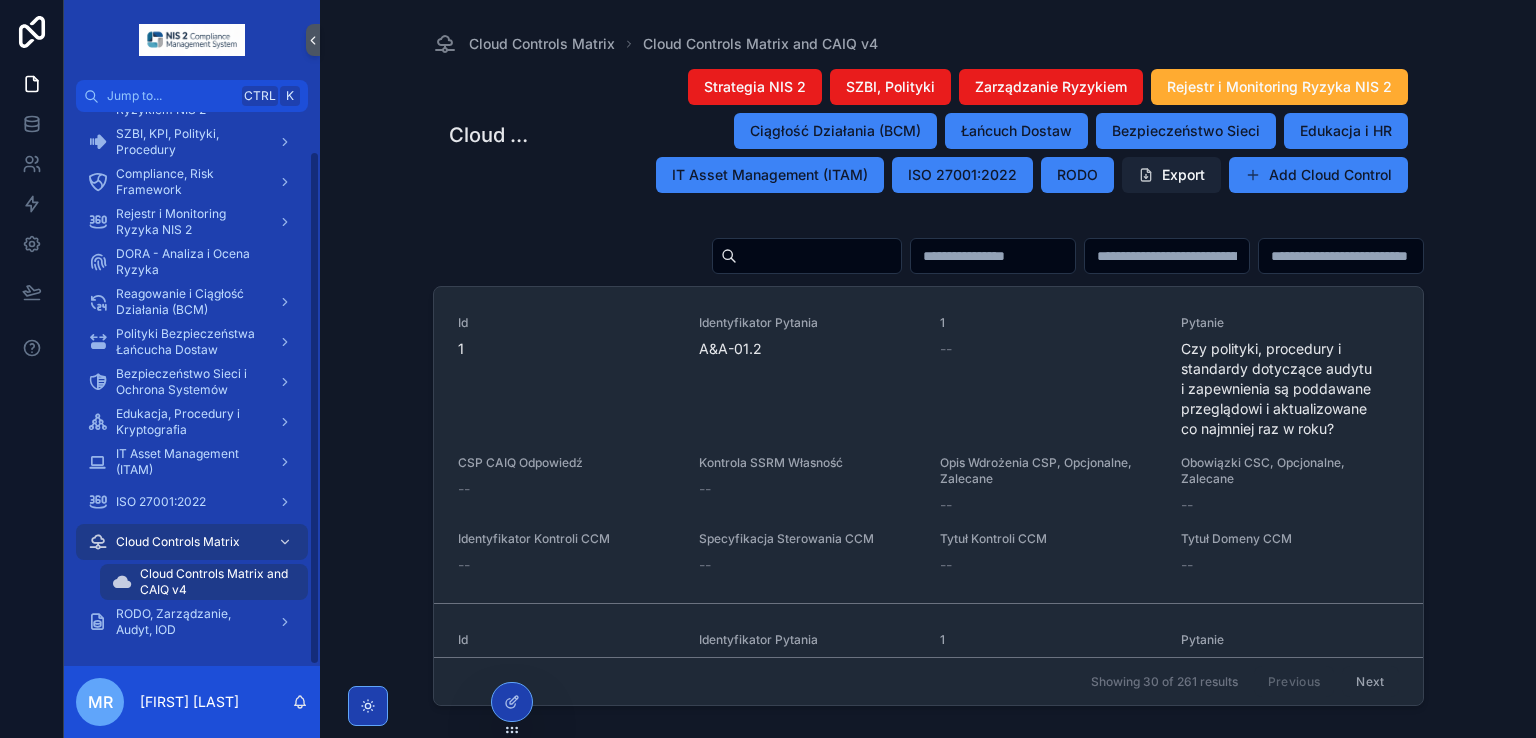 click on "Export" at bounding box center [1171, 175] 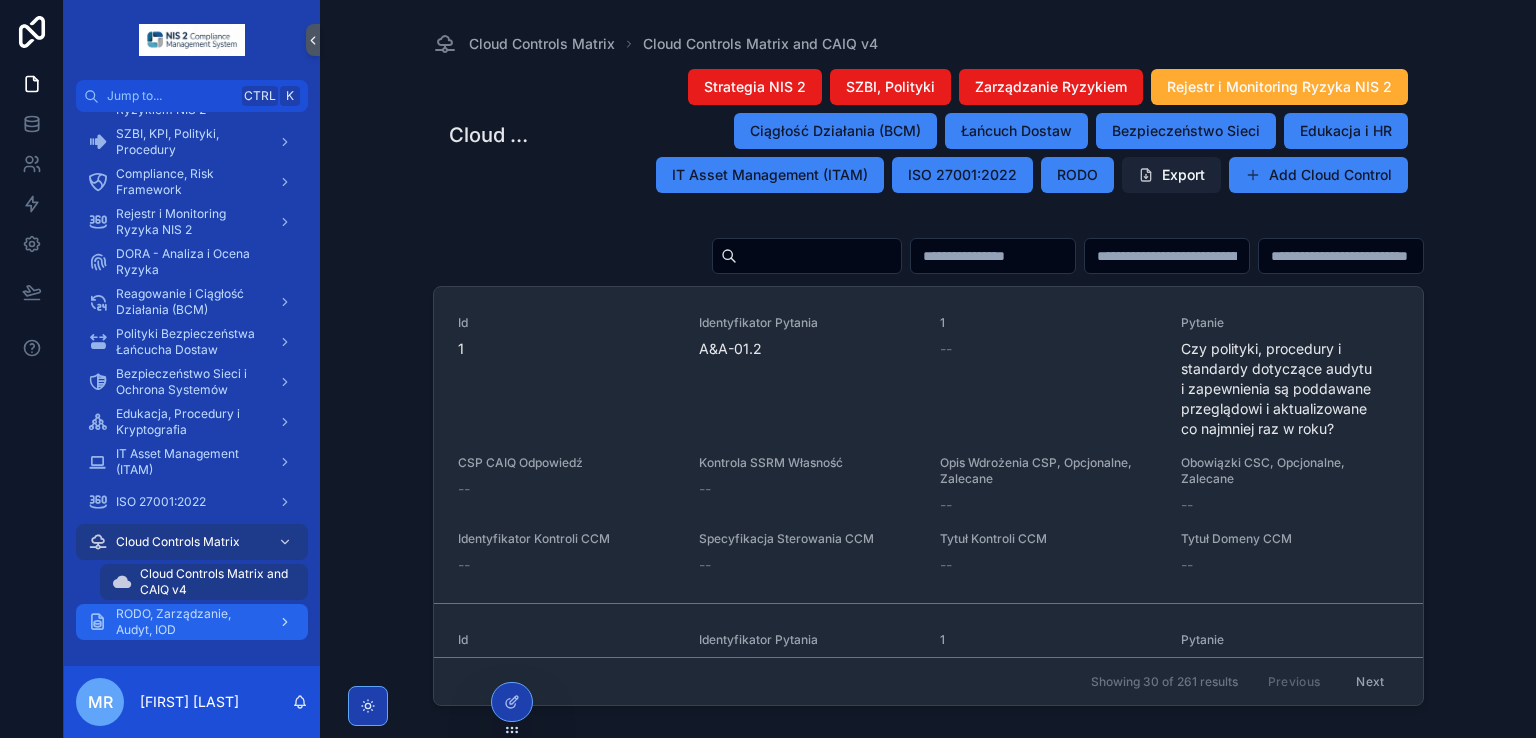 click on "RODO, Zarządzanie, Audyt, IOD" at bounding box center [189, 622] 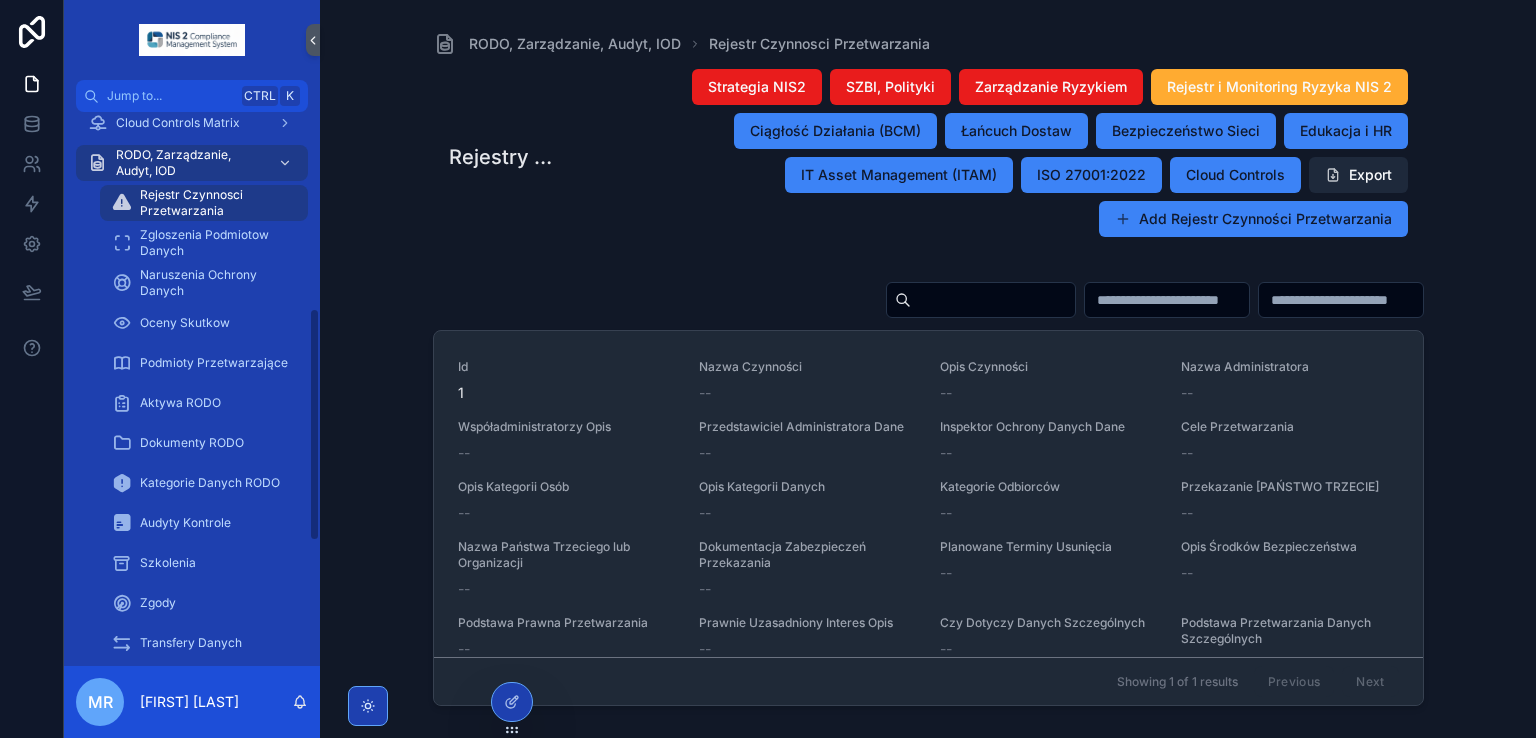 scroll, scrollTop: 437, scrollLeft: 0, axis: vertical 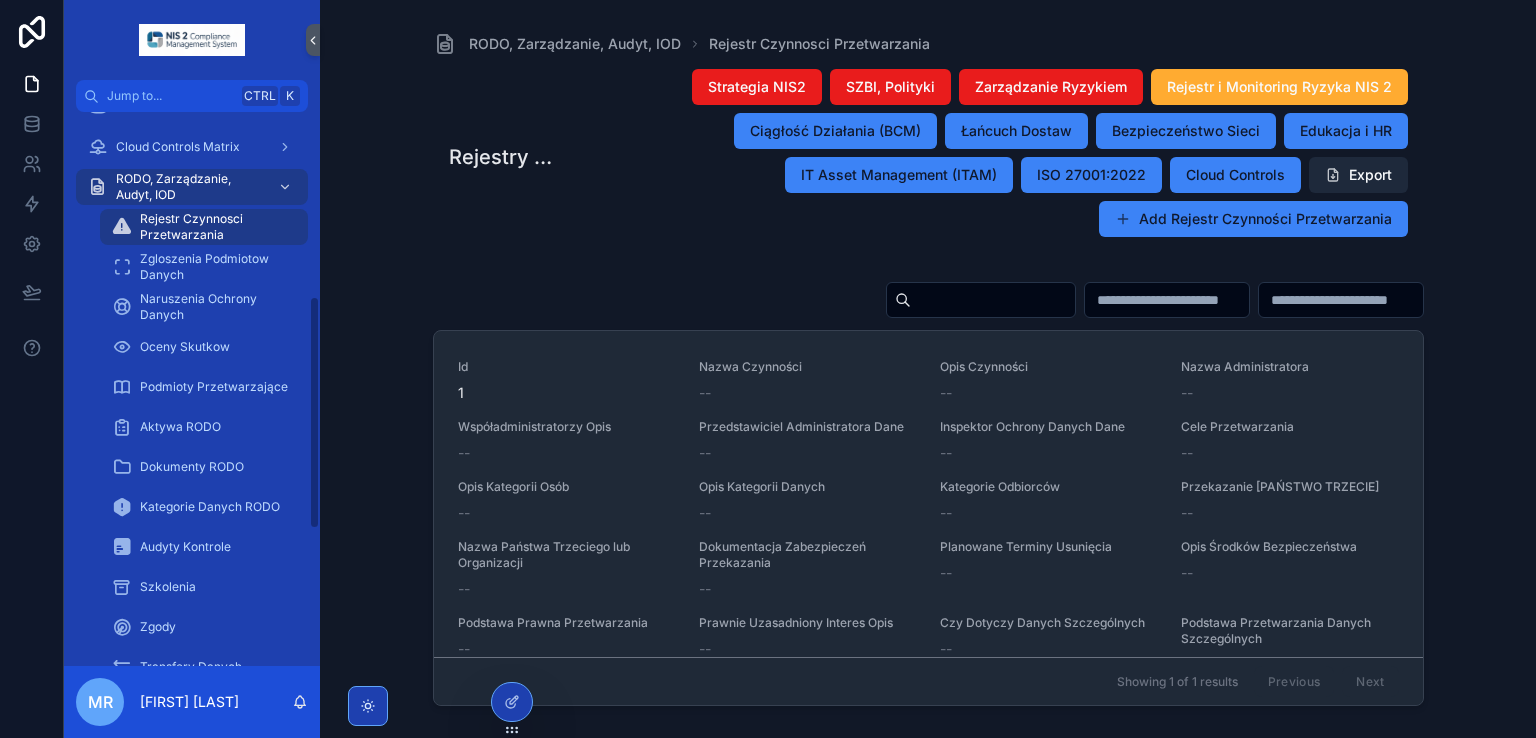 drag, startPoint x: 312, startPoint y: 467, endPoint x: 324, endPoint y: 339, distance: 128.56126 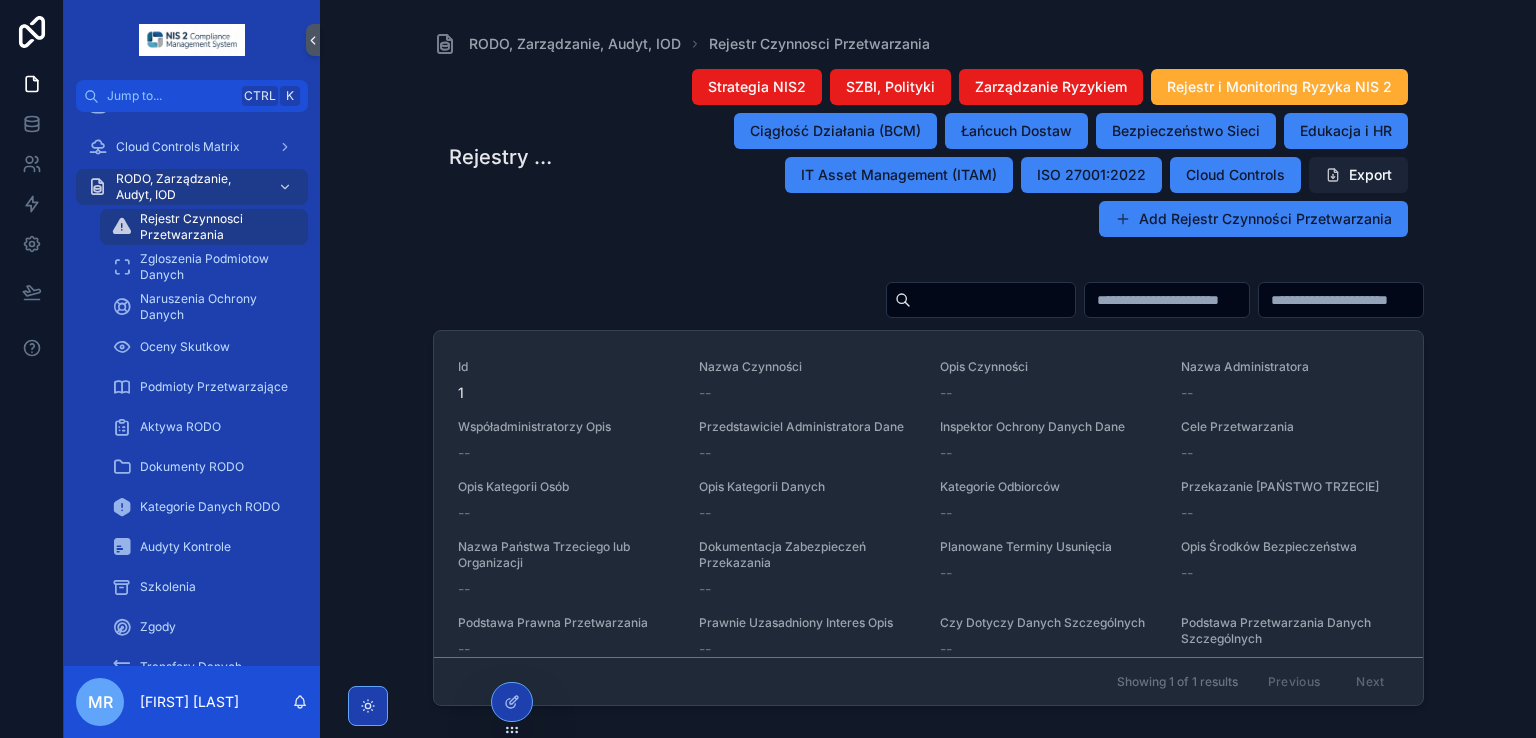 click on "Export" at bounding box center (1358, 175) 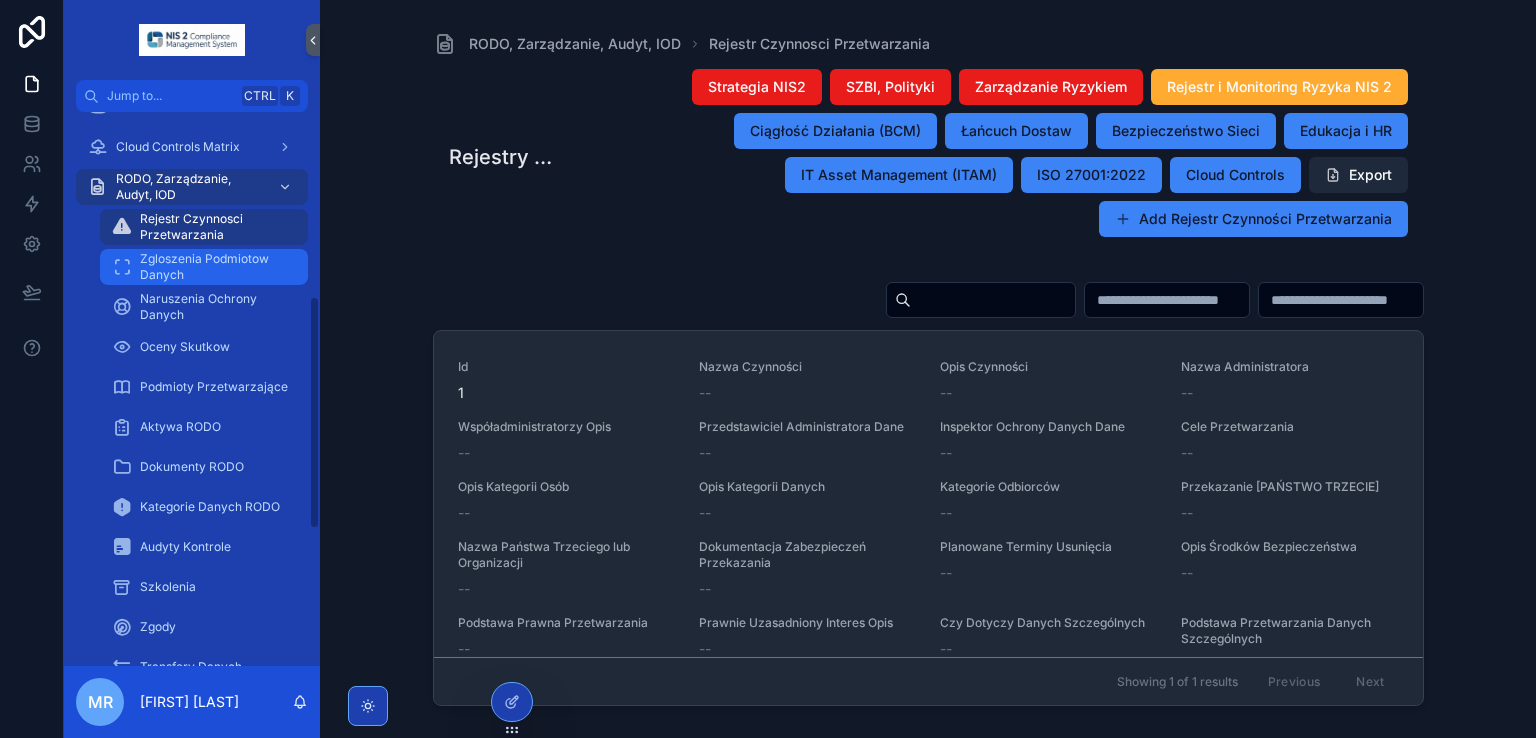 click on "Zgloszenia Podmiotow Danych" at bounding box center [214, 267] 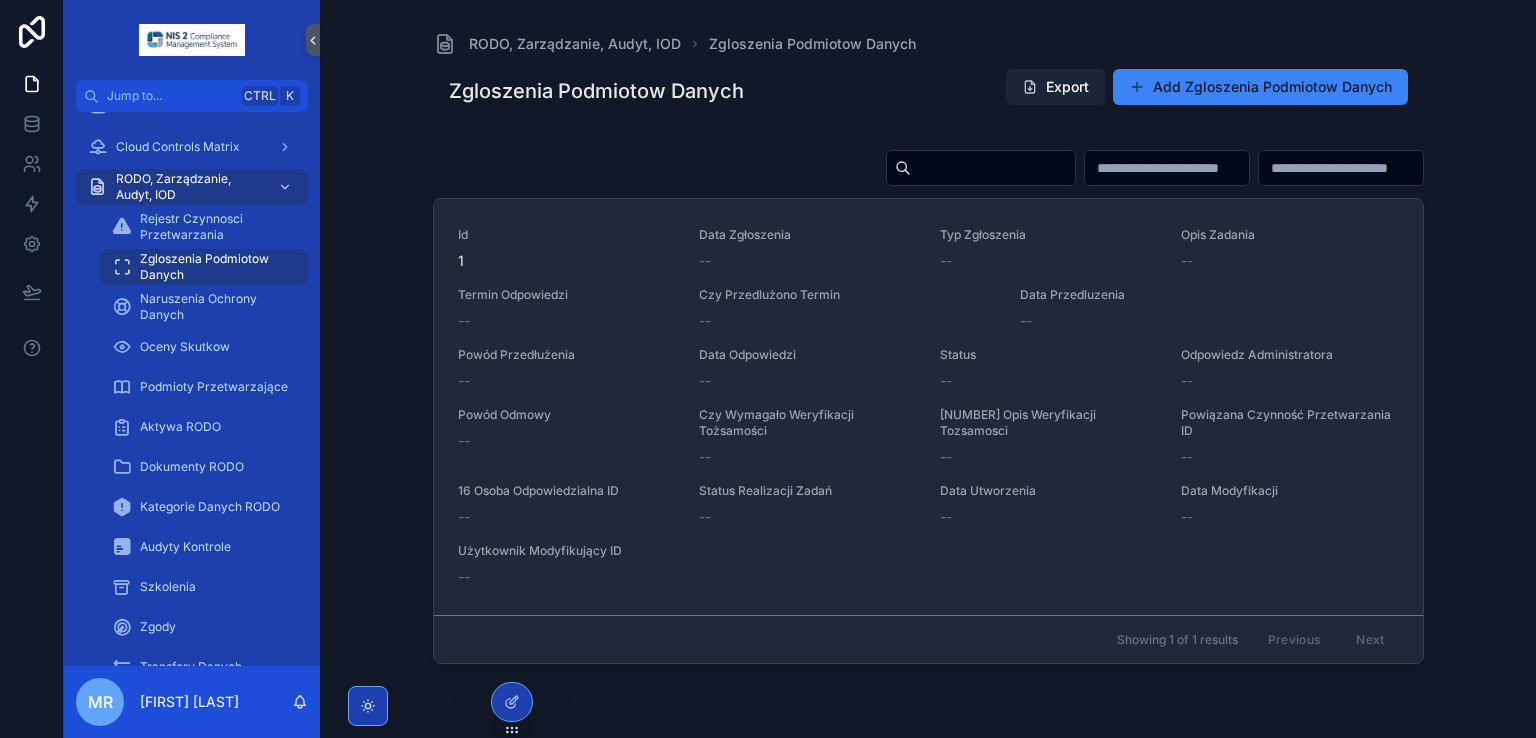 click on "Export" at bounding box center [1055, 87] 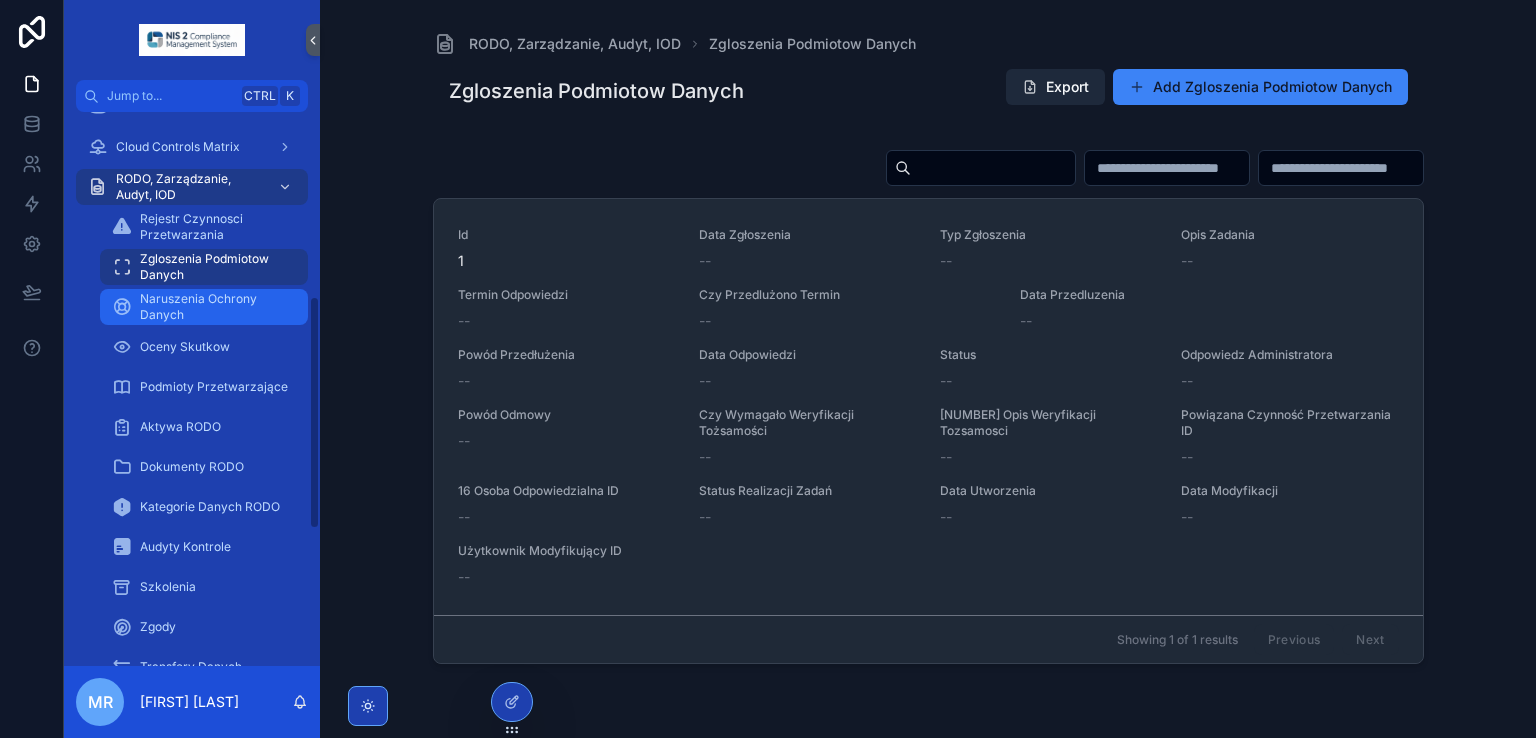 click on "Naruszenia Ochrony Danych" at bounding box center [214, 307] 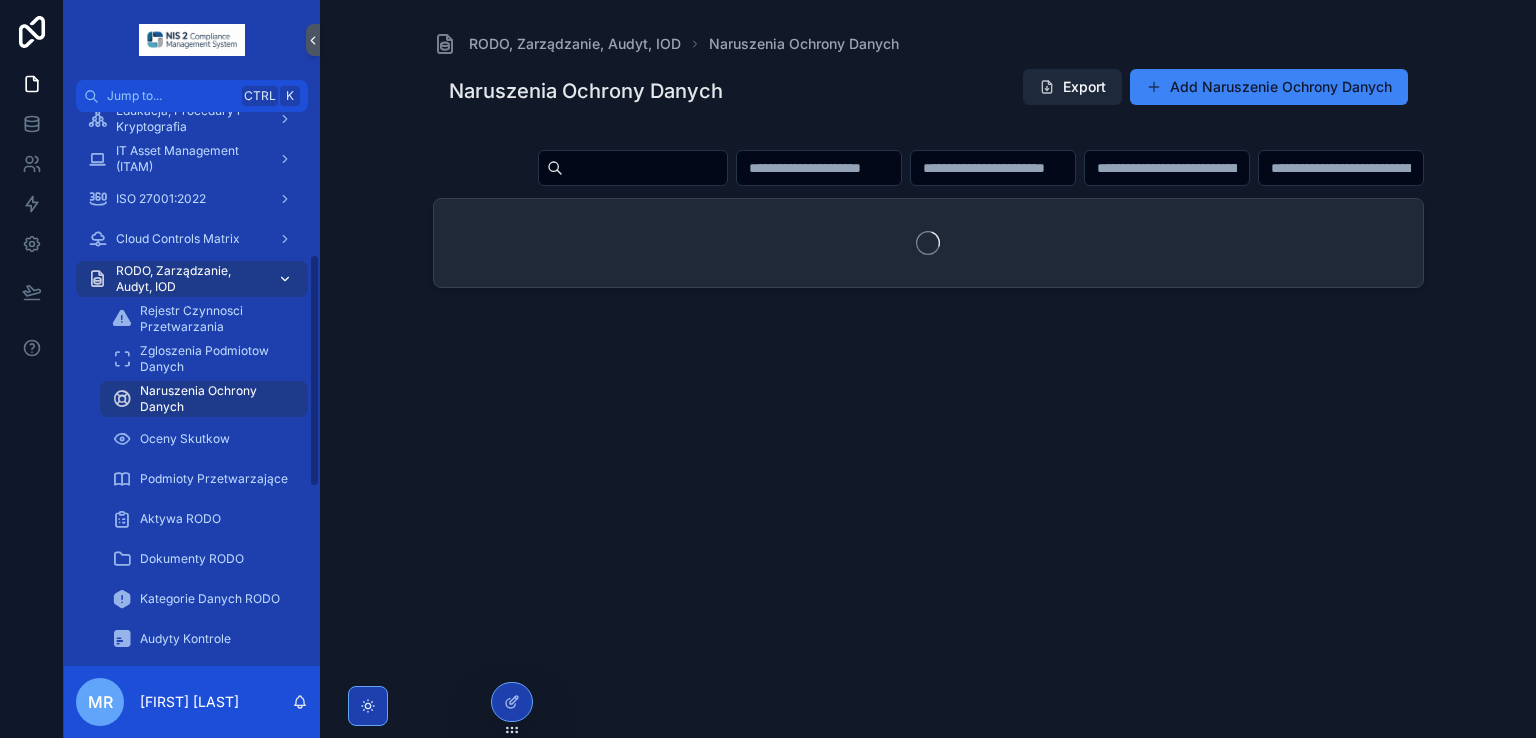 scroll, scrollTop: 337, scrollLeft: 0, axis: vertical 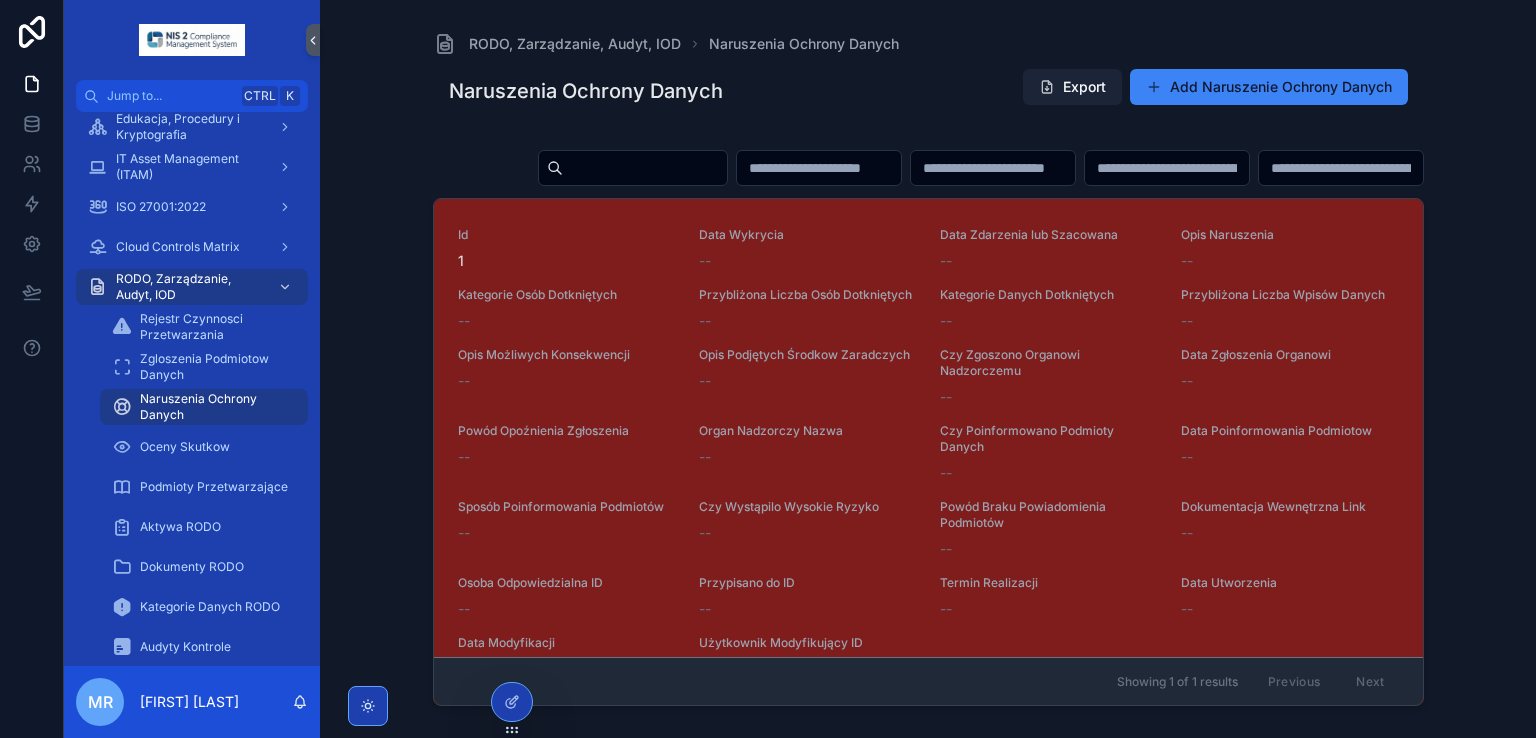 click on "Export" at bounding box center (1072, 87) 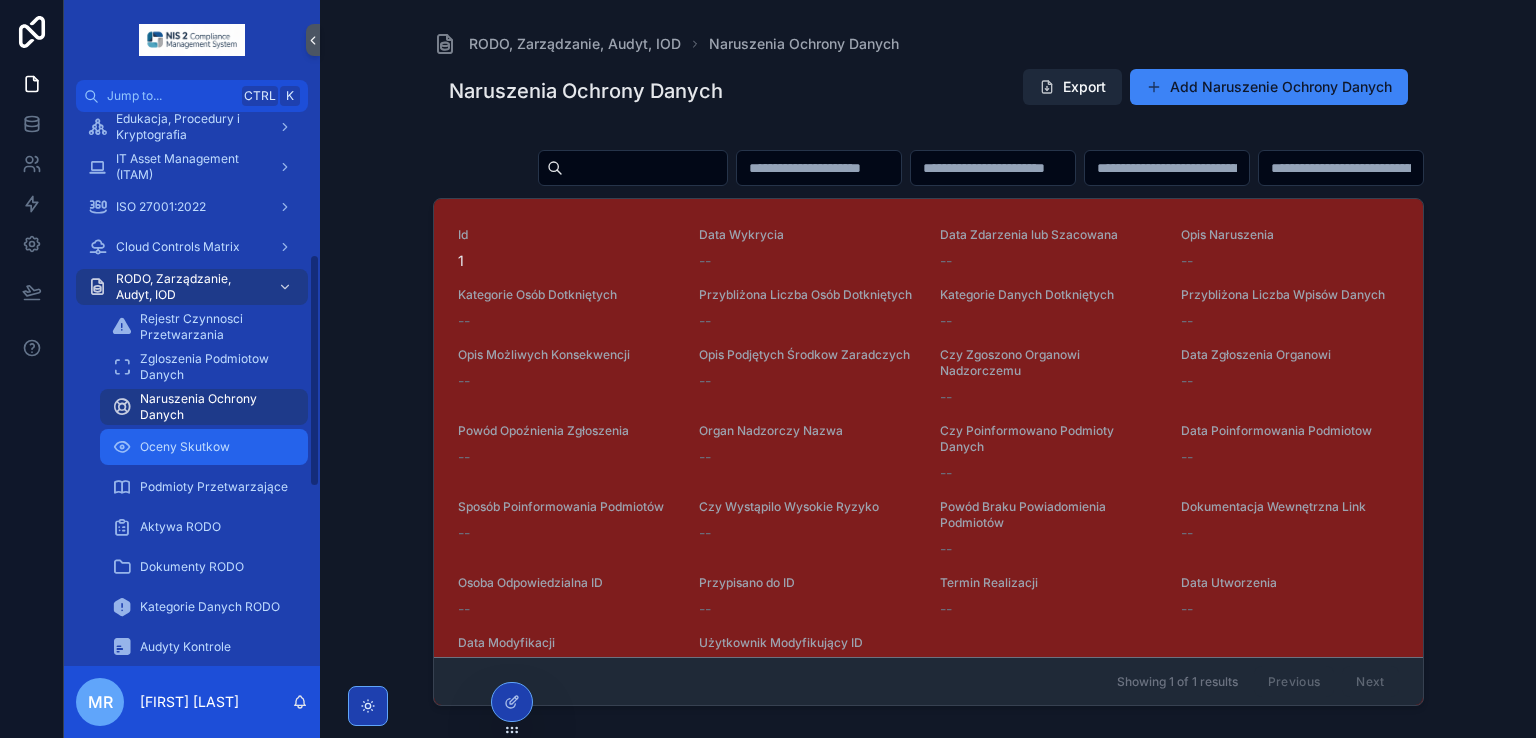 click on "Oceny Skutkow" at bounding box center (185, 447) 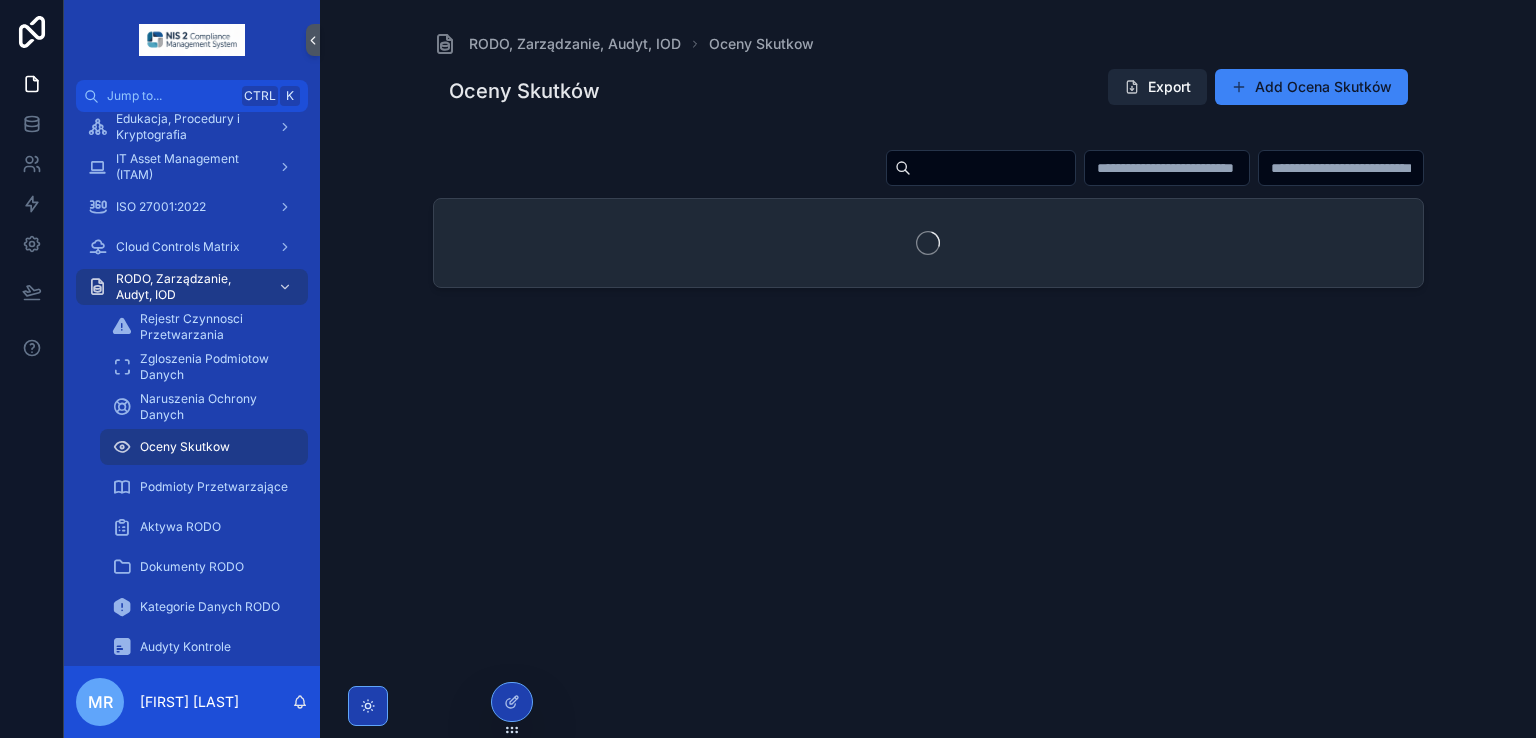 scroll, scrollTop: 237, scrollLeft: 0, axis: vertical 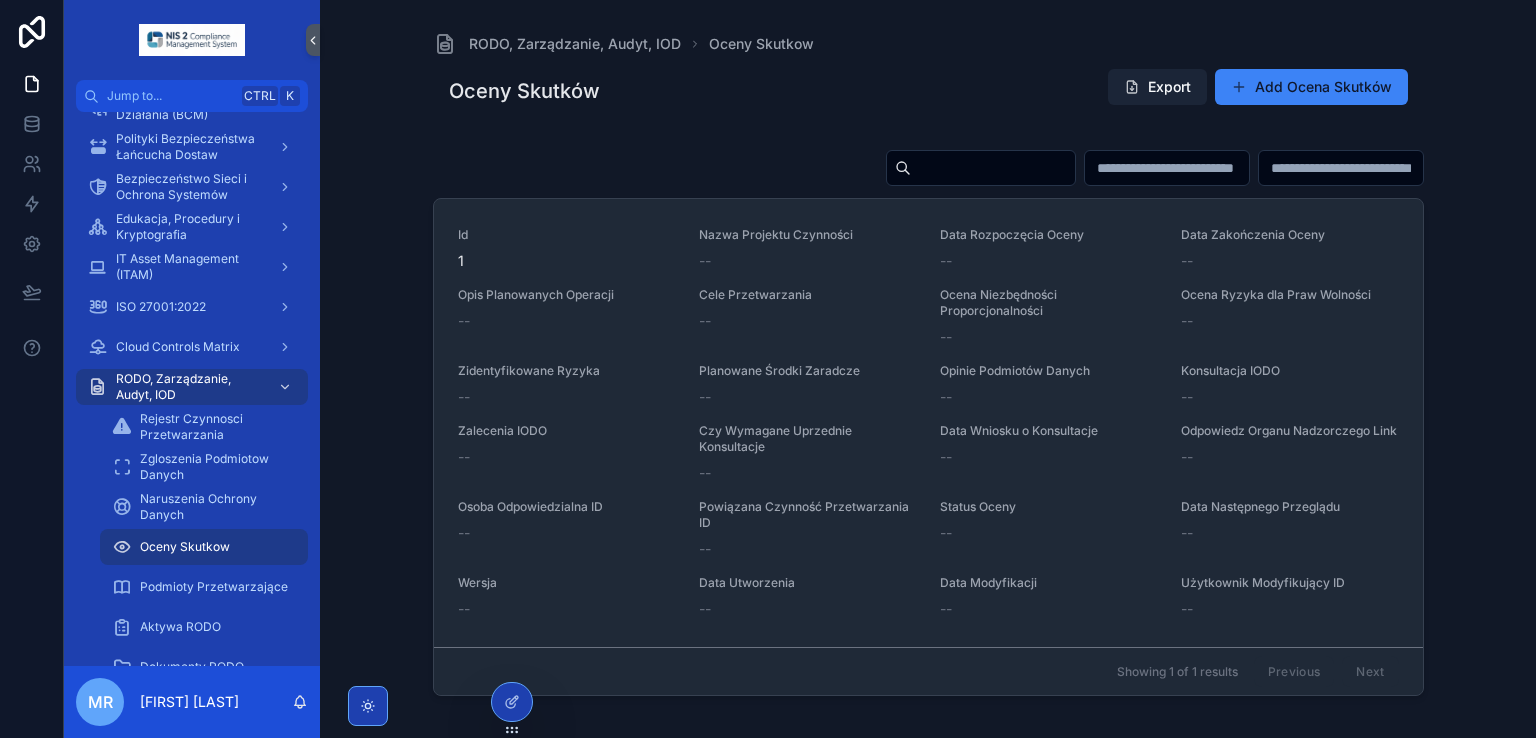 click on "Export" at bounding box center (1157, 87) 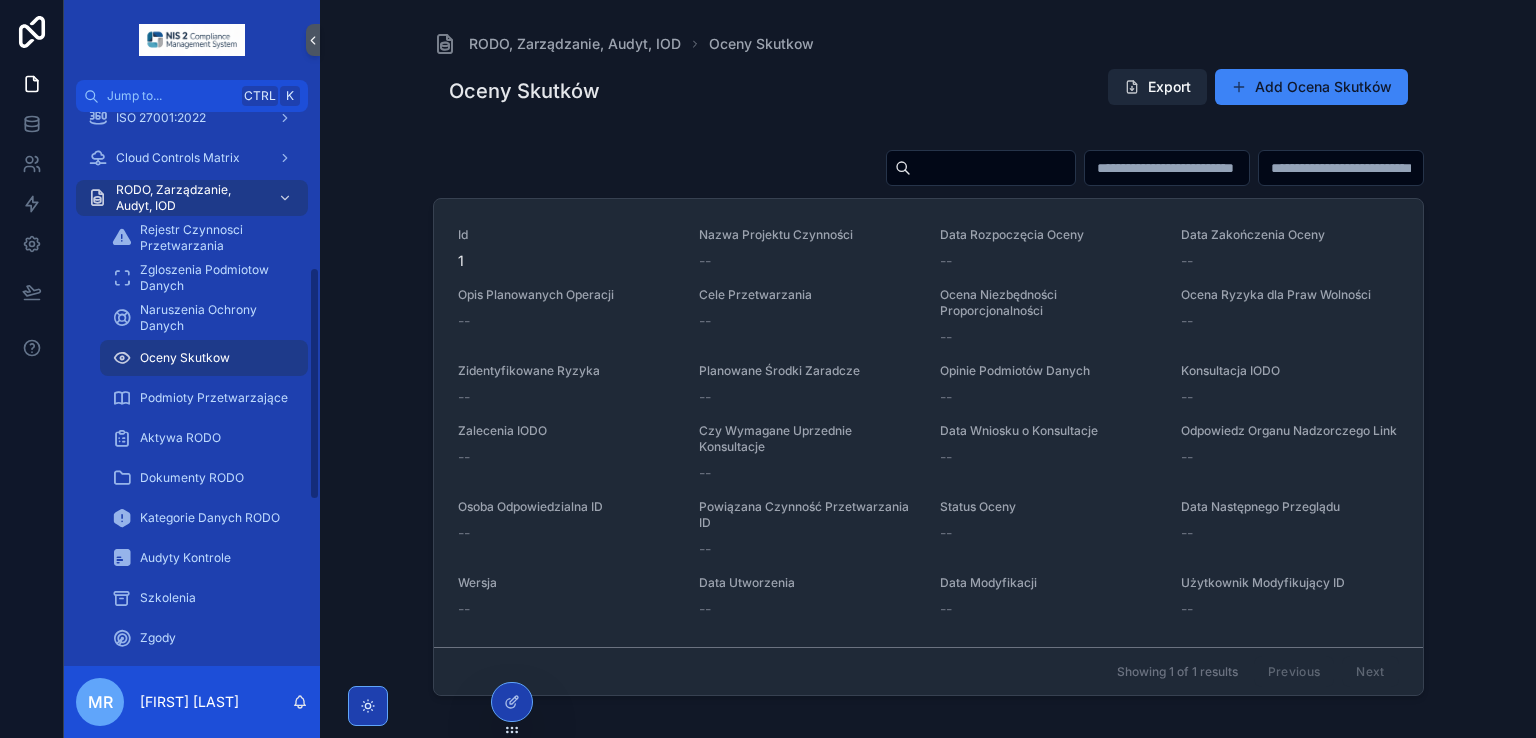 drag, startPoint x: 315, startPoint y: 373, endPoint x: 333, endPoint y: 455, distance: 83.95237 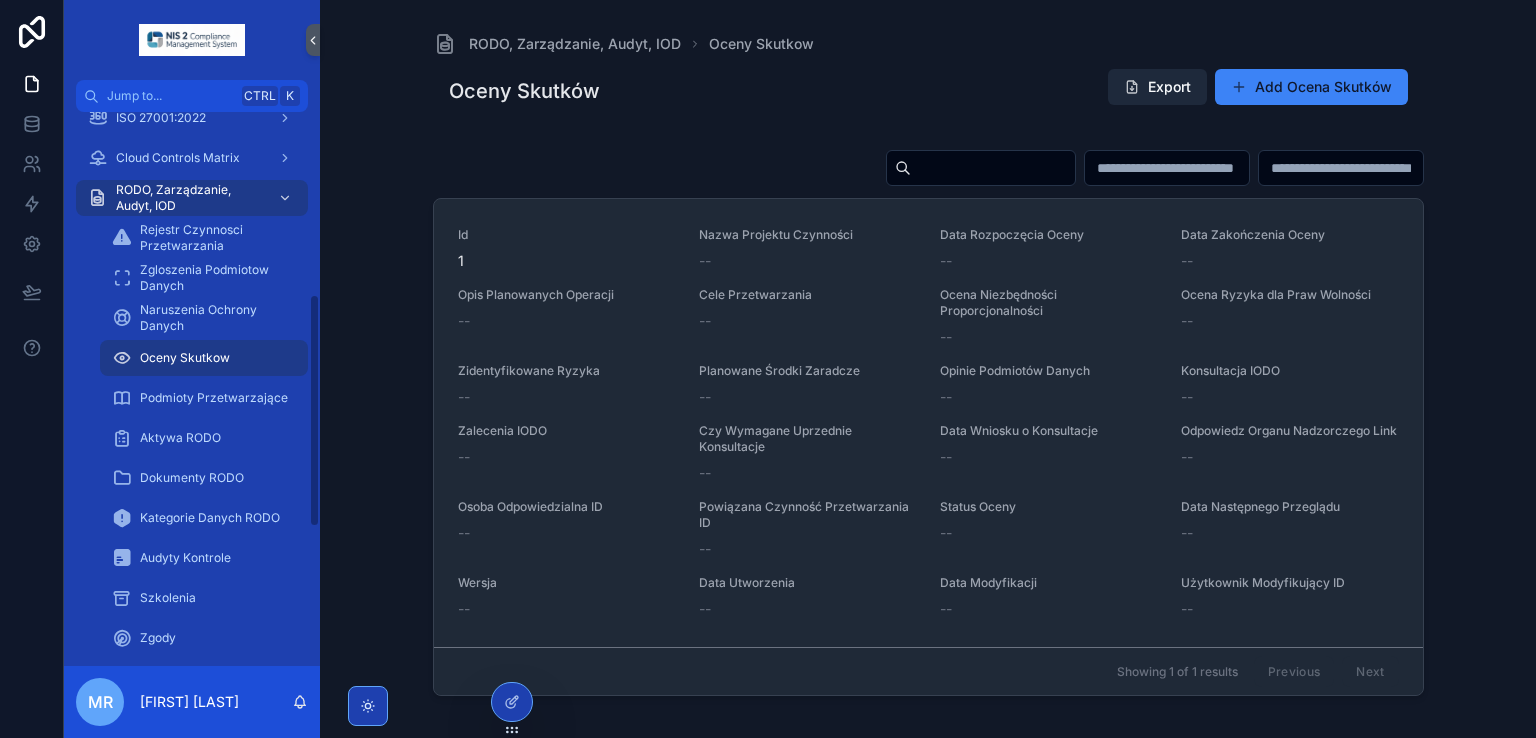 scroll, scrollTop: 432, scrollLeft: 0, axis: vertical 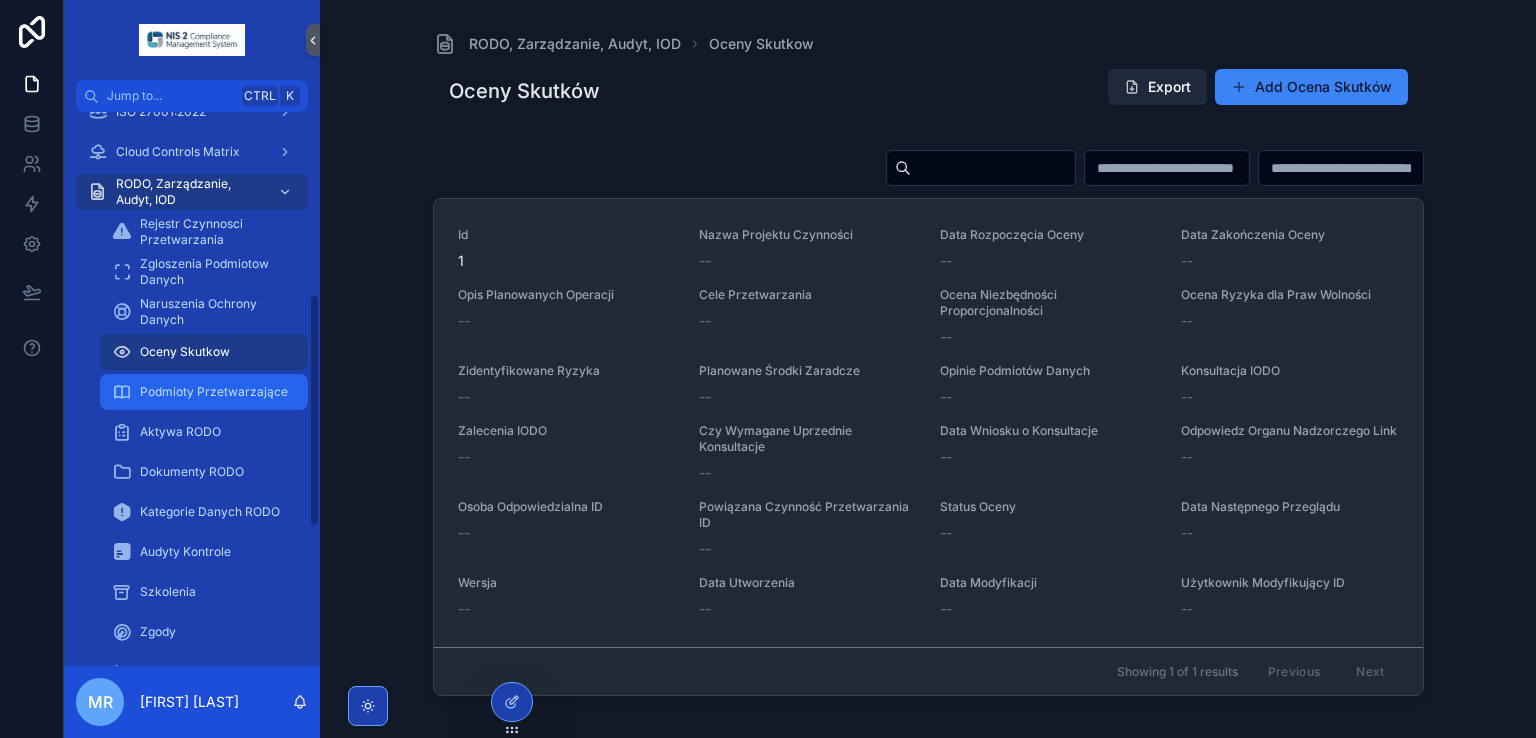 click on "Podmioty Przetwarzające" at bounding box center [214, 392] 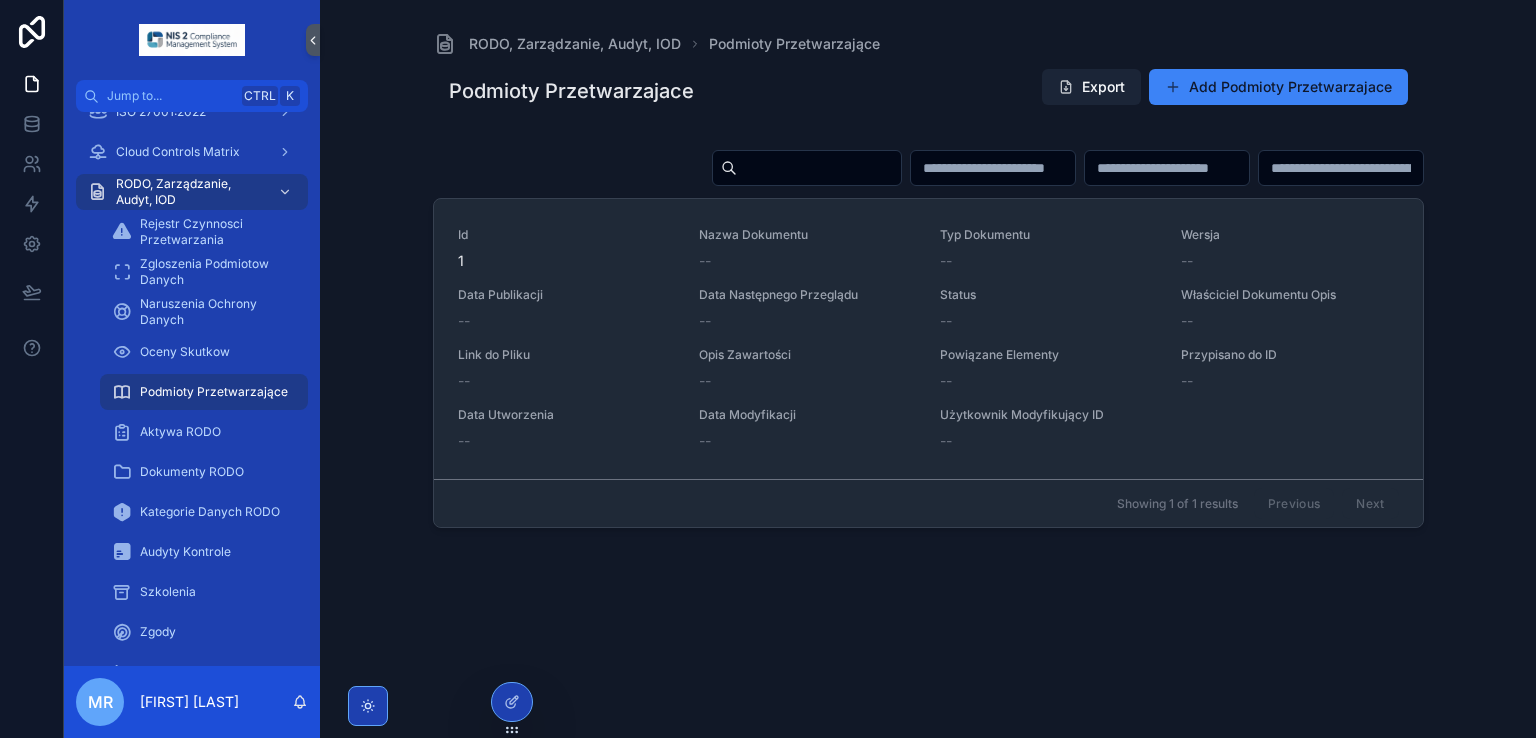 click on "Export" at bounding box center [1091, 87] 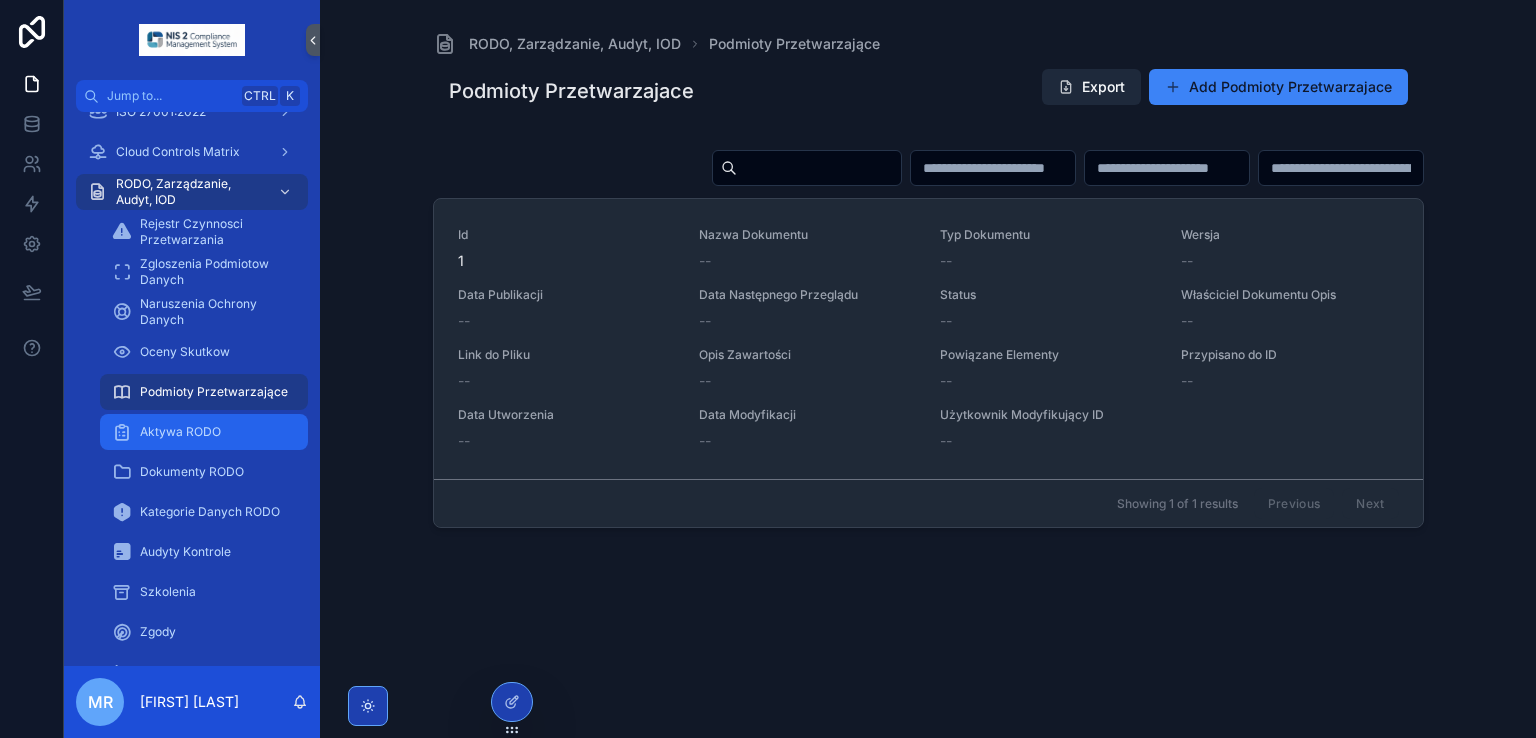 click on "Aktywa RODO" at bounding box center (180, 432) 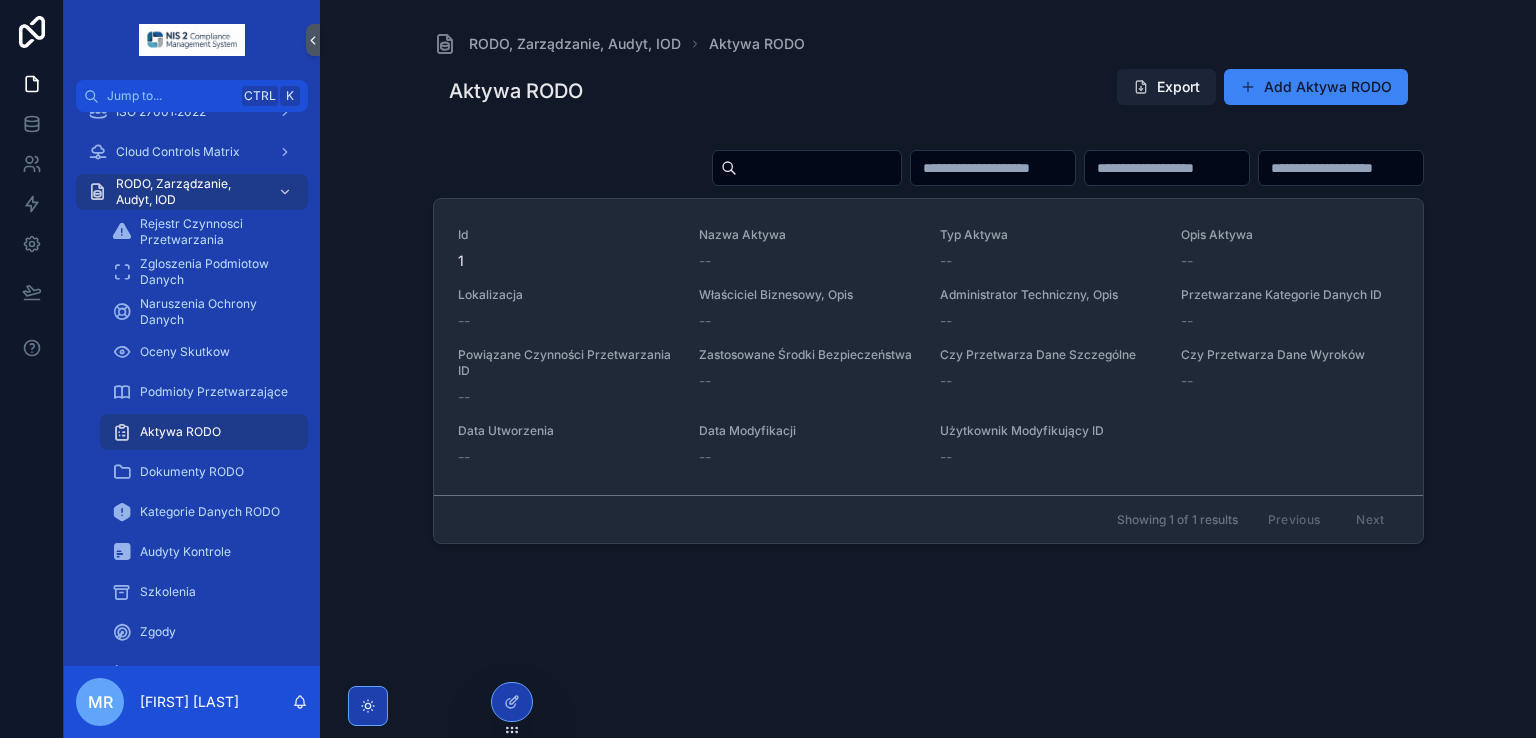 click on "Export" at bounding box center (1166, 87) 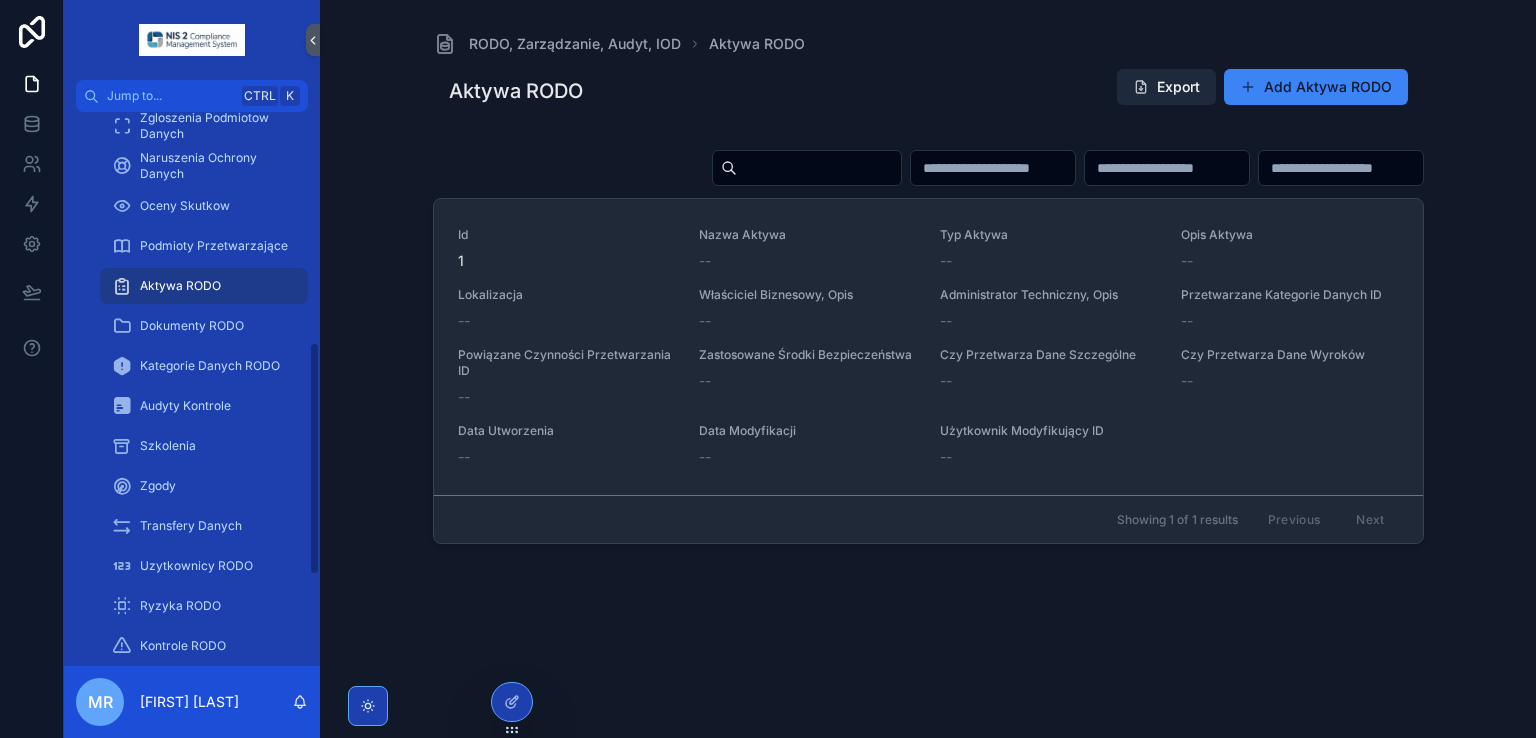drag, startPoint x: 312, startPoint y: 385, endPoint x: 313, endPoint y: 450, distance: 65.00769 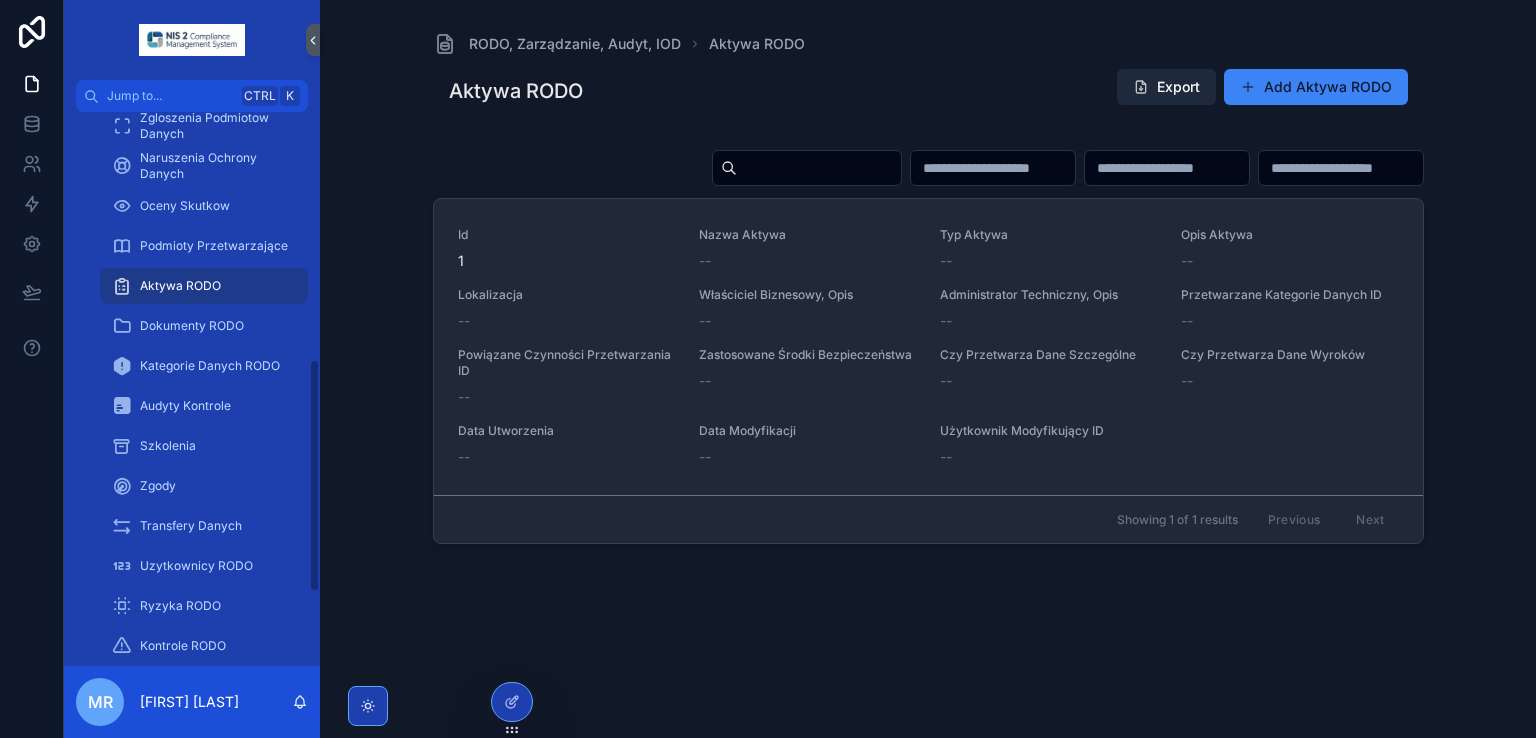 scroll, scrollTop: 588, scrollLeft: 0, axis: vertical 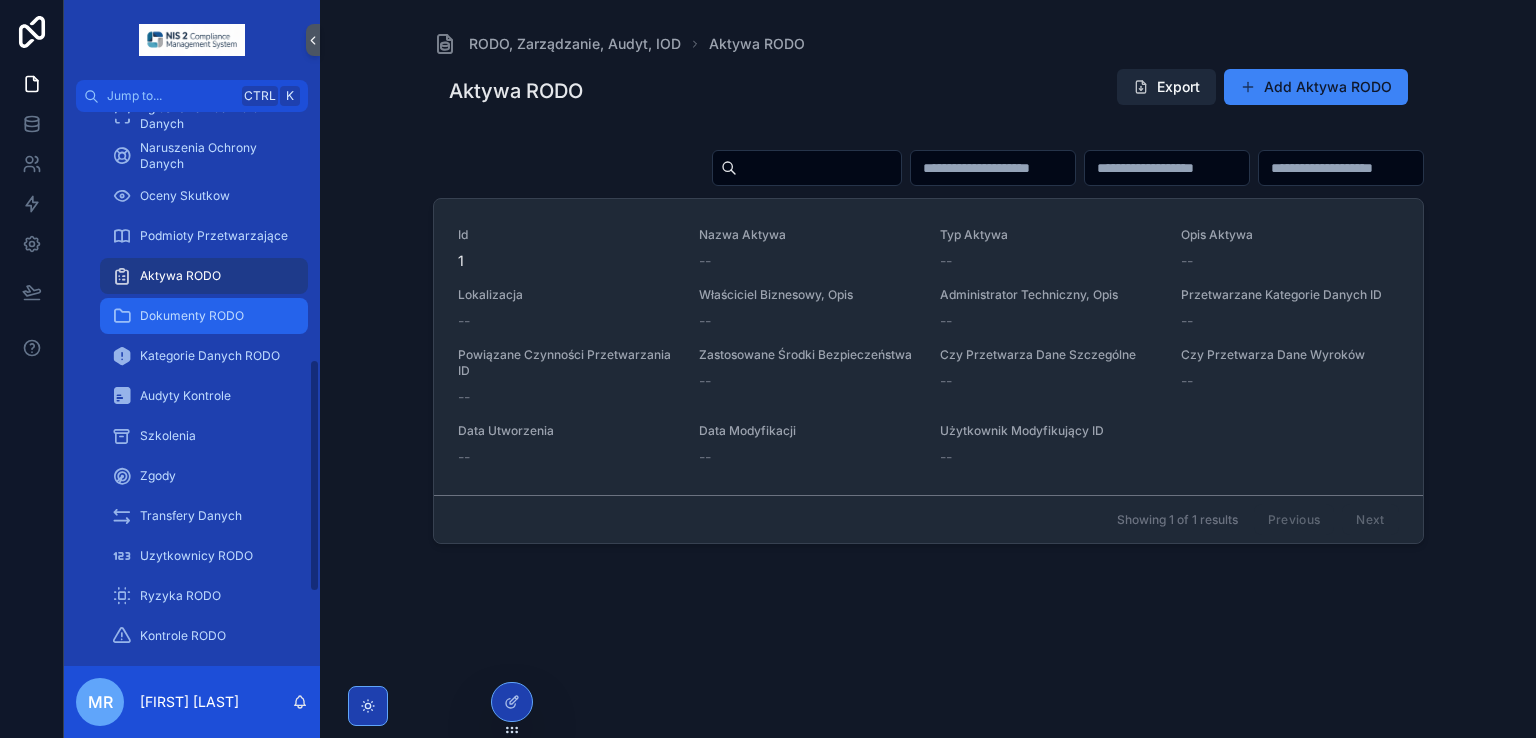 click on "Dokumenty RODO" at bounding box center (192, 316) 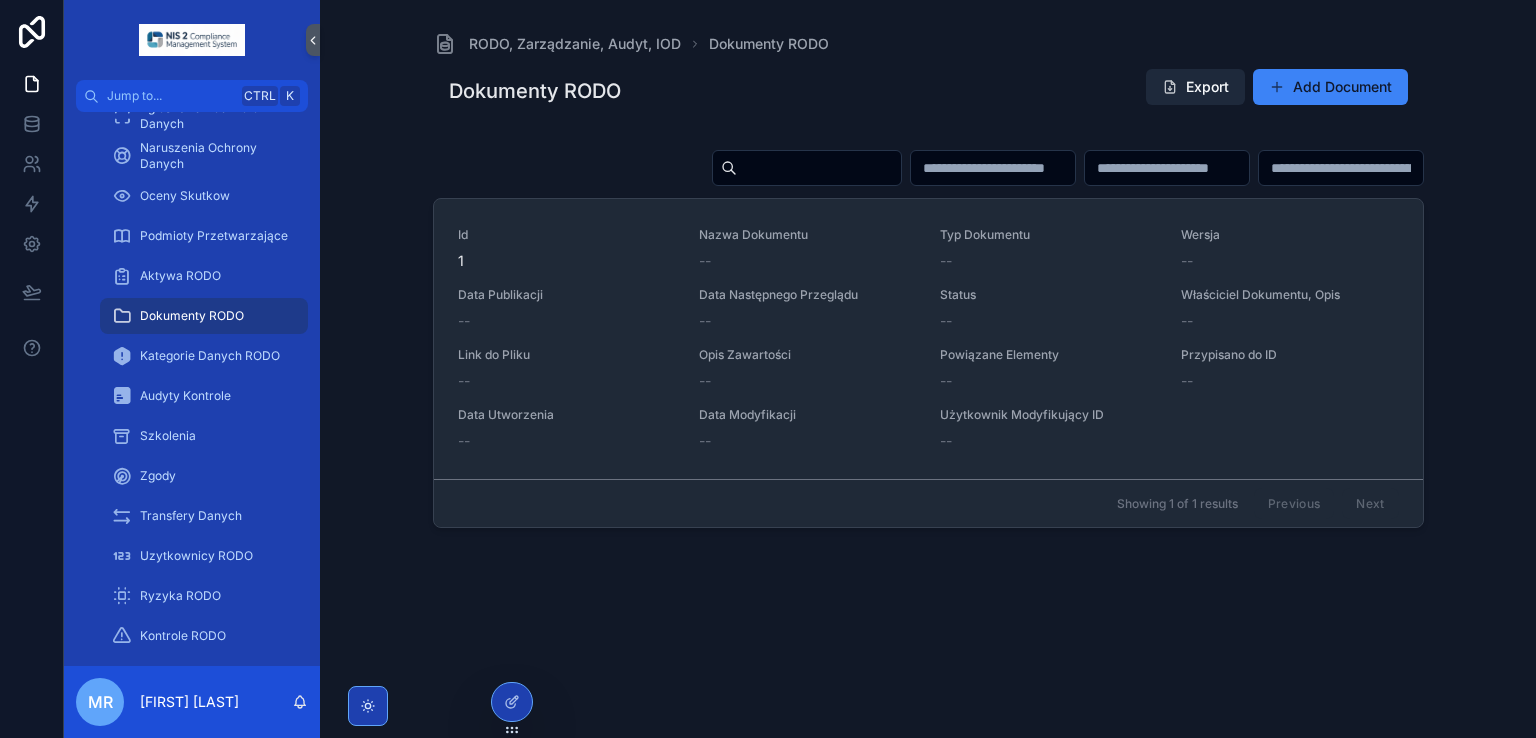 click on "Export" at bounding box center [1195, 87] 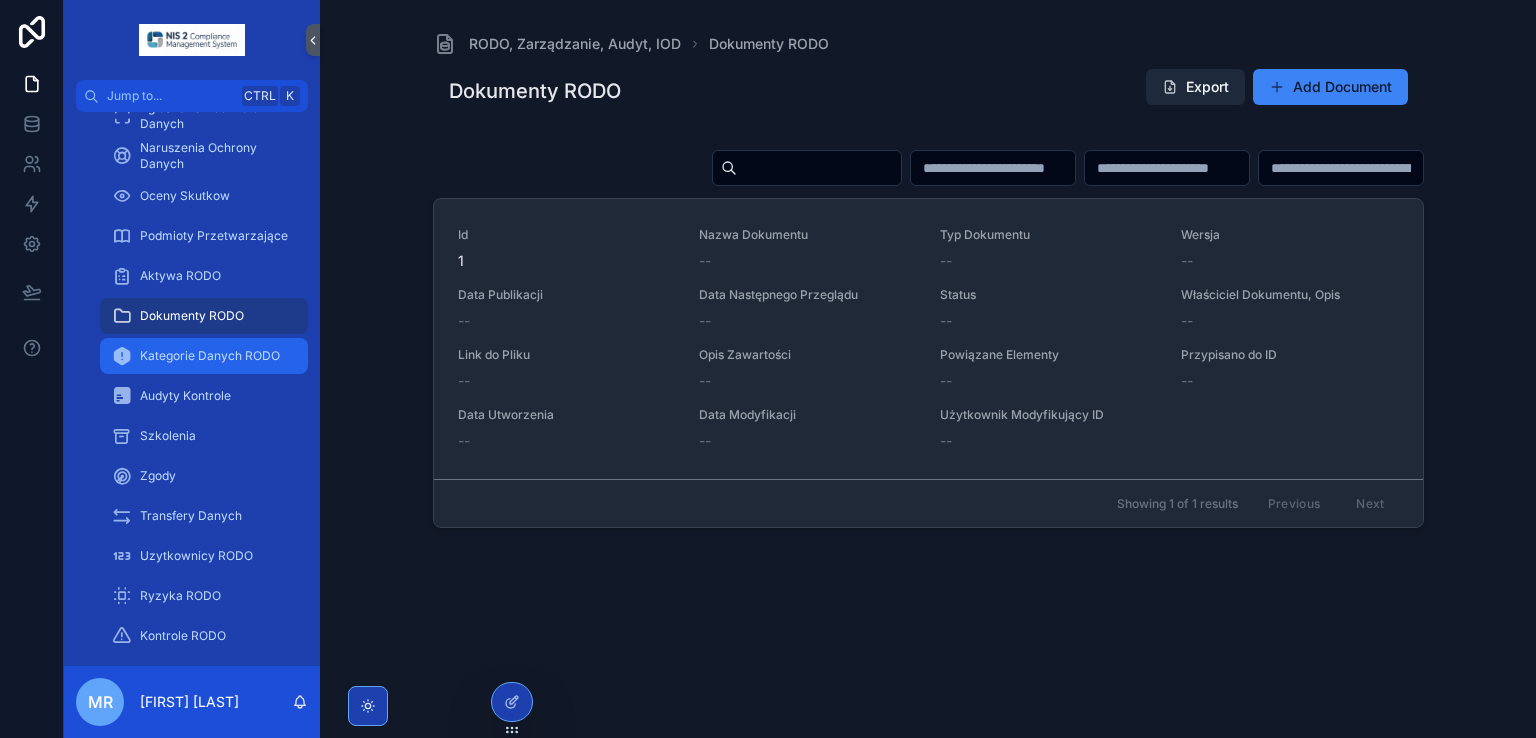 click on "Kategorie Danych RODO" at bounding box center (210, 356) 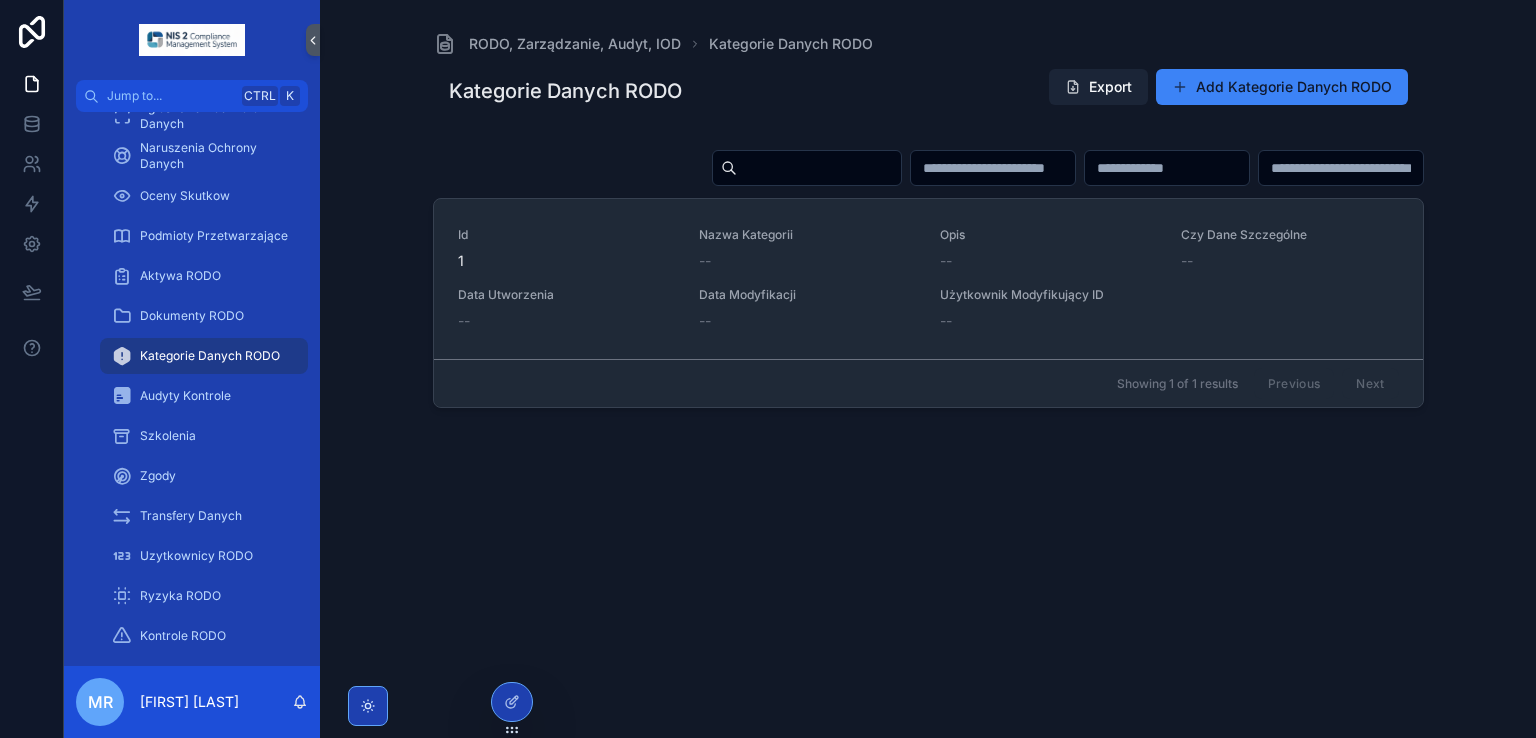 click on "Export" at bounding box center (1098, 87) 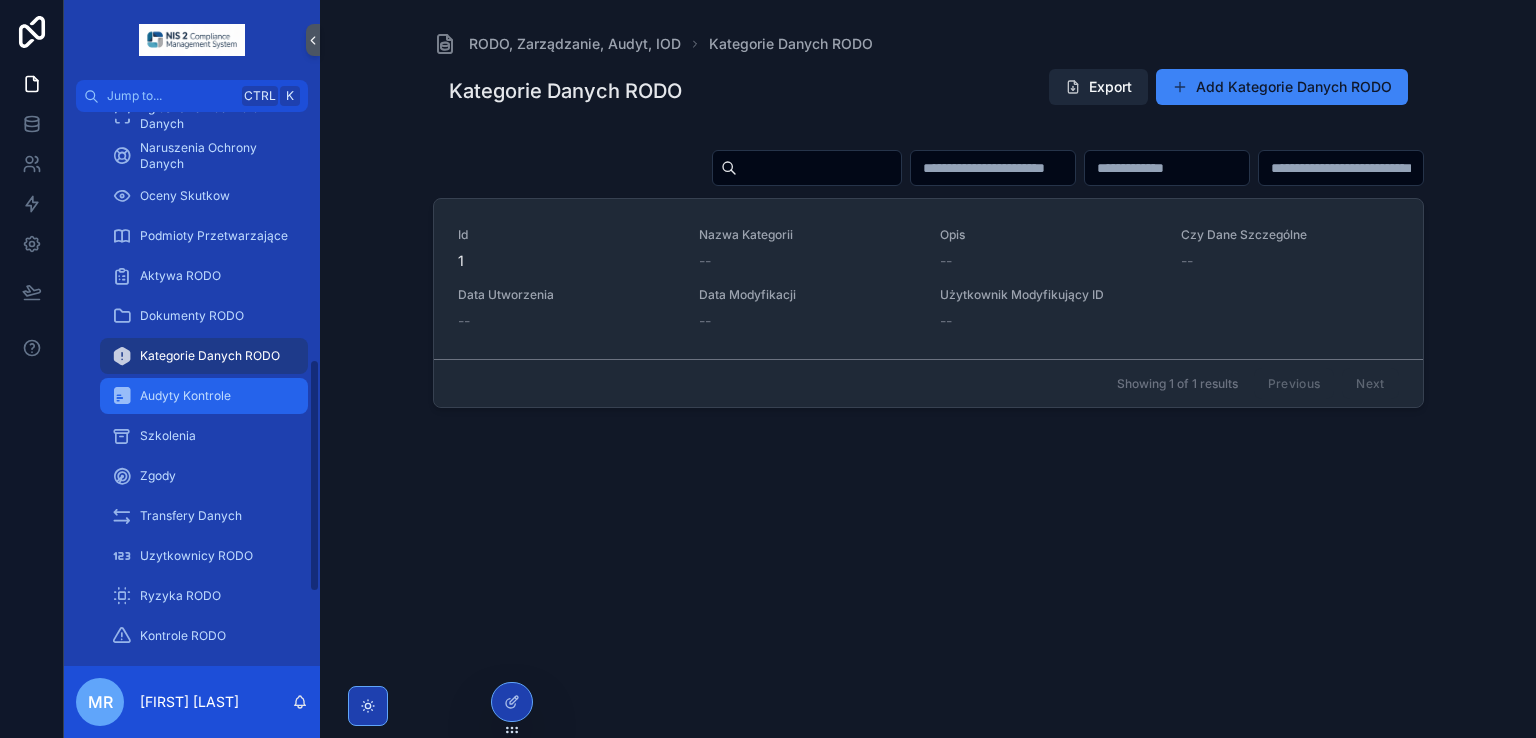 click on "Audyty Kontrole" at bounding box center (185, 396) 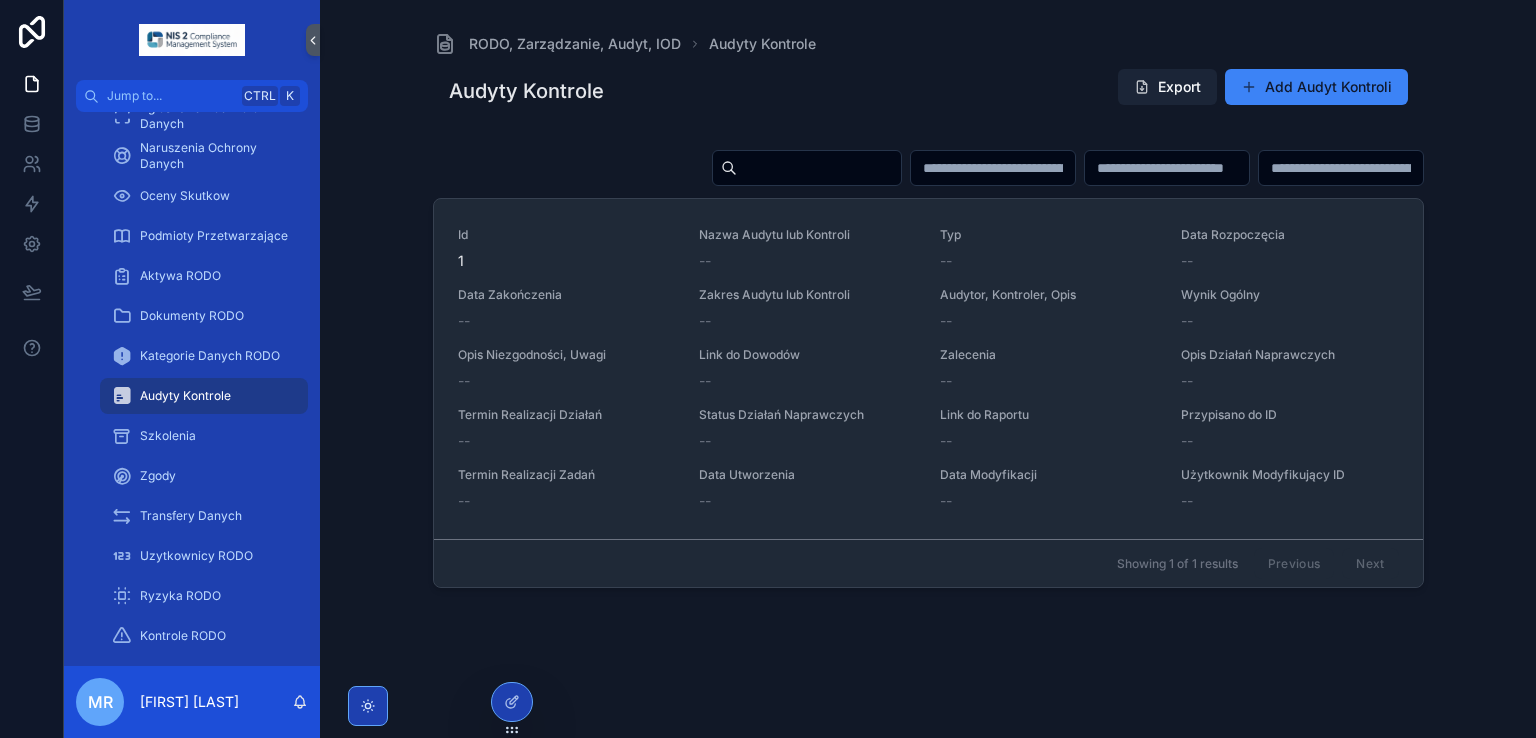 click on "Export" at bounding box center [1167, 87] 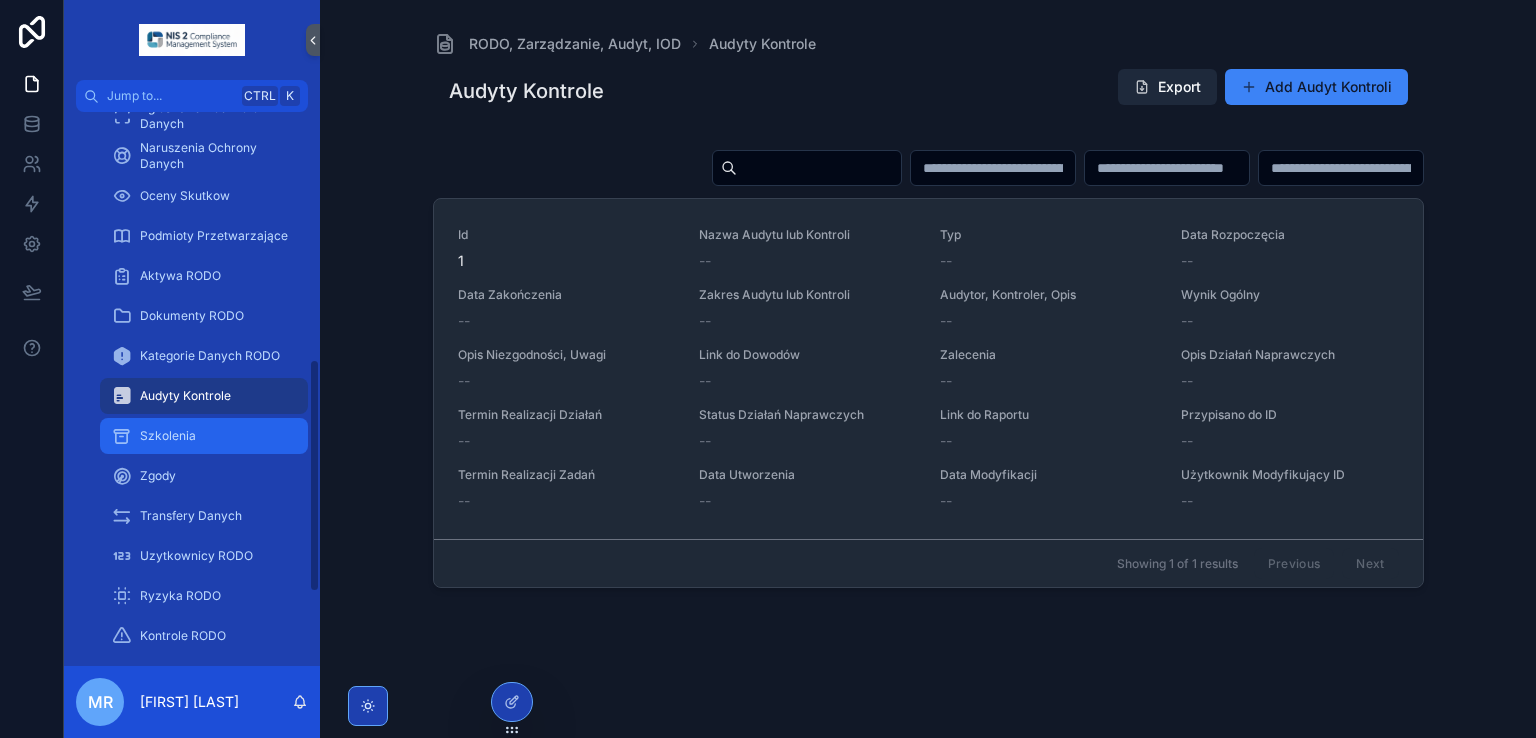 click on "Szkolenia" at bounding box center [168, 436] 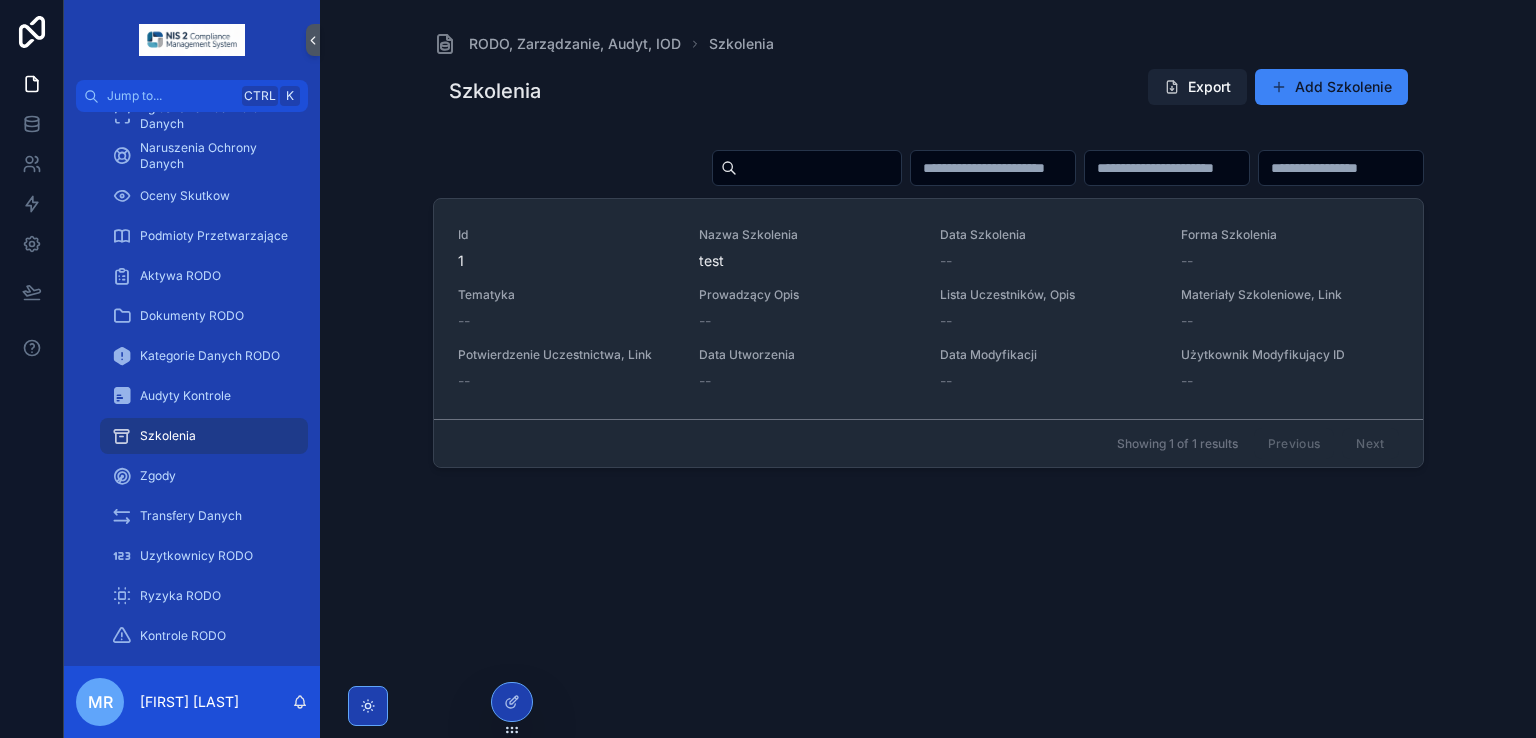 click on "Export" at bounding box center (1197, 87) 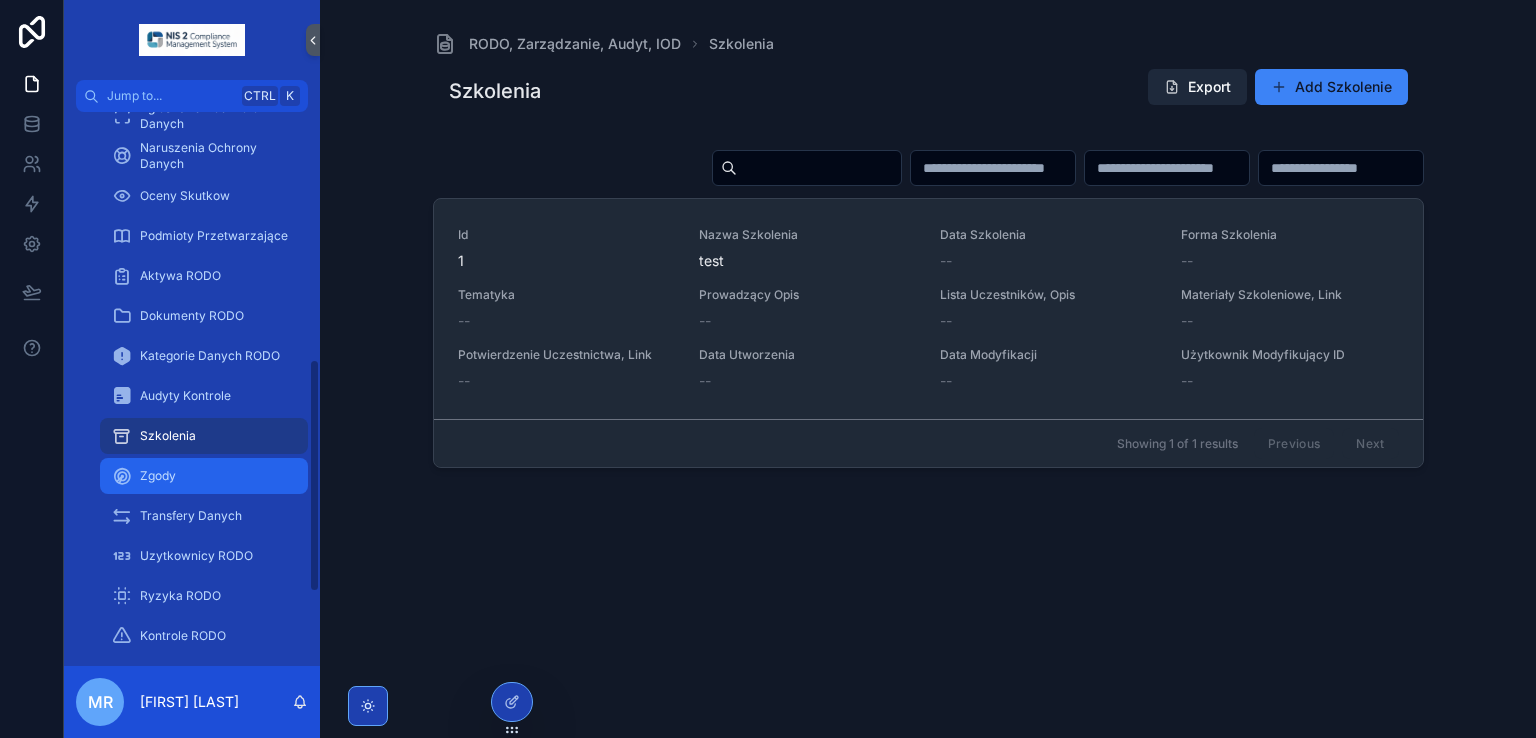 click on "Zgody" at bounding box center (158, 476) 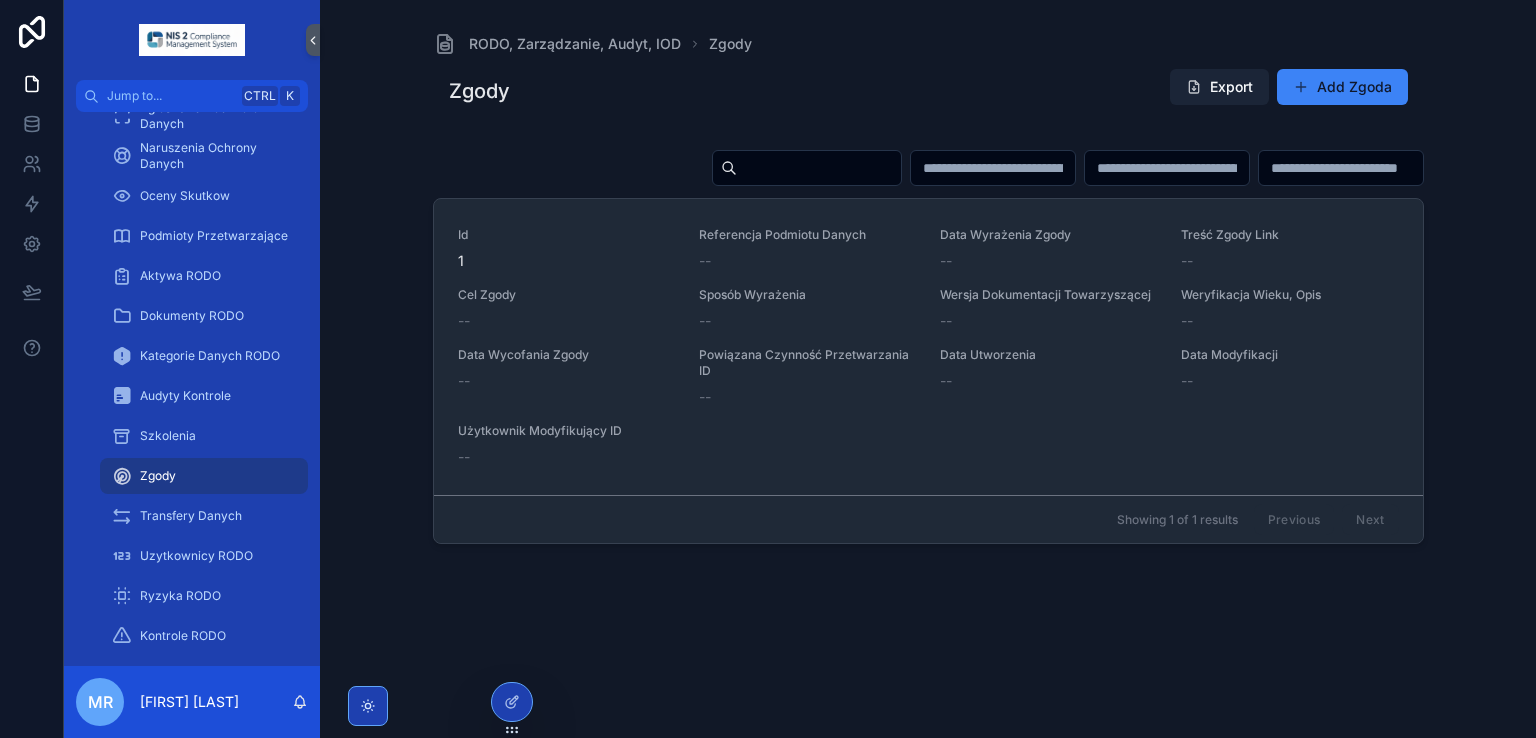click on "Export" at bounding box center (1219, 87) 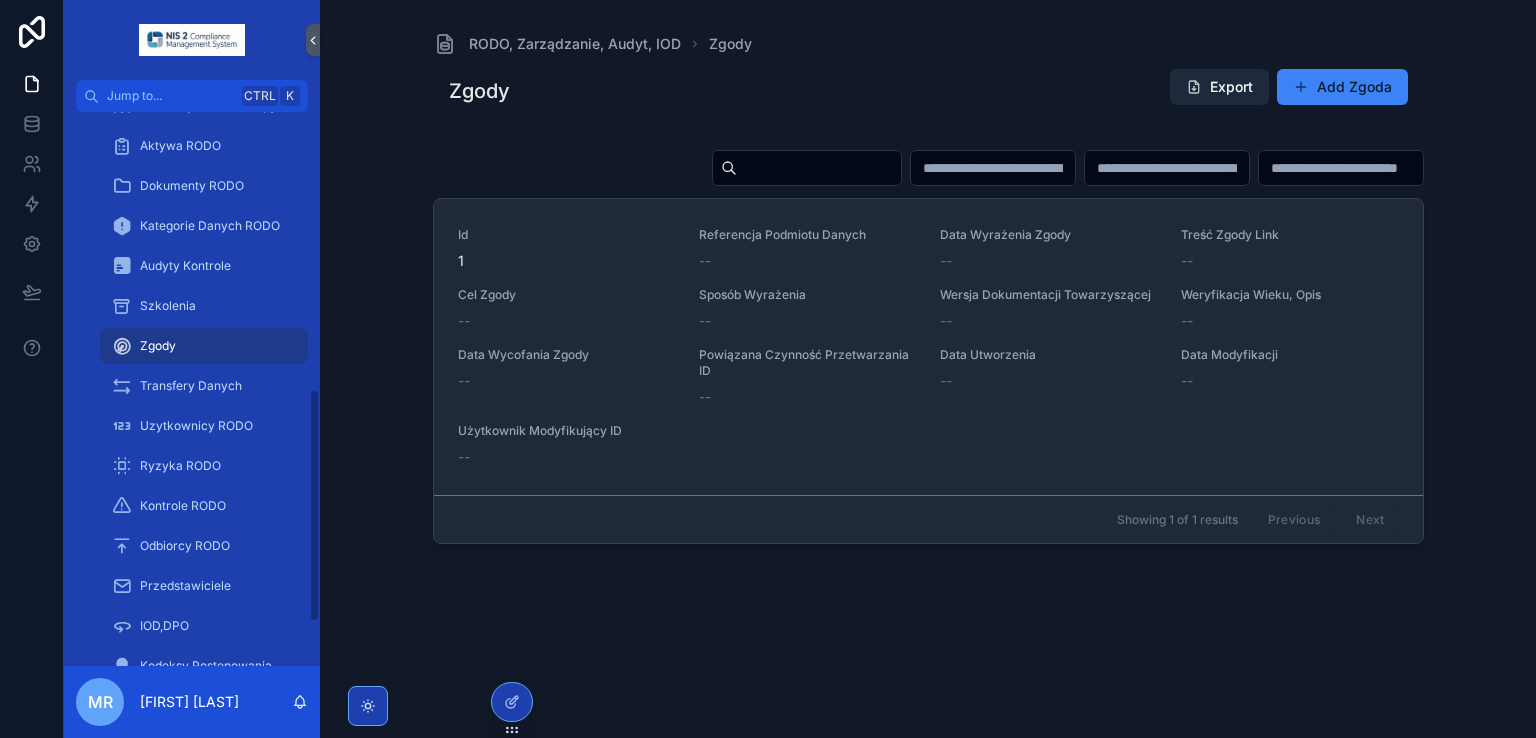 scroll, scrollTop: 762, scrollLeft: 0, axis: vertical 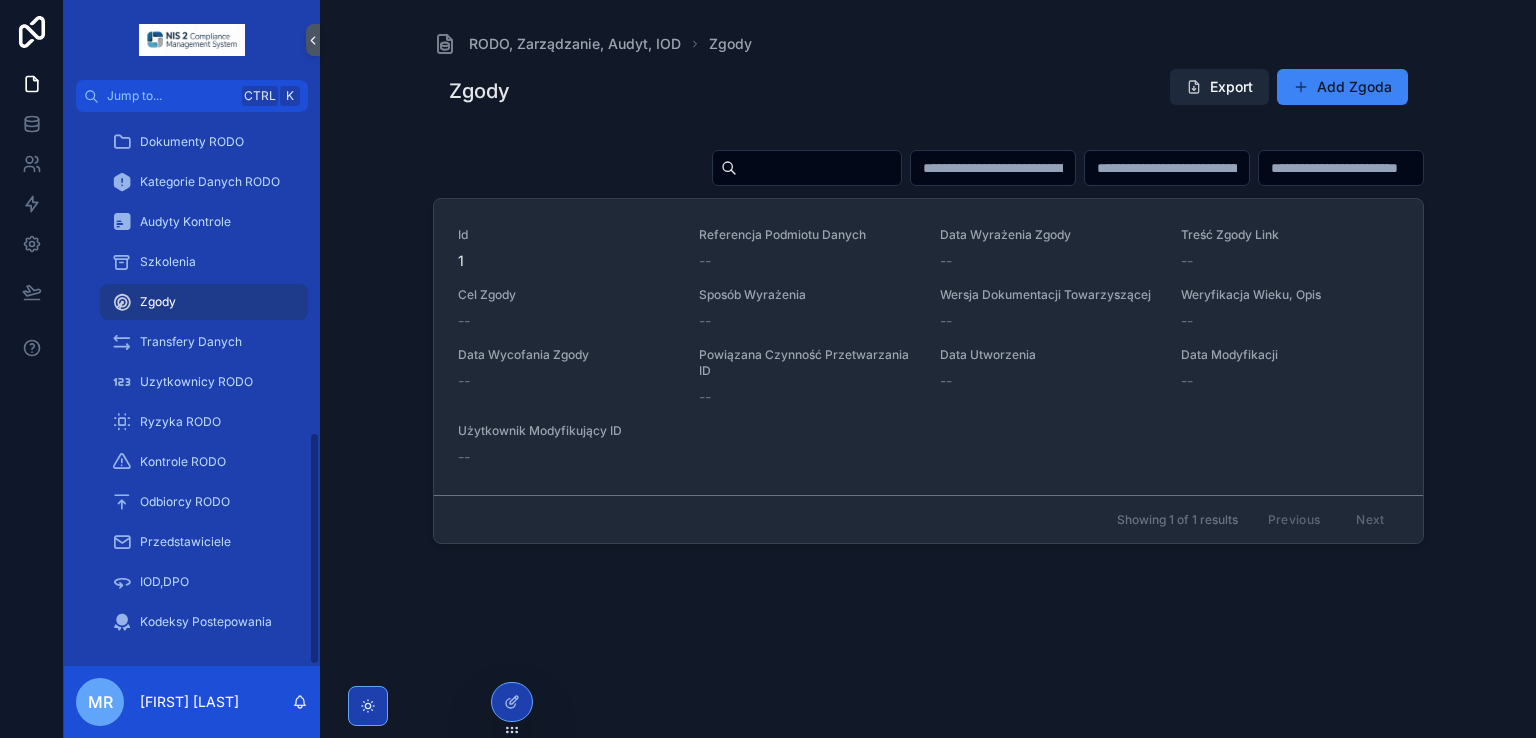 drag, startPoint x: 312, startPoint y: 400, endPoint x: 312, endPoint y: 481, distance: 81 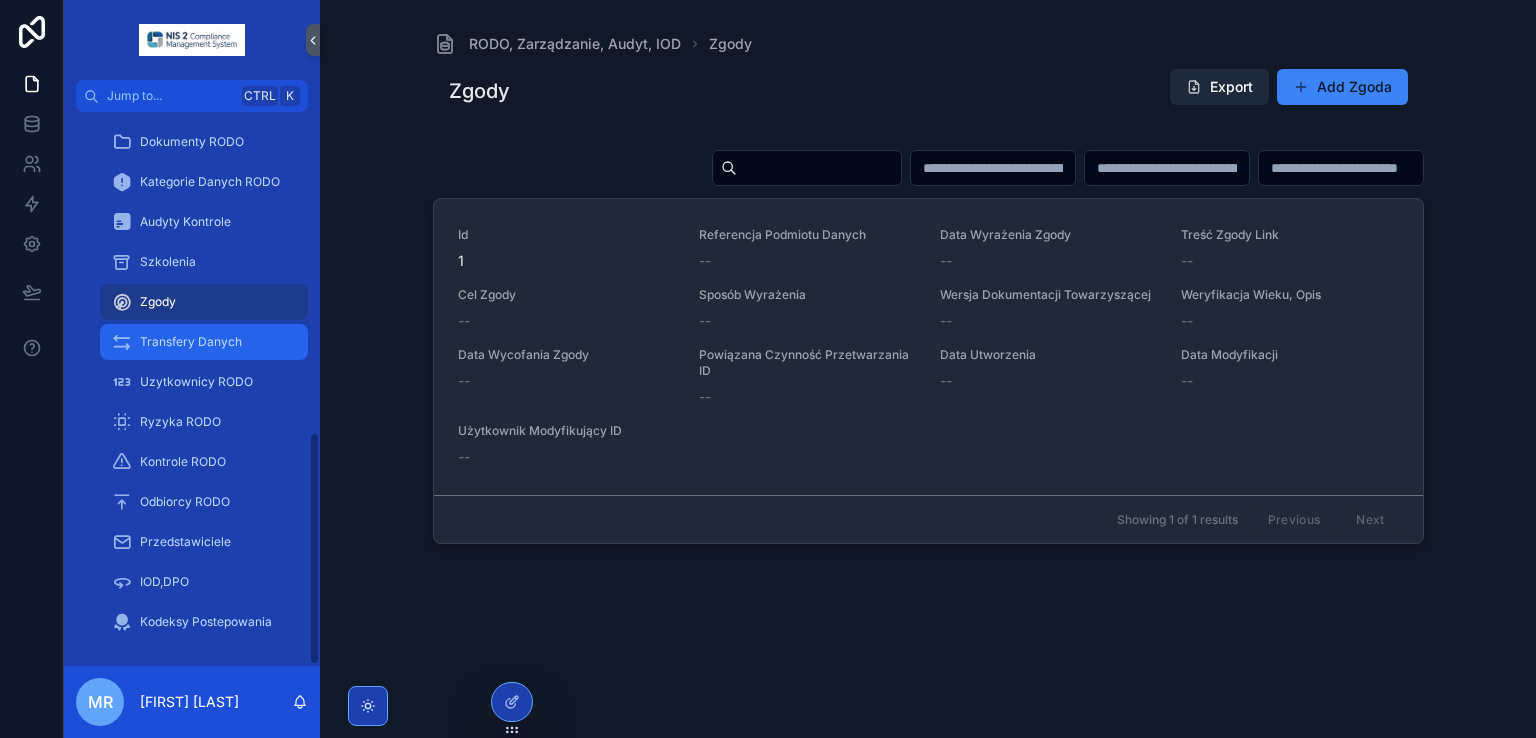 click on "Transfery Danych" at bounding box center [191, 342] 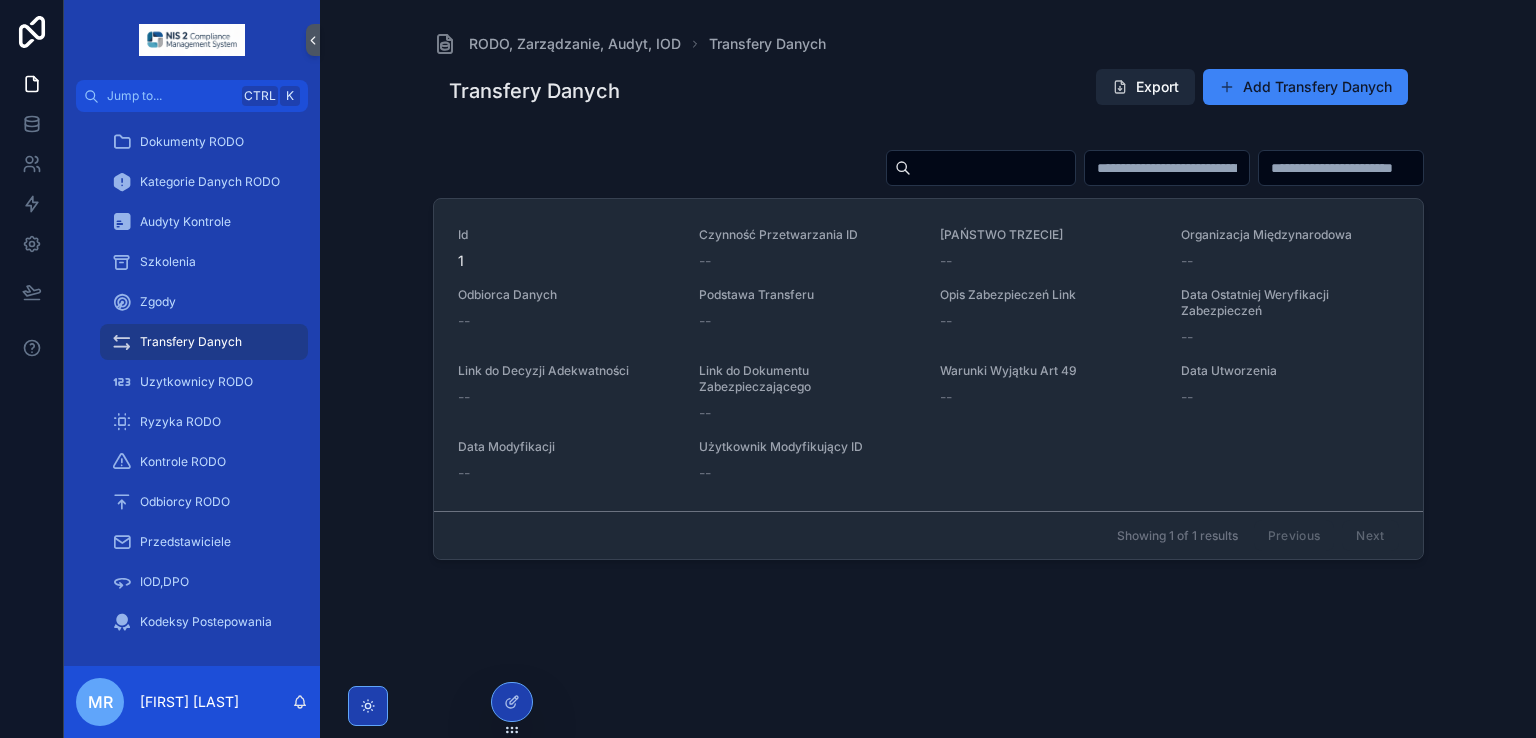 click on "Export" at bounding box center (1145, 87) 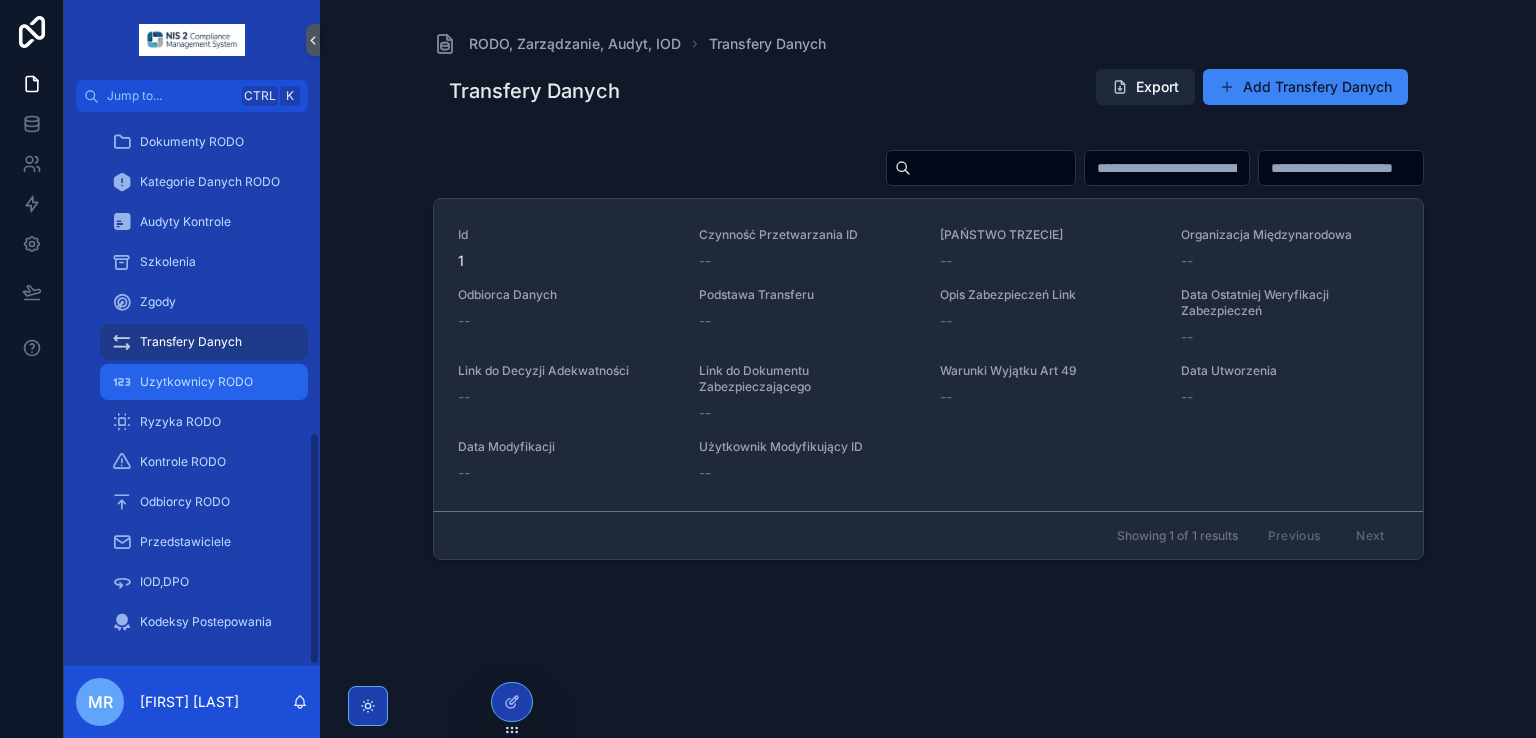 click on "Uzytkownicy RODO" at bounding box center (196, 382) 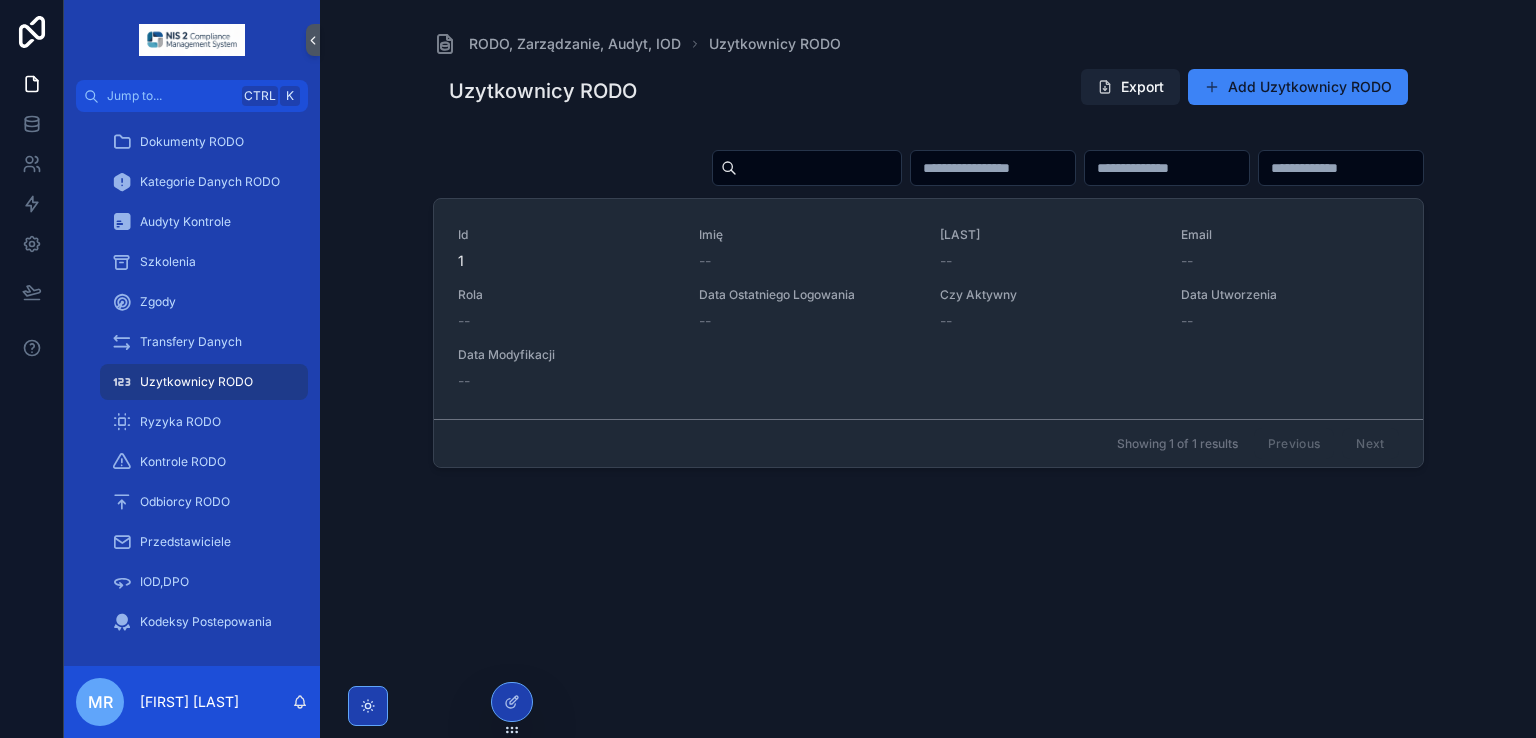 click on "Export" at bounding box center (1130, 87) 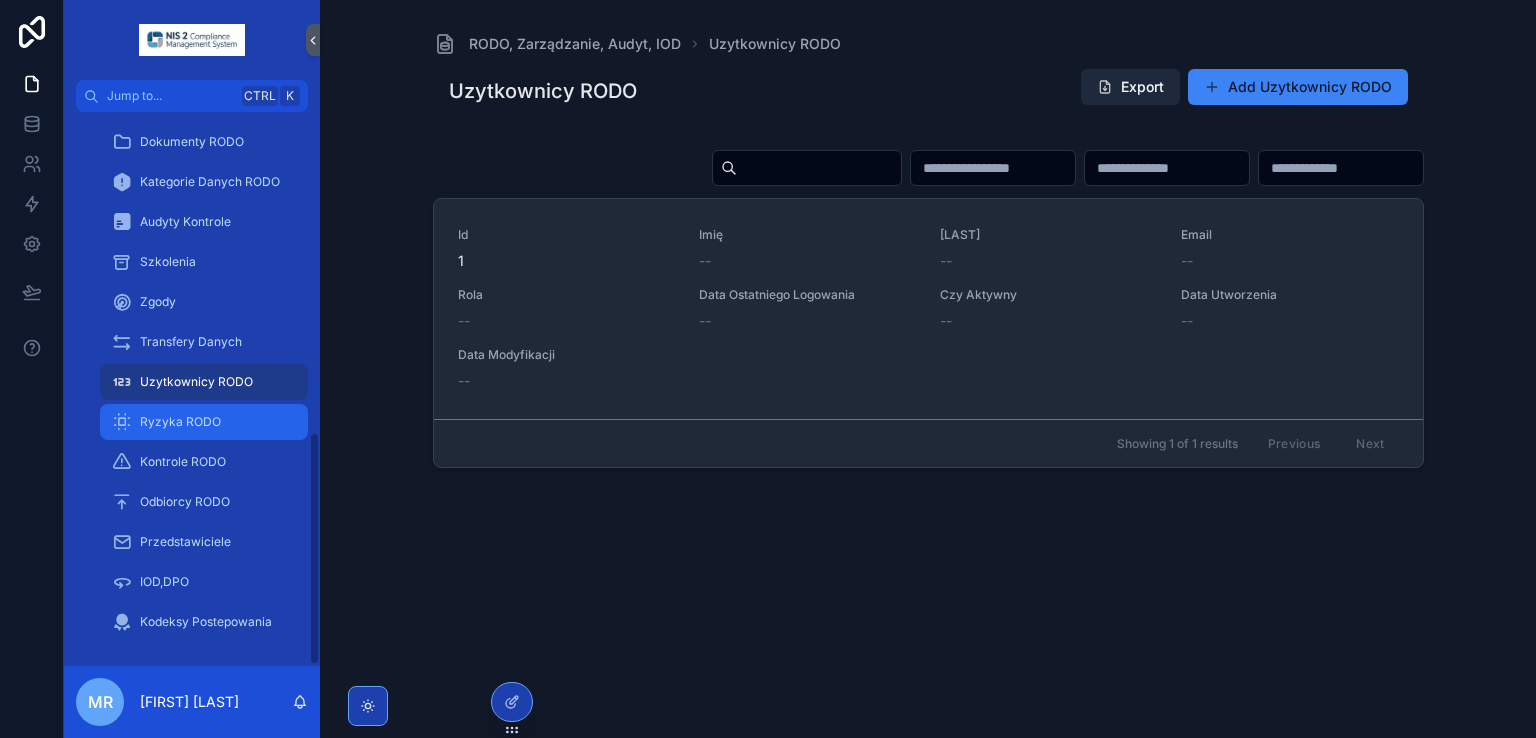 click on "Ryzyka RODO" at bounding box center (180, 422) 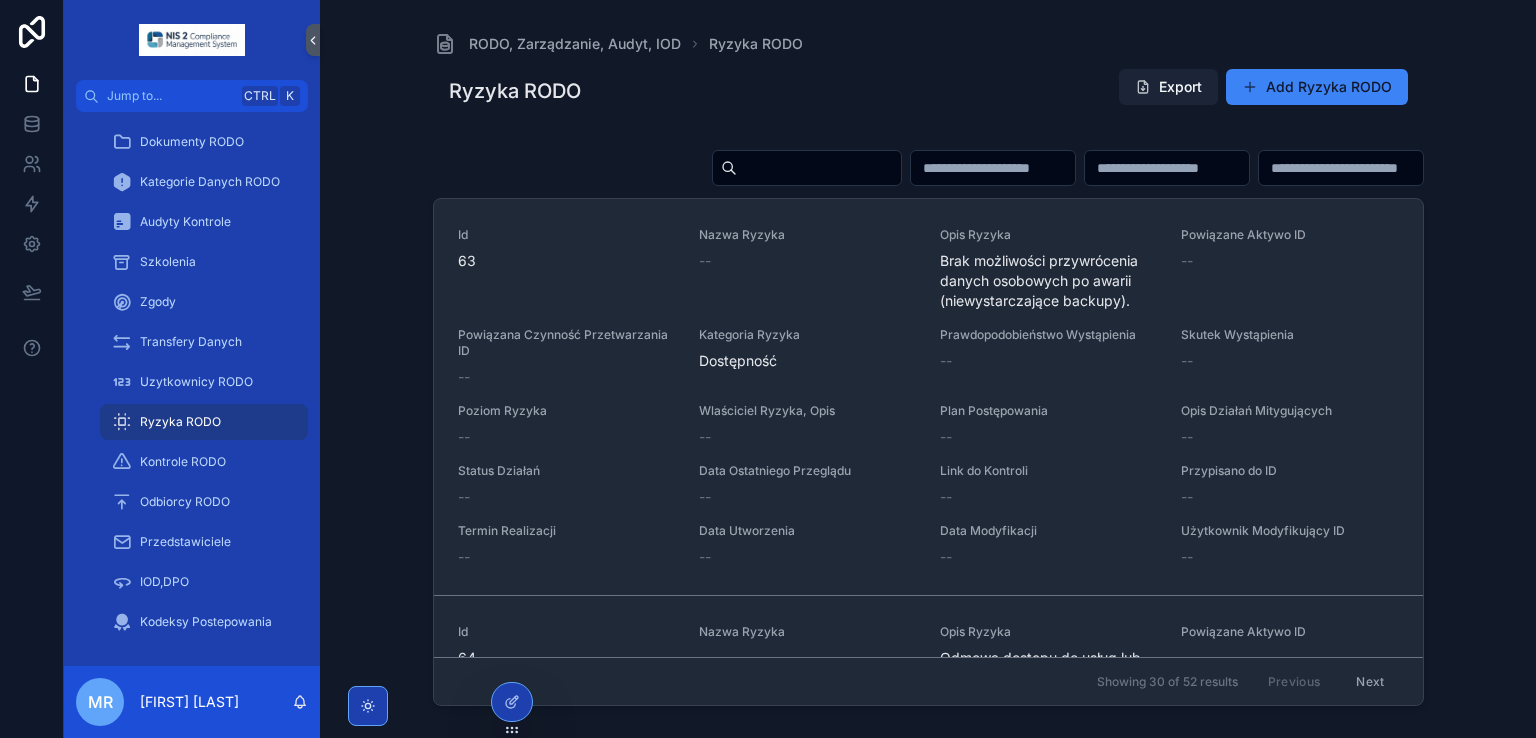 click on "Export" at bounding box center [1168, 87] 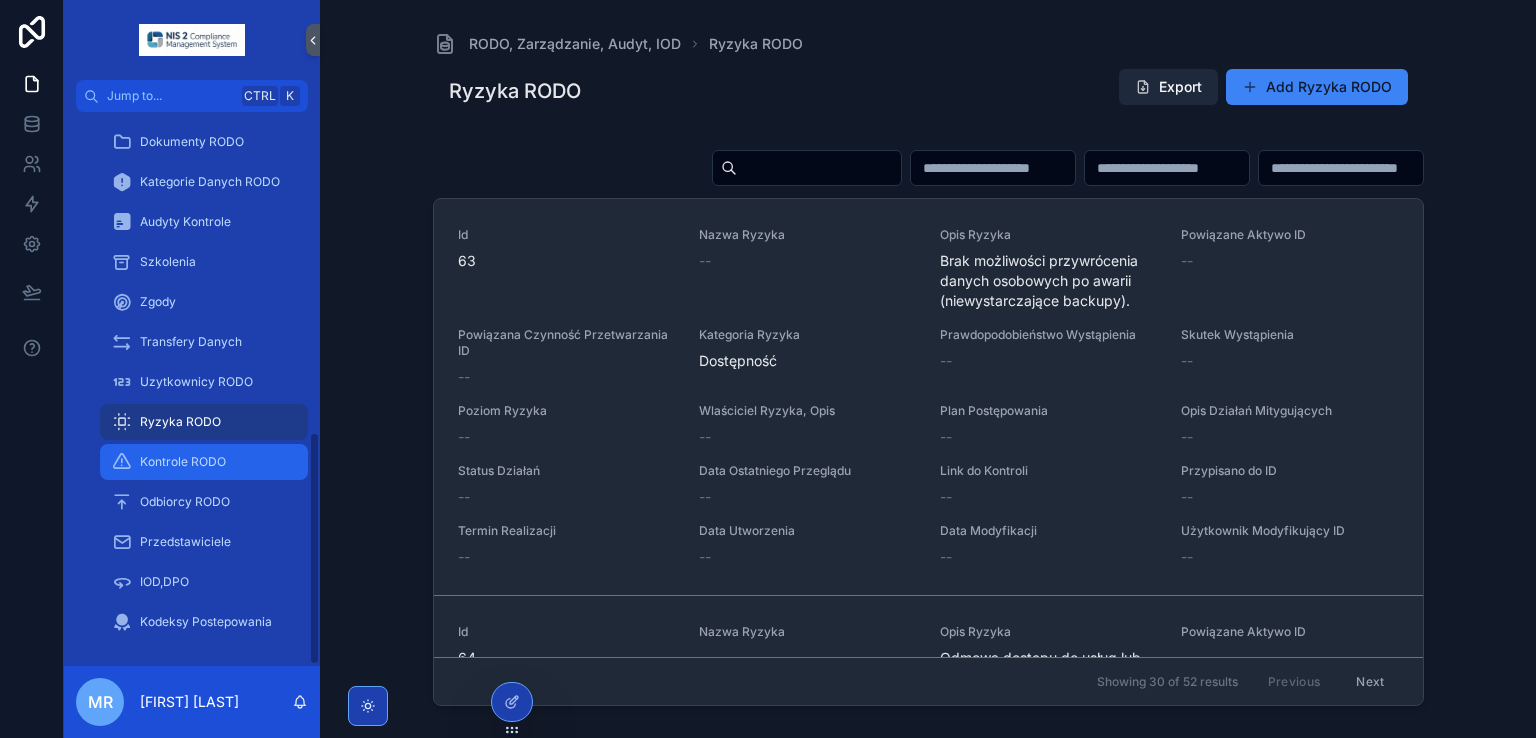 click on "Kontrole RODO" at bounding box center (183, 462) 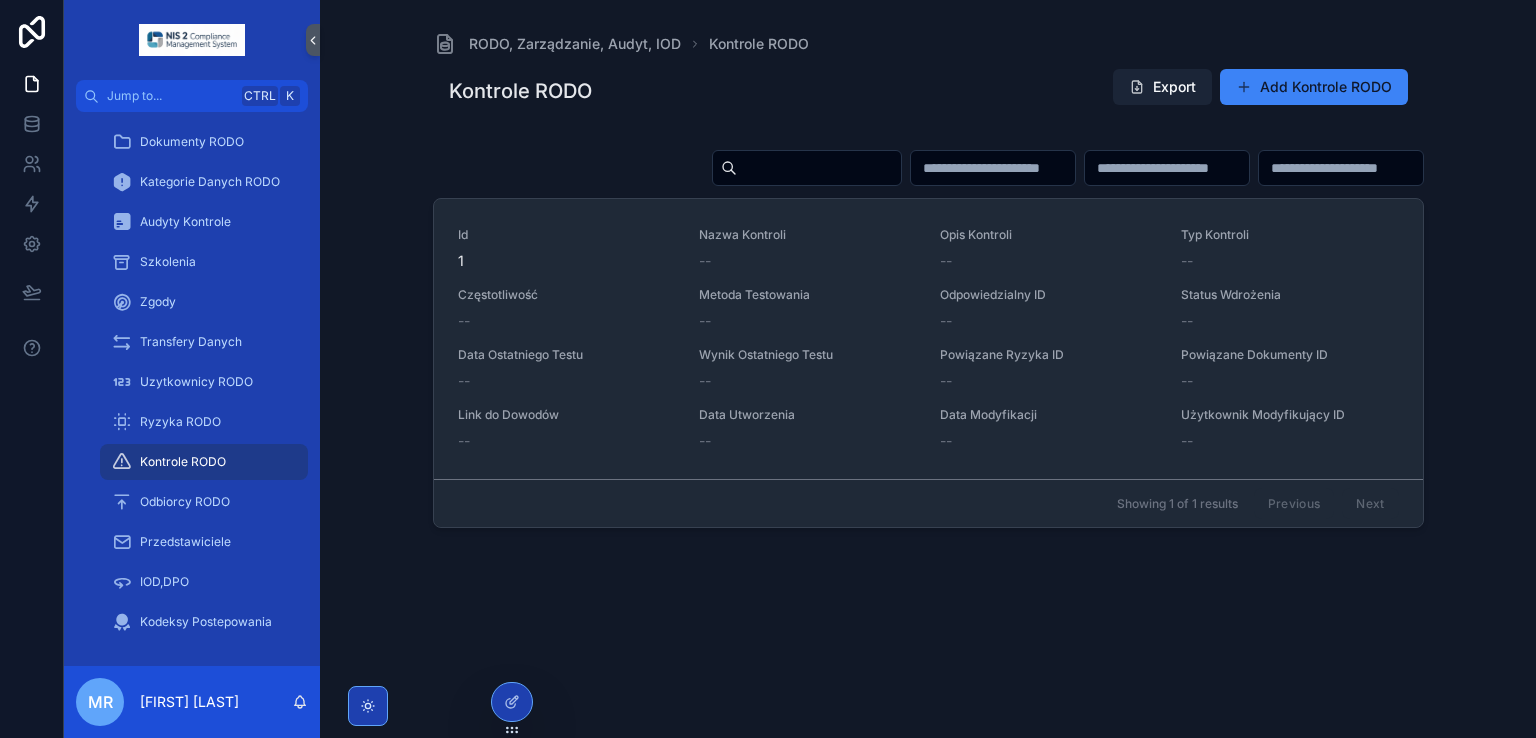click on "Export" at bounding box center (1162, 87) 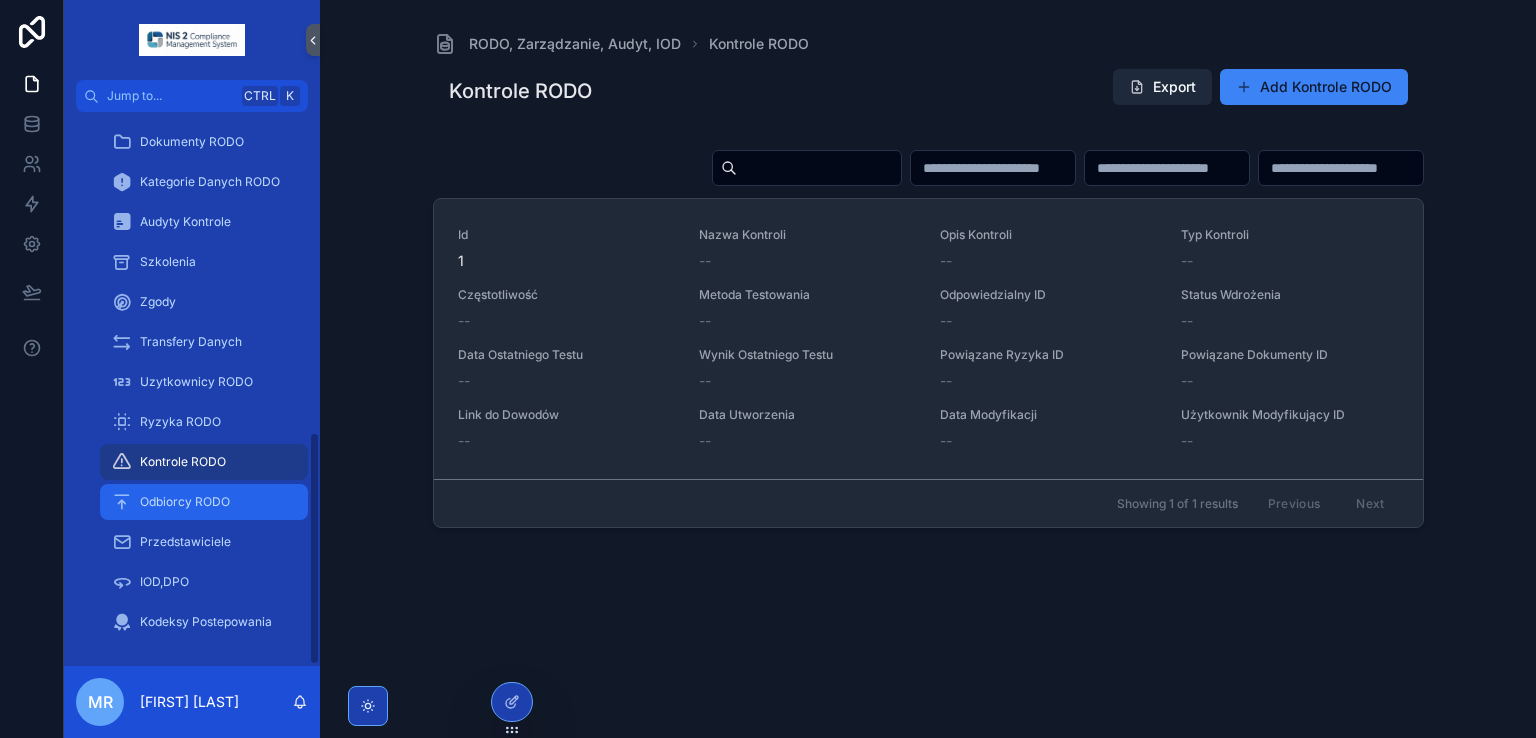 click on "Odbiorcy RODO" at bounding box center (185, 502) 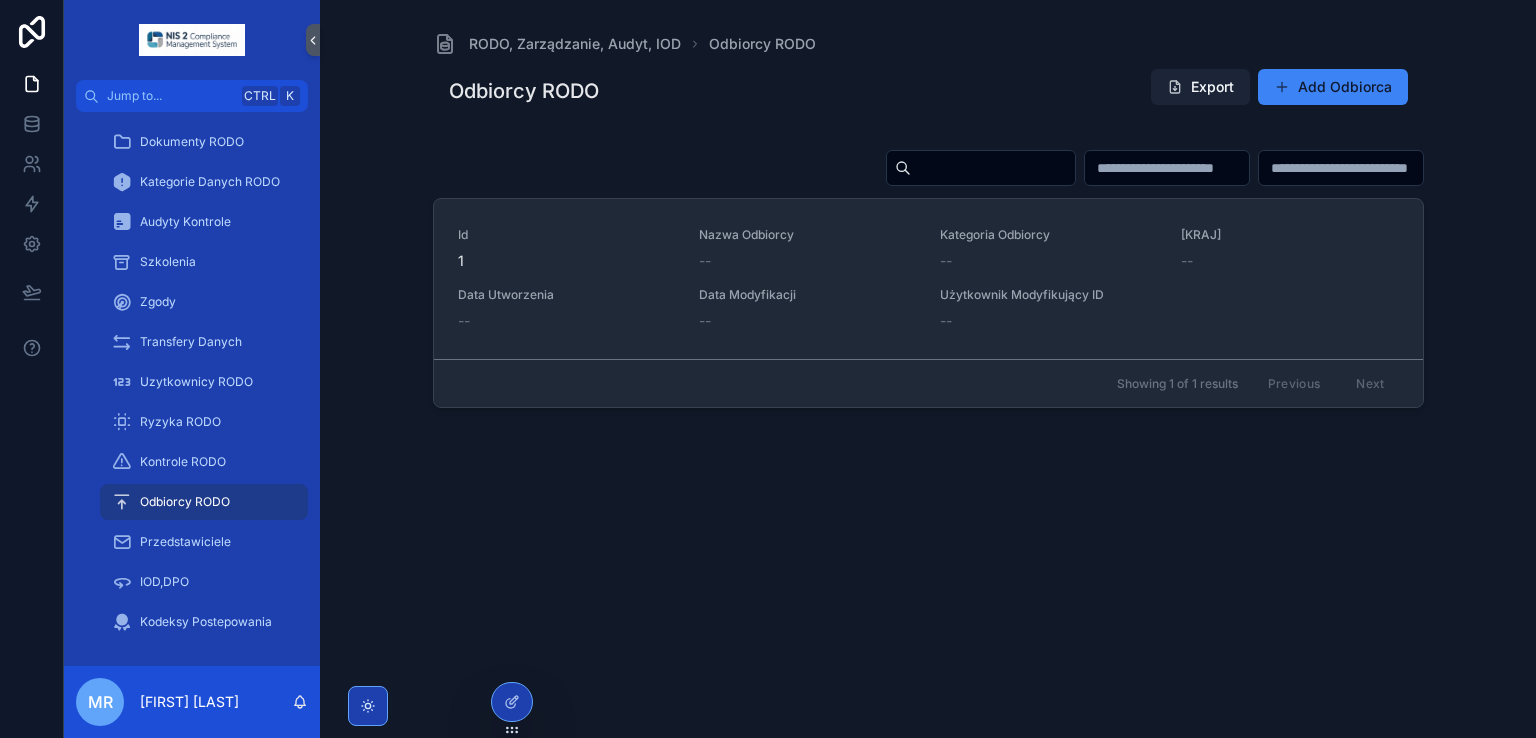 click on "Export" at bounding box center [1200, 87] 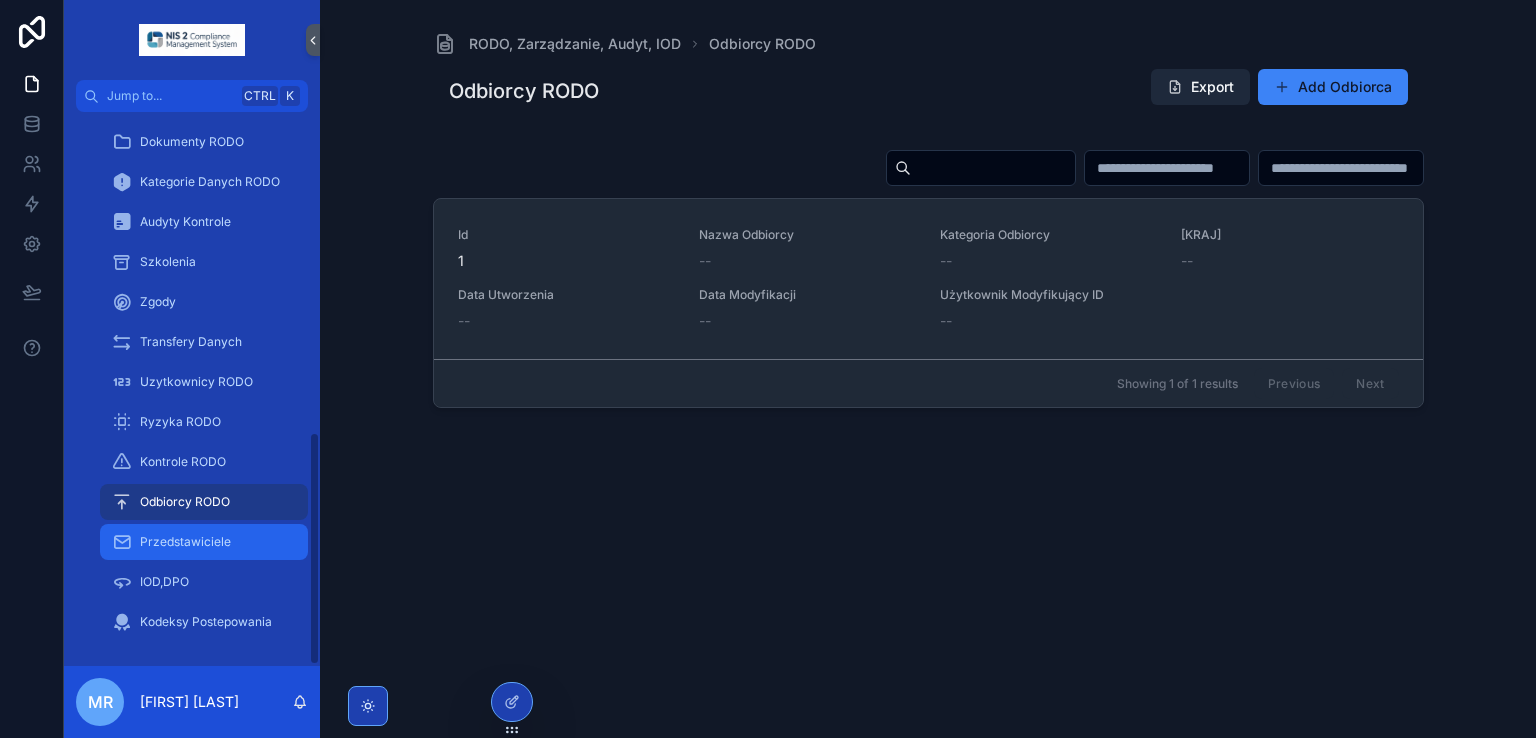click on "Przedstawiciele" at bounding box center [204, 542] 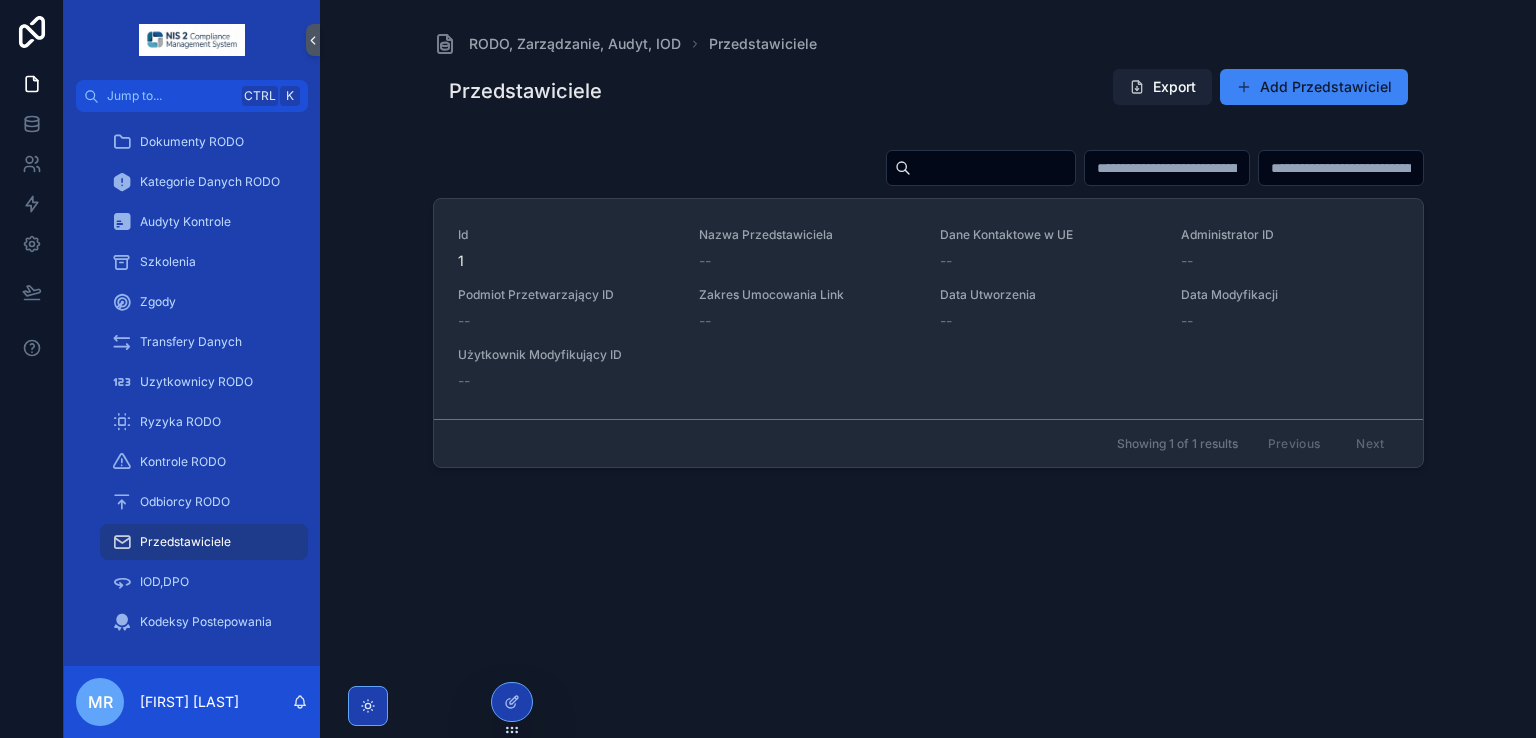 click on "Export" at bounding box center [1162, 87] 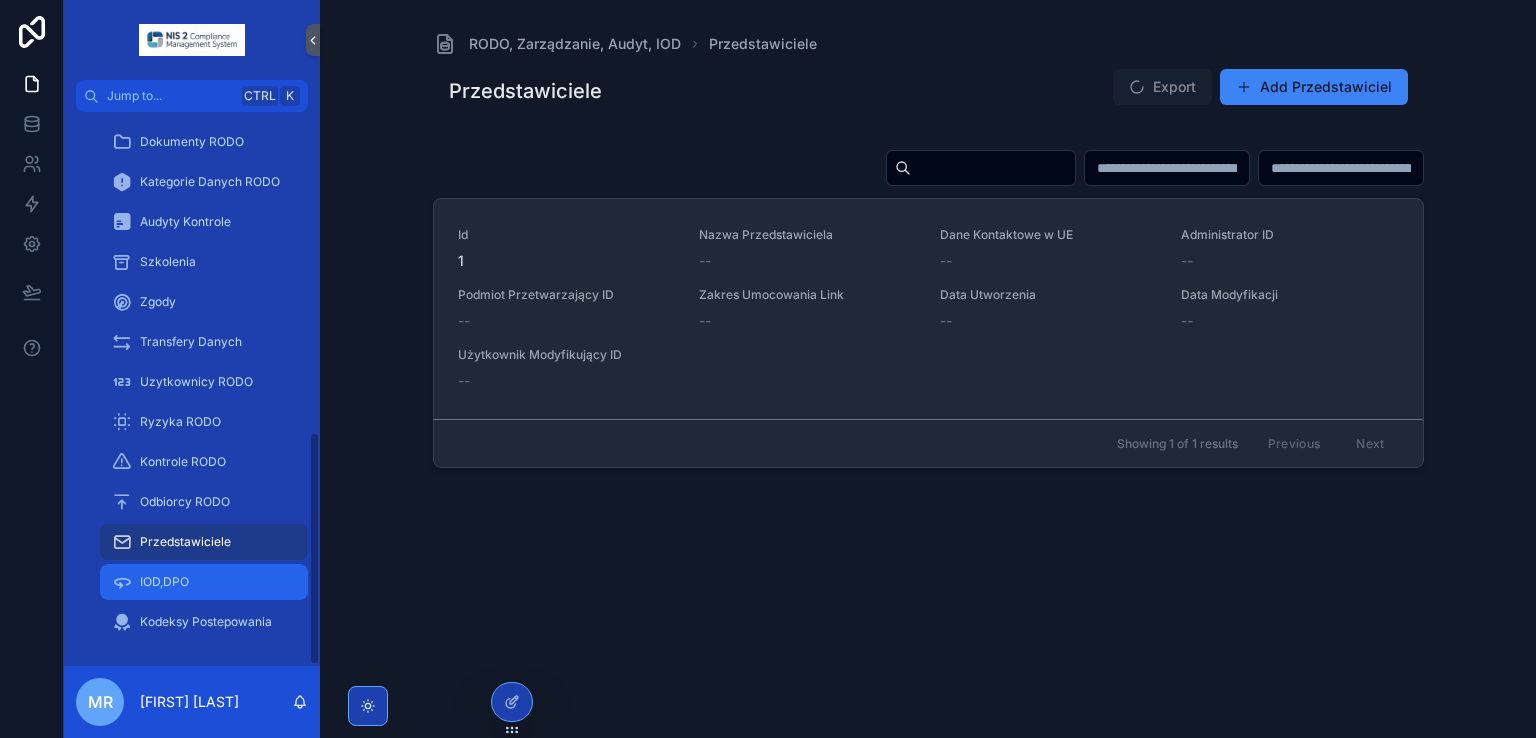 click on "IOD,DPO" at bounding box center [204, 582] 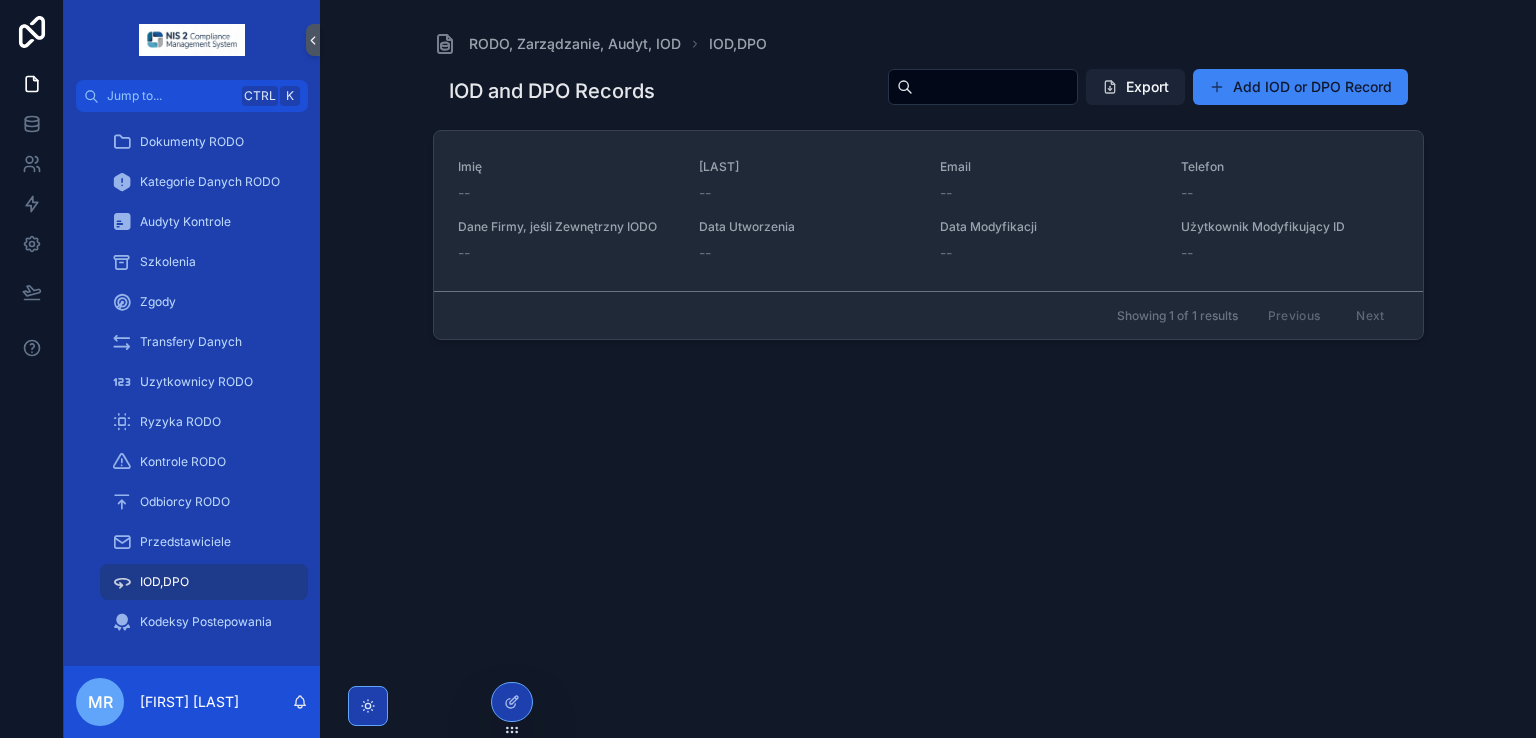 click on "Export" at bounding box center [1135, 87] 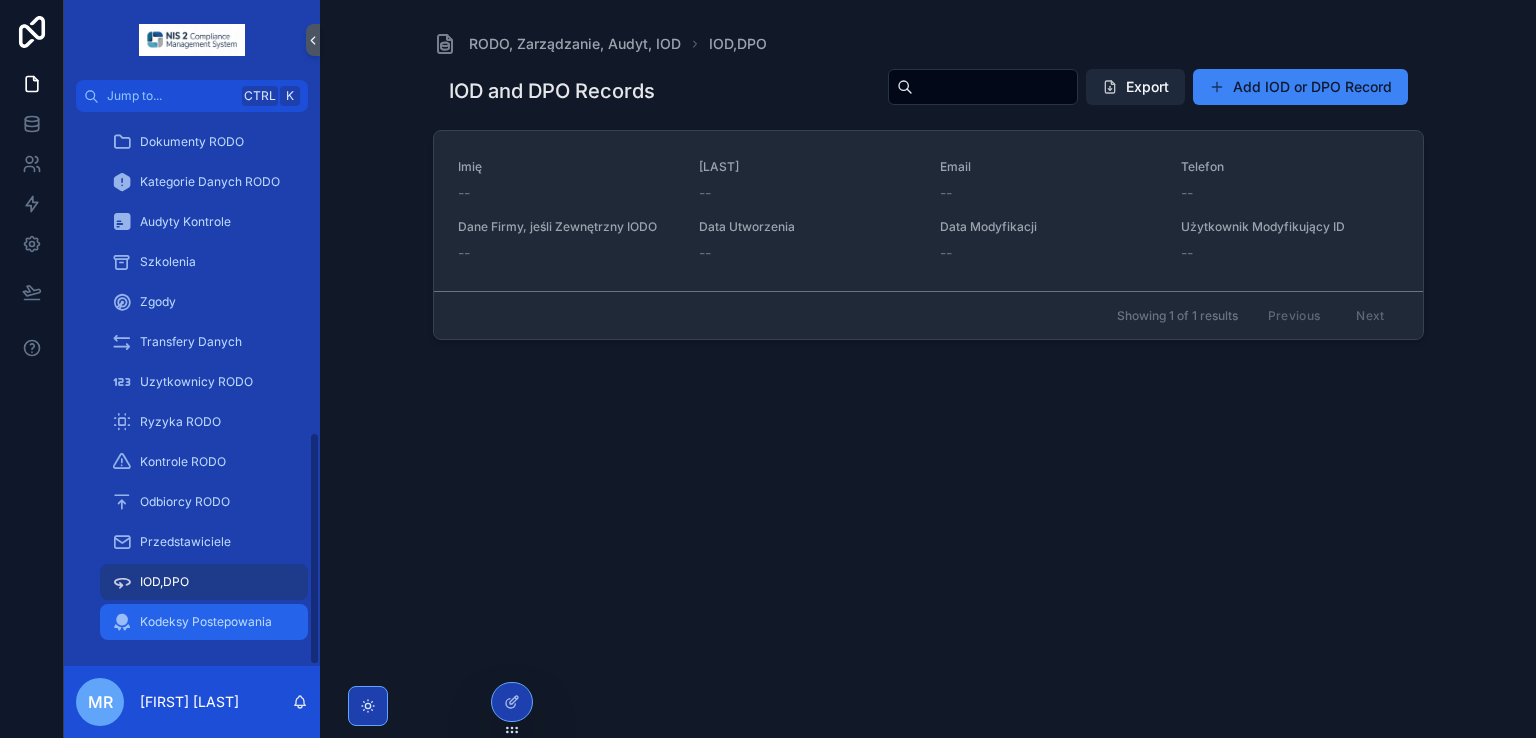 click on "Kodeksy Postepowania" at bounding box center [206, 622] 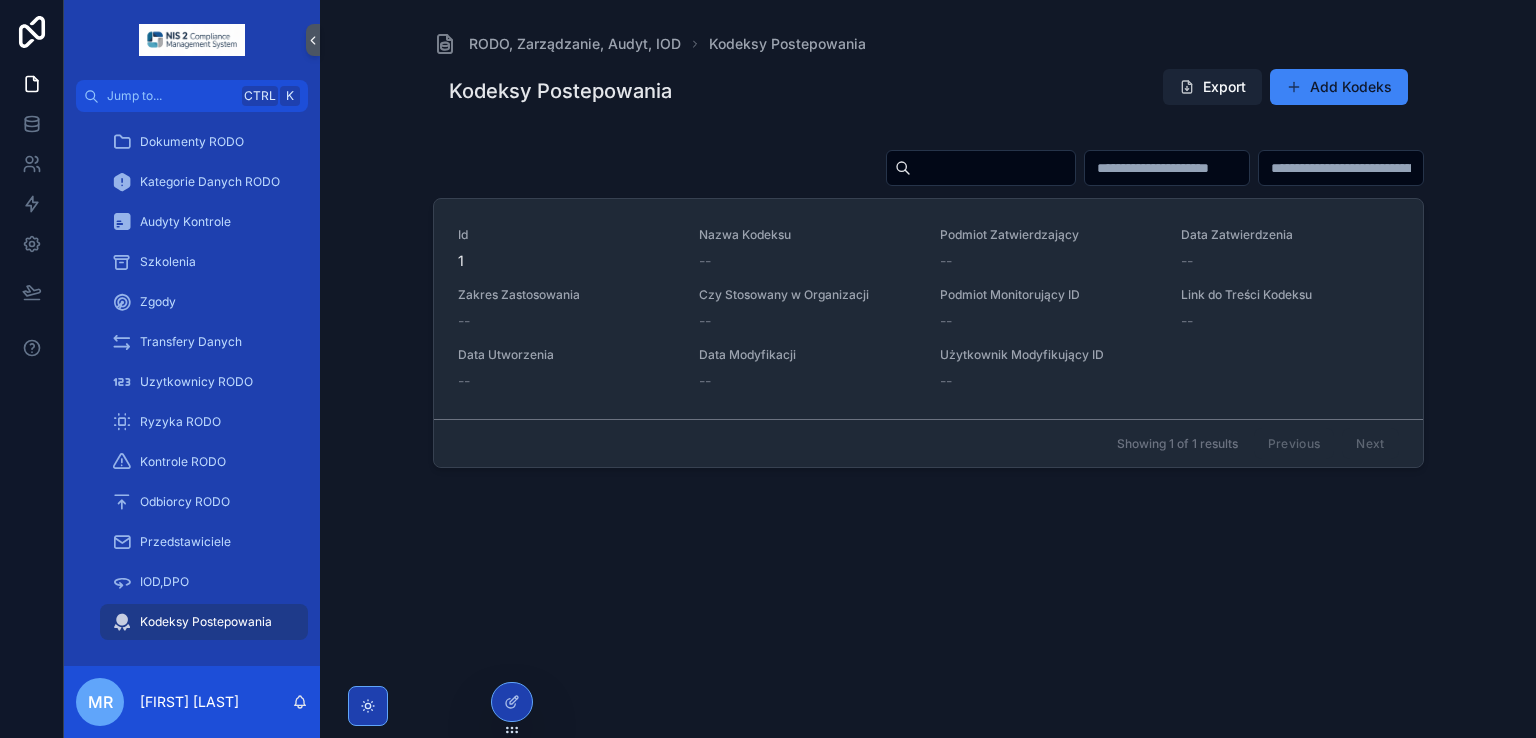 click at bounding box center [1187, 87] 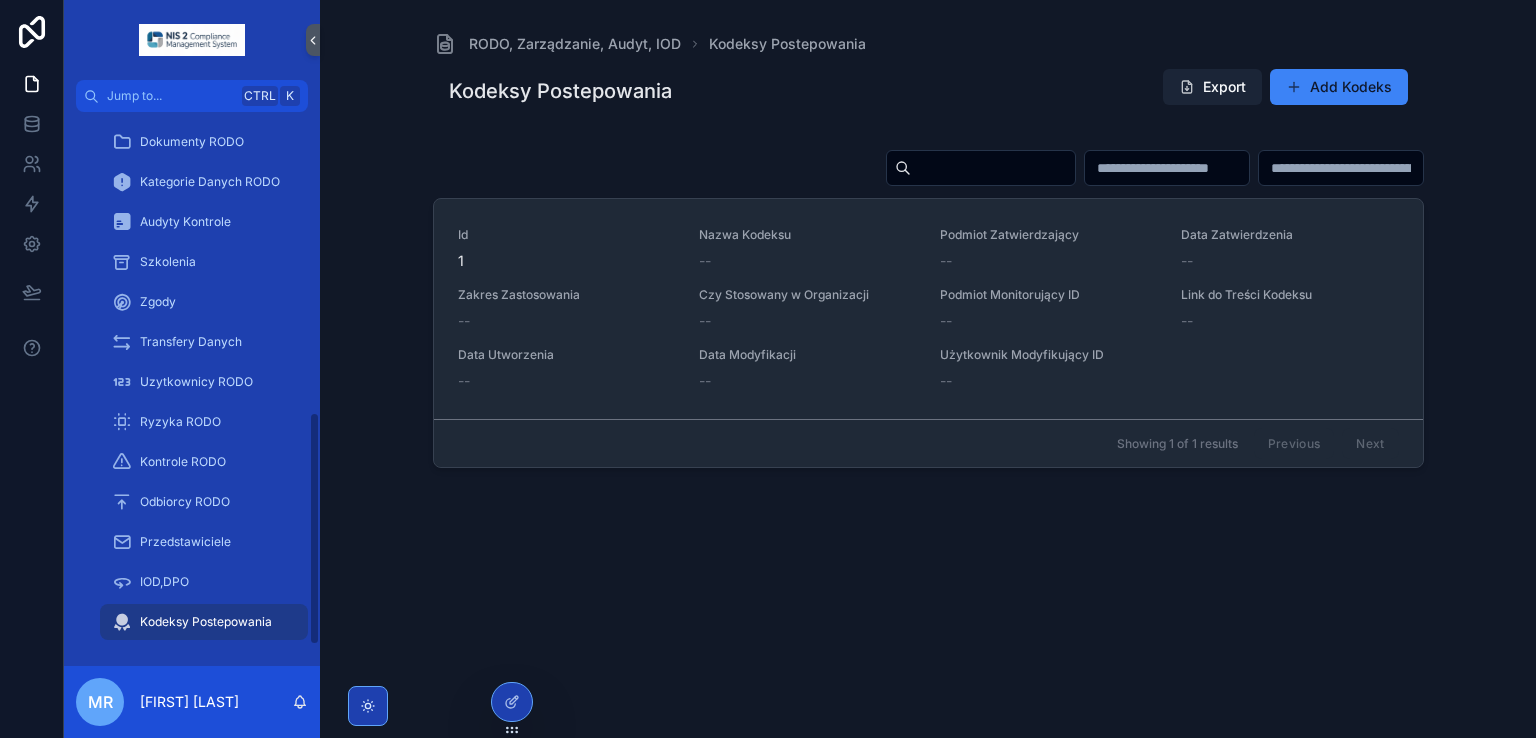 scroll, scrollTop: 362, scrollLeft: 0, axis: vertical 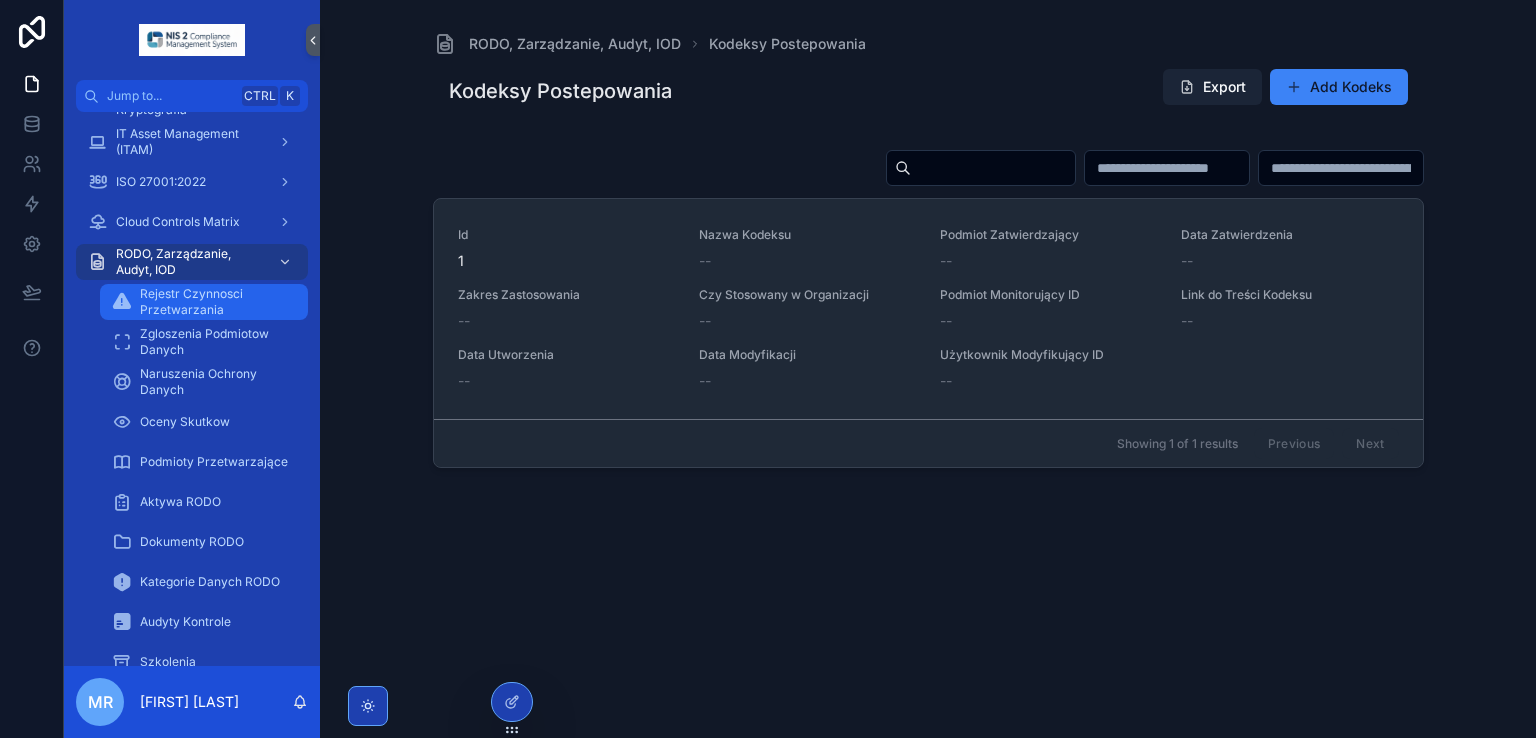 click on "Rejestr Czynnosci Przetwarzania" at bounding box center (214, 302) 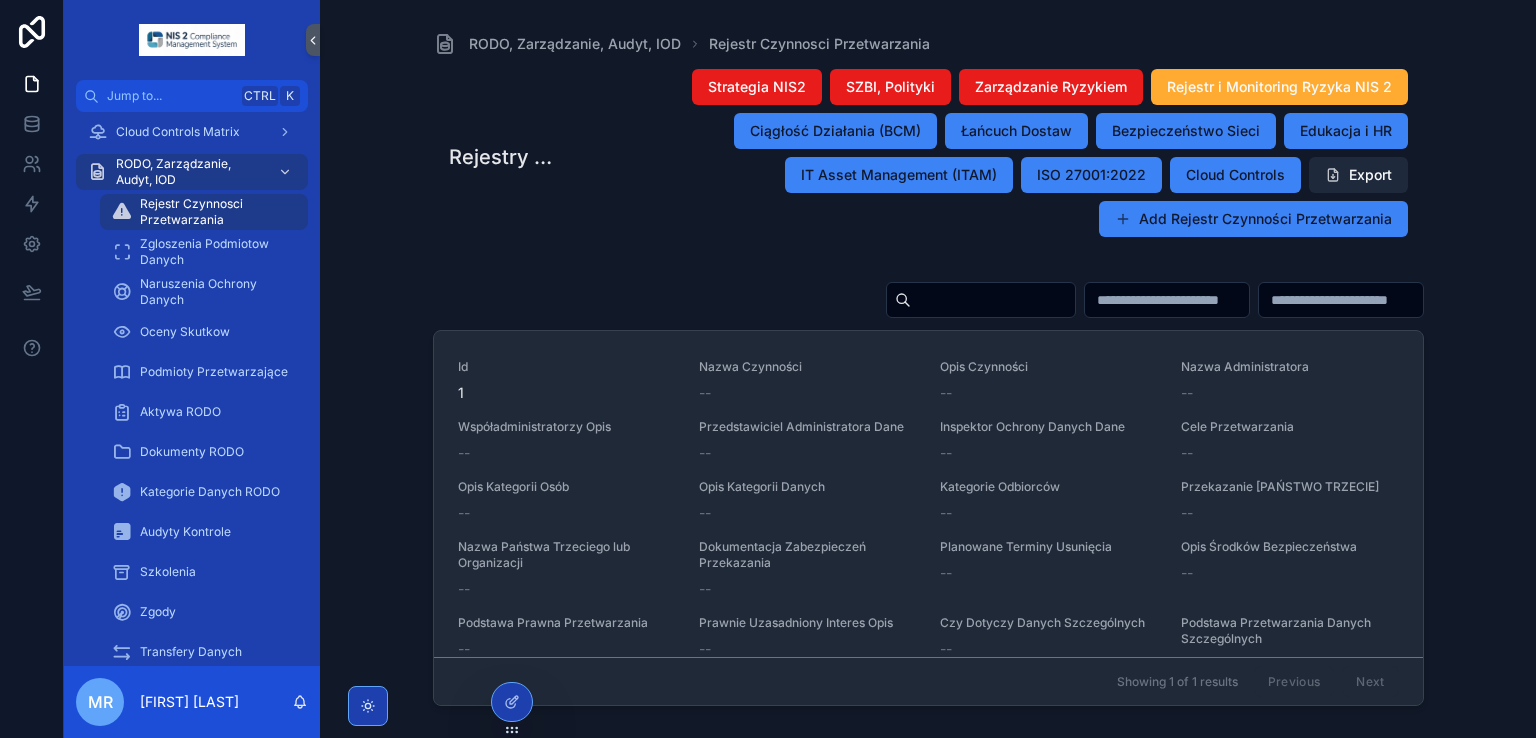 scroll, scrollTop: 762, scrollLeft: 0, axis: vertical 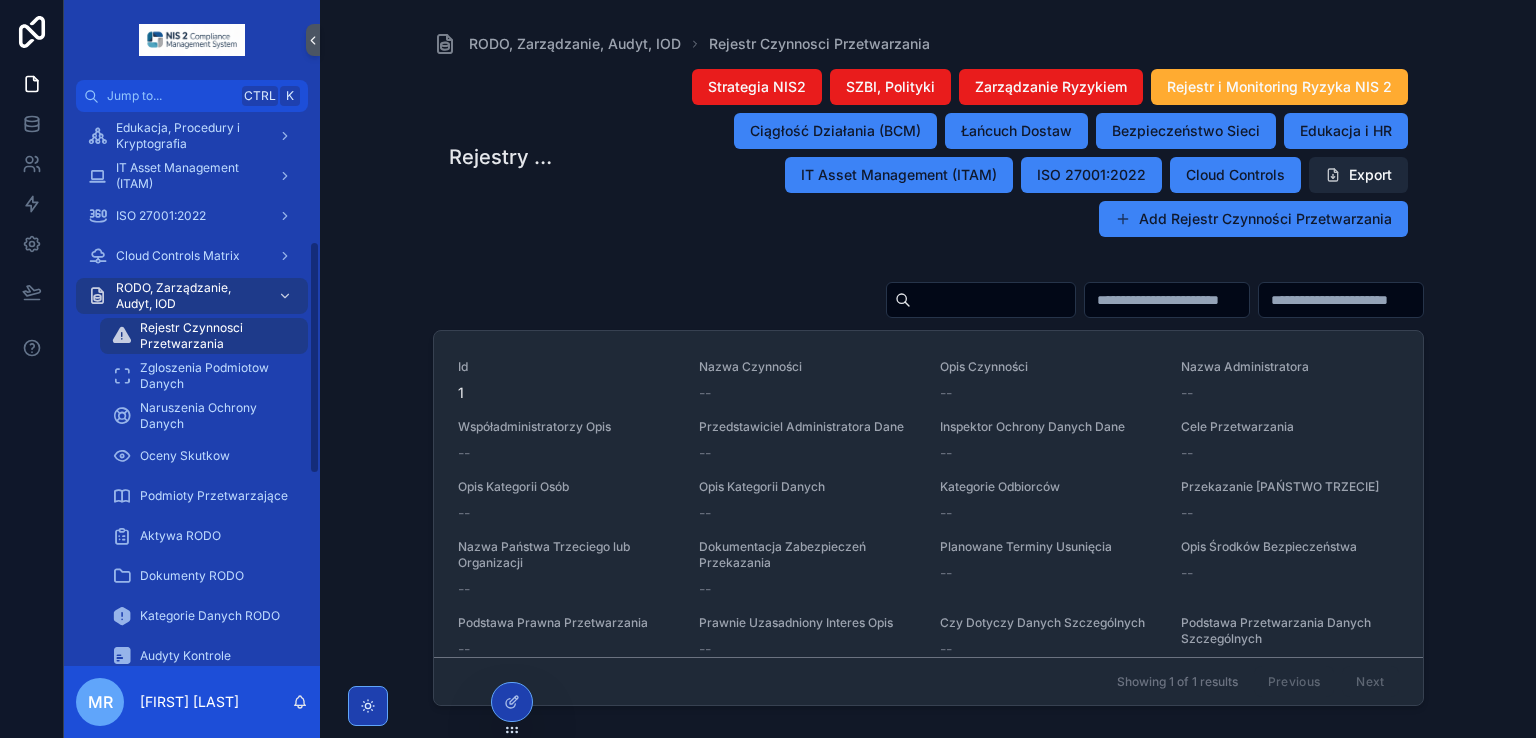 drag, startPoint x: 310, startPoint y: 321, endPoint x: 318, endPoint y: 390, distance: 69.46222 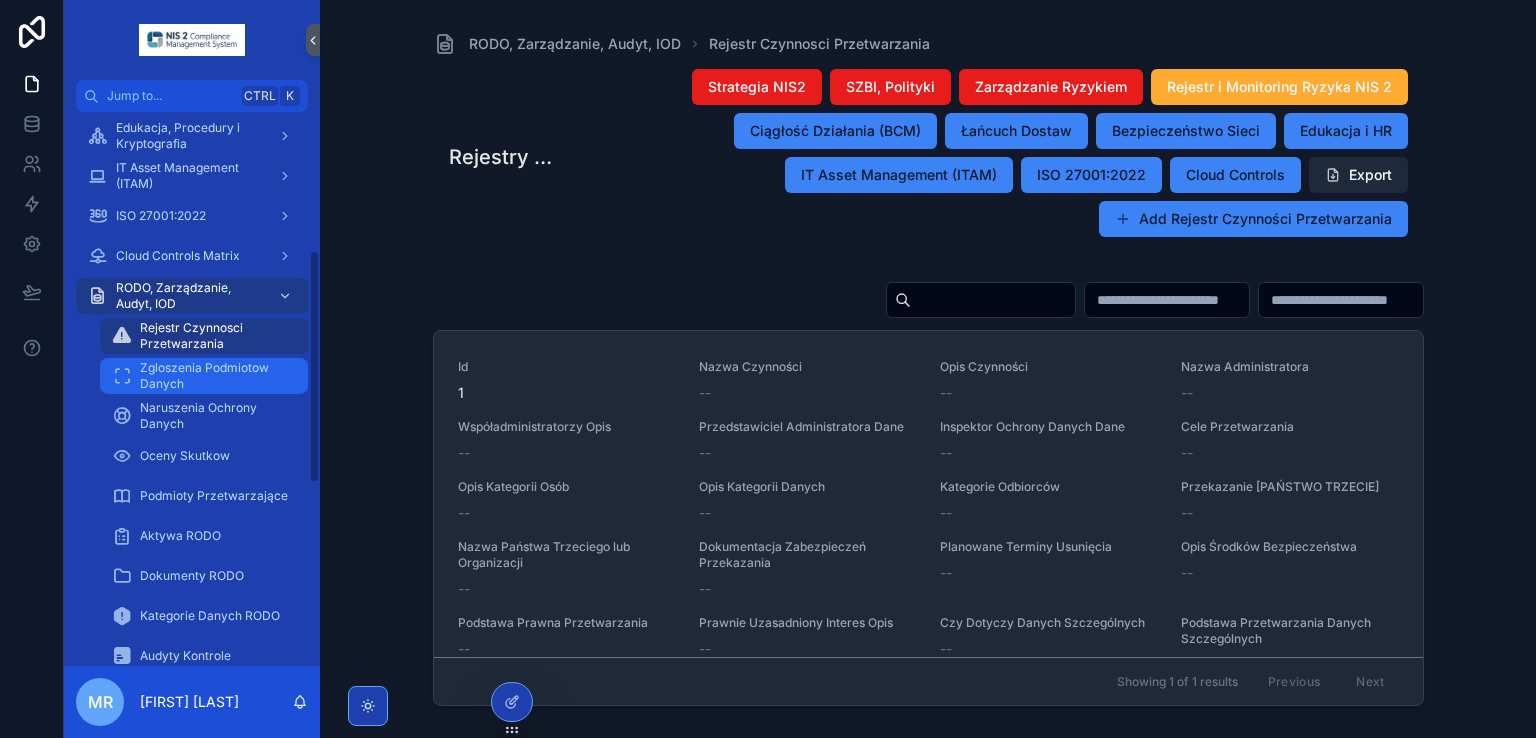 click on "Zgloszenia Podmiotow Danych" at bounding box center (214, 376) 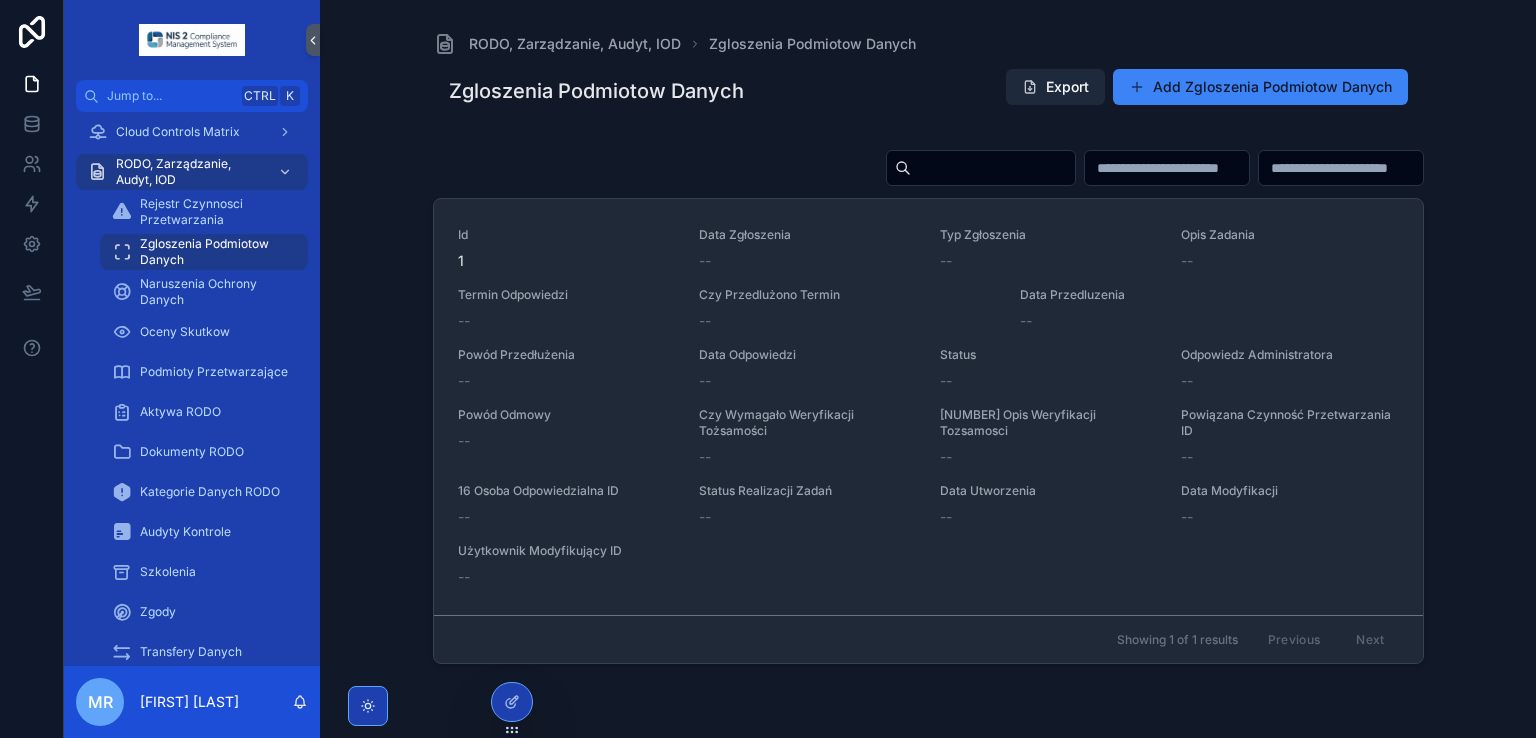 scroll, scrollTop: 762, scrollLeft: 0, axis: vertical 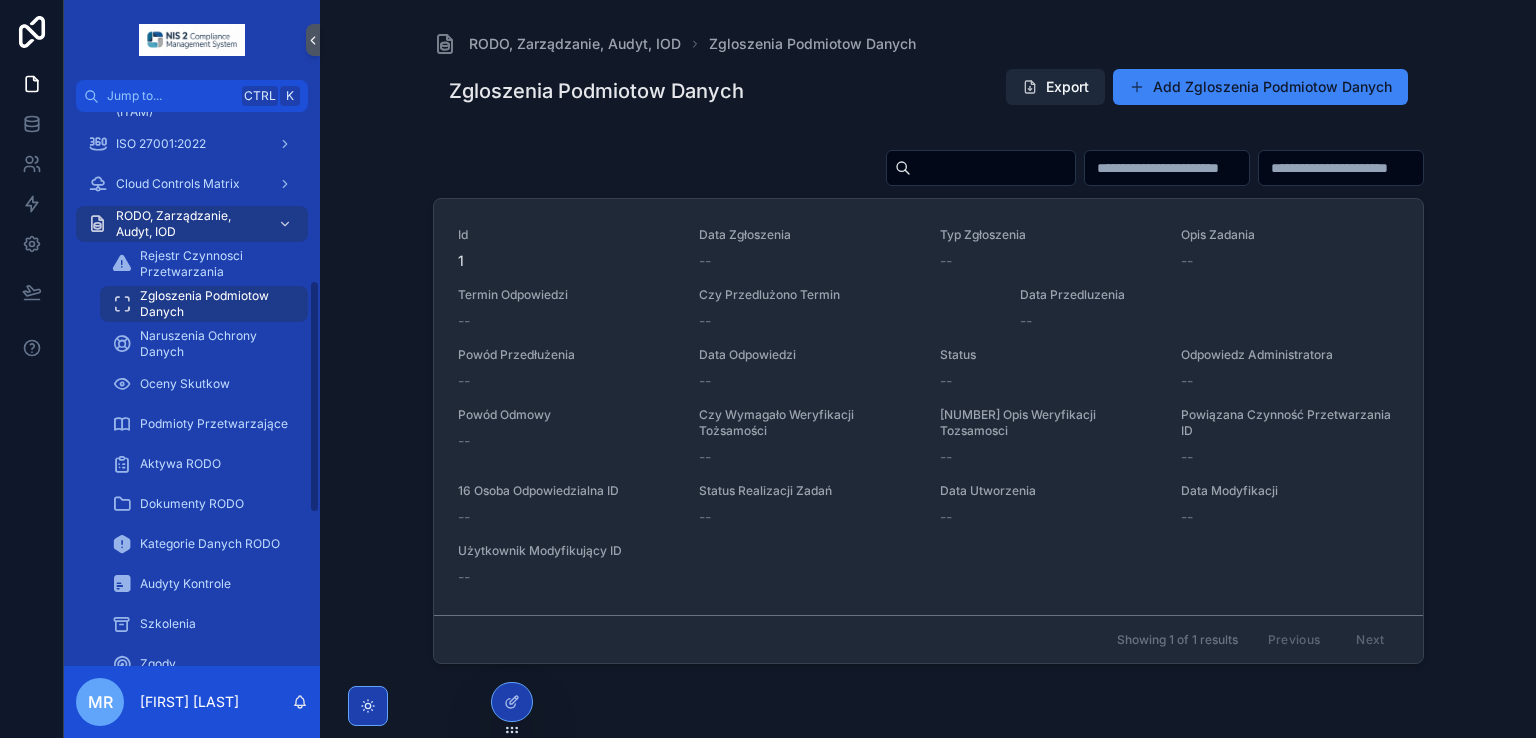 drag, startPoint x: 316, startPoint y: 445, endPoint x: 319, endPoint y: 335, distance: 110.0409 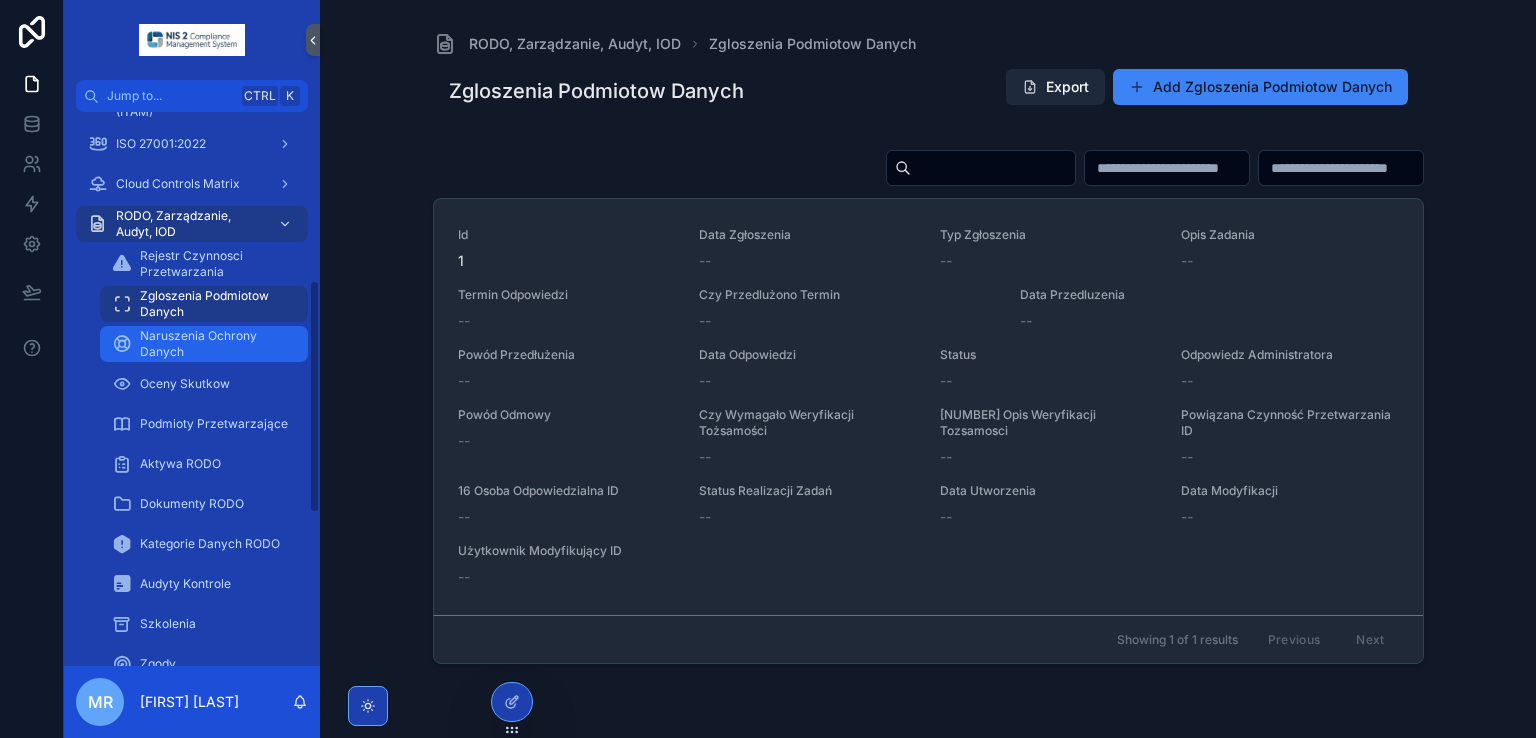 click on "Naruszenia Ochrony Danych" at bounding box center (214, 344) 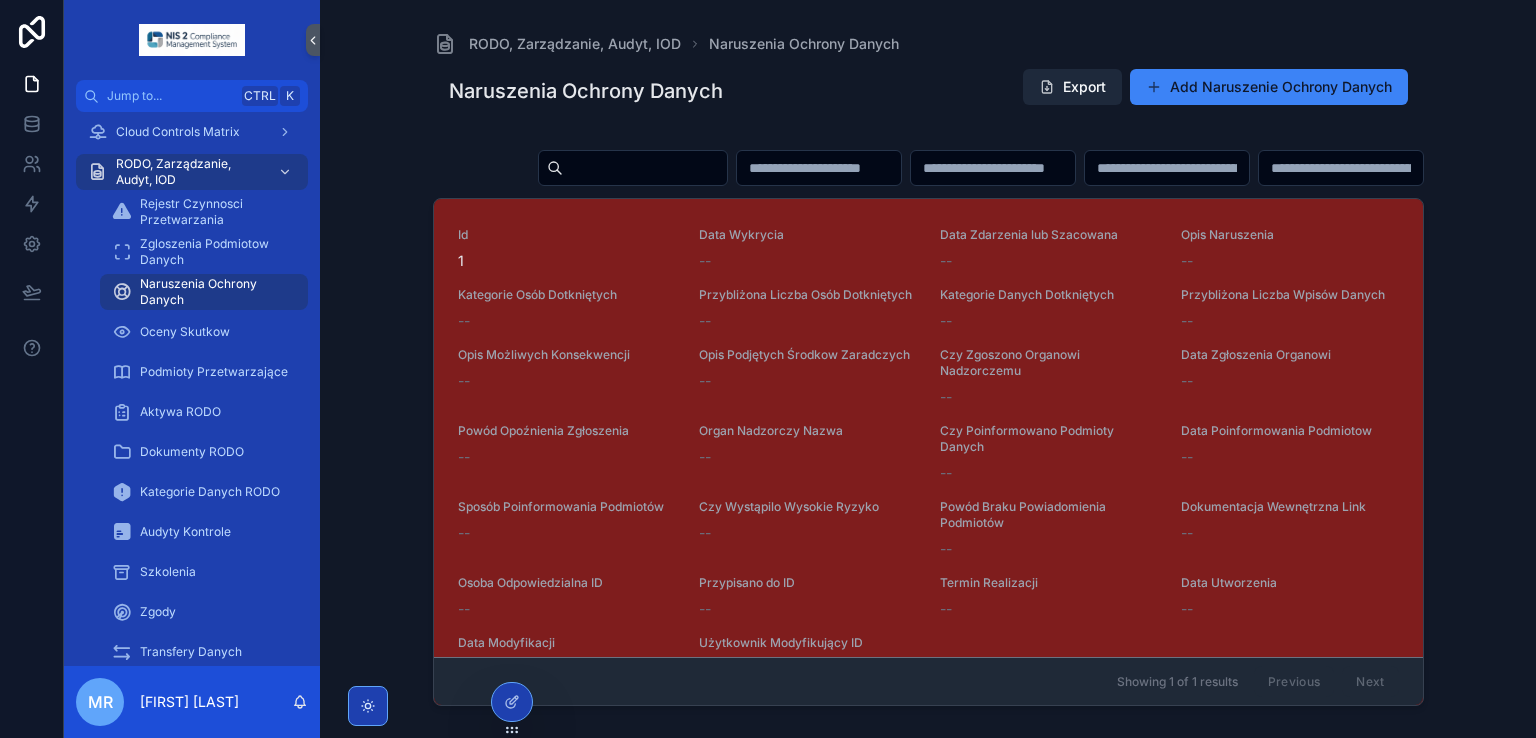scroll, scrollTop: 762, scrollLeft: 0, axis: vertical 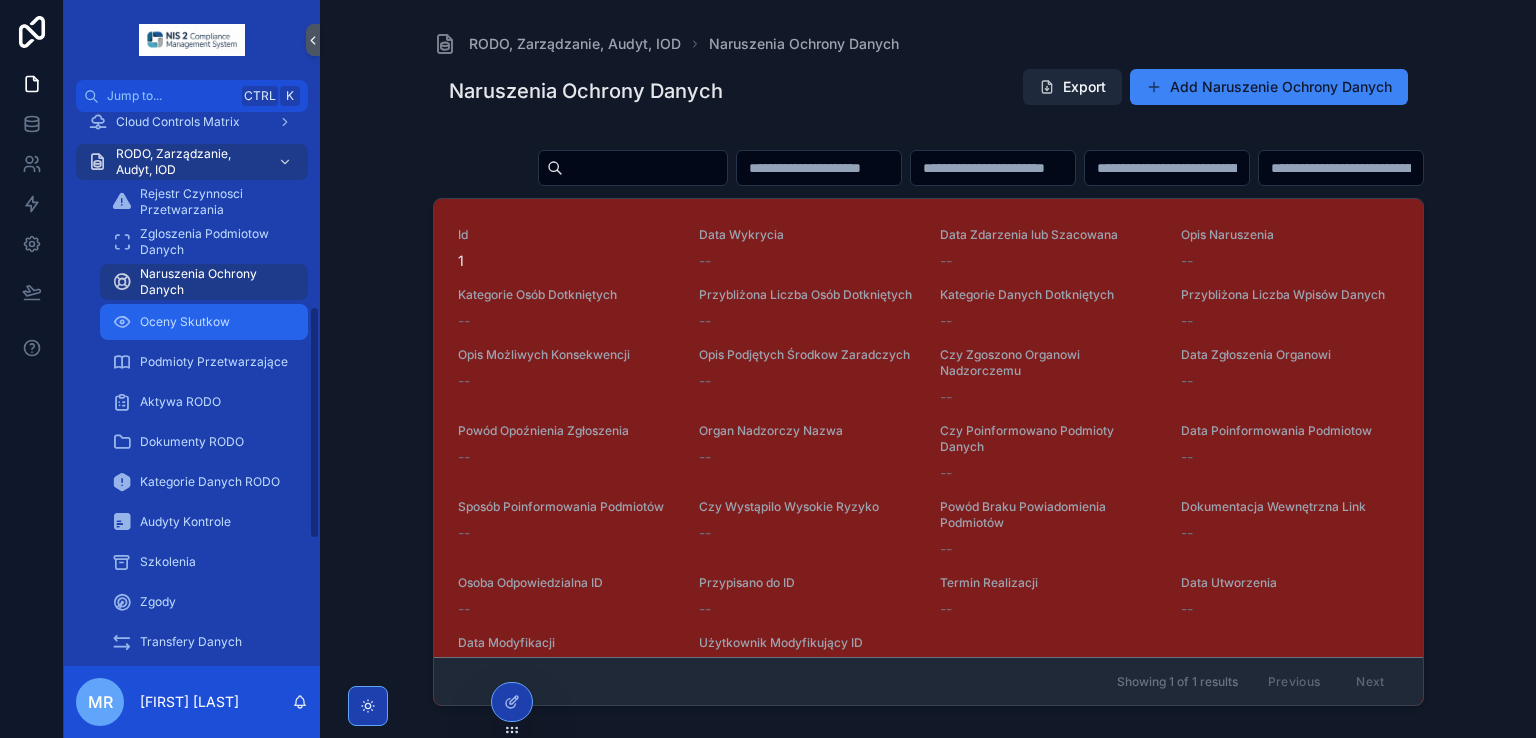 click on "Oceny Skutkow" at bounding box center (185, 322) 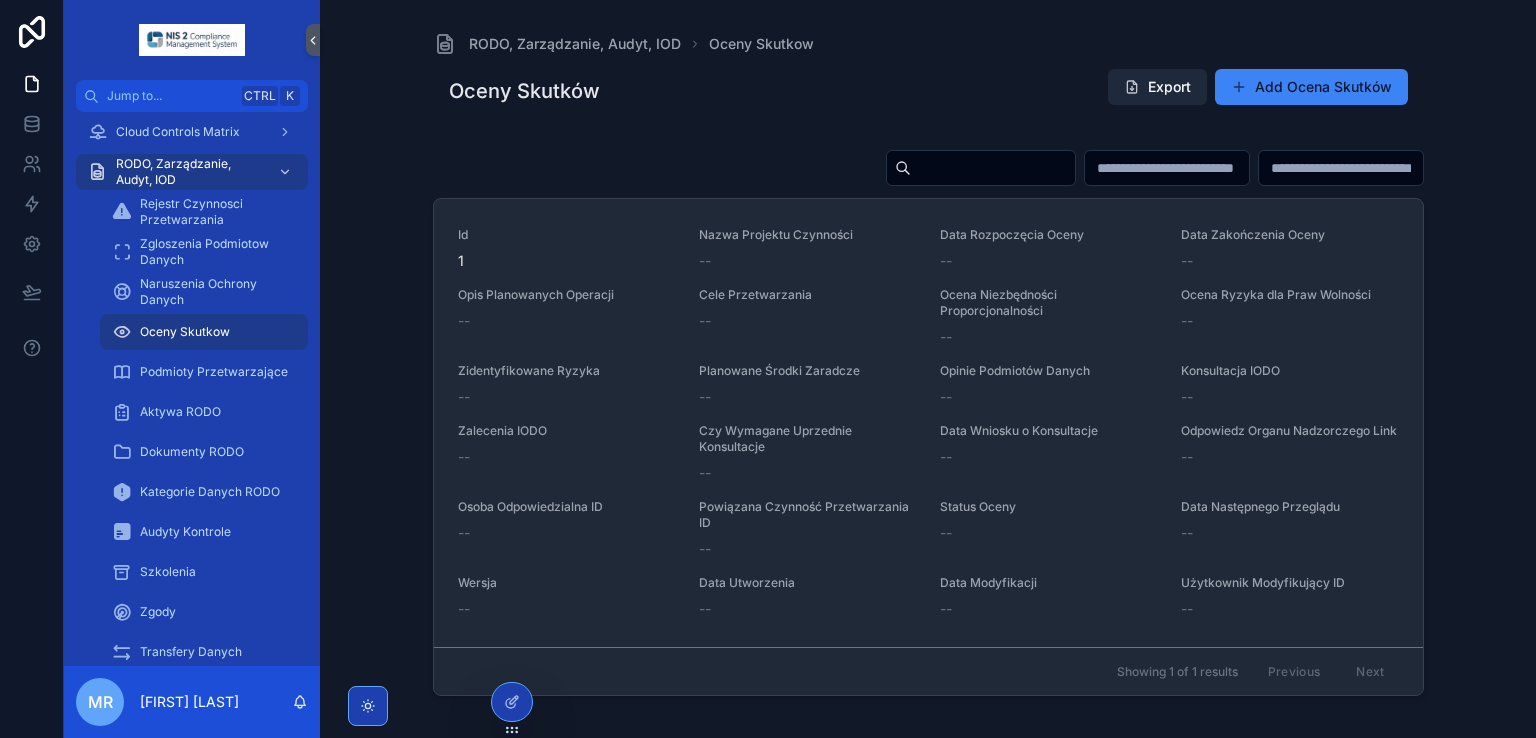 scroll, scrollTop: 762, scrollLeft: 0, axis: vertical 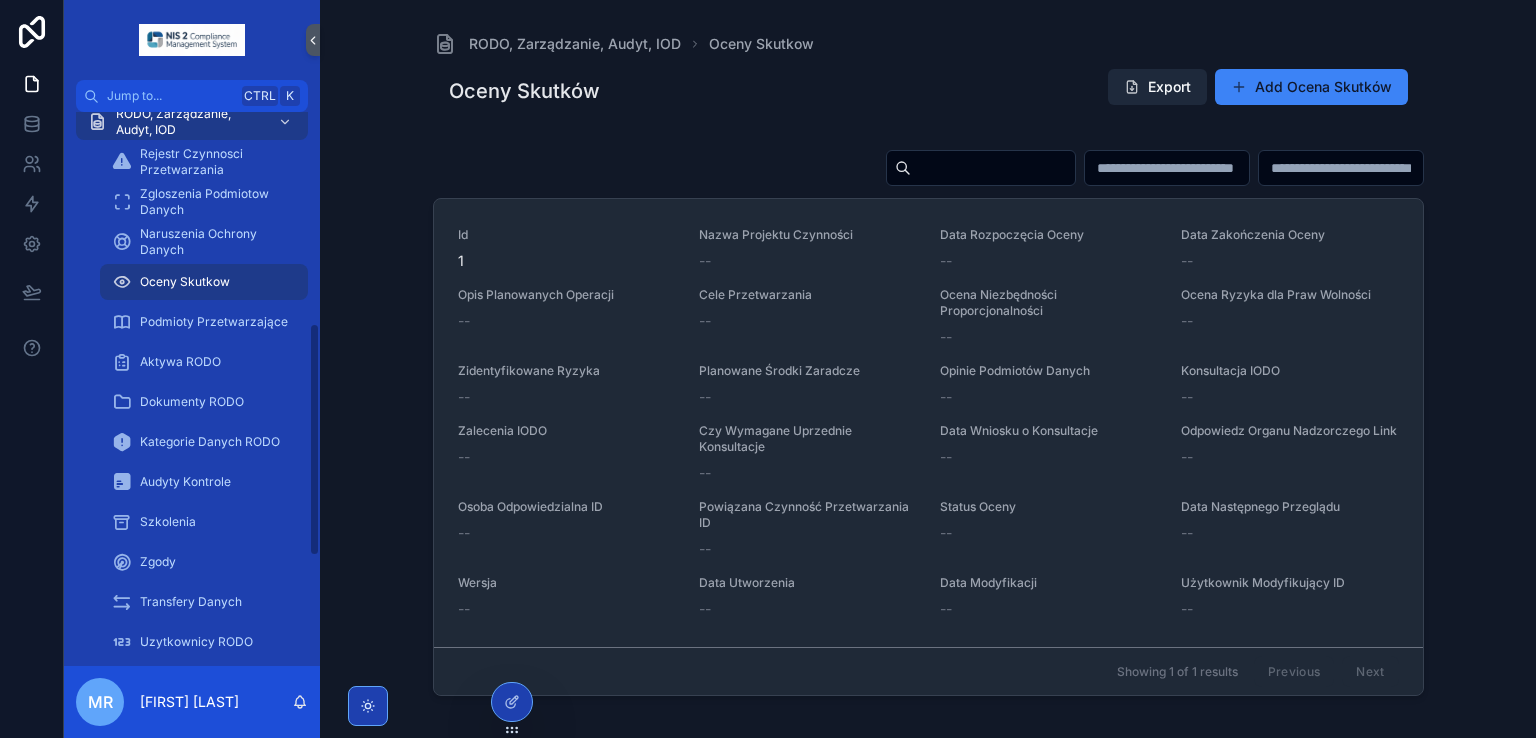 drag, startPoint x: 312, startPoint y: 471, endPoint x: 318, endPoint y: 377, distance: 94.19129 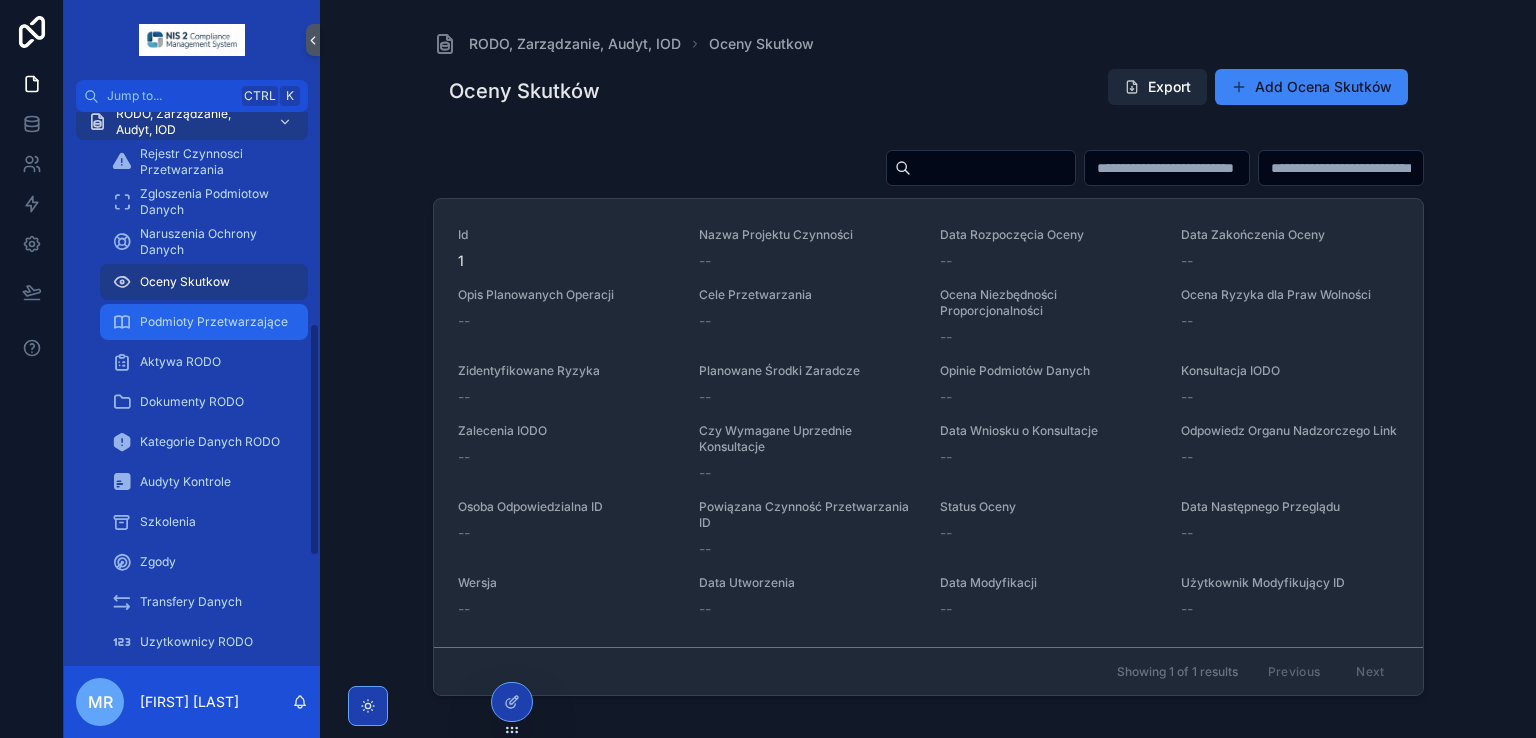 click on "Podmioty Przetwarzające" at bounding box center (214, 322) 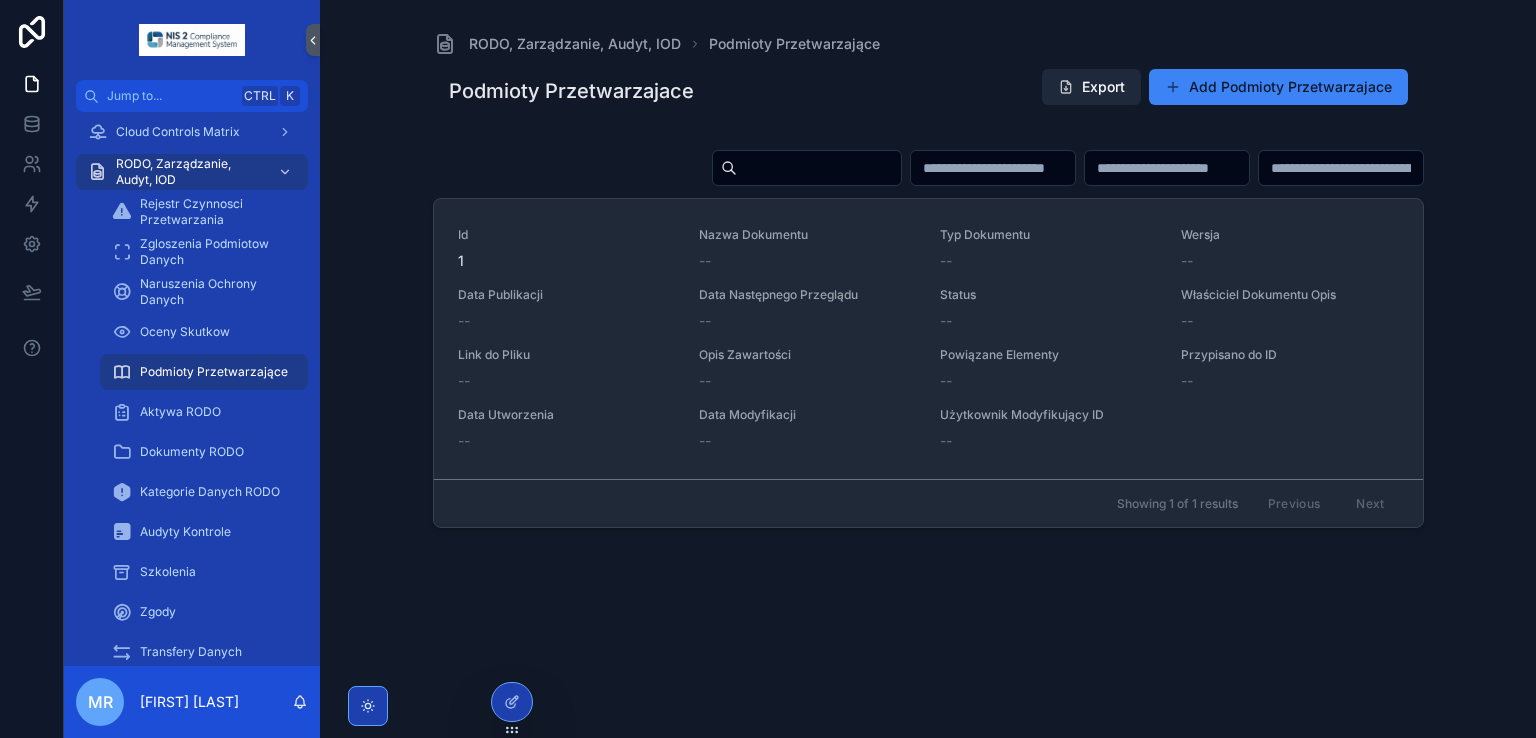 scroll, scrollTop: 762, scrollLeft: 0, axis: vertical 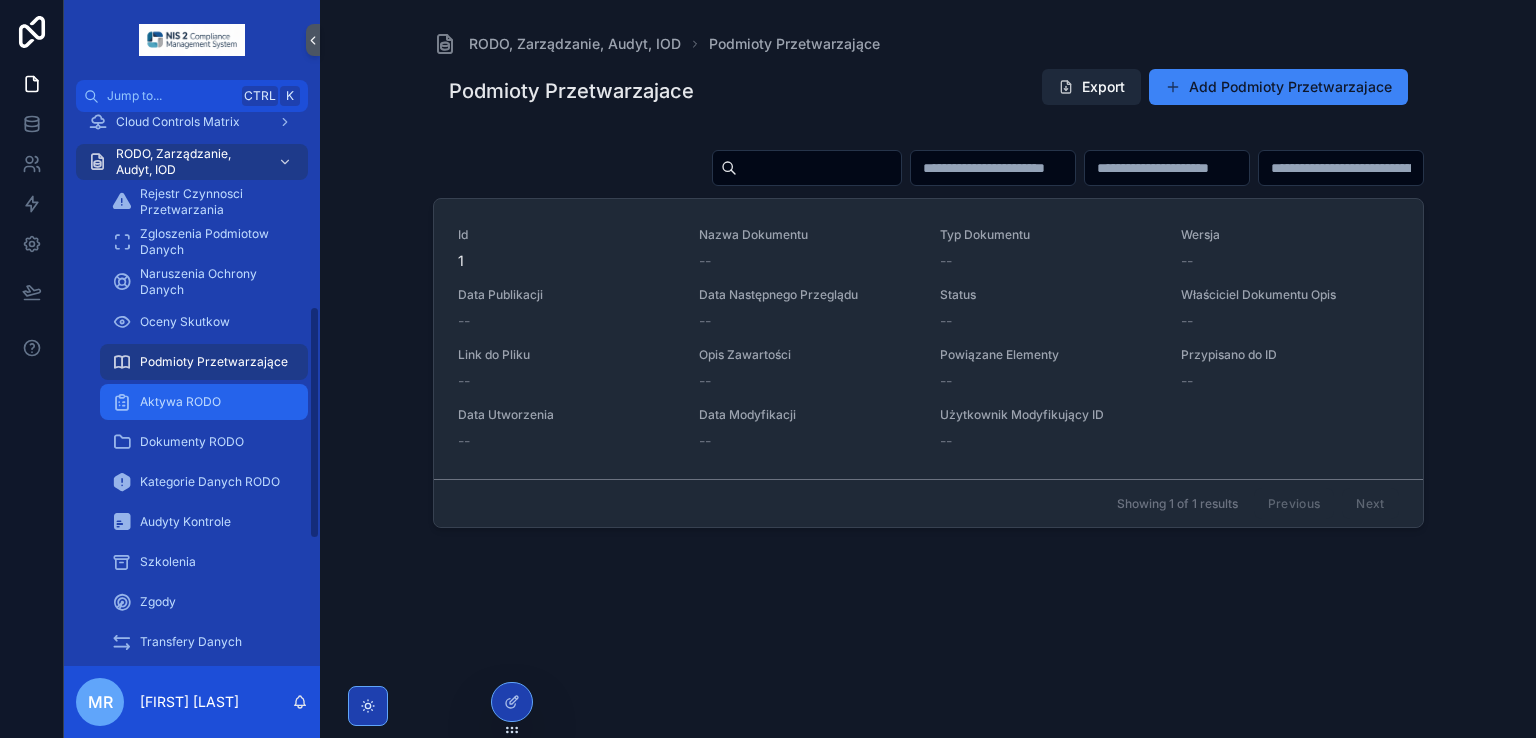 click on "Aktywa RODO" at bounding box center [180, 402] 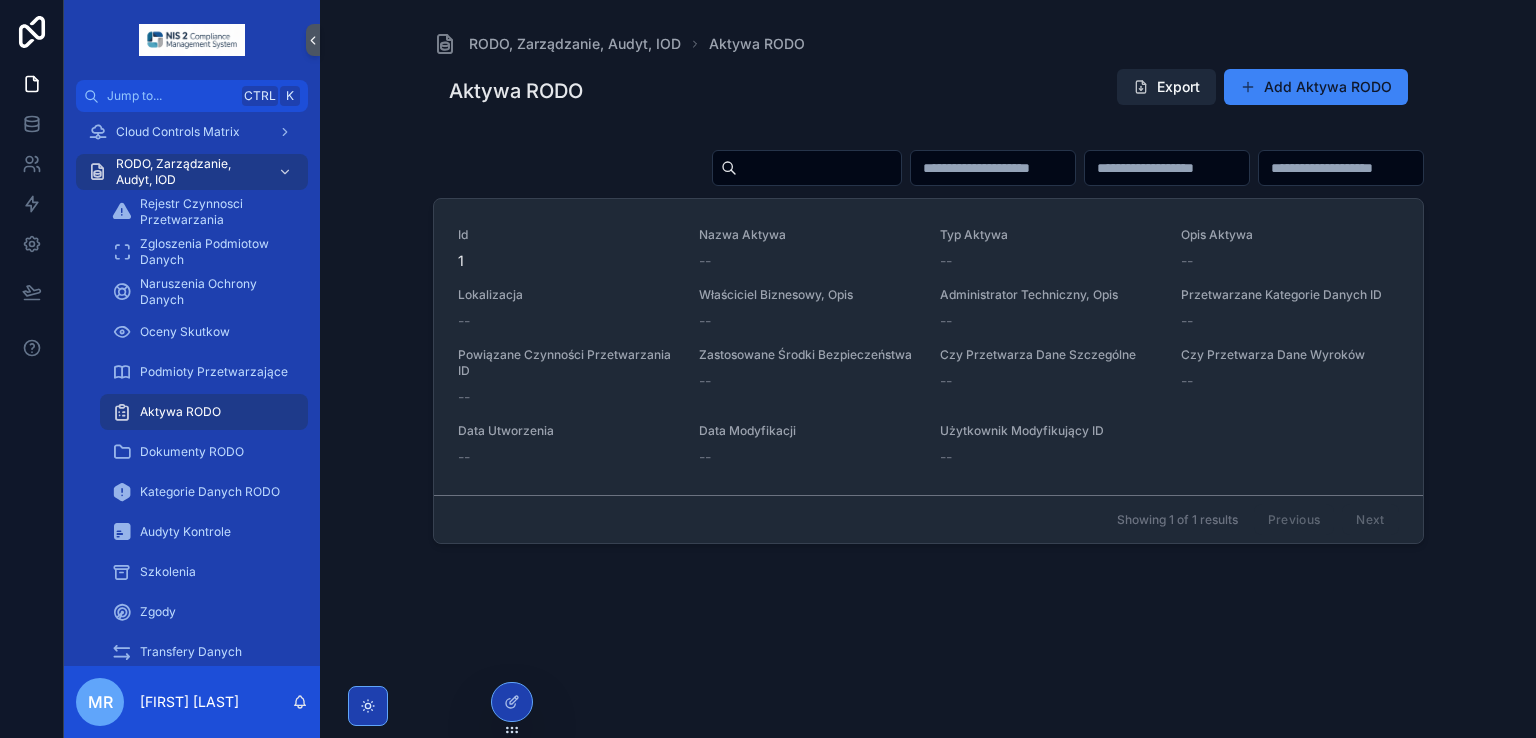 scroll, scrollTop: 762, scrollLeft: 0, axis: vertical 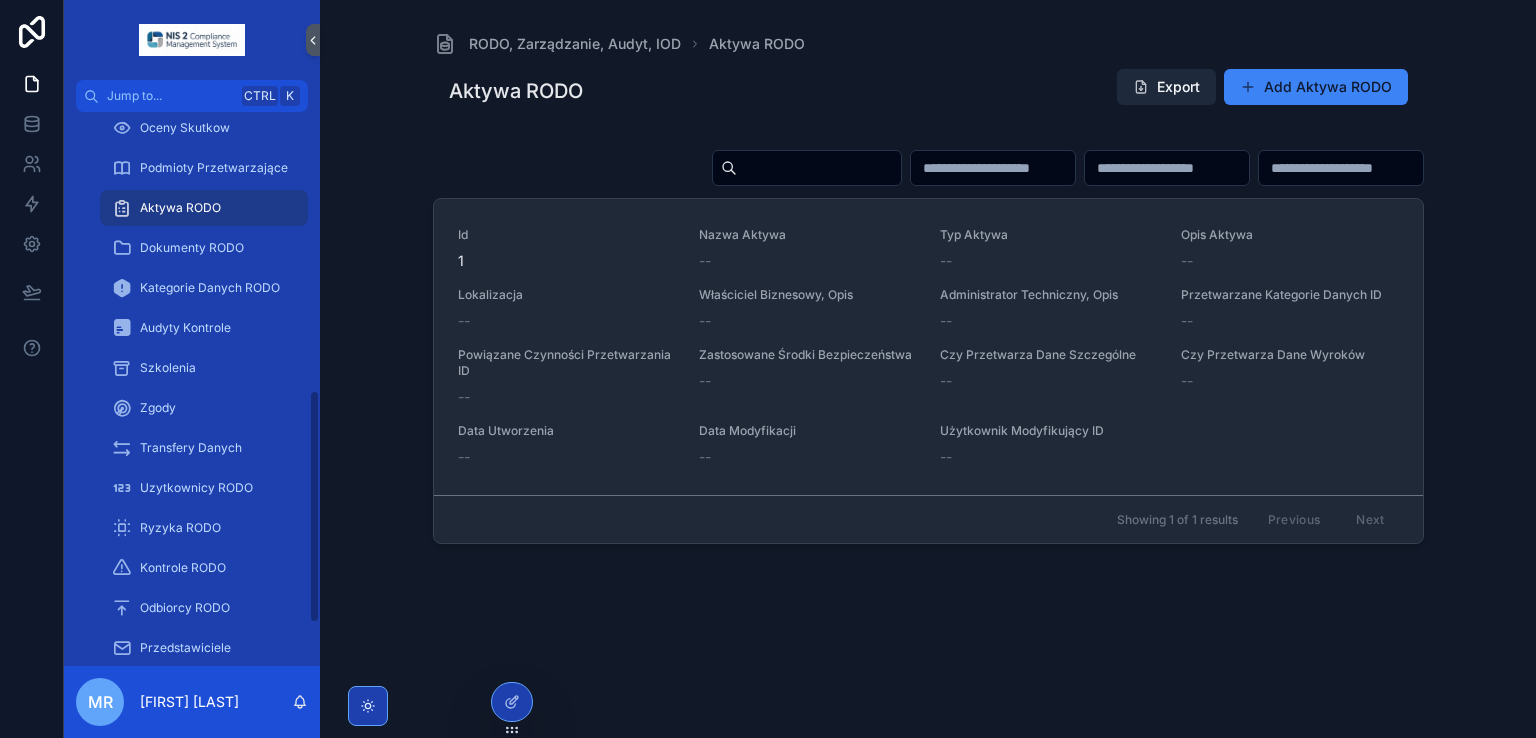 drag, startPoint x: 311, startPoint y: 465, endPoint x: 311, endPoint y: 435, distance: 30 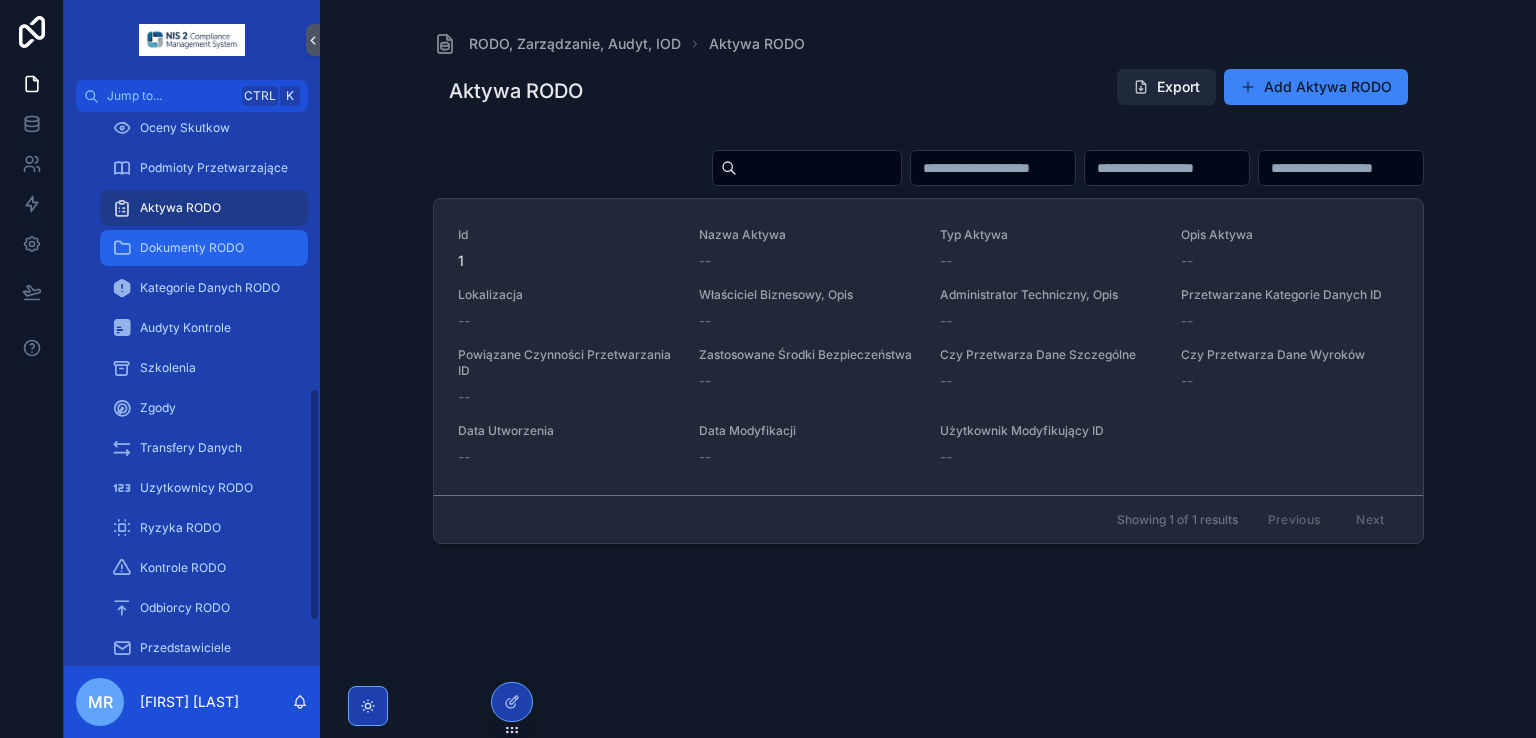 click on "Dokumenty RODO" at bounding box center (192, 248) 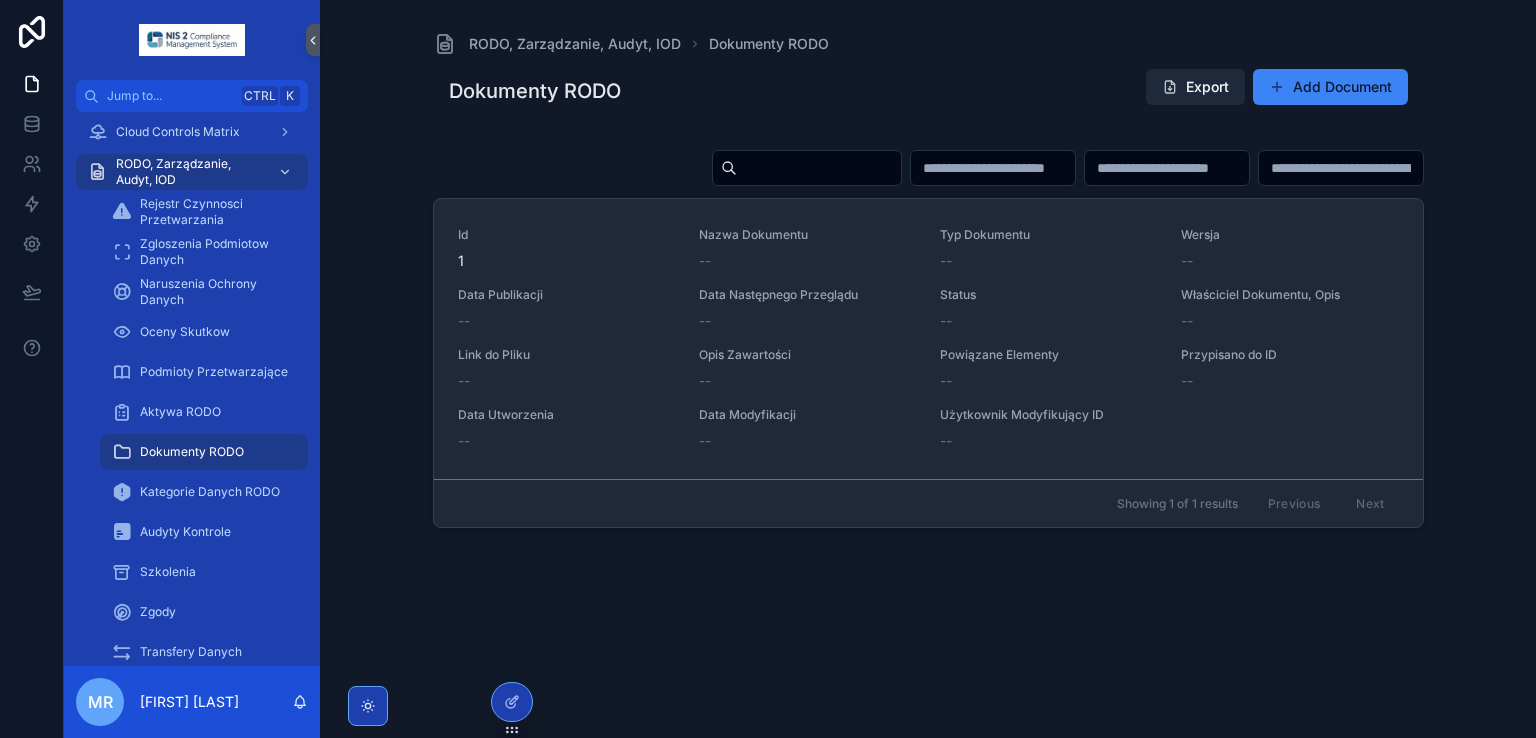 scroll, scrollTop: 762, scrollLeft: 0, axis: vertical 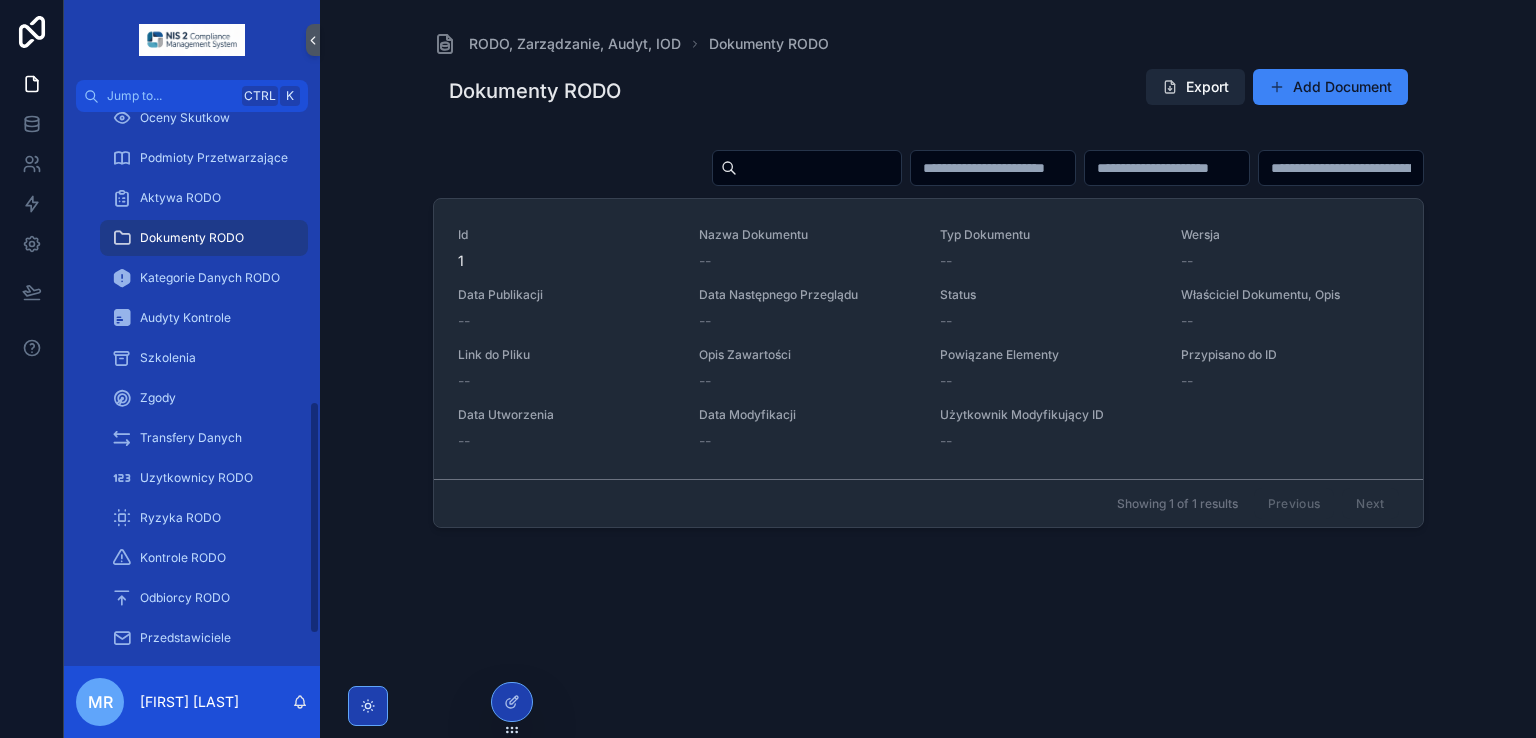 drag, startPoint x: 319, startPoint y: 458, endPoint x: 318, endPoint y: 417, distance: 41.01219 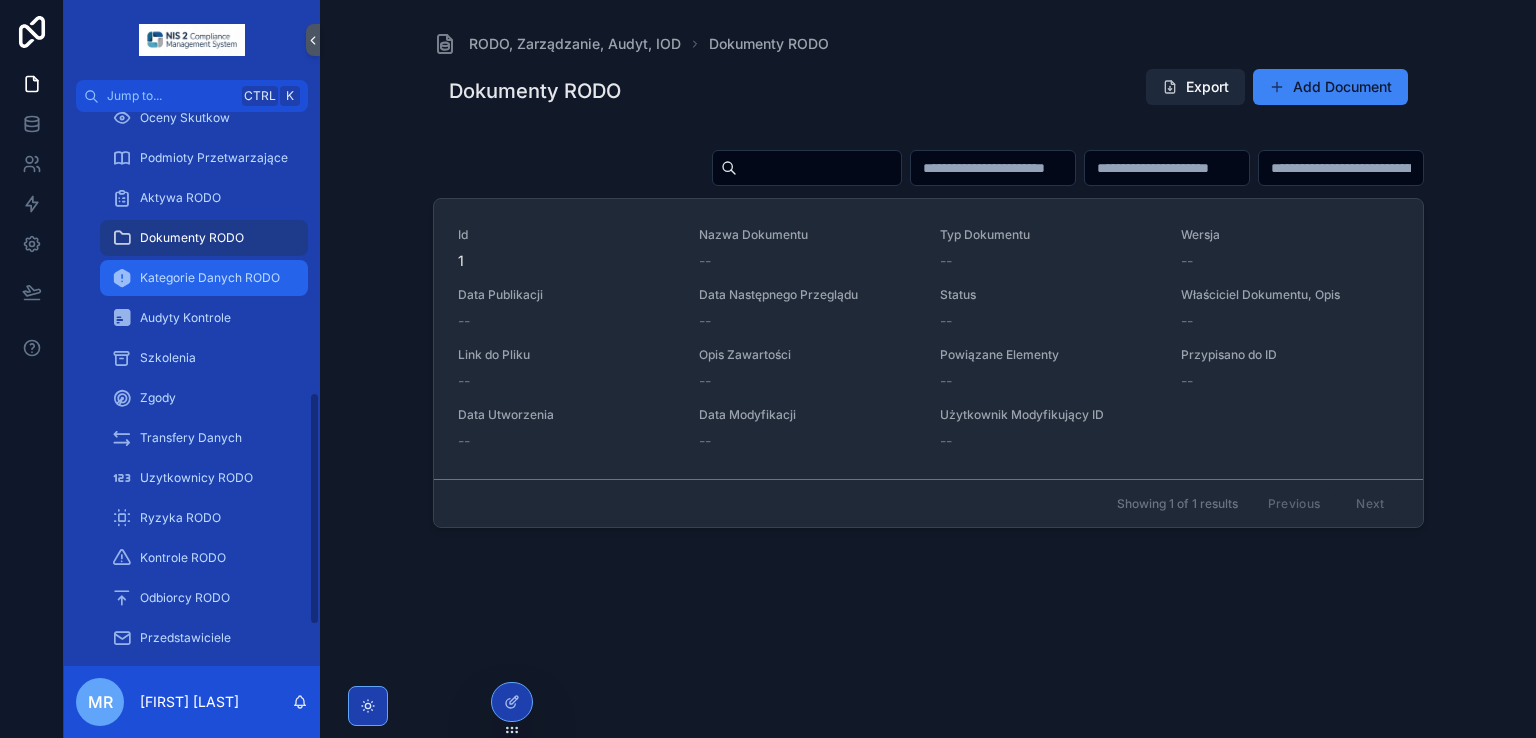 click on "Kategorie Danych RODO" at bounding box center (204, 278) 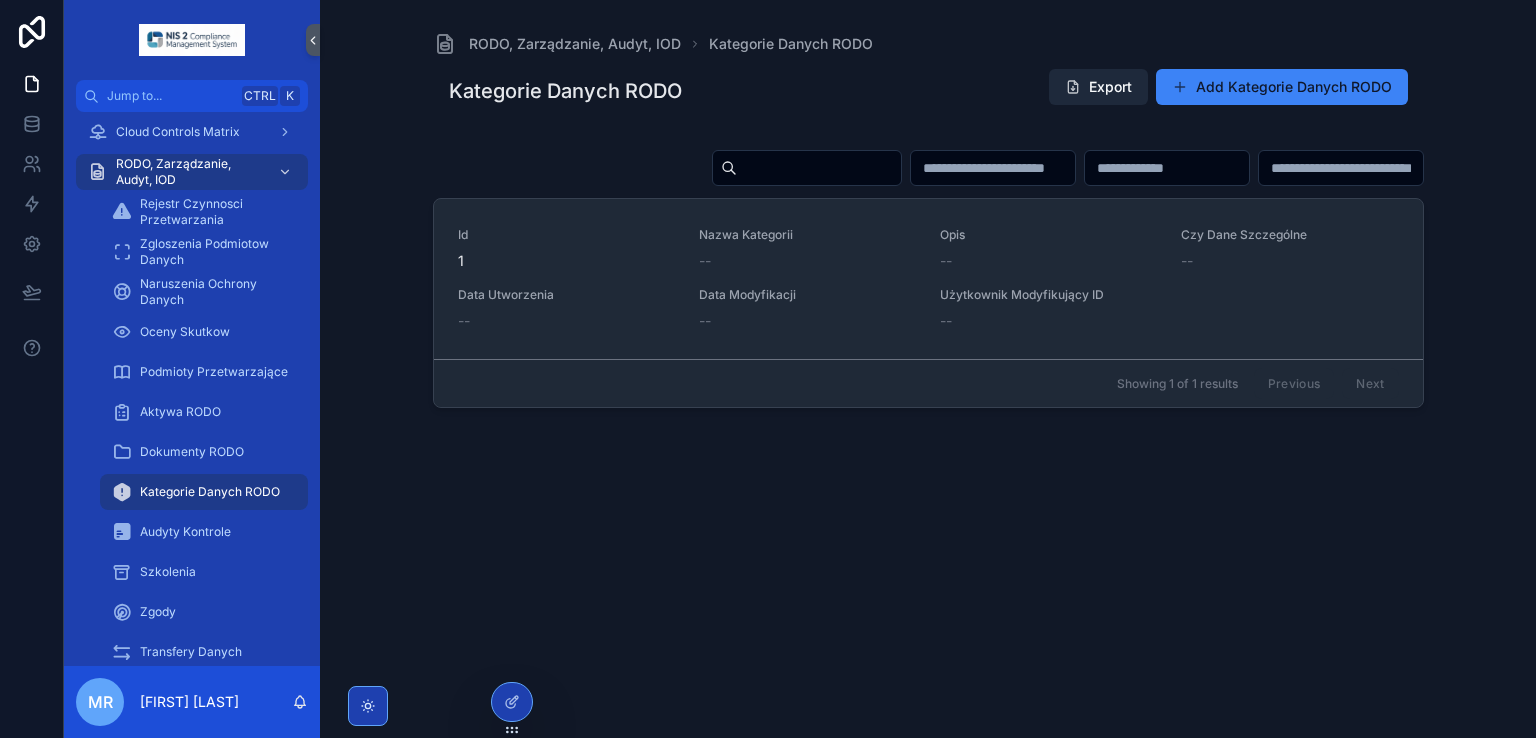 scroll, scrollTop: 762, scrollLeft: 0, axis: vertical 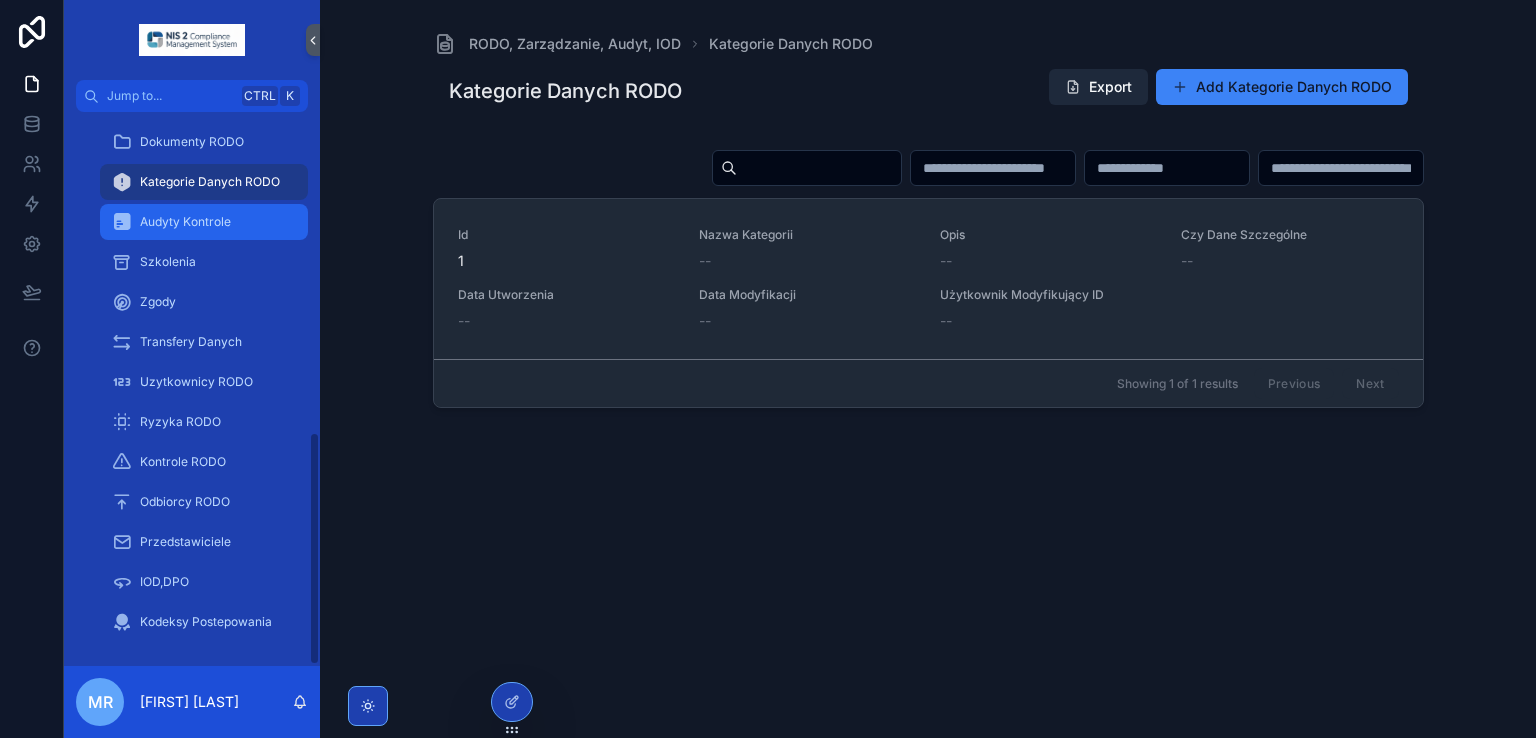 click on "Audyty Kontrole" at bounding box center [204, 222] 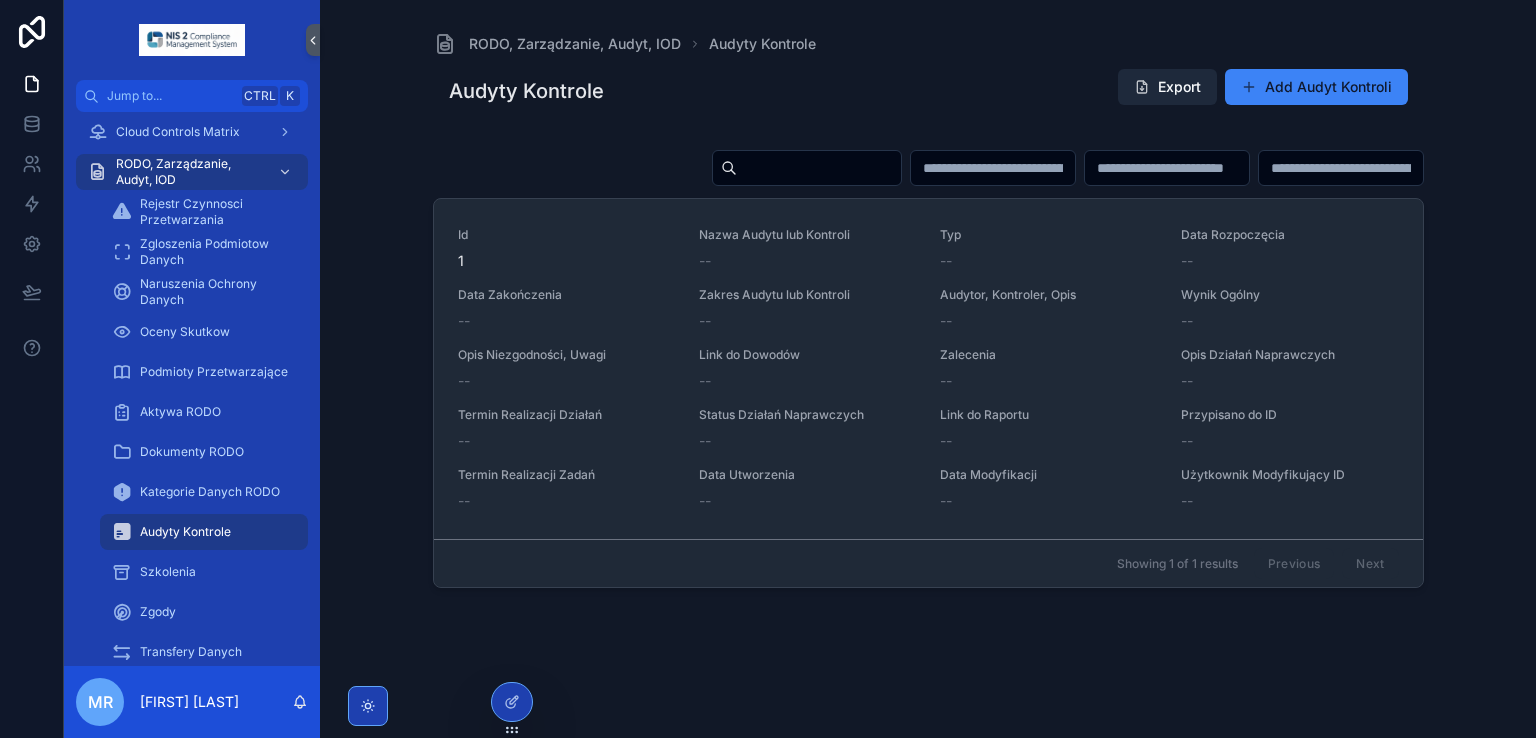 scroll, scrollTop: 762, scrollLeft: 0, axis: vertical 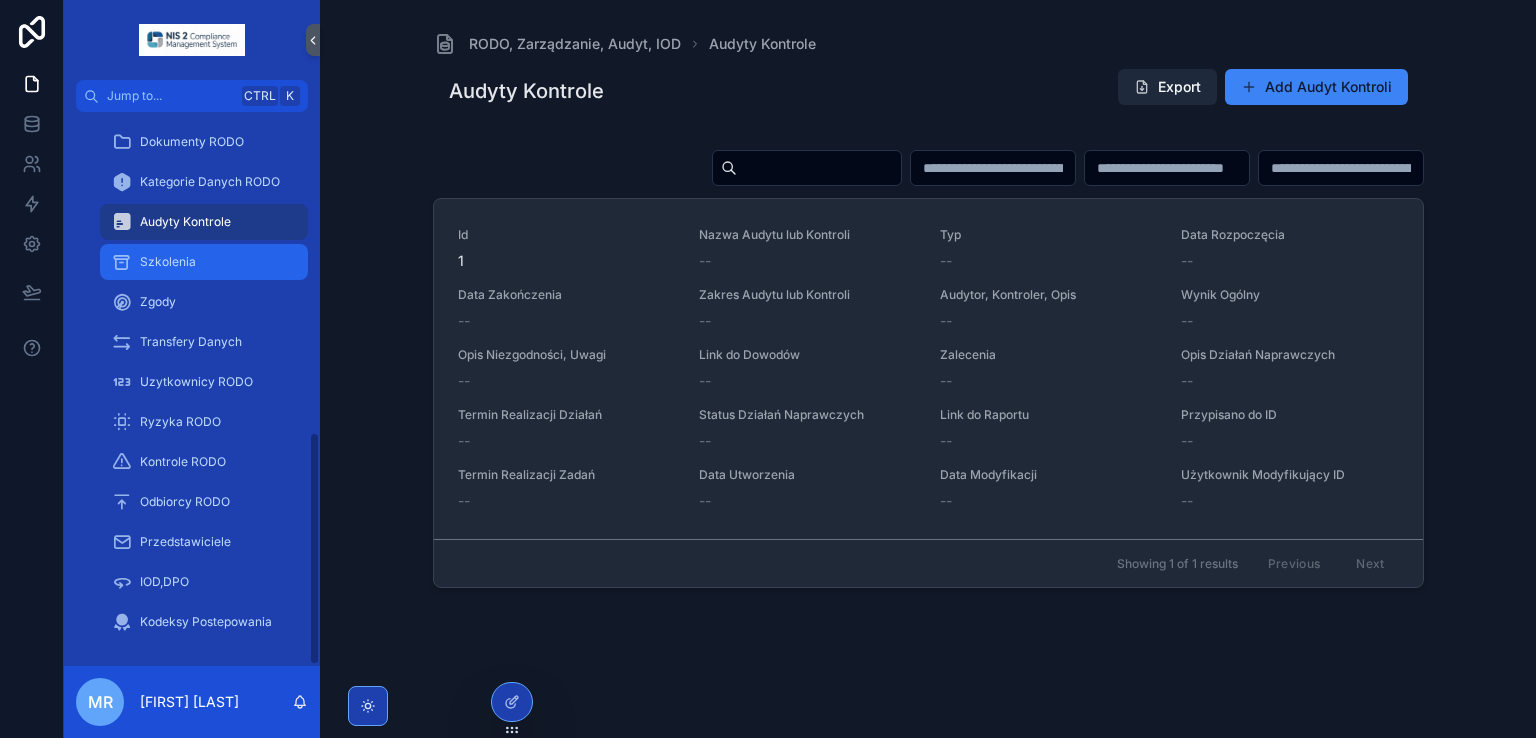 click on "Szkolenia" at bounding box center [204, 262] 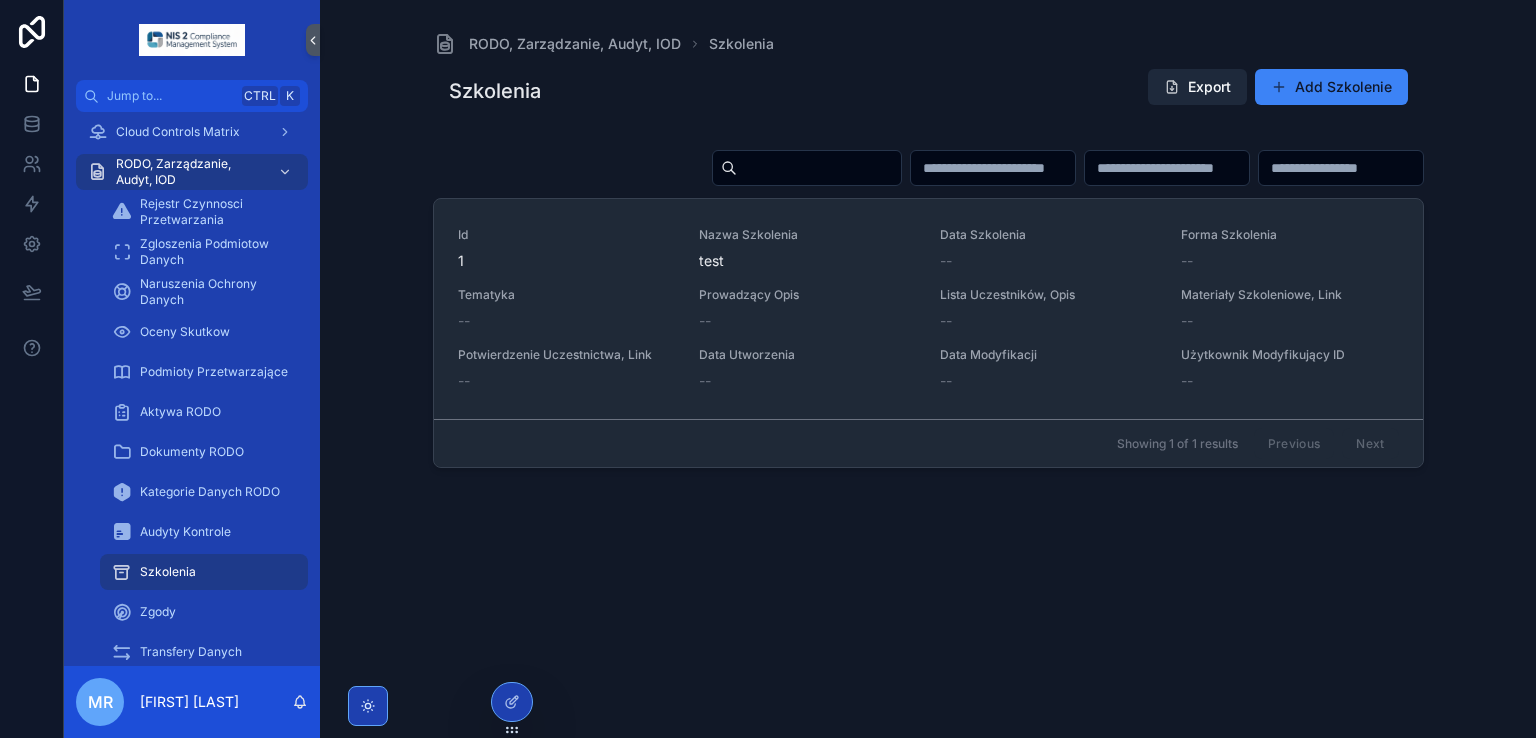 scroll, scrollTop: 762, scrollLeft: 0, axis: vertical 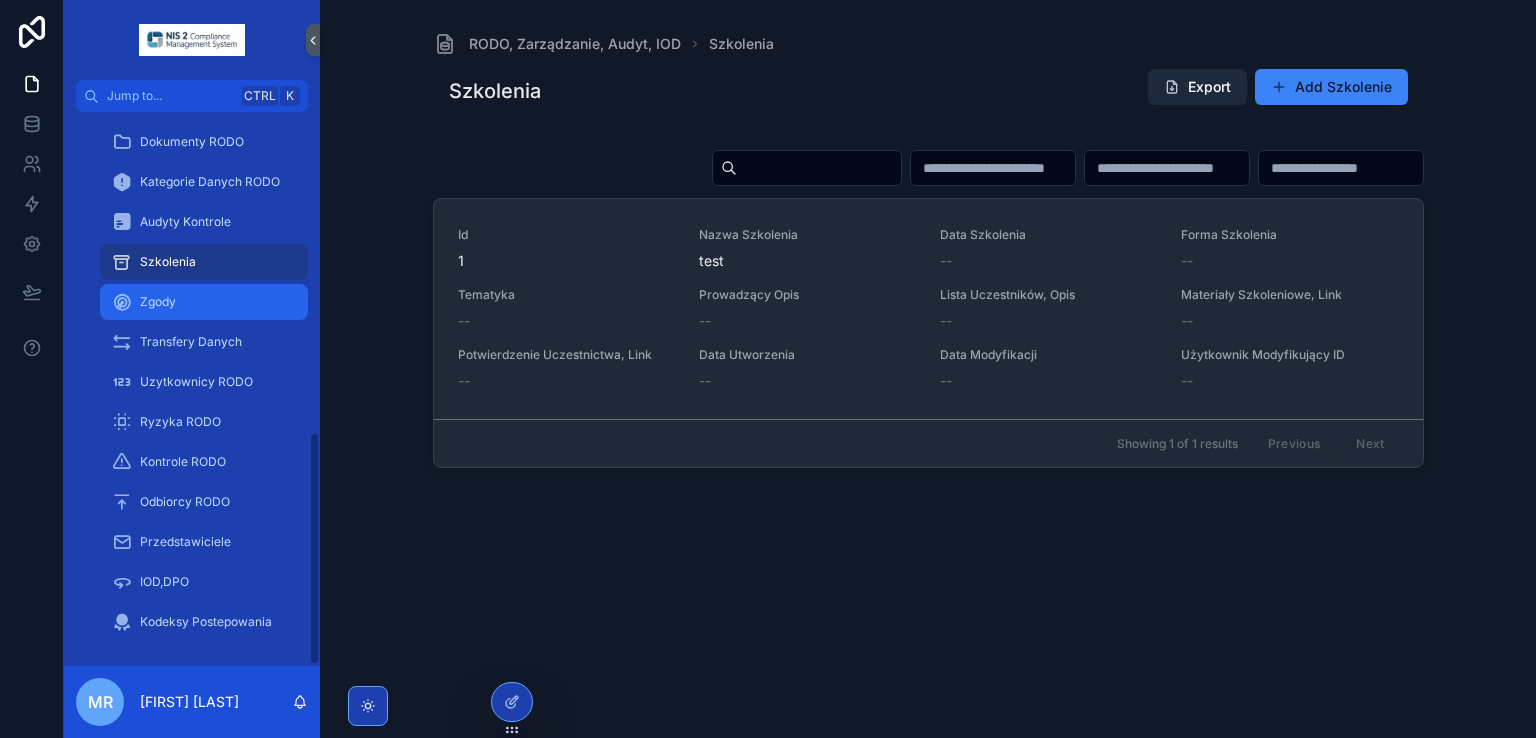click on "Zgody" at bounding box center [158, 302] 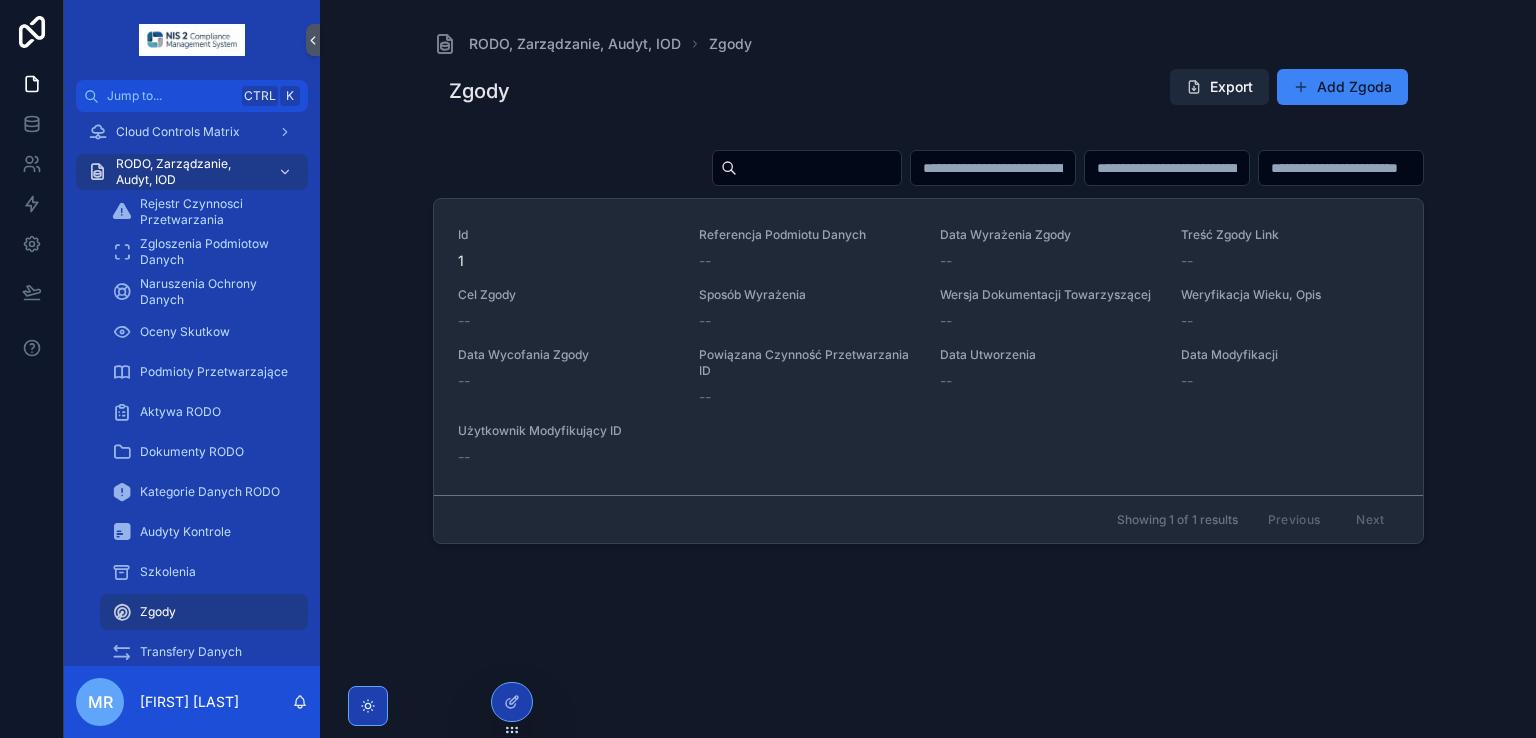 scroll, scrollTop: 762, scrollLeft: 0, axis: vertical 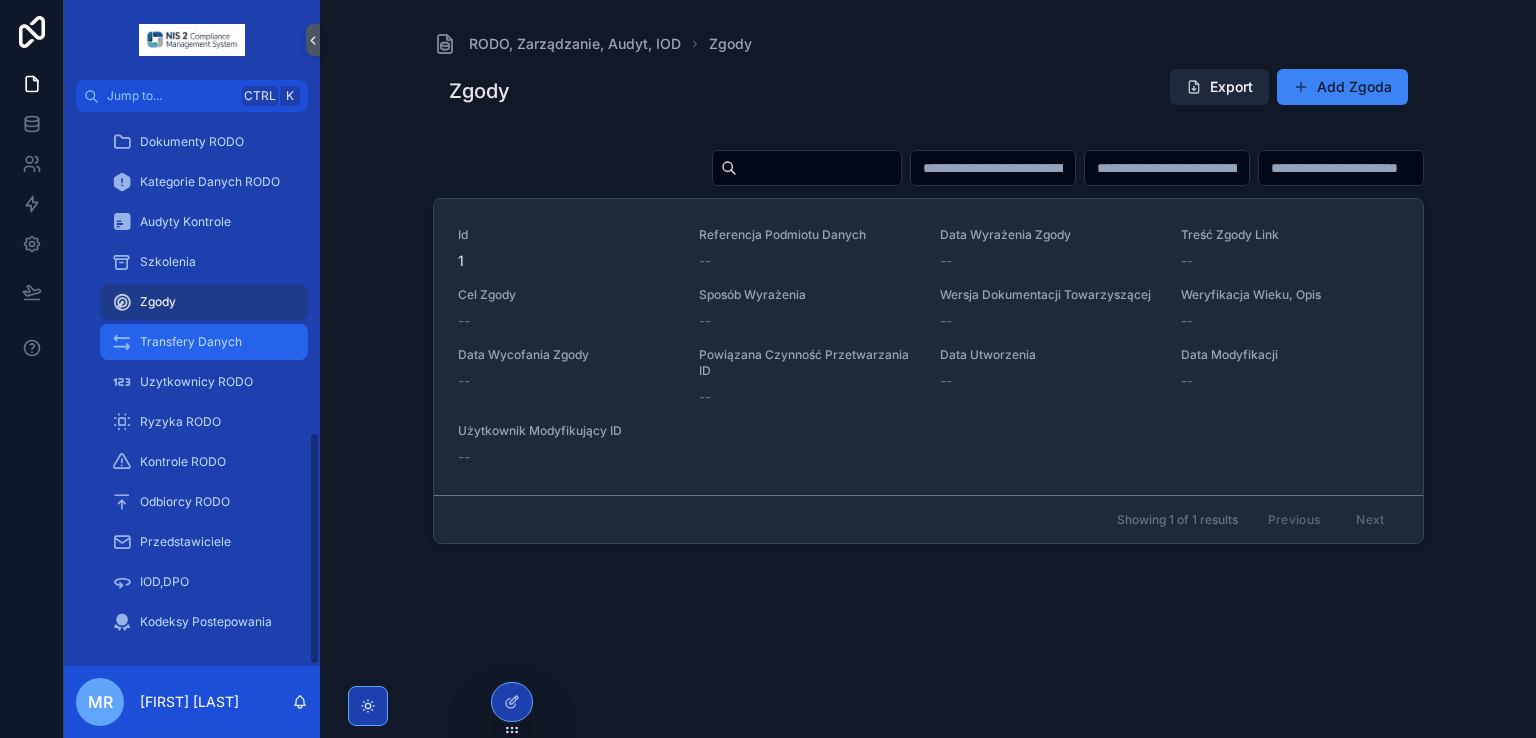 click on "Transfery Danych" at bounding box center (191, 342) 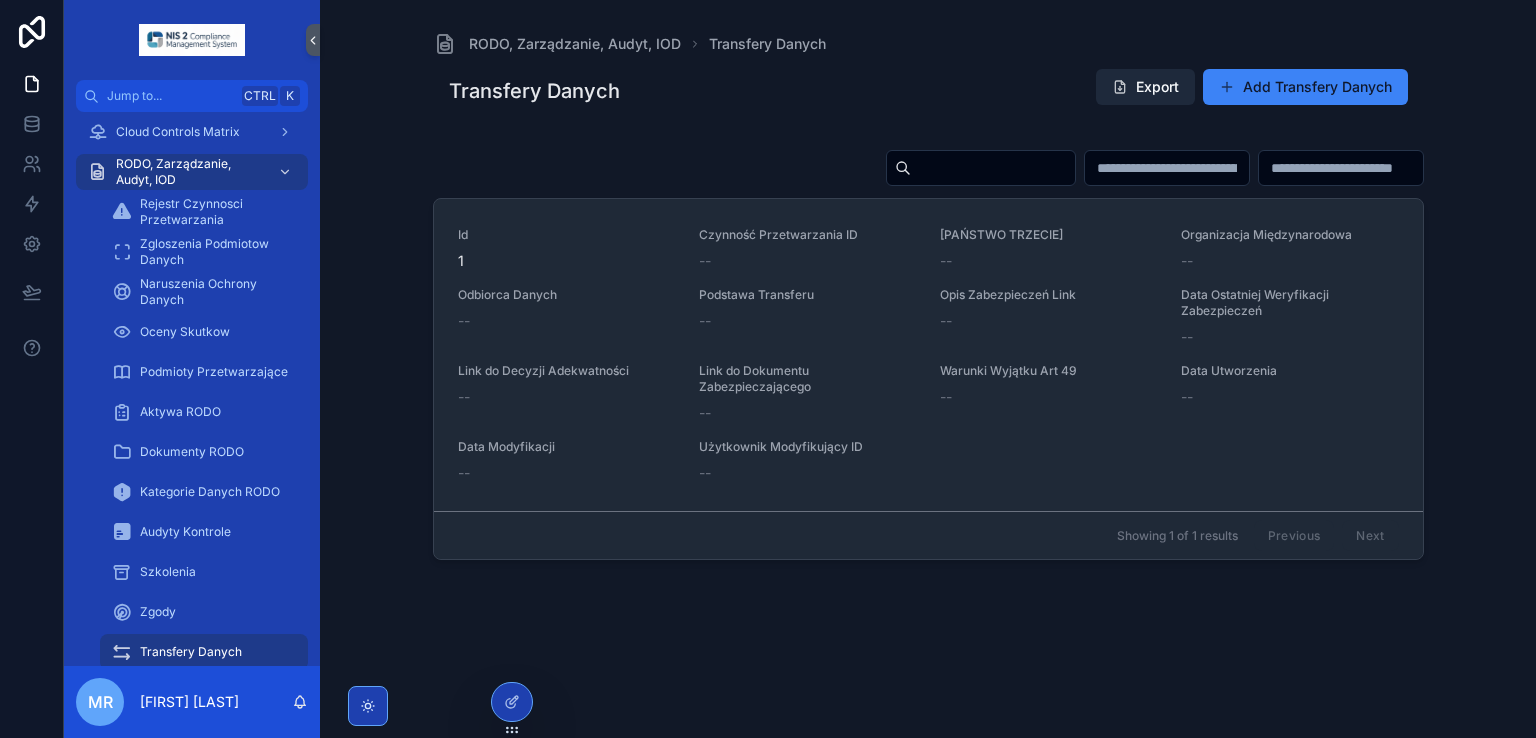 scroll, scrollTop: 762, scrollLeft: 0, axis: vertical 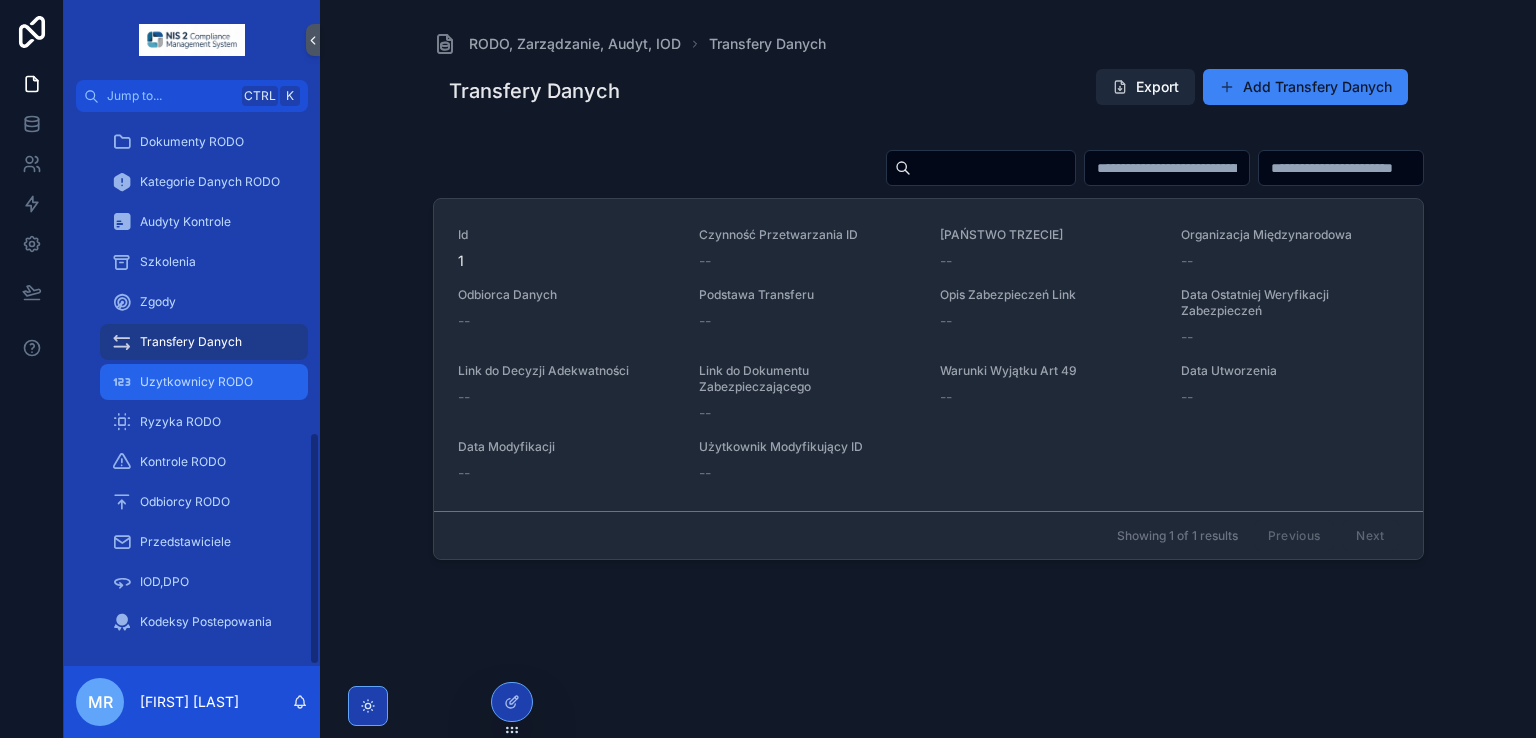 click on "Uzytkownicy RODO" at bounding box center [196, 382] 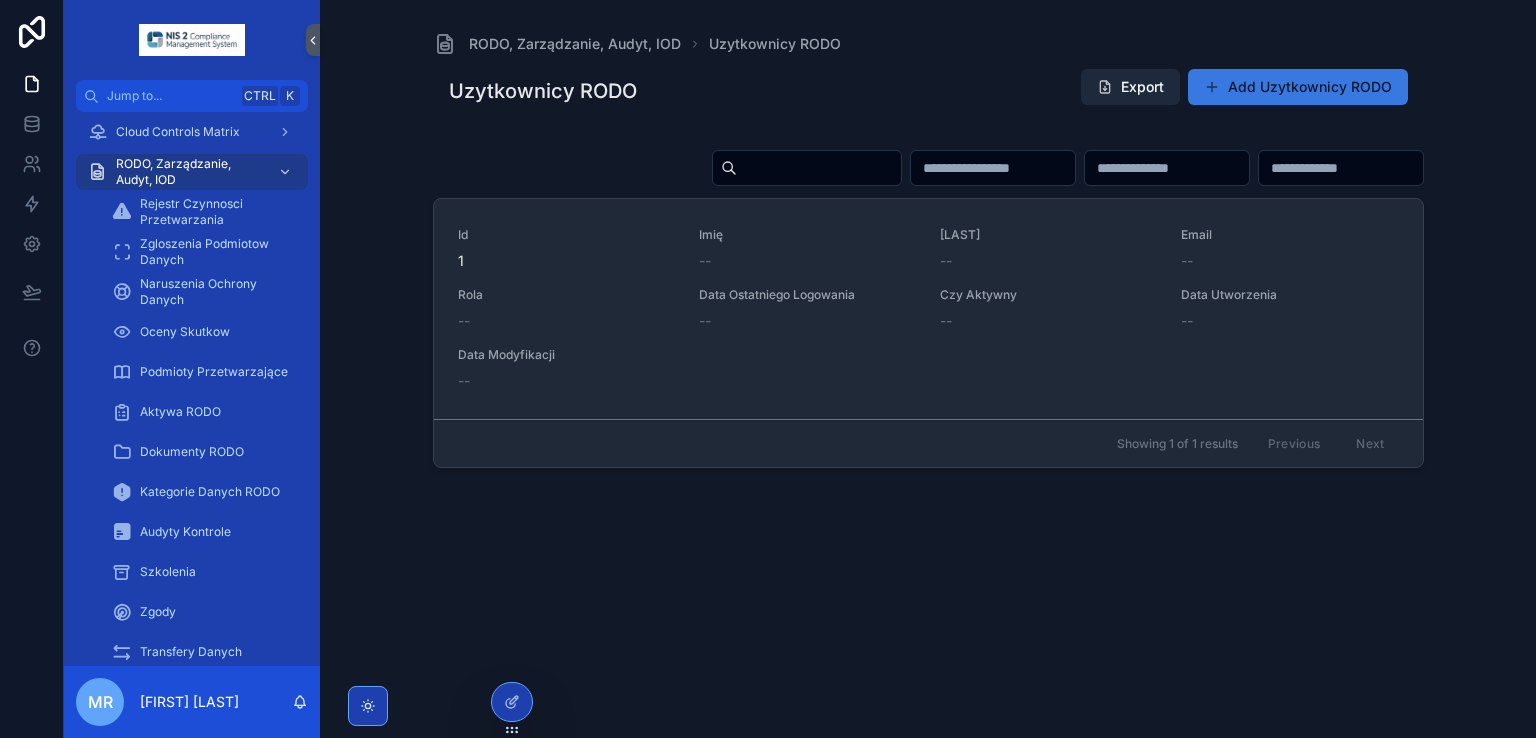 scroll, scrollTop: 762, scrollLeft: 0, axis: vertical 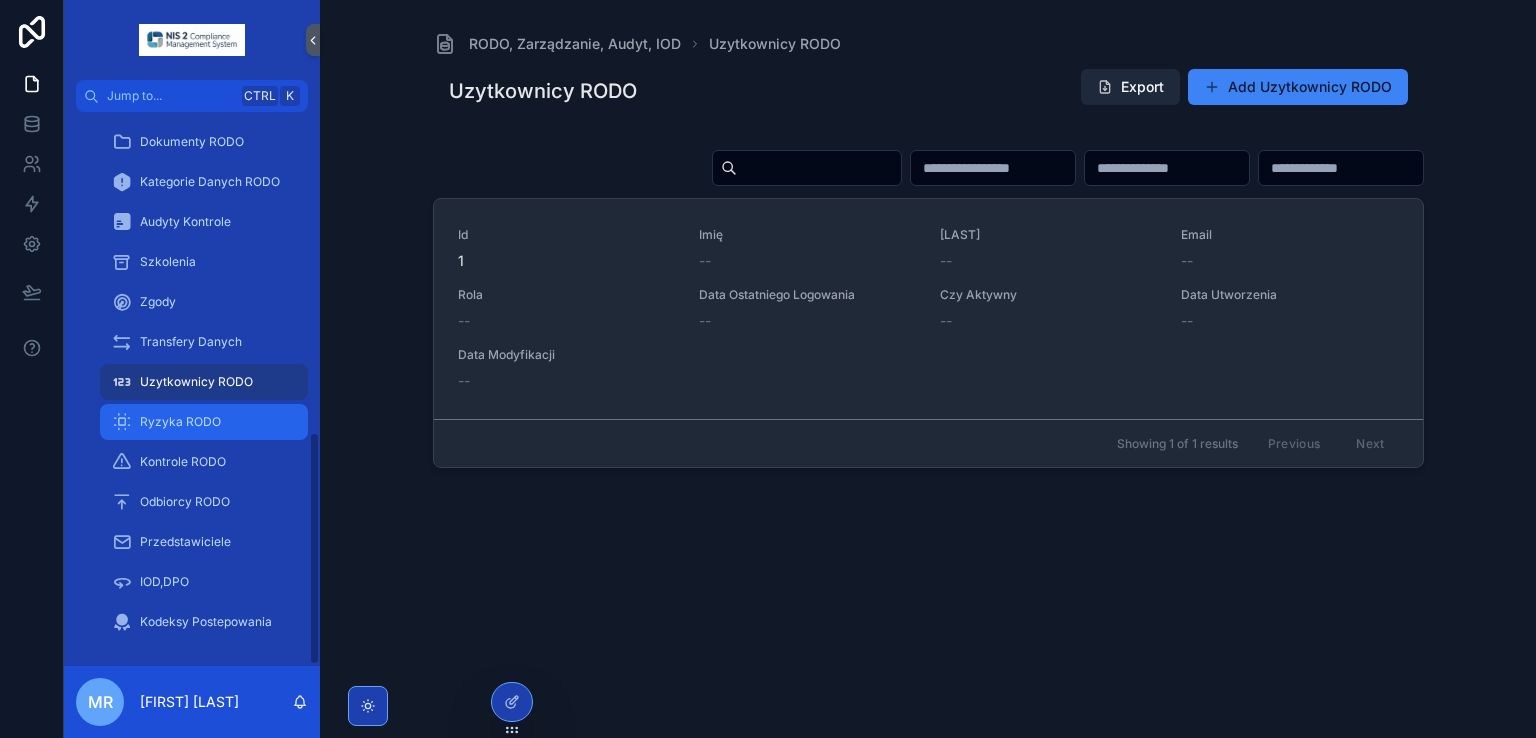 click on "Ryzyka RODO" at bounding box center [180, 422] 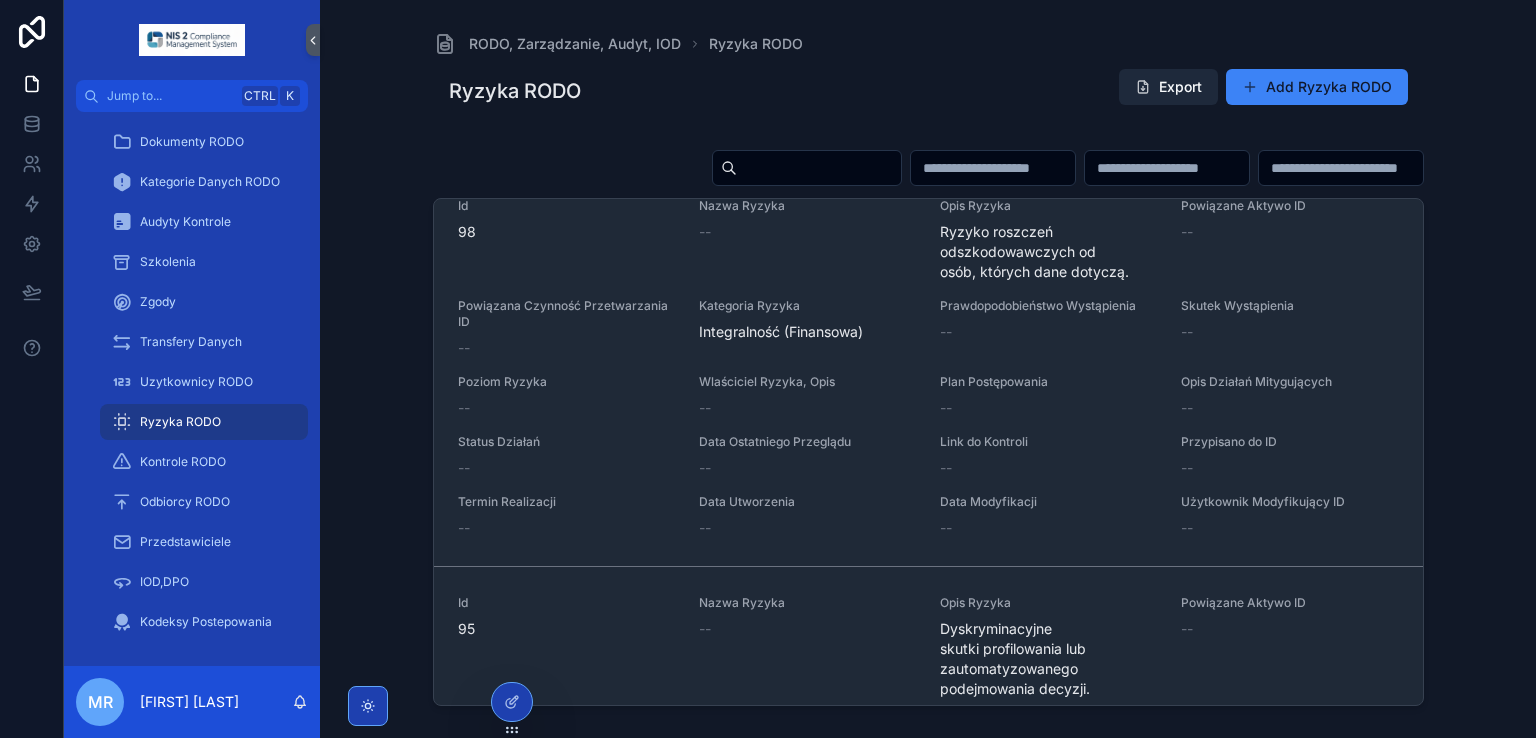 scroll, scrollTop: 3232, scrollLeft: 0, axis: vertical 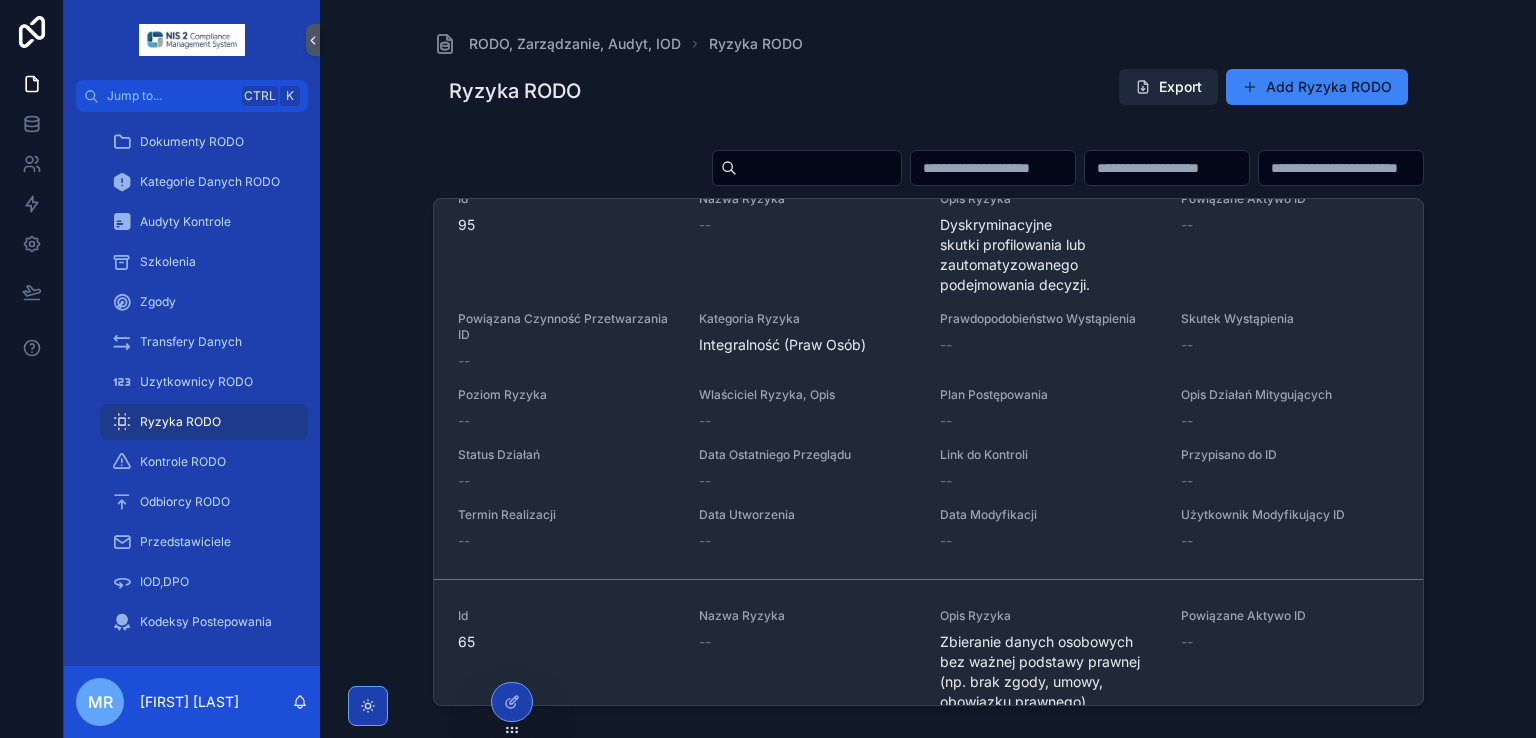 click on "Ryzyka RODO Export Add Ryzyka RODO Id 63 Nazwa Ryzyka -- Opis Ryzyka Brak możliwości przywrócenia danych osobowych po awarii (niewystarczające backupy). Powiązane Aktywo ID -- Powiązana Czynność Przetwarzania ID -- Kategoria Ryzyka Dostępność Prawdopodobieństwo Wystąpienia -- Skutek Wystąpienia -- Poziom Ryzyka -- Wlaściciel Ryzyka, Opis -- Plan Postępowania -- Opis Działań Mitygujących -- Status Działań -- Data Ostatniego Przeglądu -- Link do Kontroli -- Przypisano do ID -- Termin Realizacji -- Data Utworzenia -- Data Modyfikacji -- Użytkownik Modyfikujący ID -- Id 64 Nazwa Ryzyka -- Opis Ryzyka Odmowa dostępu do usług lub systemów przetwarzających dane osobowe (np. atak DDoS). Powiązane Aktywo ID -- Powiązana Czynność Przetwarzania ID -- Kategoria Ryzyka Dostępność Prawdopodobieństwo Wystąpienia -- Skutek Wystąpienia -- Poziom Ryzyka -- Wlaściciel Ryzyka, Opis -- Plan Postępowania -- Opis Działań Mitygujących -- Status Działań -- Data Ostatniego Przeglądu -- --" at bounding box center (928, 391) 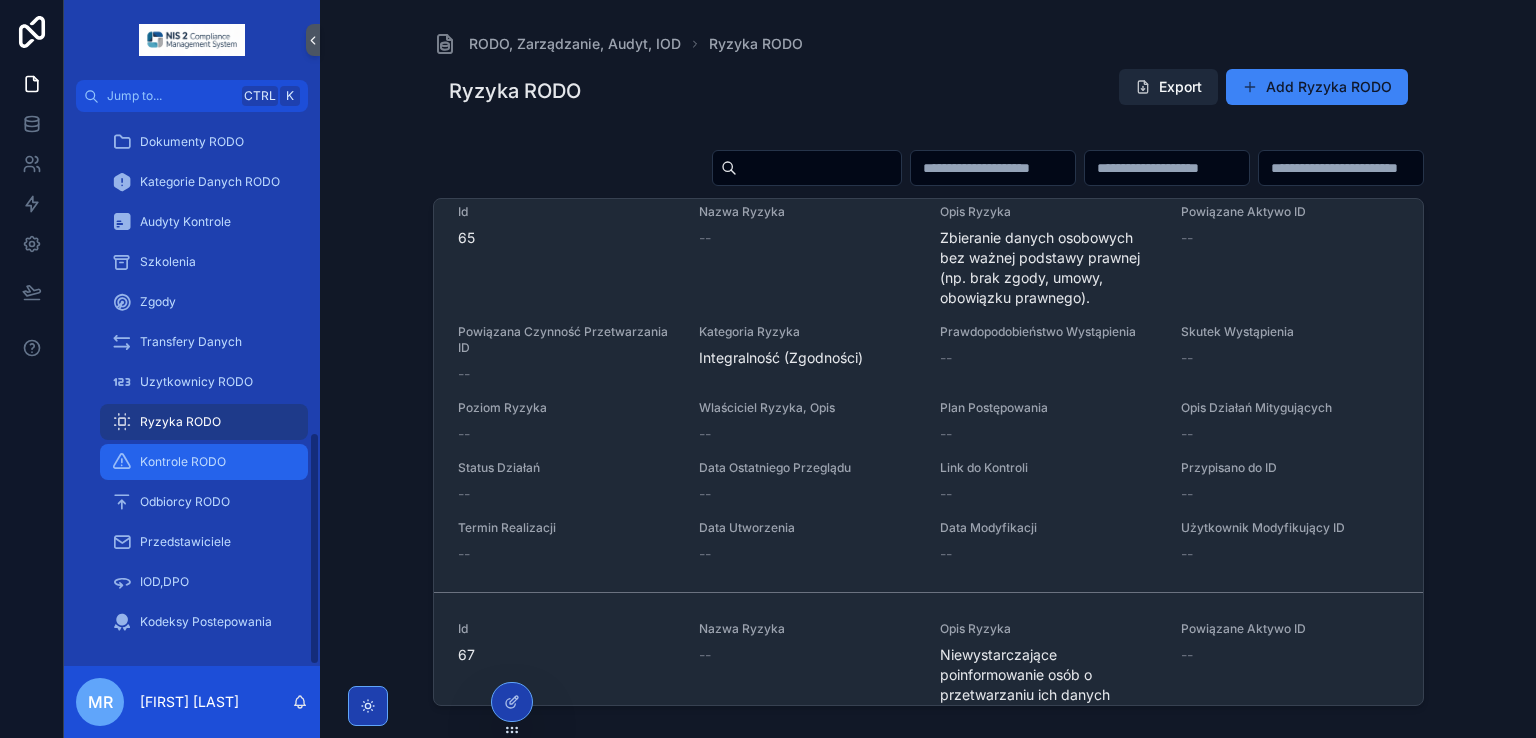 click on "Kontrole RODO" at bounding box center [183, 462] 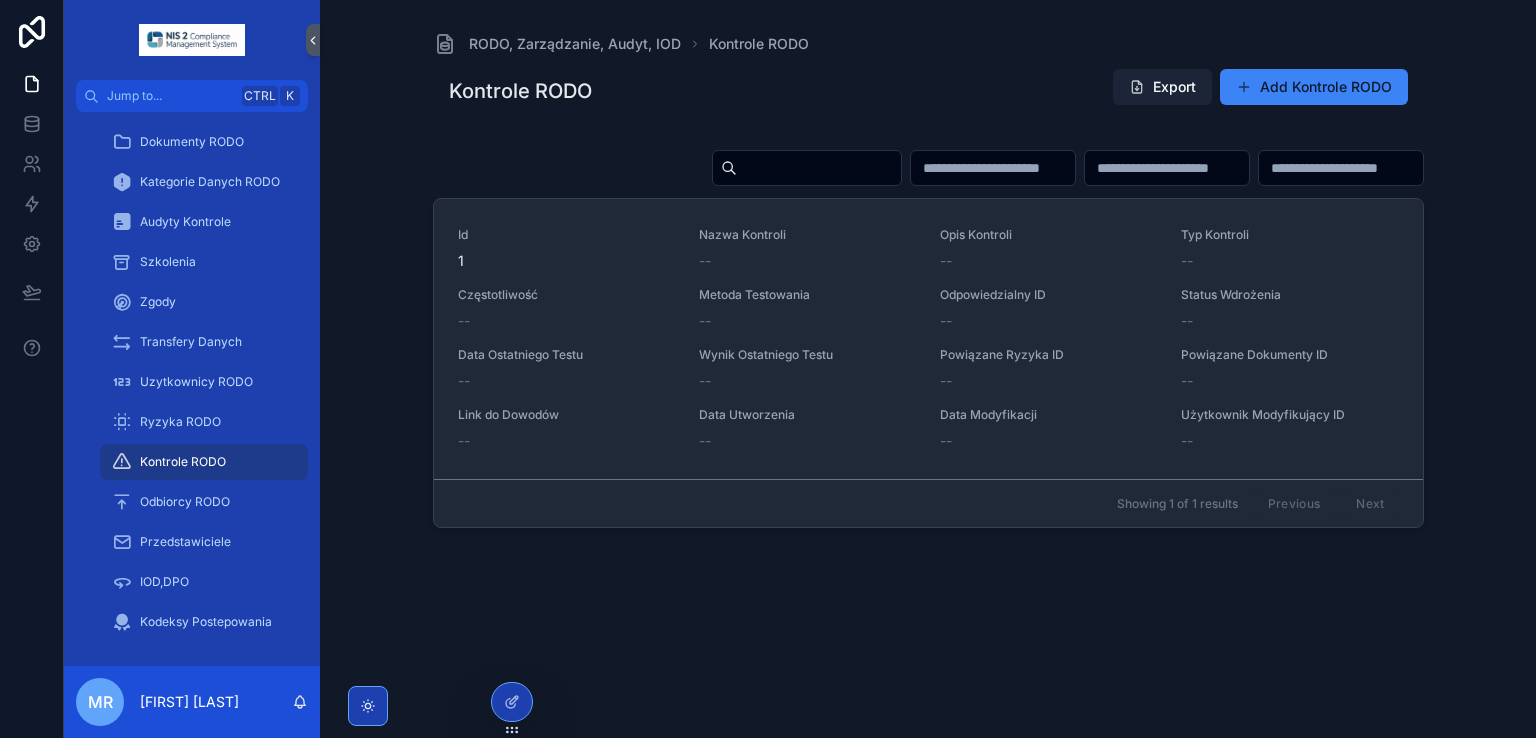 click on "Export" at bounding box center (1162, 87) 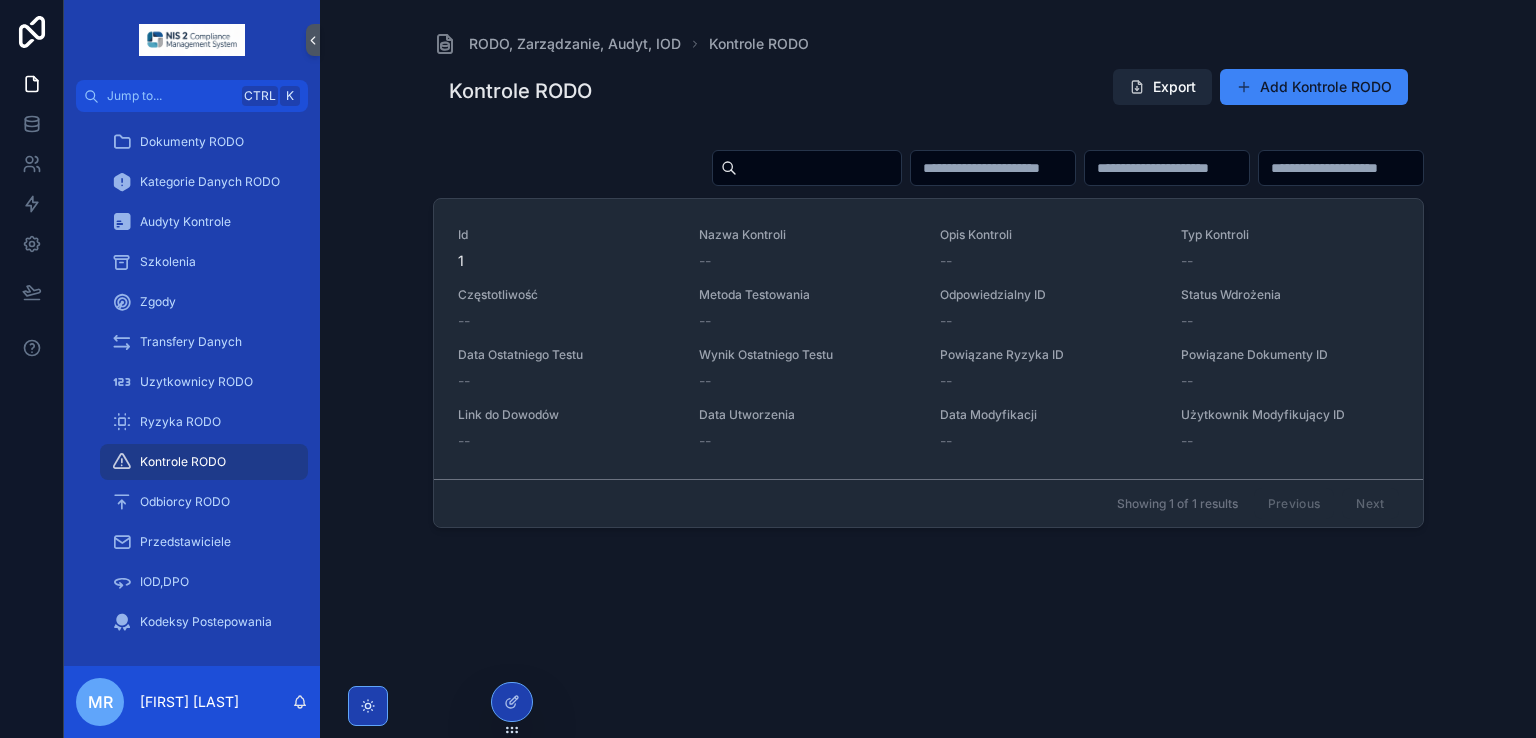 click on "RODO, Zarządzanie, Audyt, IOD Kontrole RODO Kontrole RODO Export Add Kontrole RODO Id 1 Nazwa Kontroli -- Opis Kontroli -- Typ Kontroli -- Częstotliwość -- Metoda Testowania -- Odpowiedzialny ID -- Status Wdrożenia -- Data Ostatniego Testu -- Wynik Ostatniego Testu -- Powiązane Ryzyka ID -- Powiązane Dokumenty ID -- Link do Dowodów -- Data Utworzenia -- Data Modyfikacji -- Użytkownik Modyfikujący ID -- Showing 1 of 1 results Previous Next" at bounding box center [928, 357] 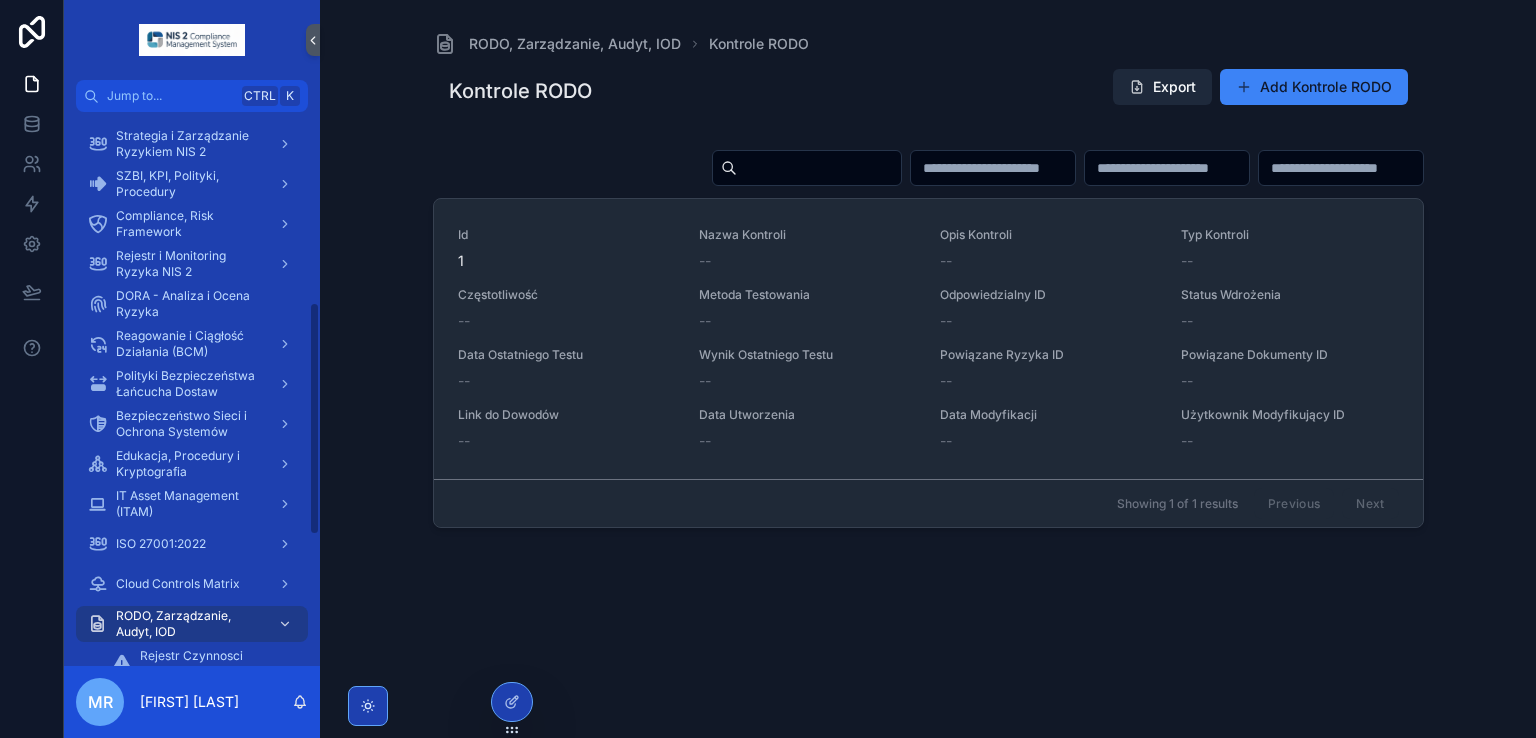 scroll, scrollTop: 452, scrollLeft: 0, axis: vertical 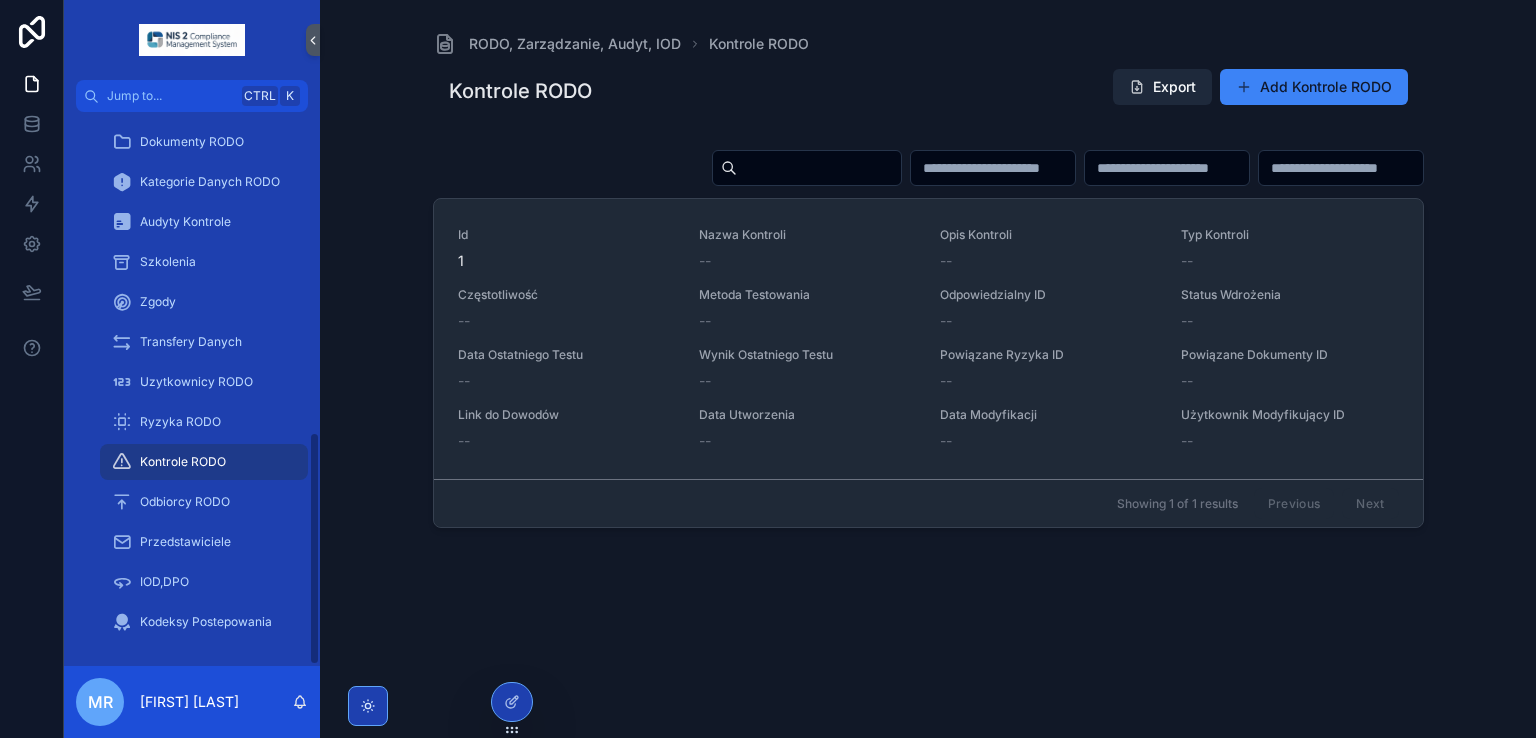 drag, startPoint x: 313, startPoint y: 345, endPoint x: 336, endPoint y: 526, distance: 182.45547 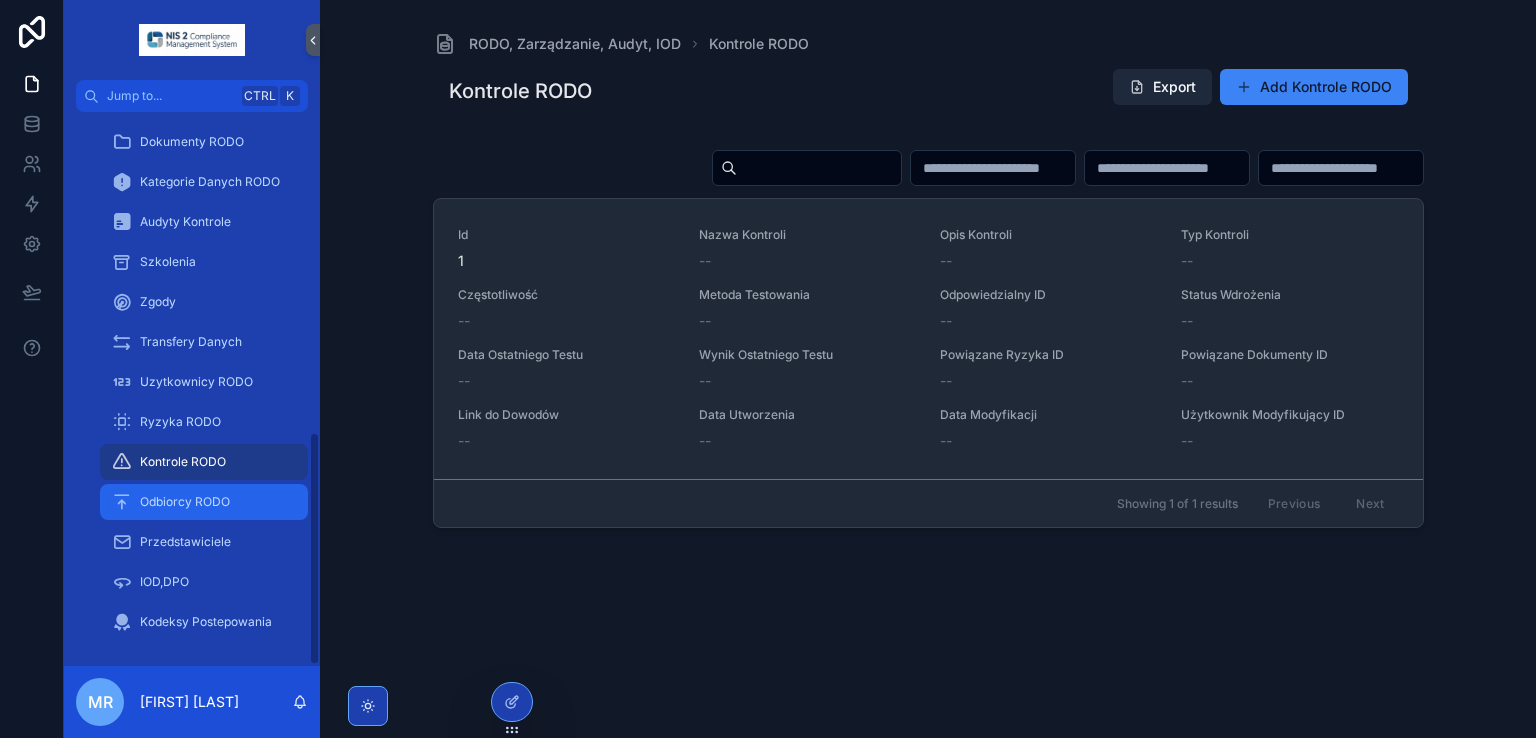 click on "Odbiorcy RODO" at bounding box center (185, 502) 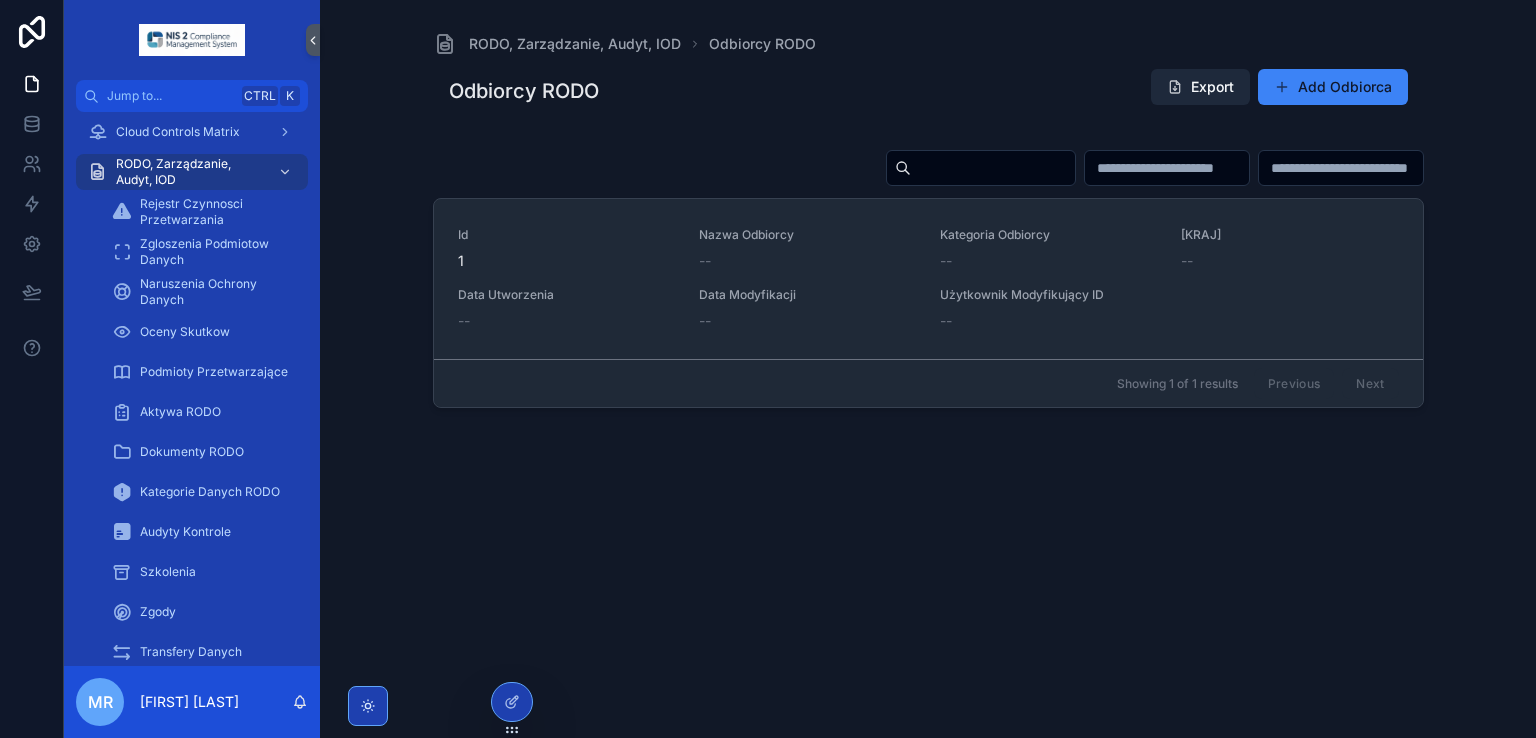 scroll, scrollTop: 762, scrollLeft: 0, axis: vertical 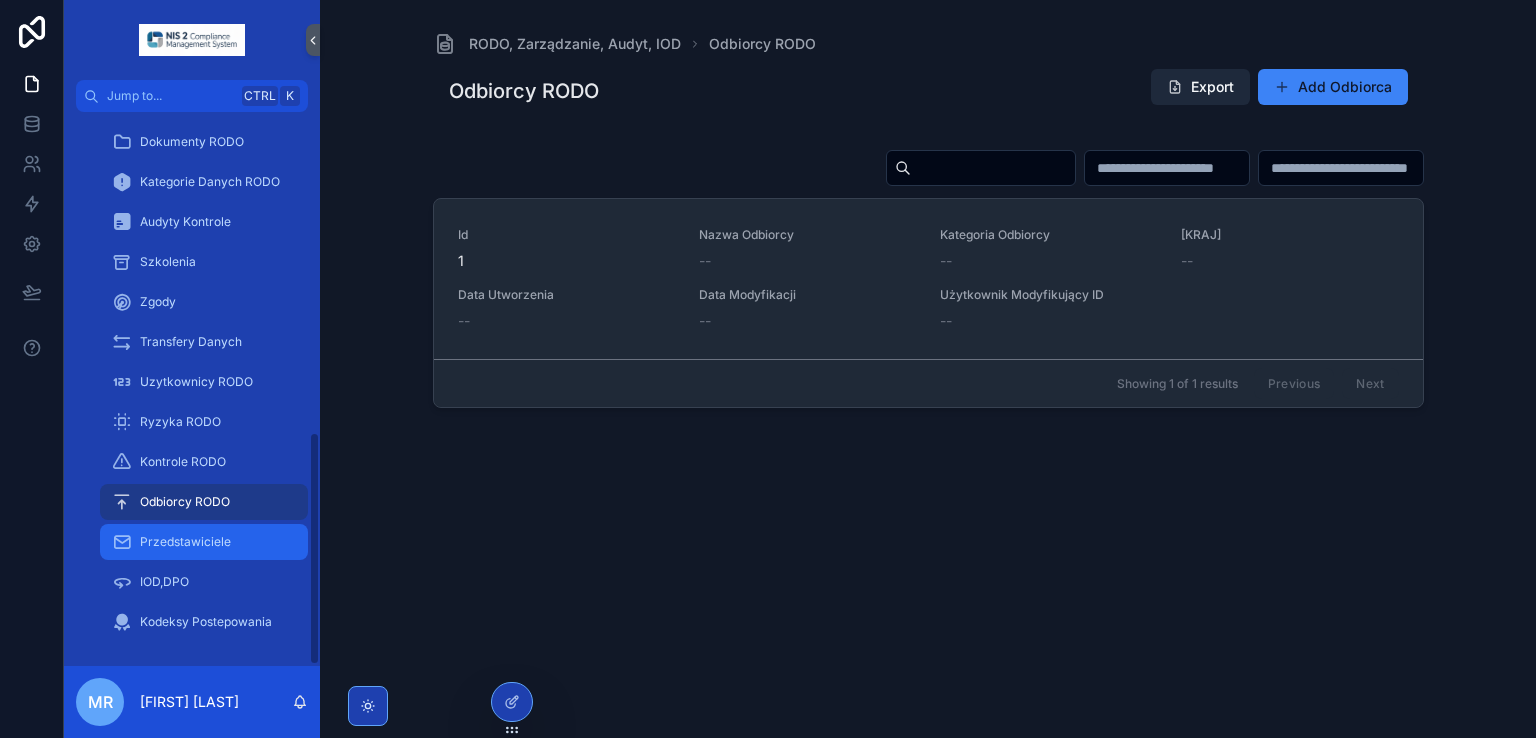 click on "Przedstawiciele" at bounding box center [204, 542] 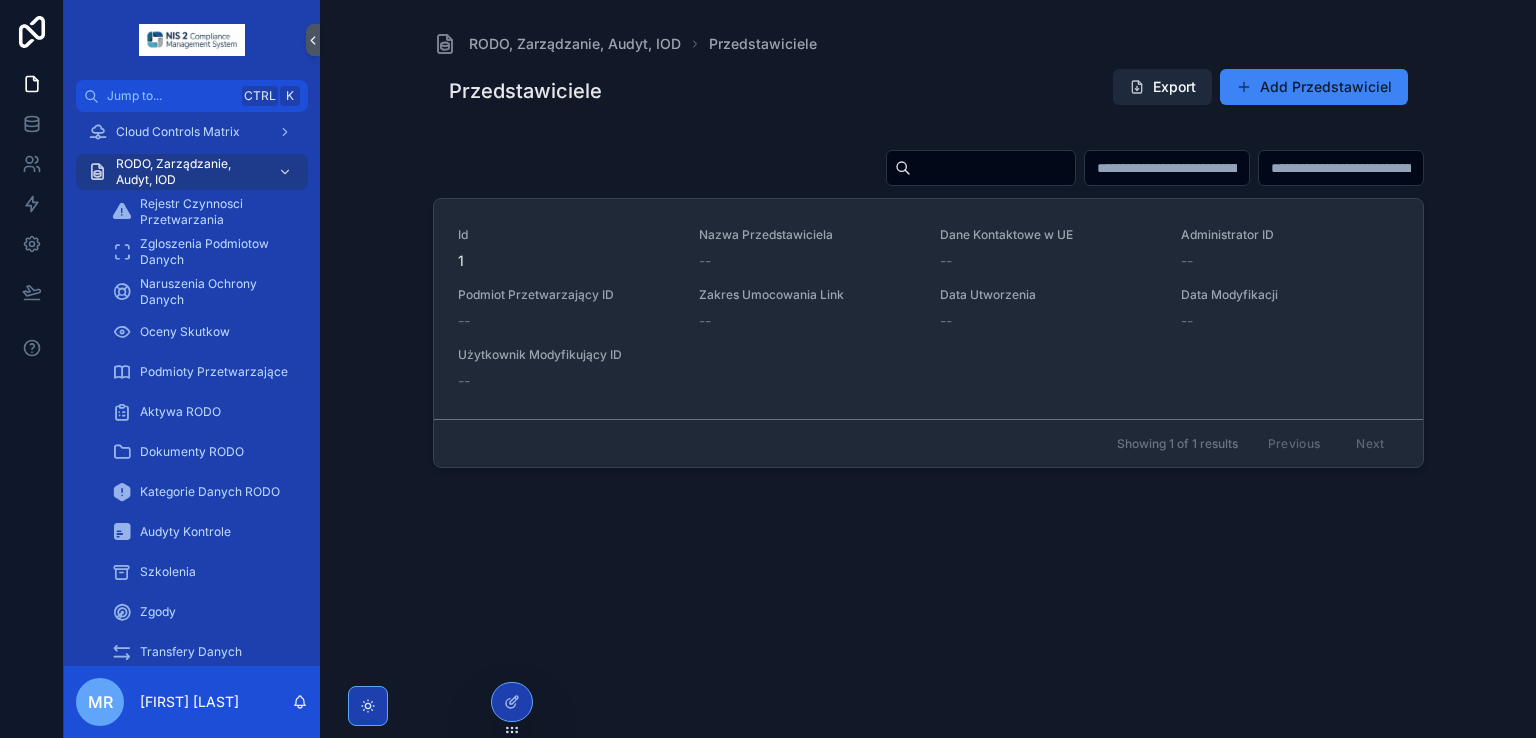 scroll, scrollTop: 762, scrollLeft: 0, axis: vertical 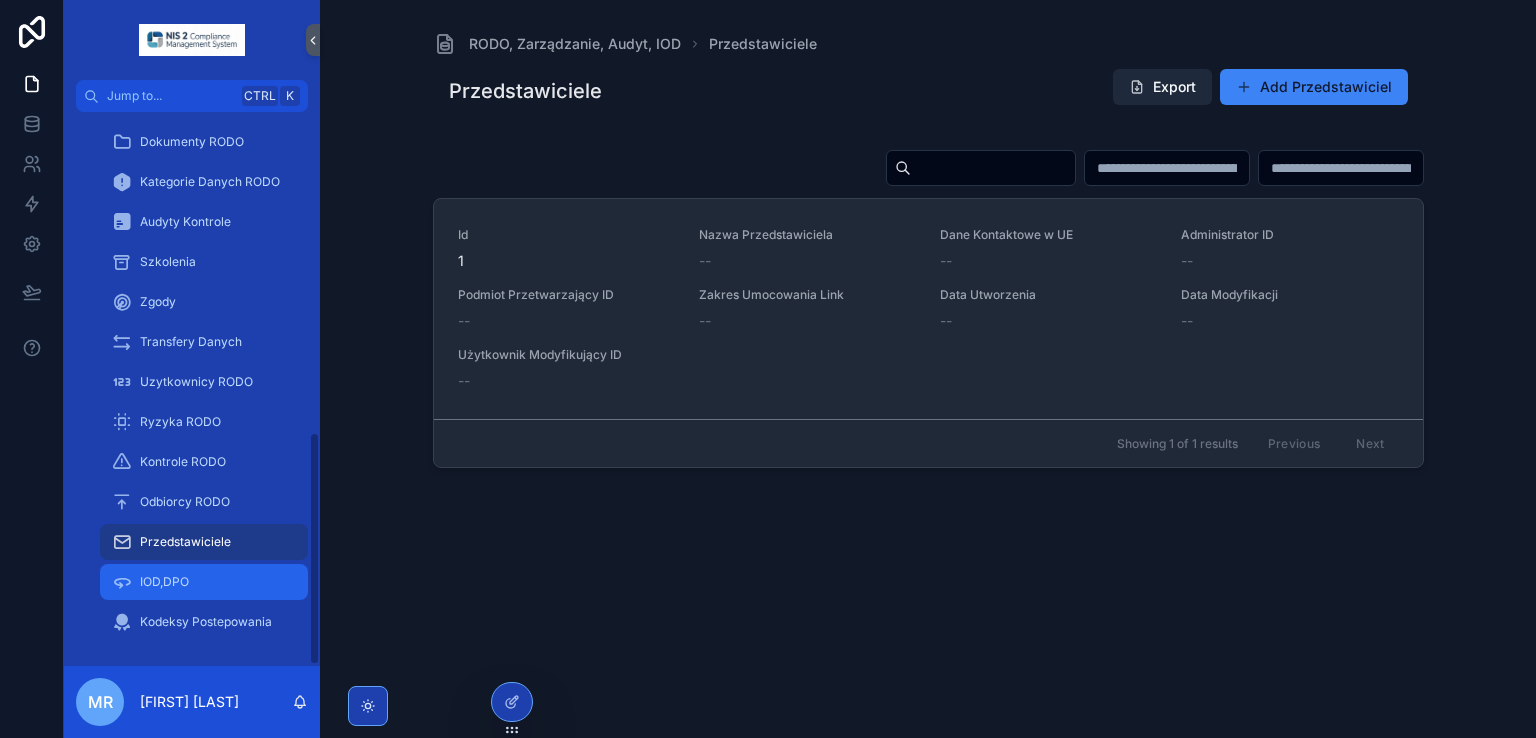 click on "IOD,DPO" at bounding box center (164, 582) 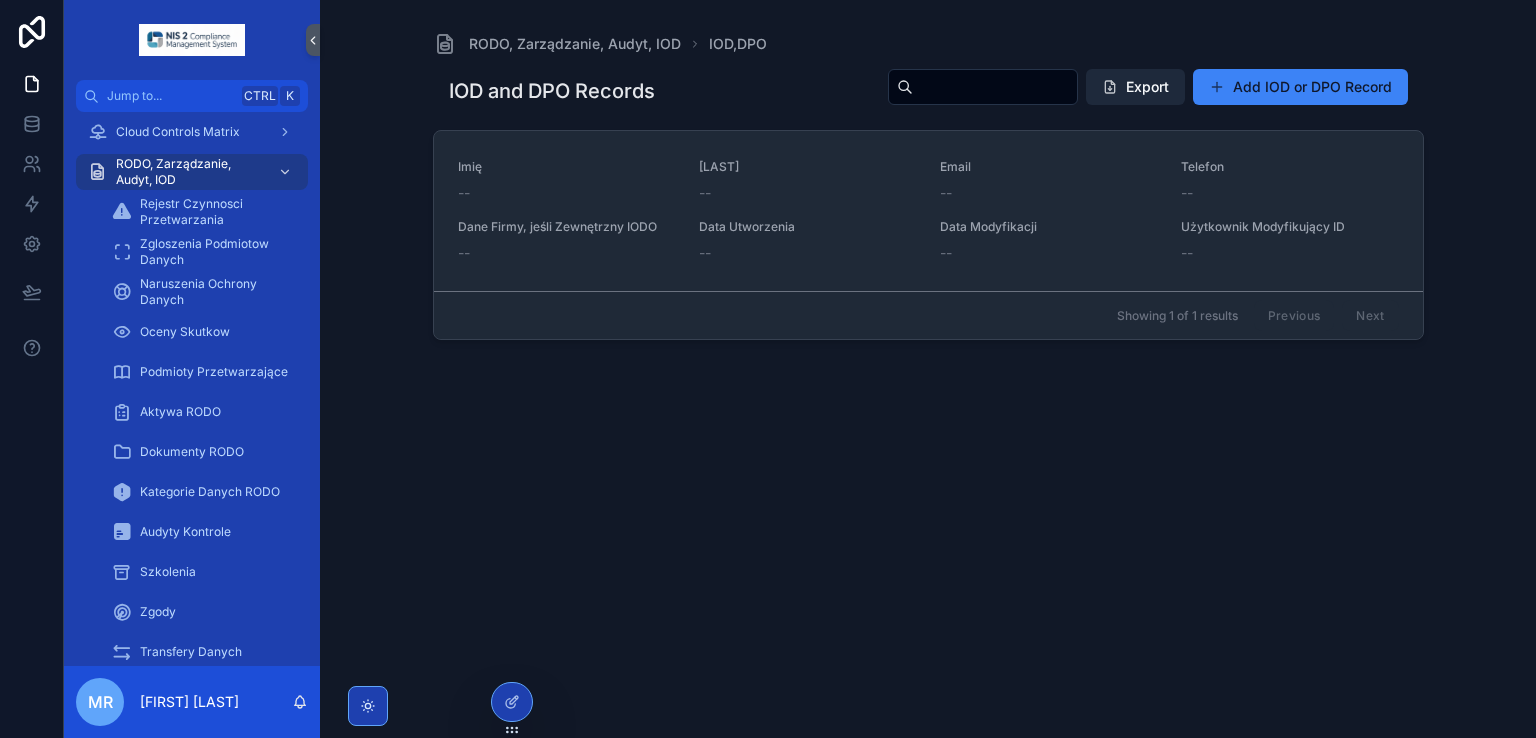 scroll, scrollTop: 762, scrollLeft: 0, axis: vertical 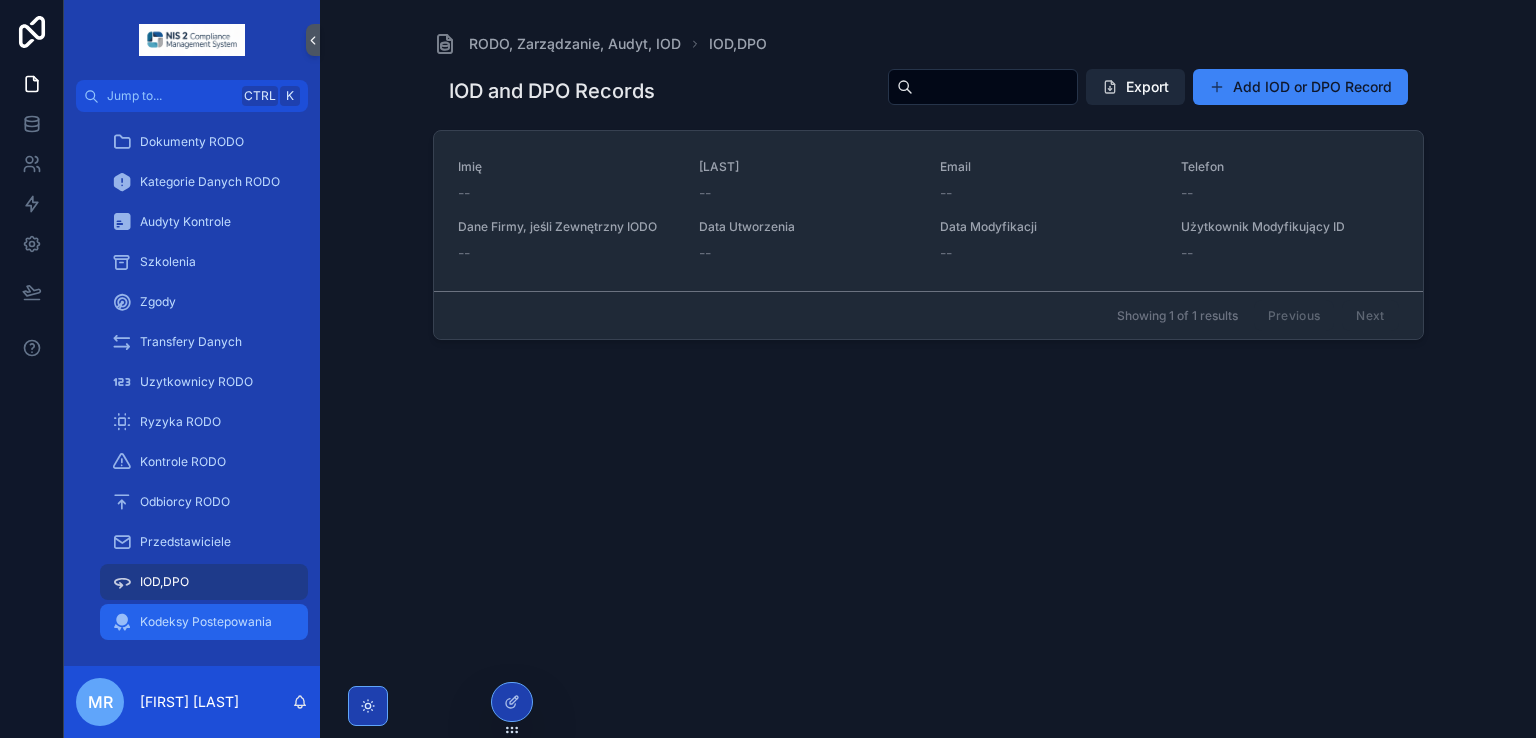 click on "Kodeksy Postepowania" at bounding box center (206, 622) 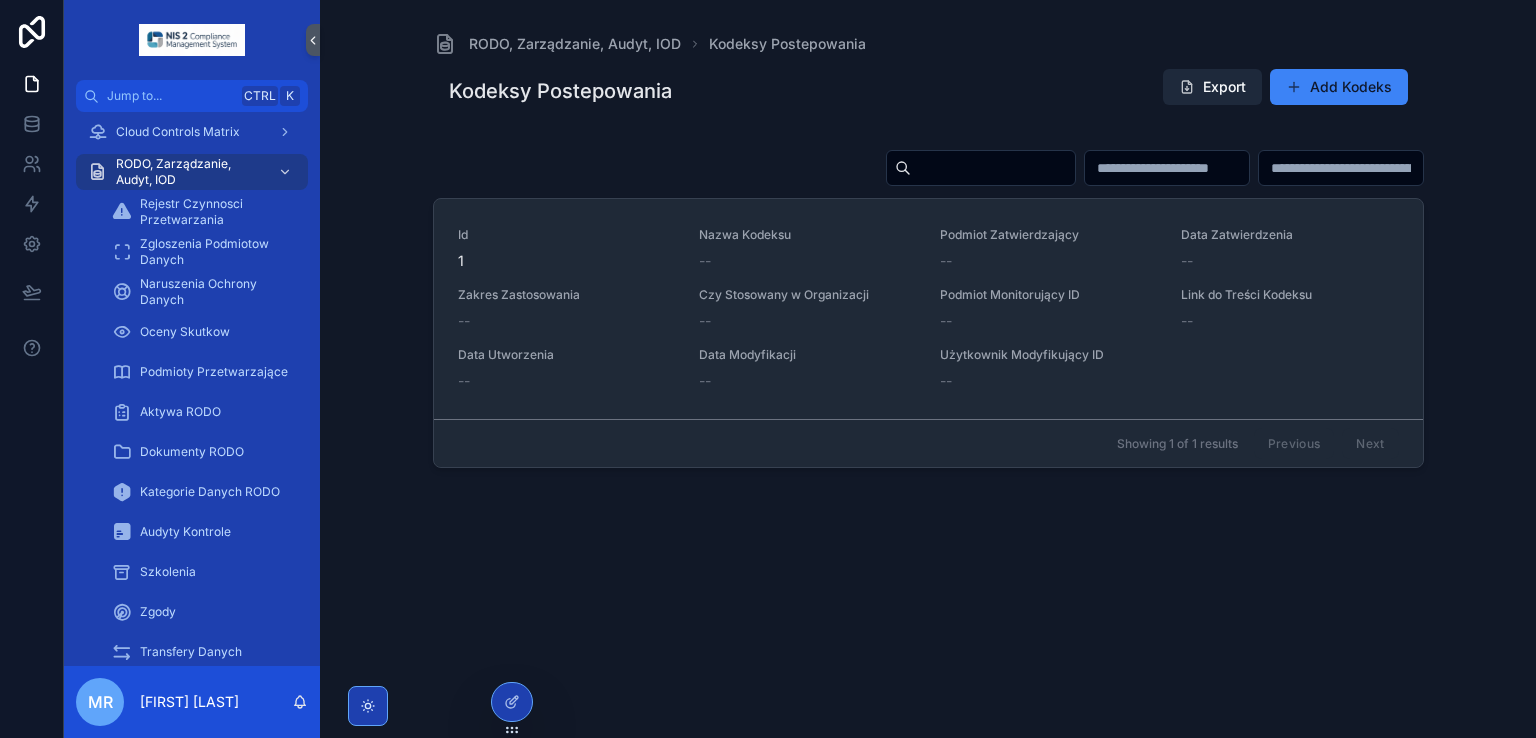 scroll, scrollTop: 762, scrollLeft: 0, axis: vertical 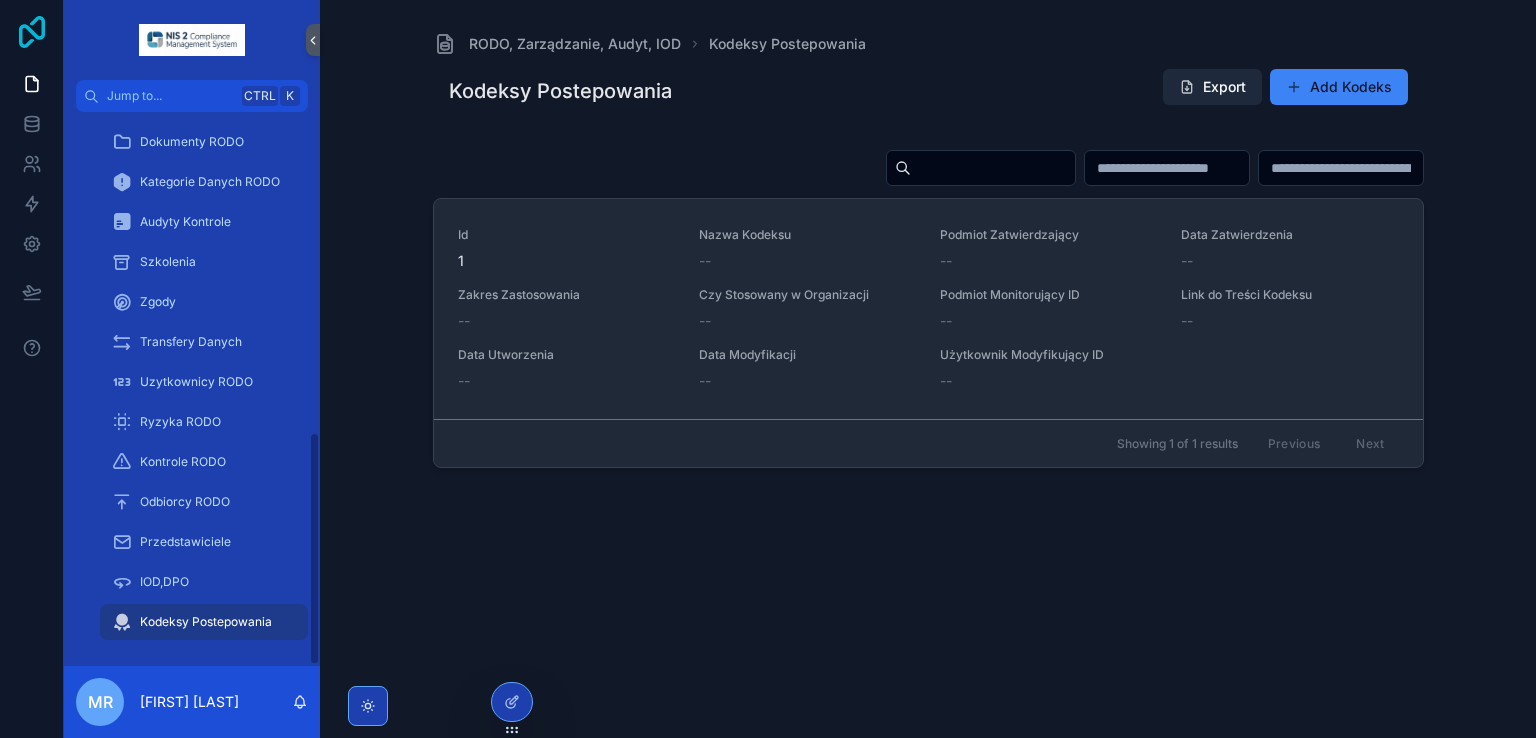 click 